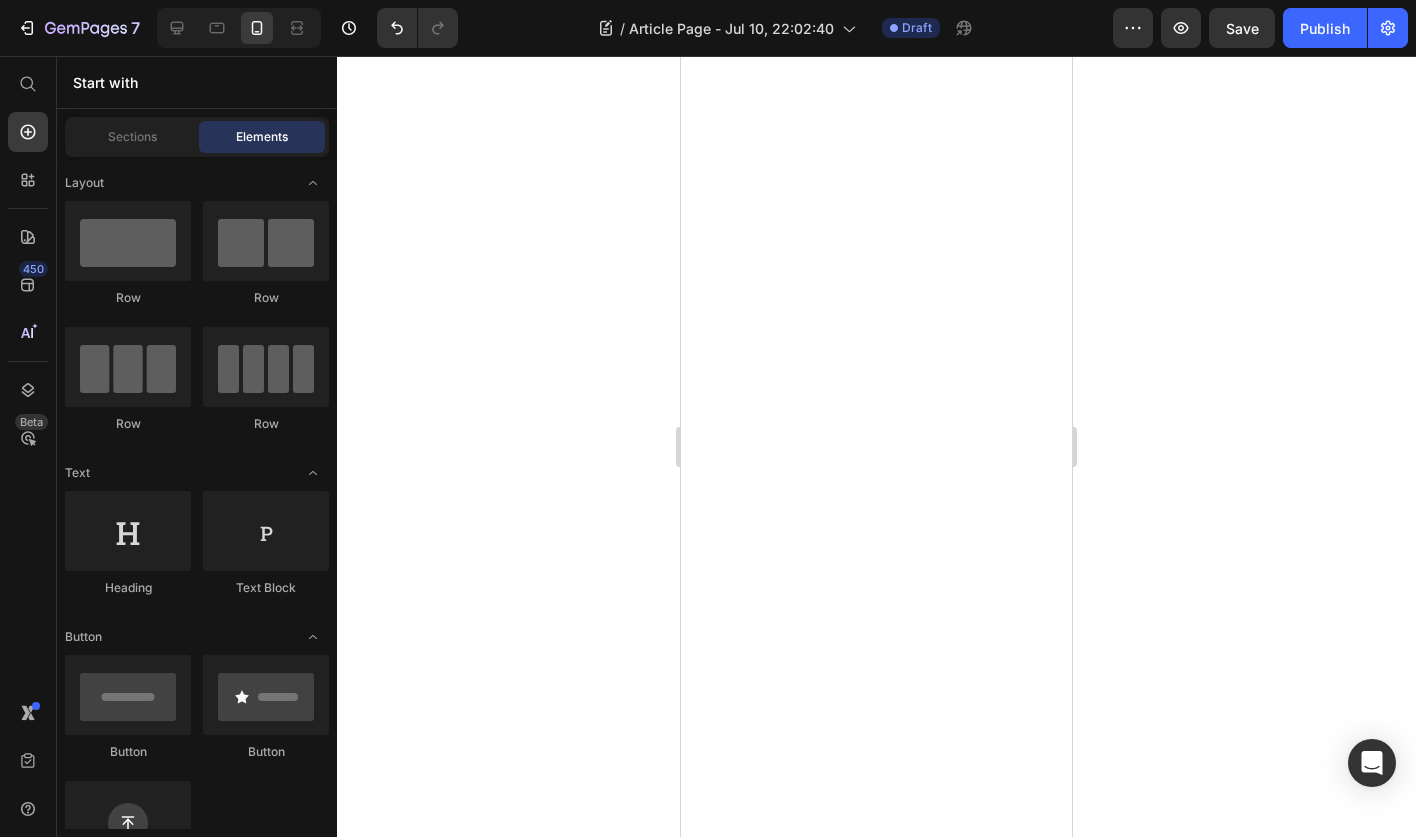 scroll, scrollTop: 0, scrollLeft: 0, axis: both 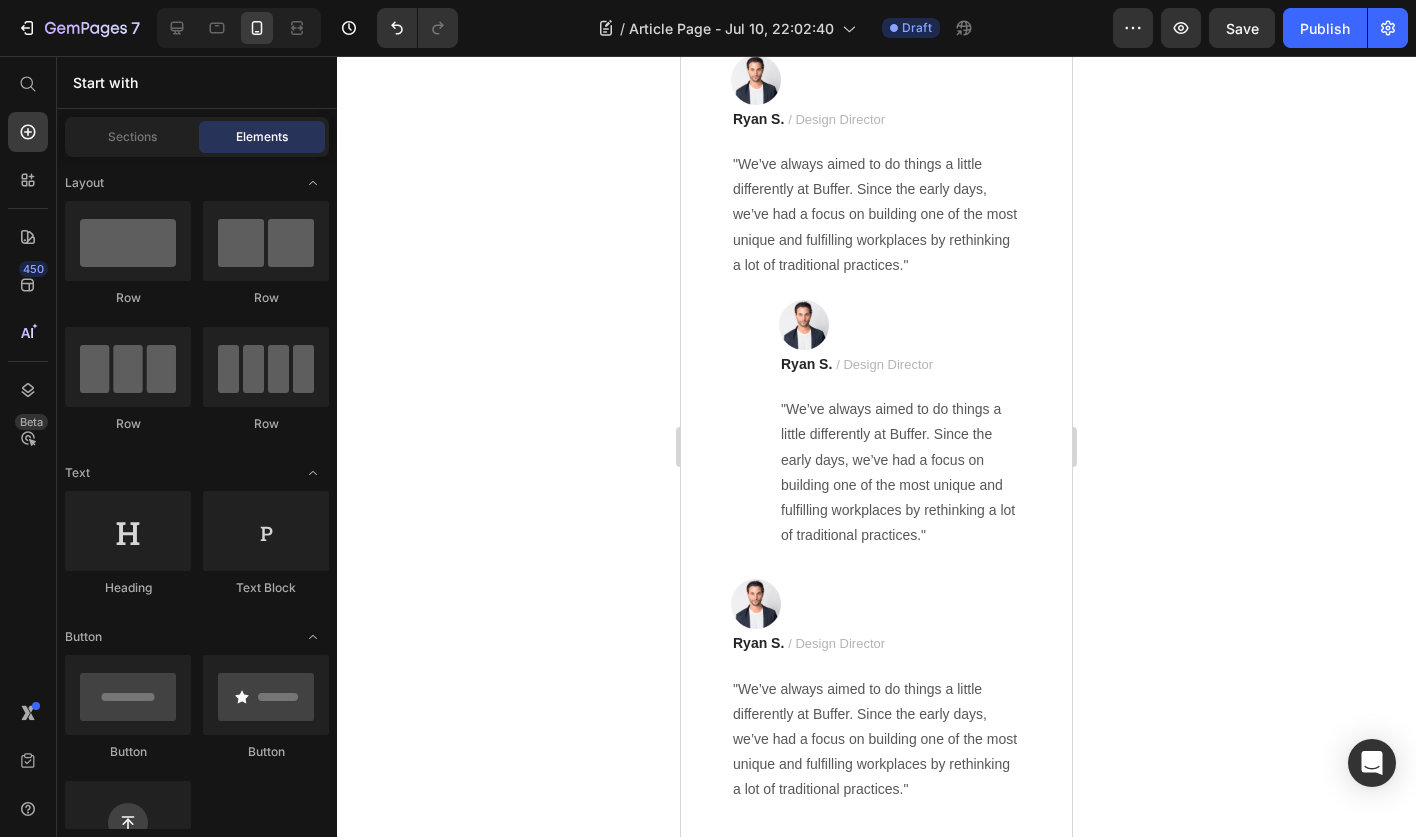 click on "Image" at bounding box center [754, -929] 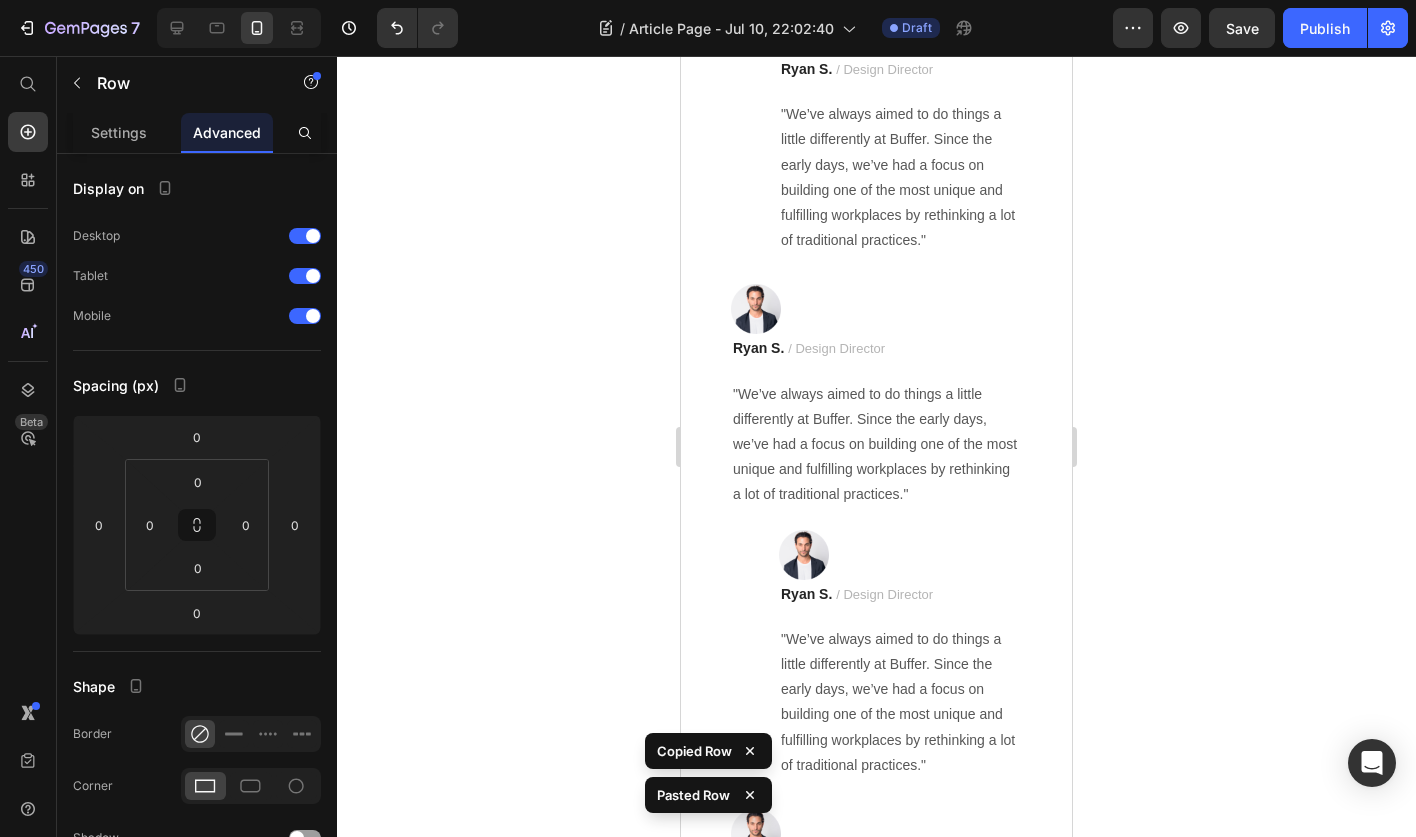 click 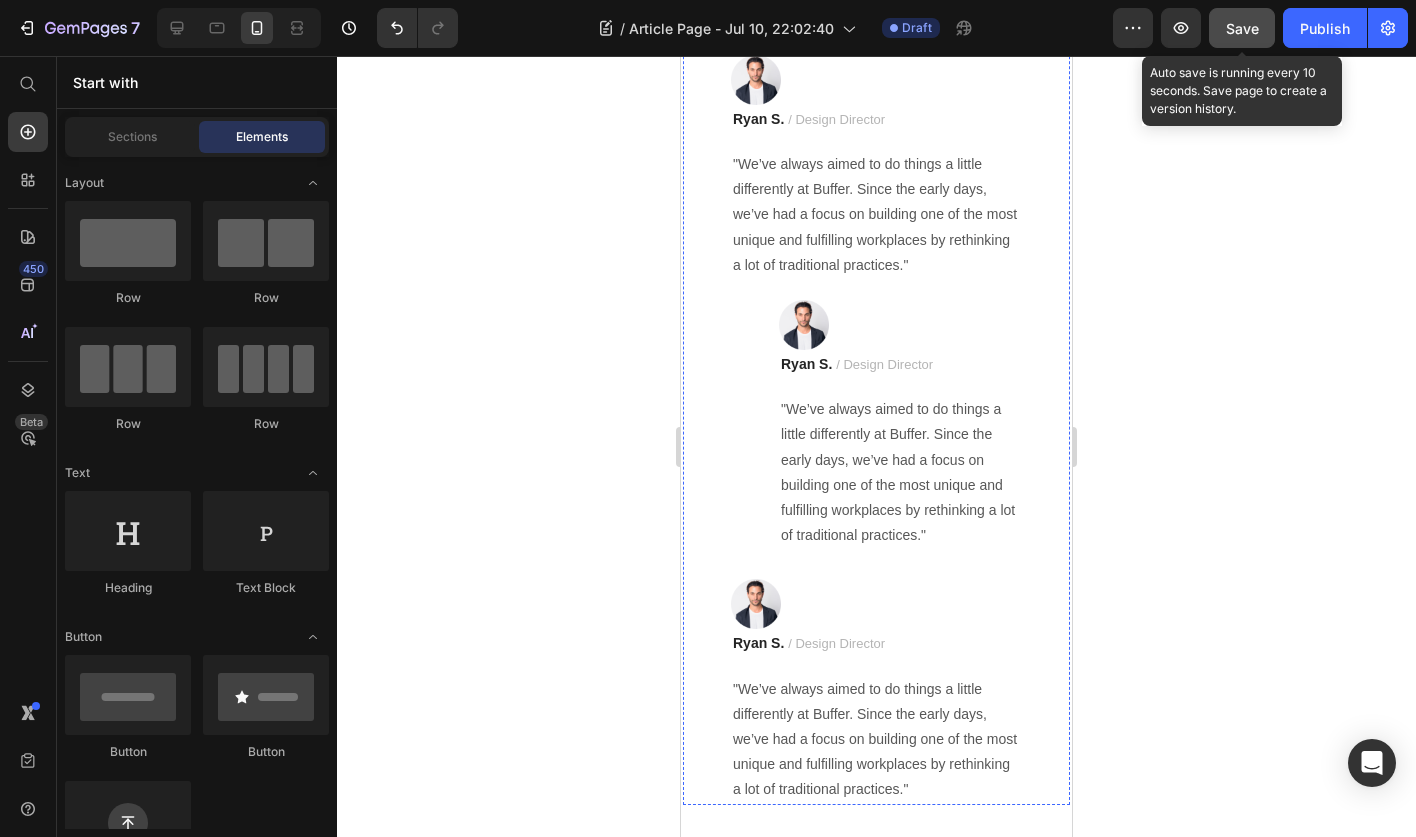 click on "Save" at bounding box center (1242, 28) 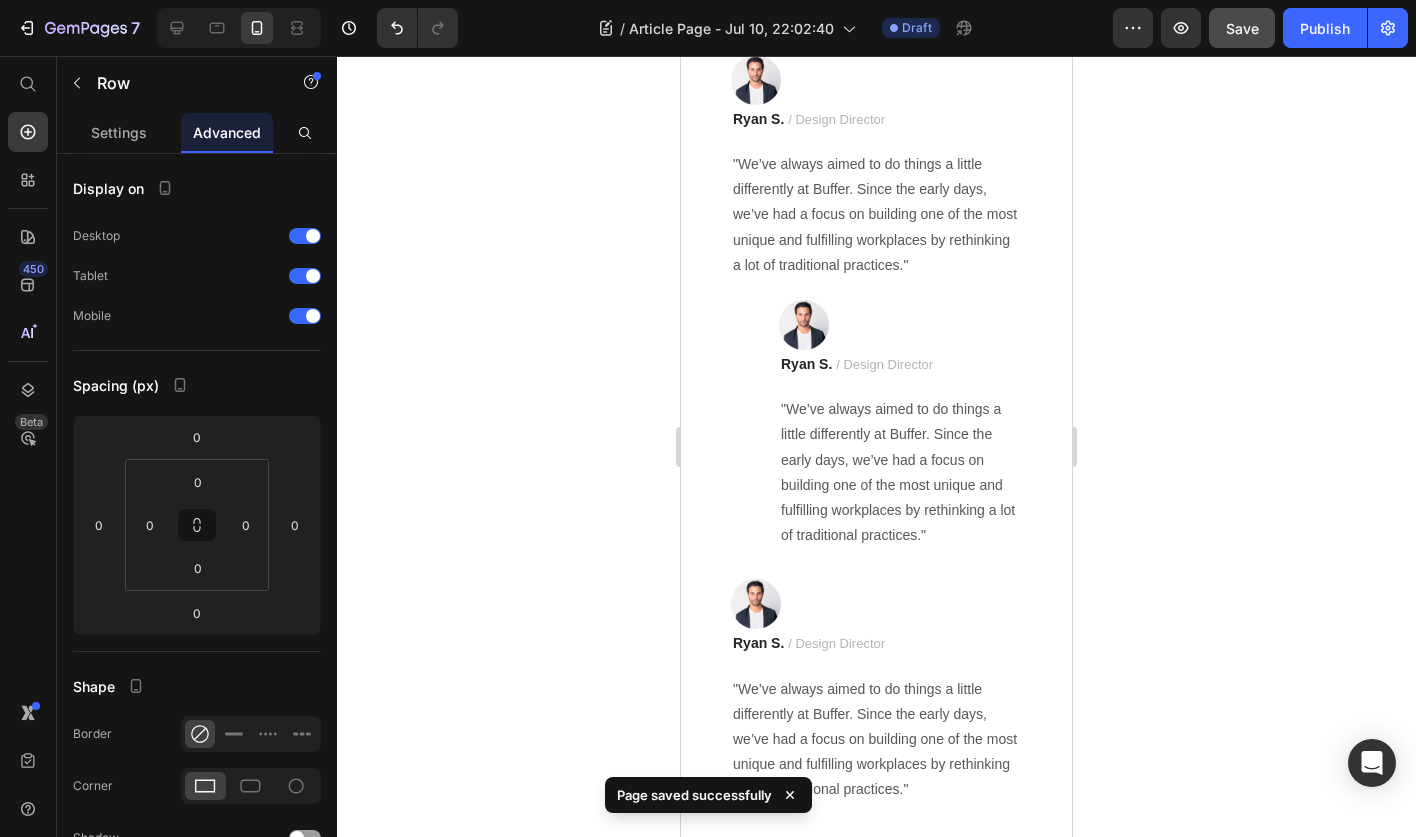 click on "Image" at bounding box center [754, -929] 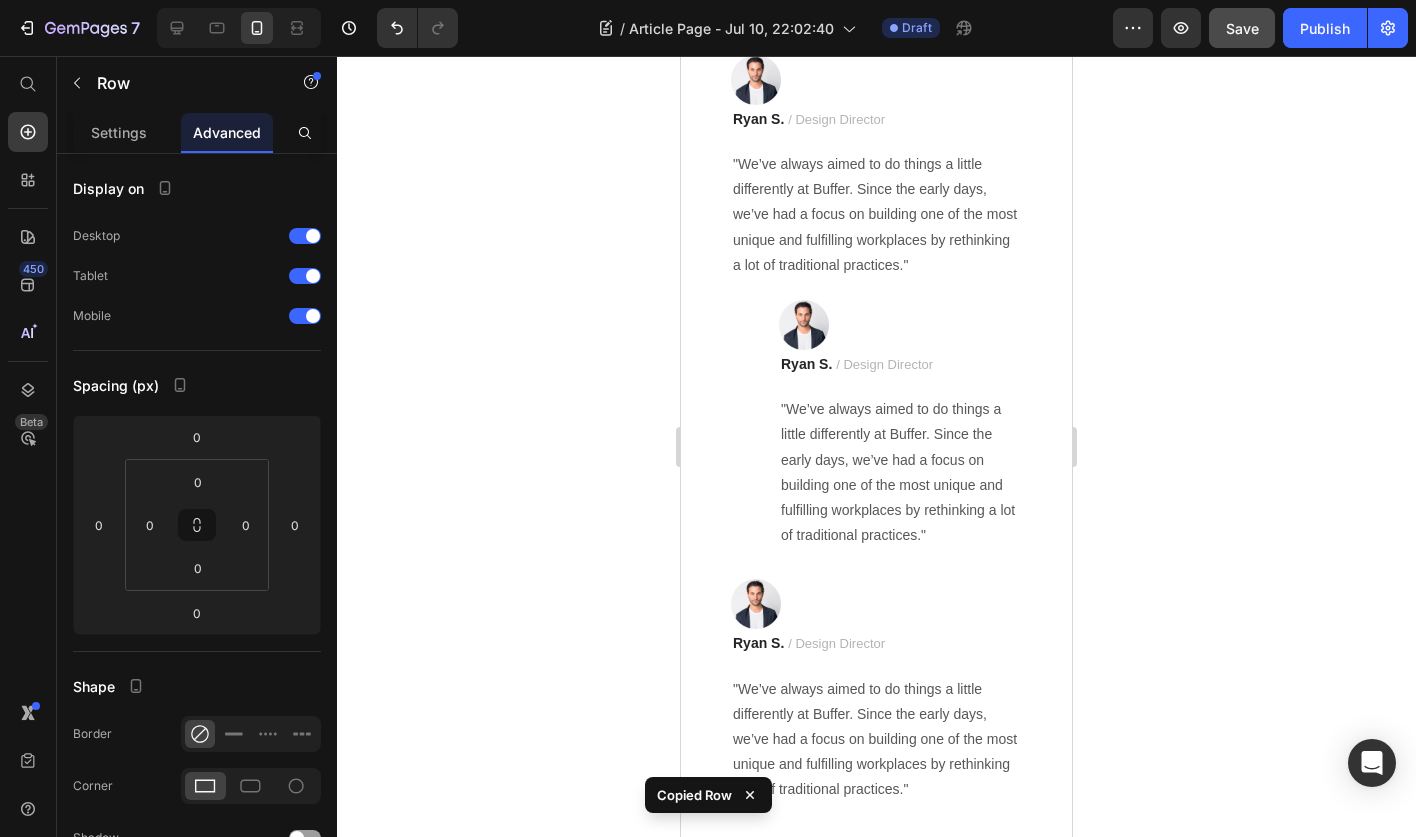 click at bounding box center (876, -741) 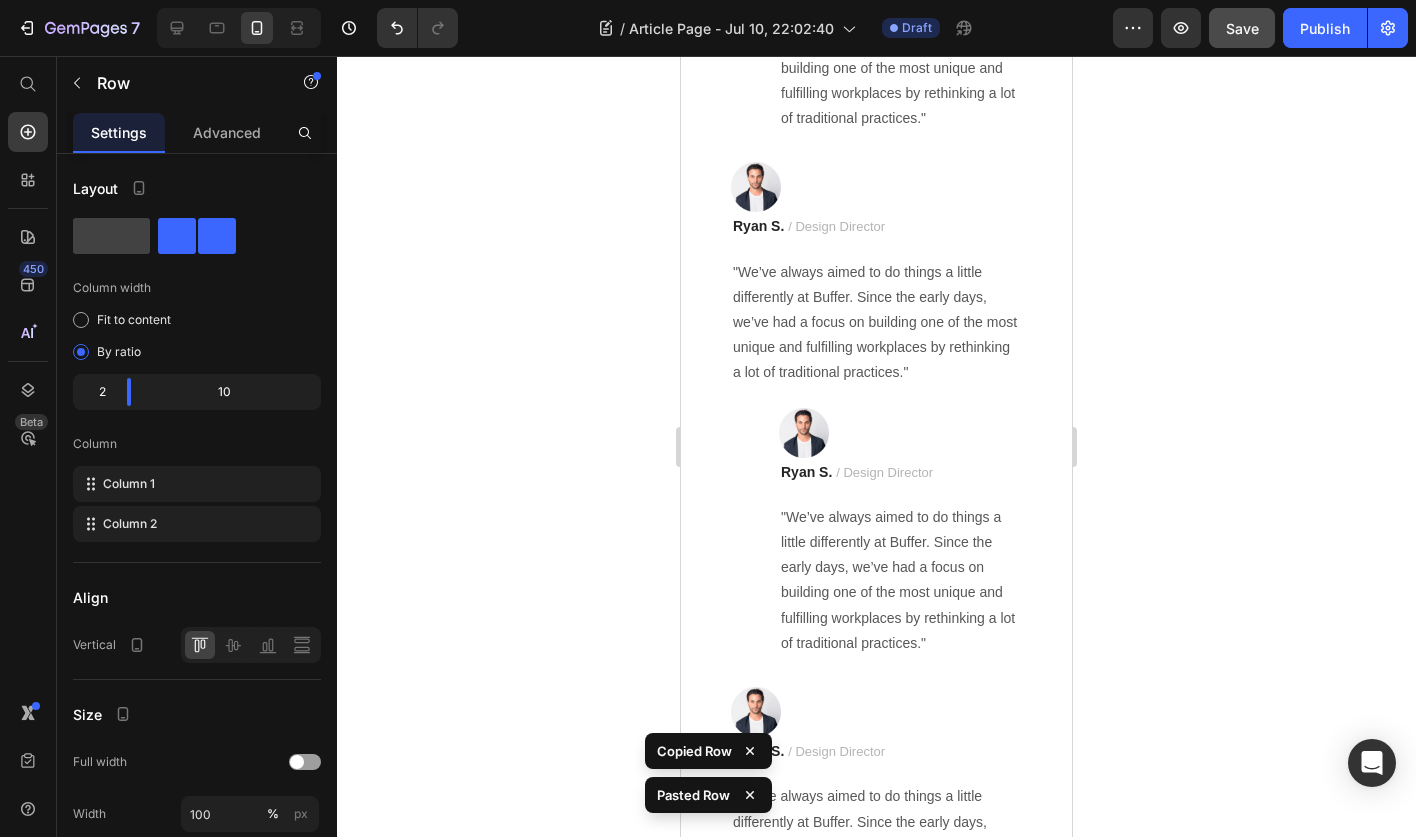 scroll, scrollTop: 13391, scrollLeft: 0, axis: vertical 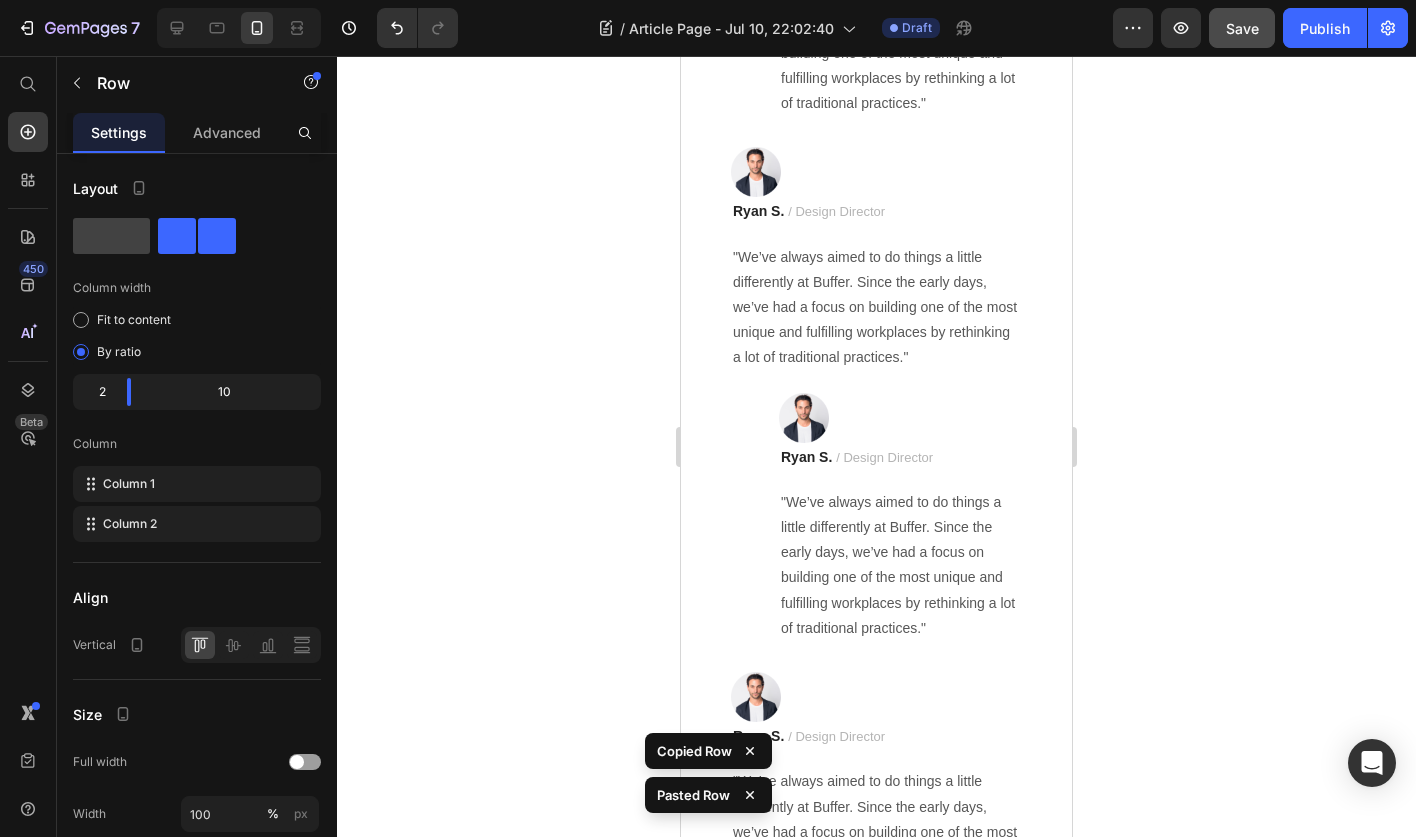 click at bounding box center [876, -878] 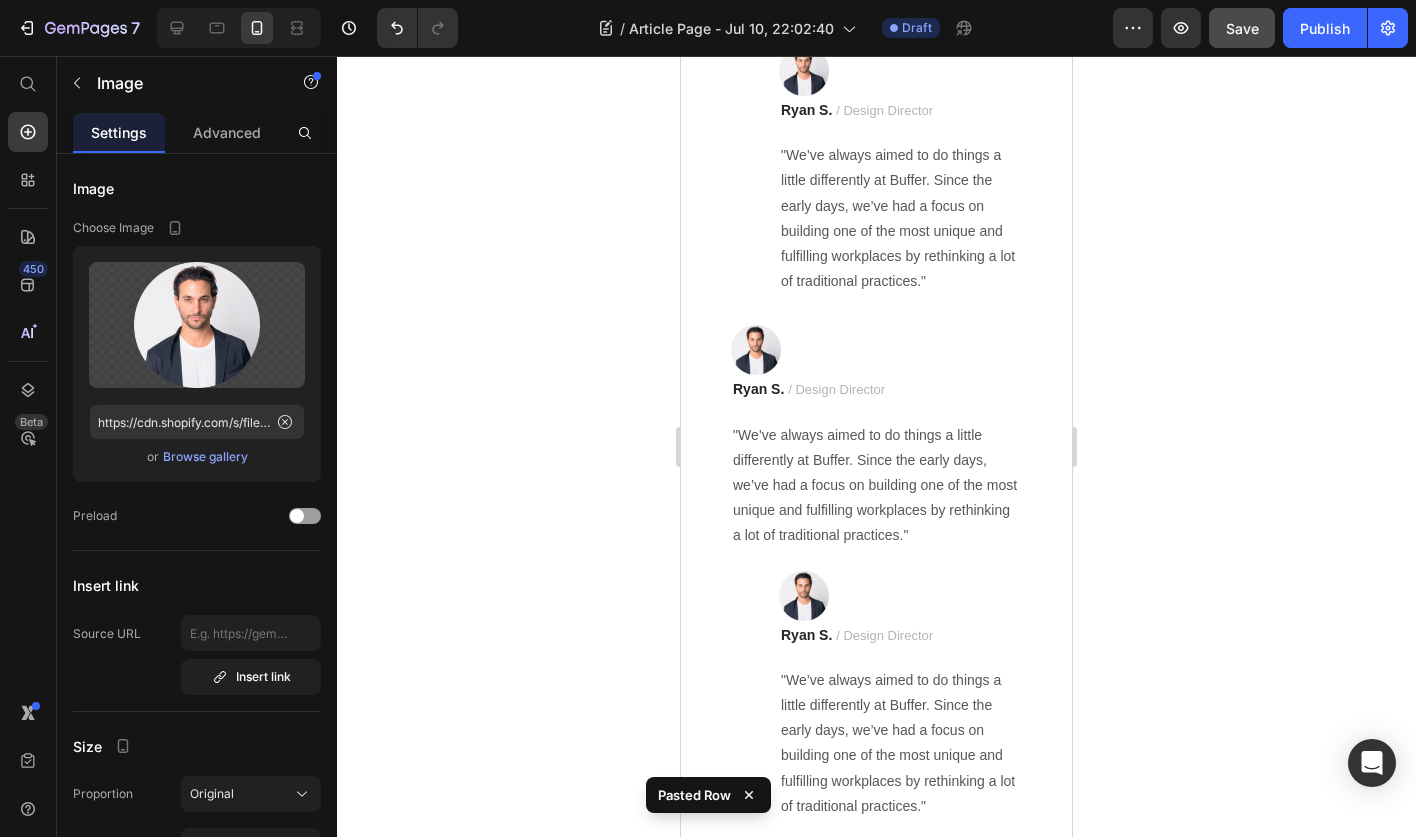 scroll, scrollTop: 13207, scrollLeft: 0, axis: vertical 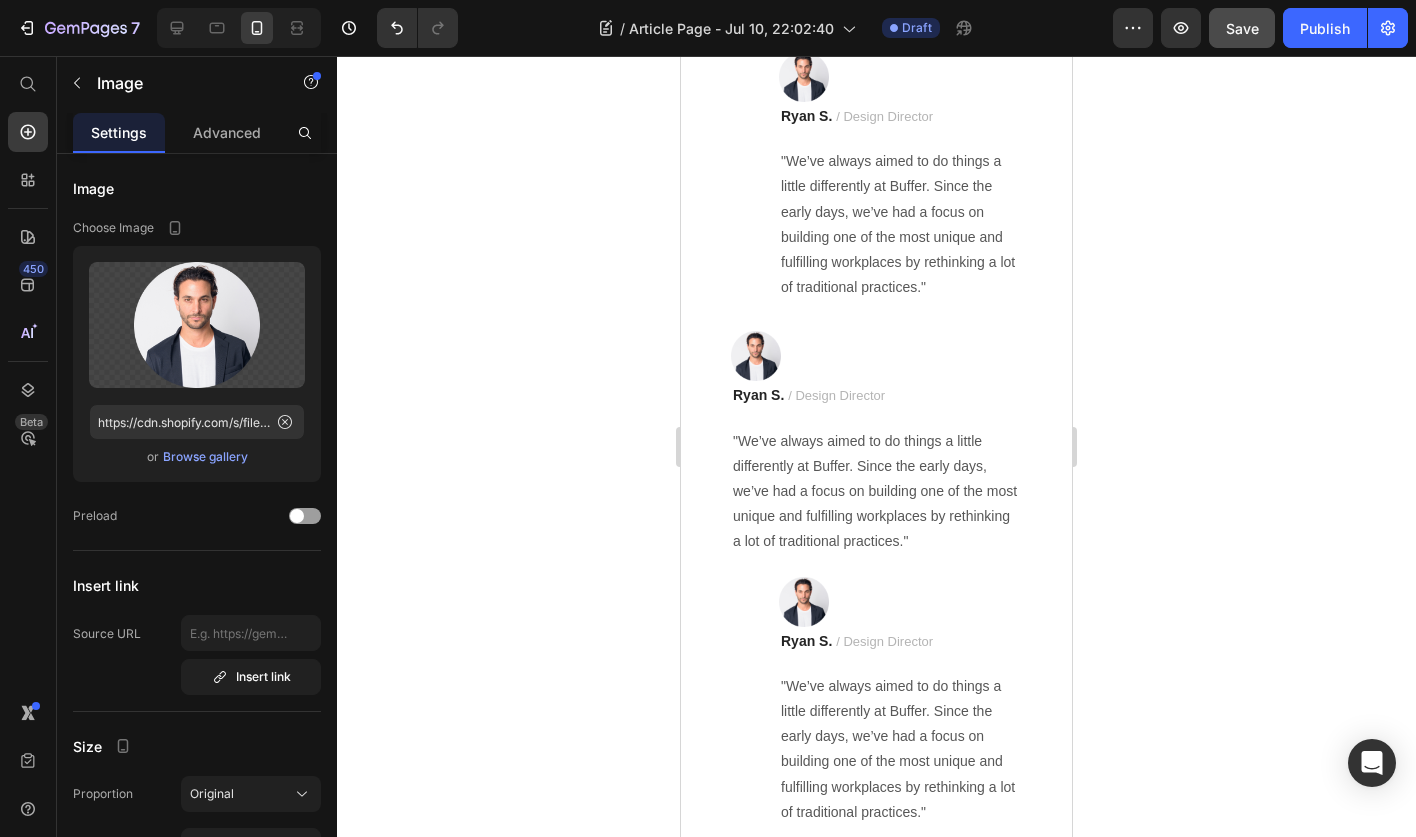 click on "[FIRST] [LAST]" at bounding box center (909, -1012) 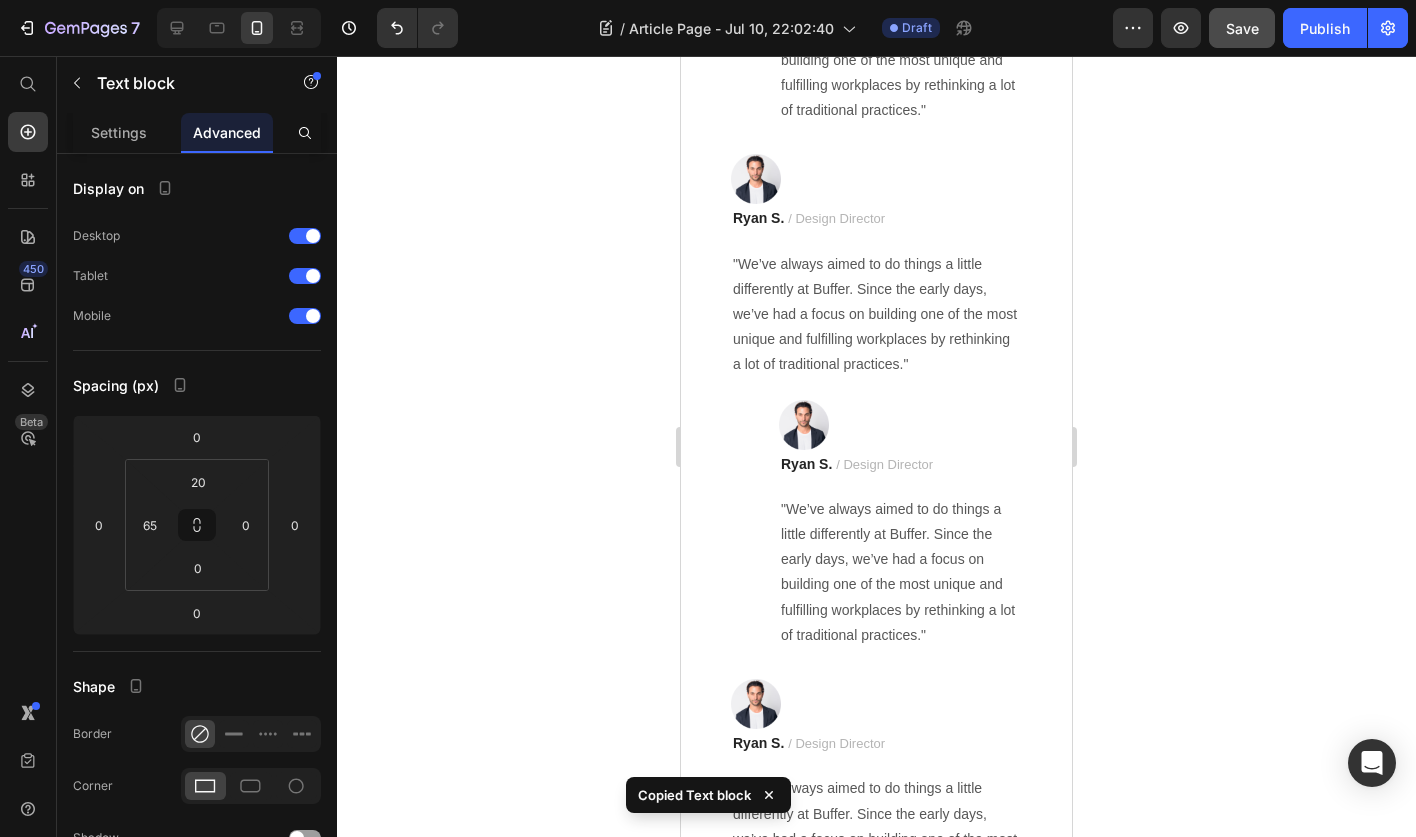 scroll, scrollTop: 13390, scrollLeft: 0, axis: vertical 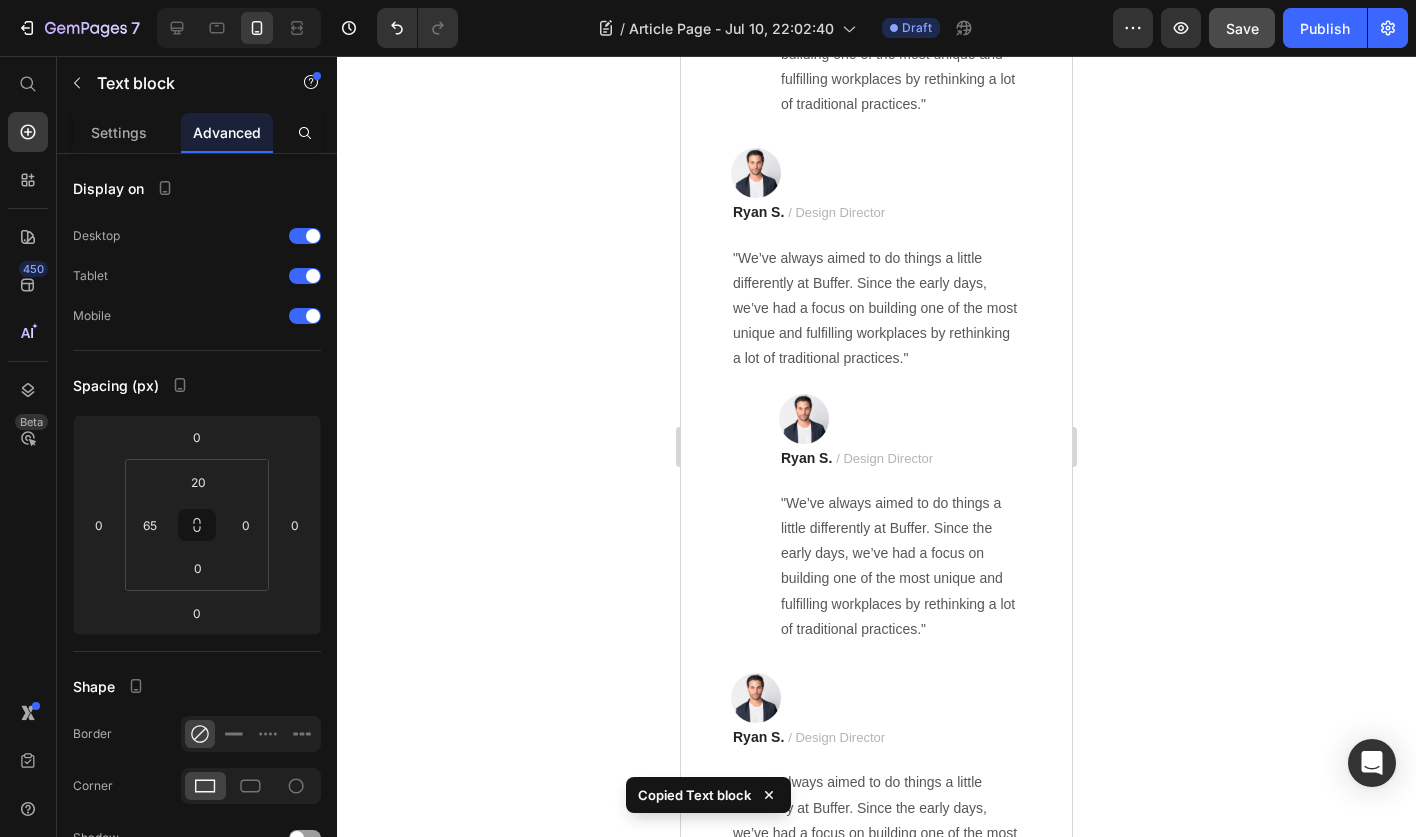 click at bounding box center (876, -877) 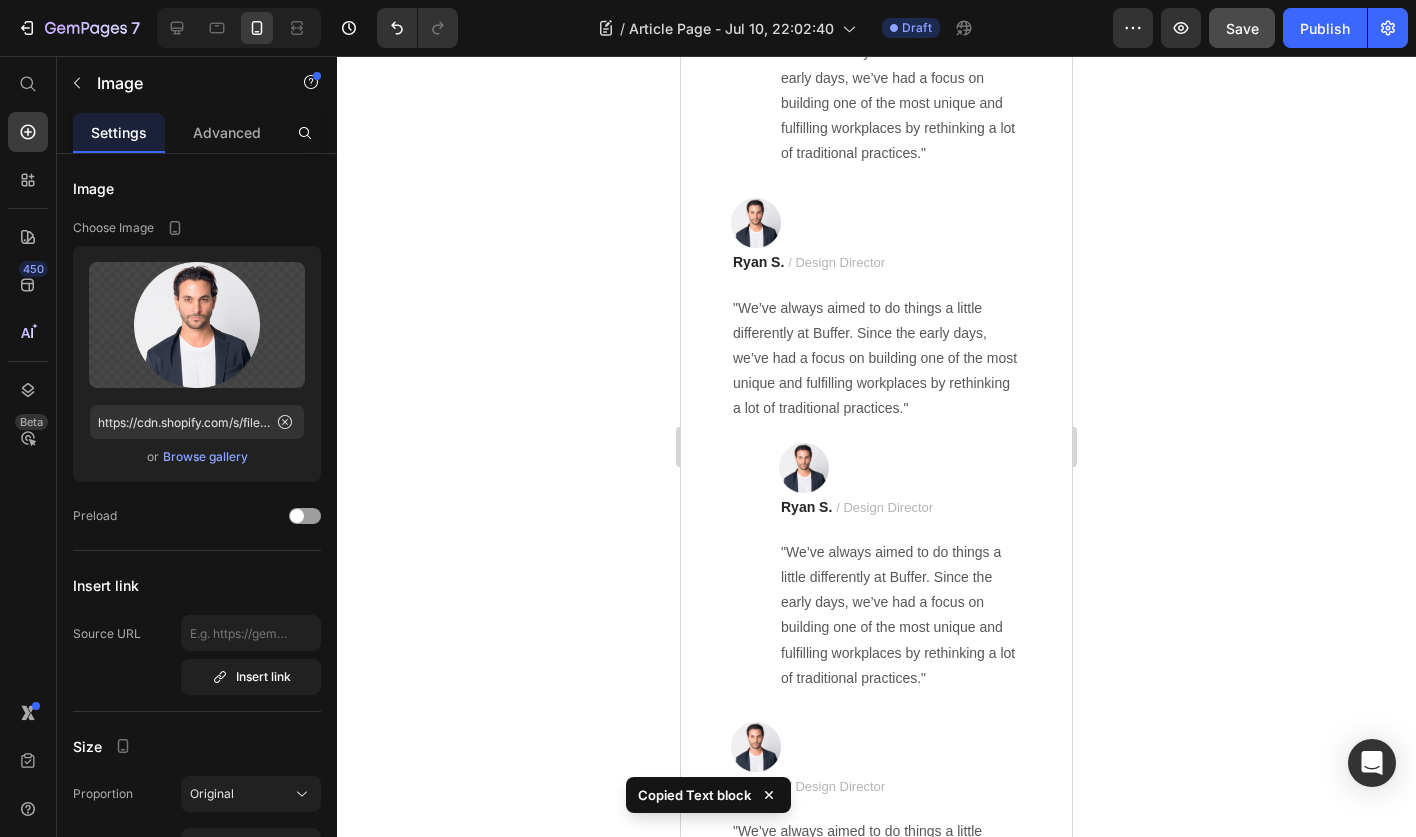 scroll, scrollTop: 13415, scrollLeft: 0, axis: vertical 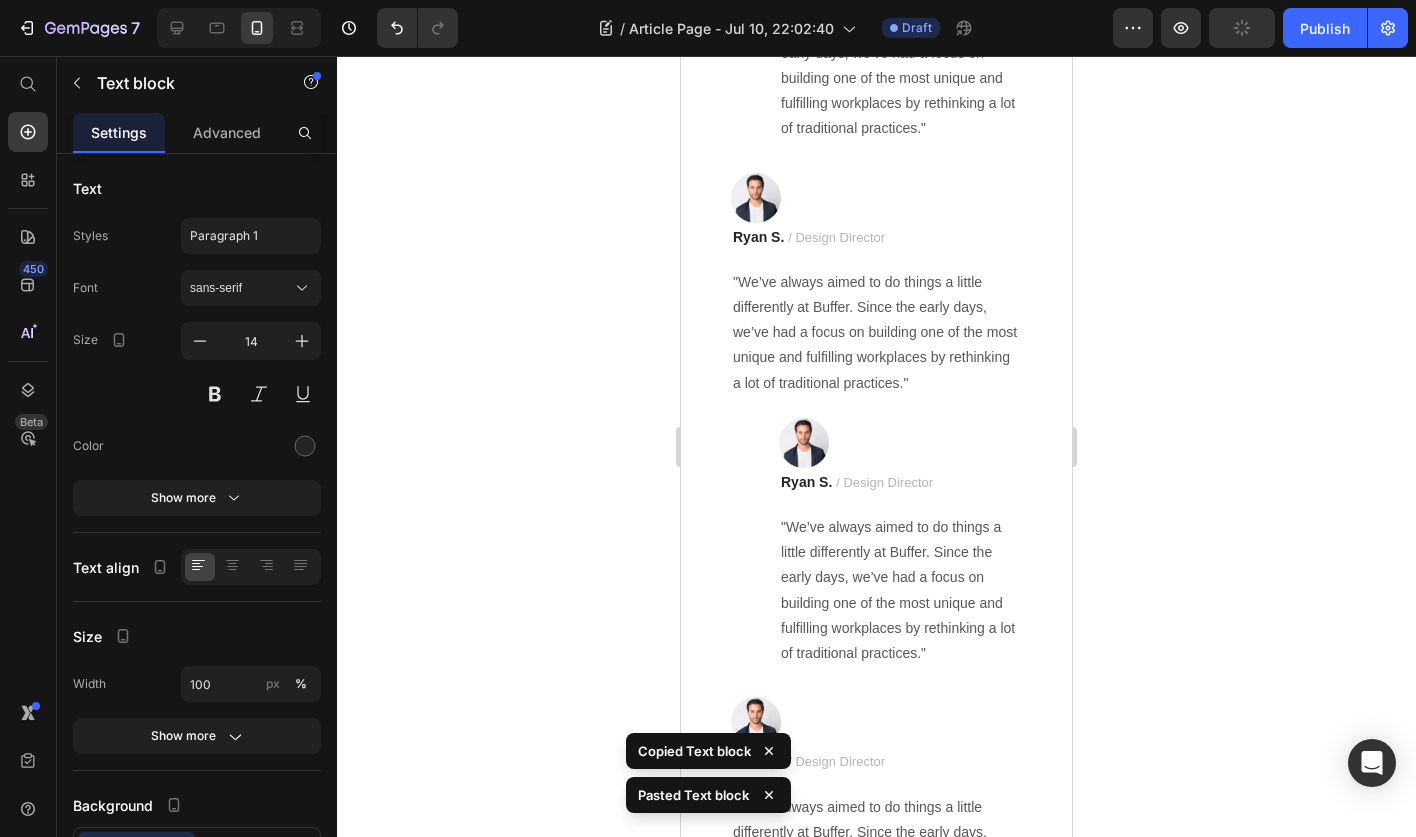 click at bounding box center (876, -902) 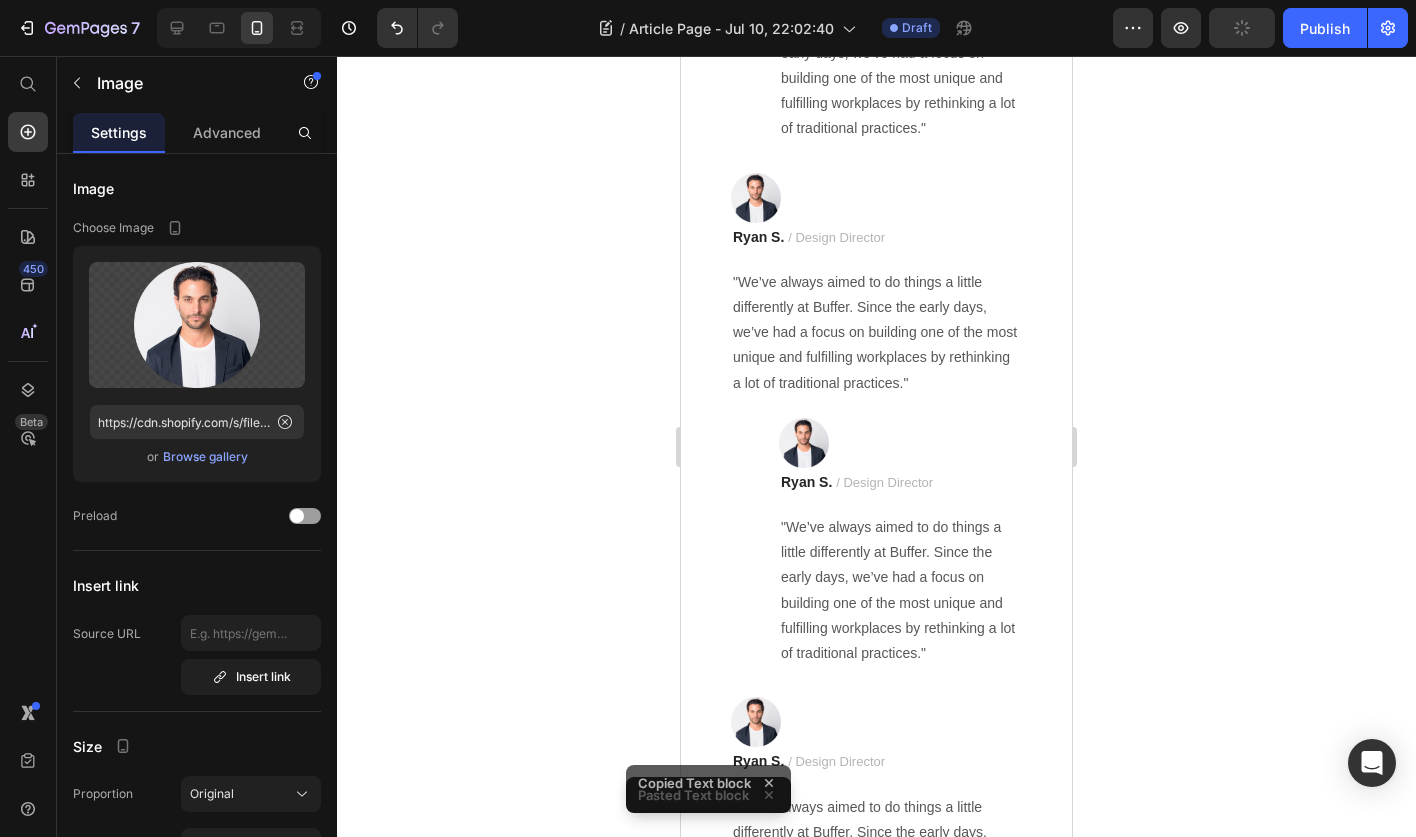 click 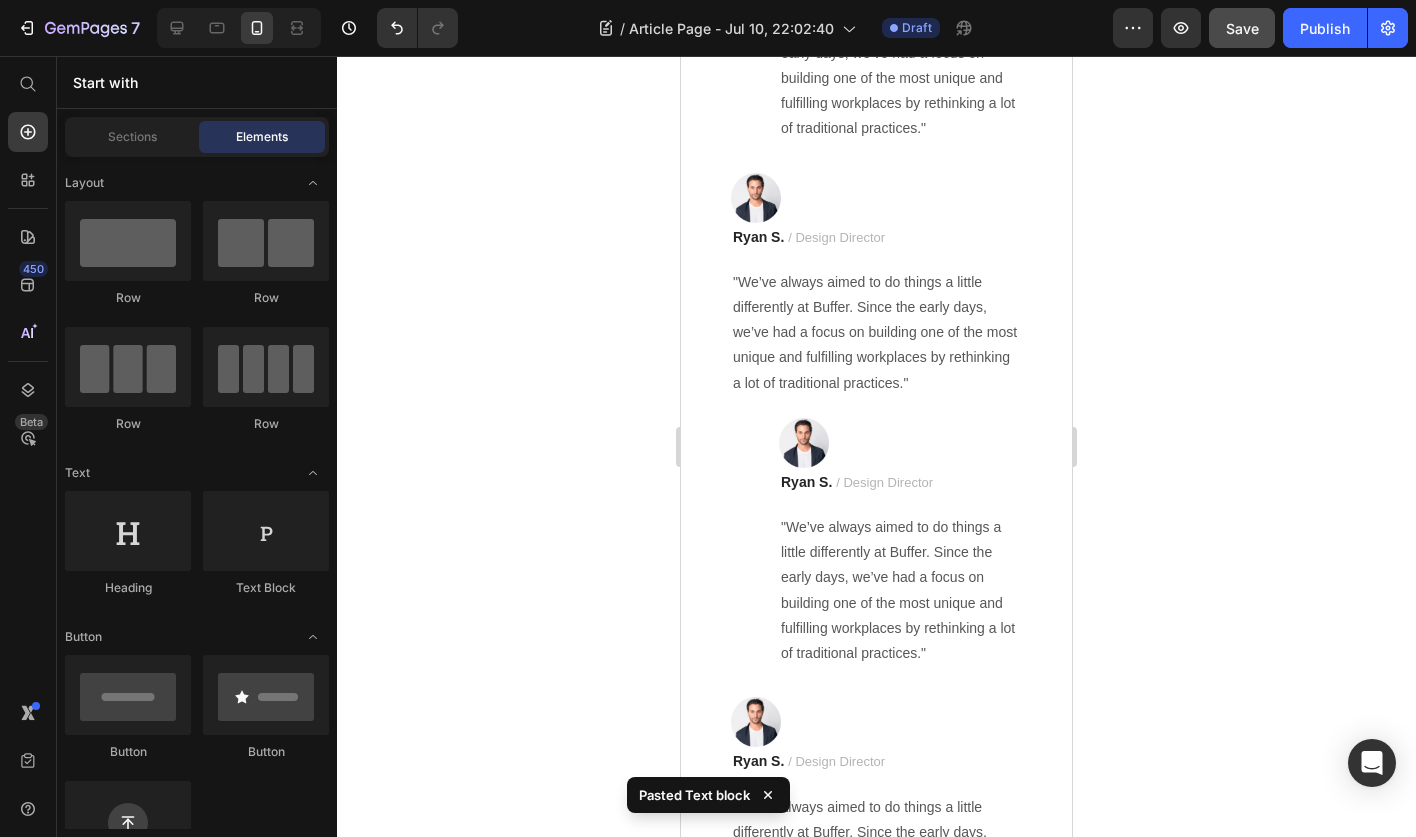 scroll, scrollTop: 13370, scrollLeft: 0, axis: vertical 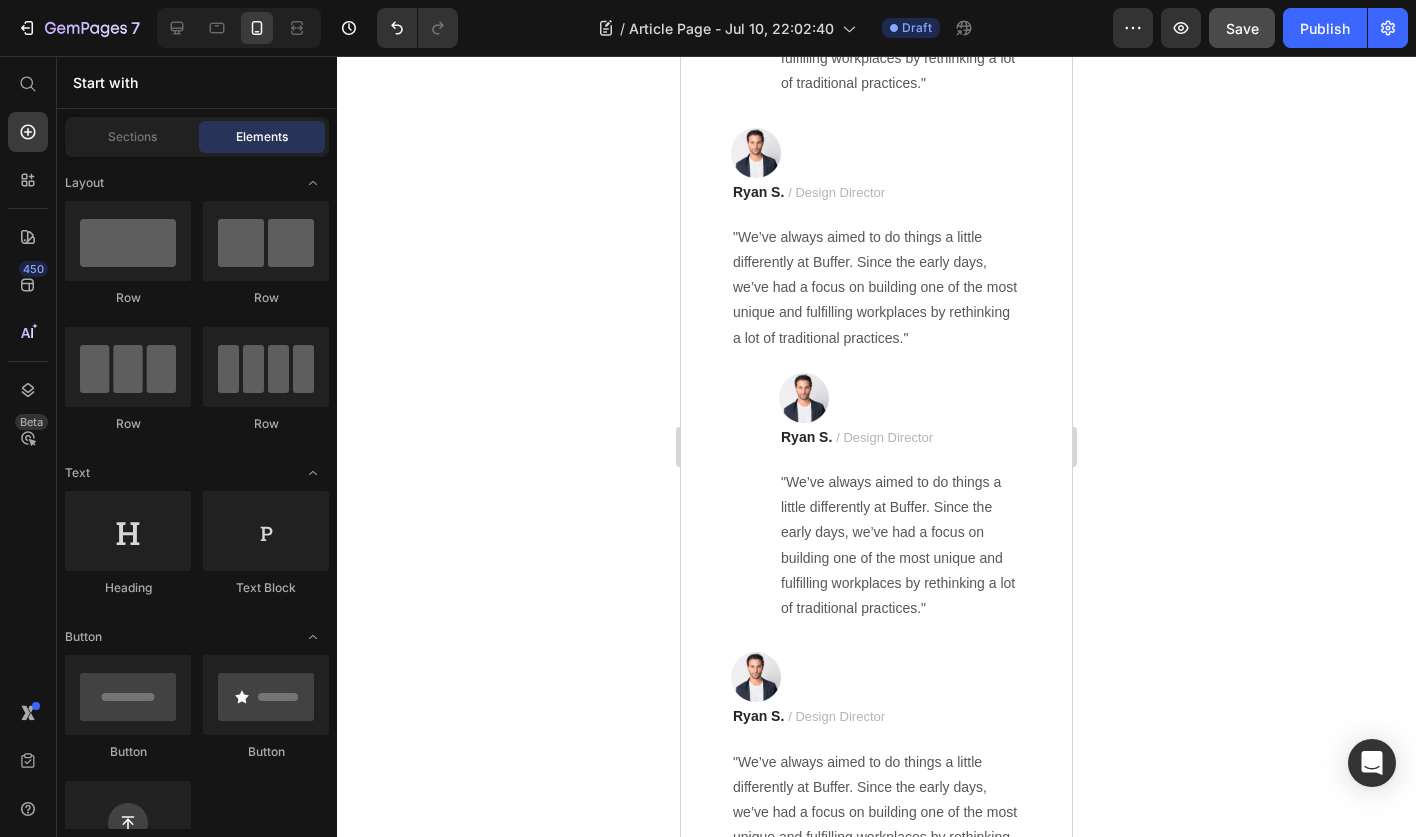 click on "Image" at bounding box center (754, -738) 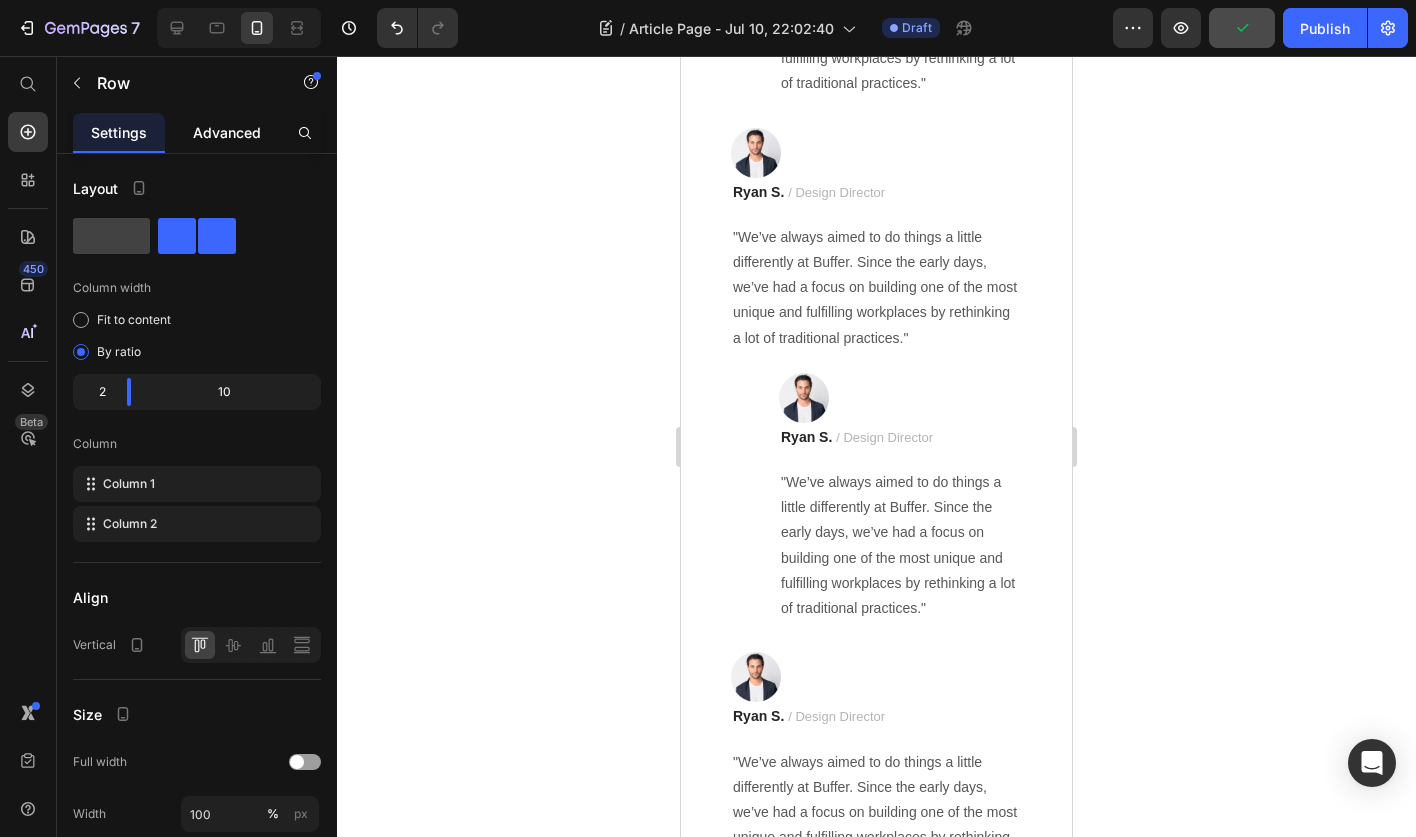 click on "Advanced" at bounding box center (227, 132) 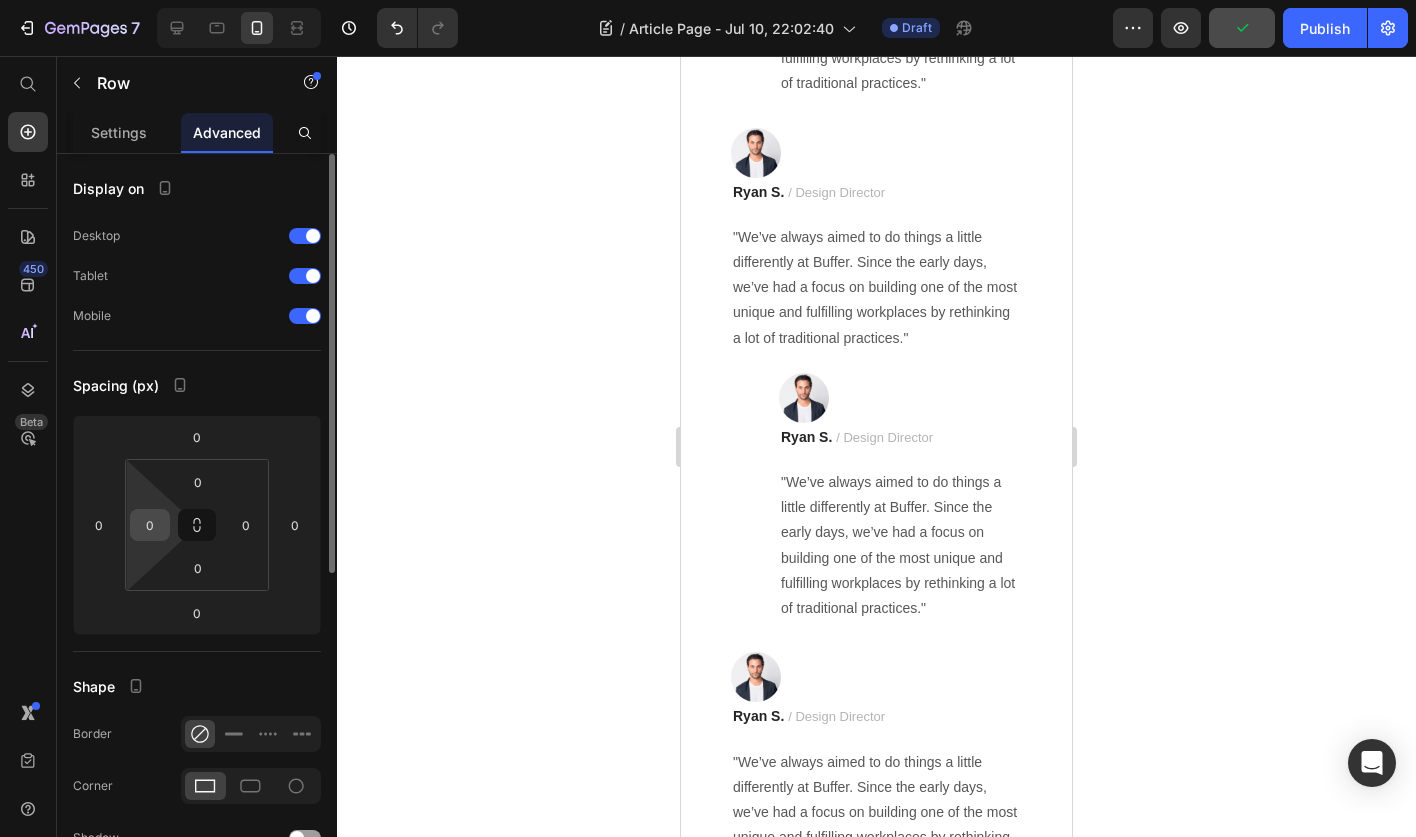click on "0" at bounding box center [150, 525] 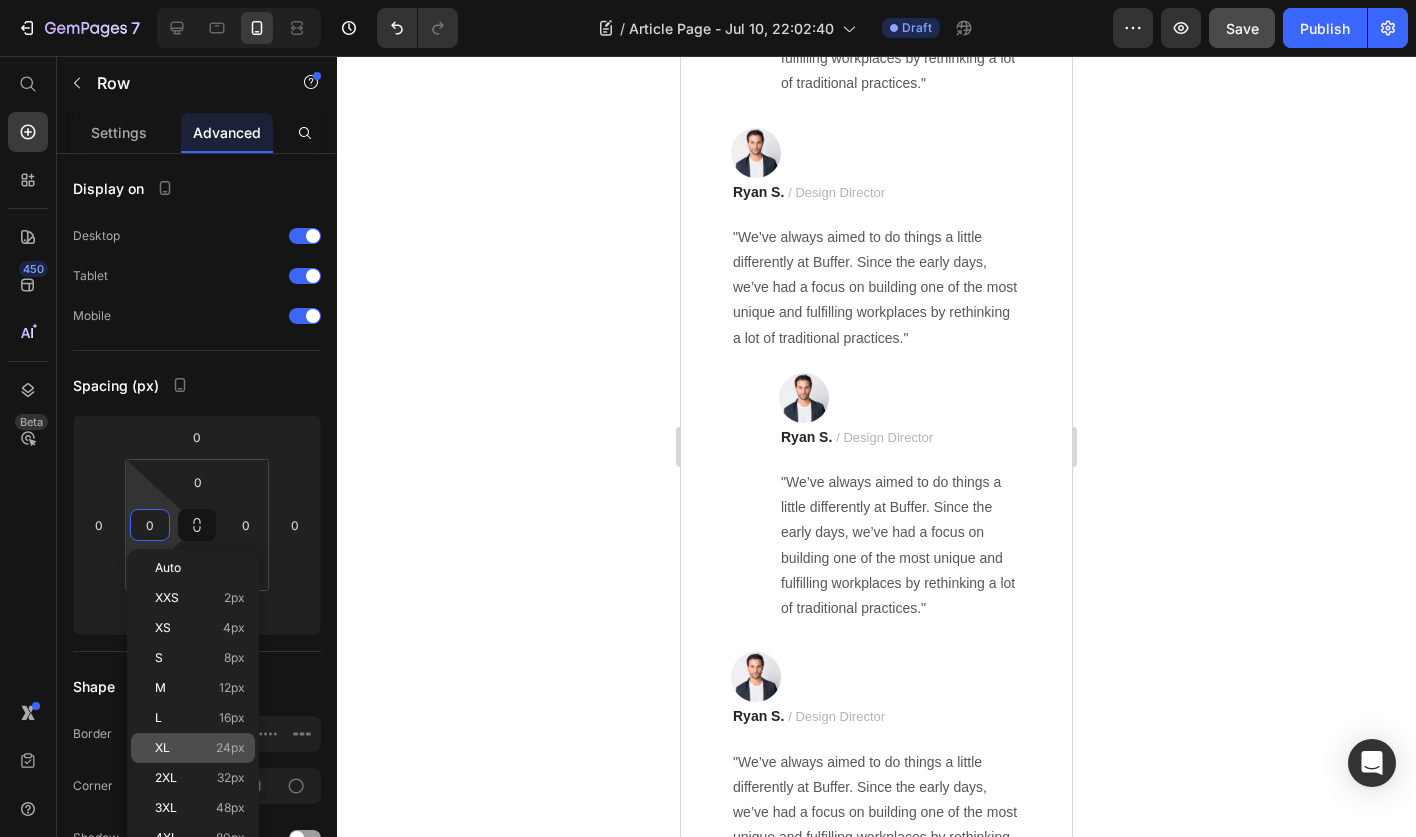 click on "XL 24px" at bounding box center [200, 748] 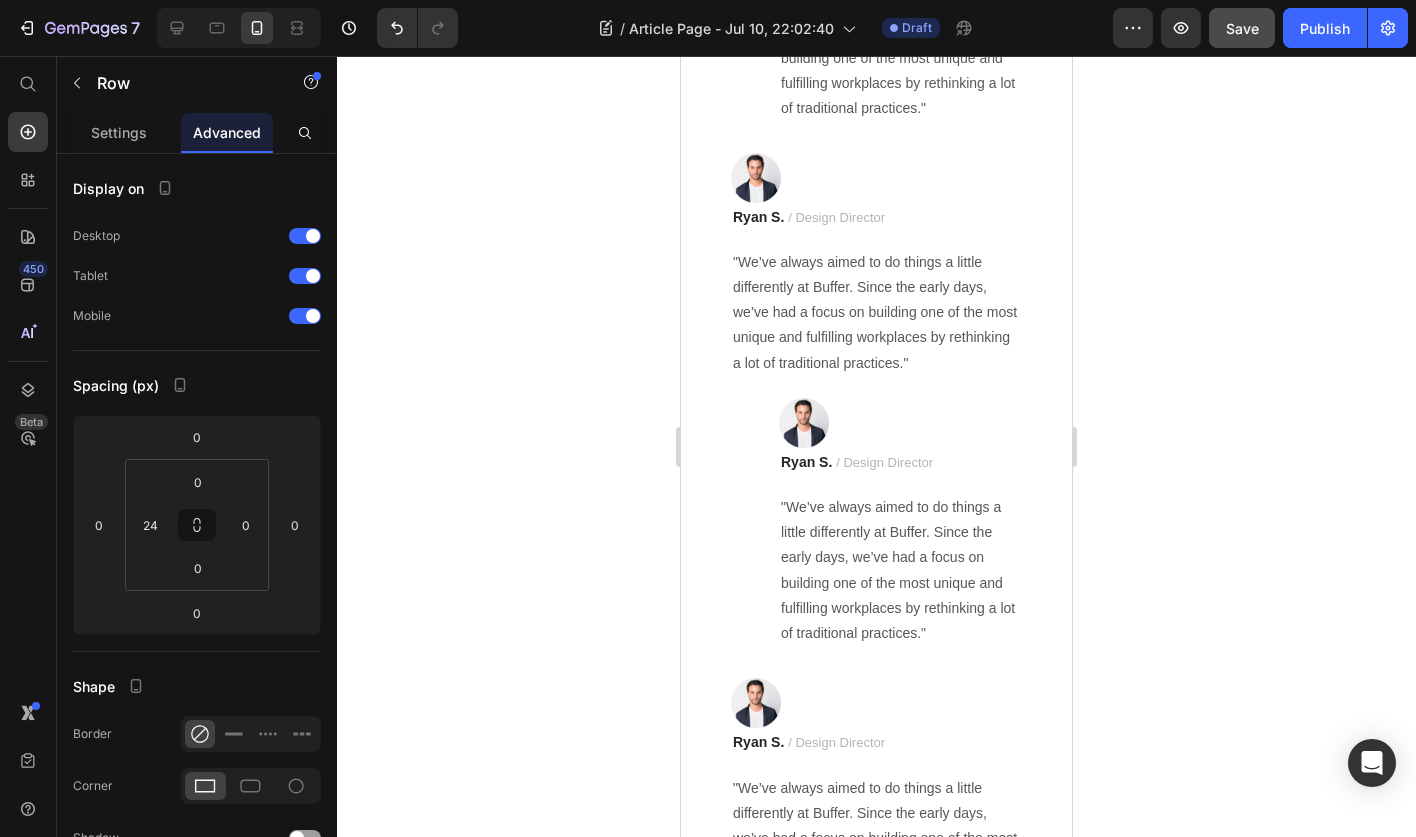 scroll, scrollTop: 13383, scrollLeft: 0, axis: vertical 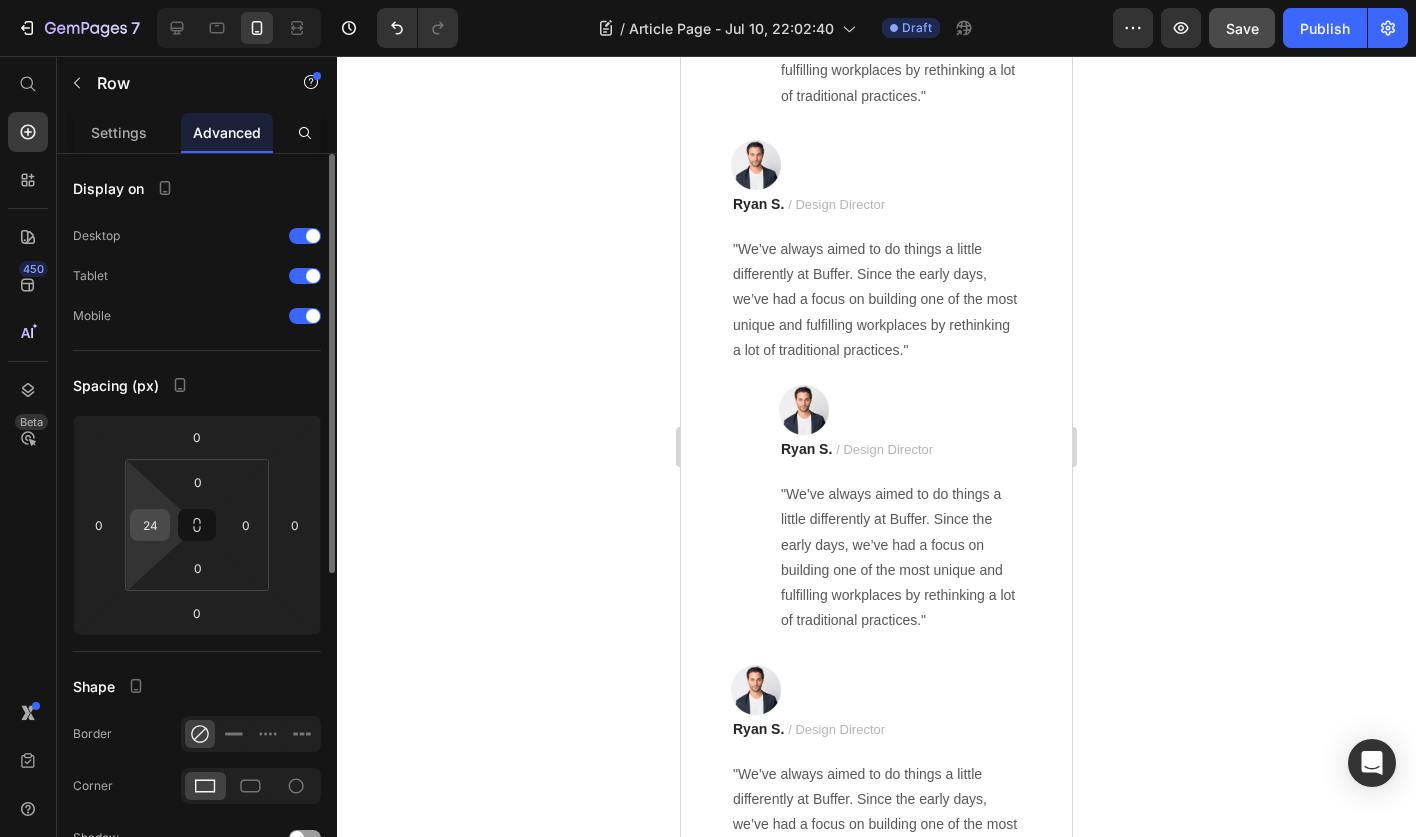 click on "24" at bounding box center (150, 525) 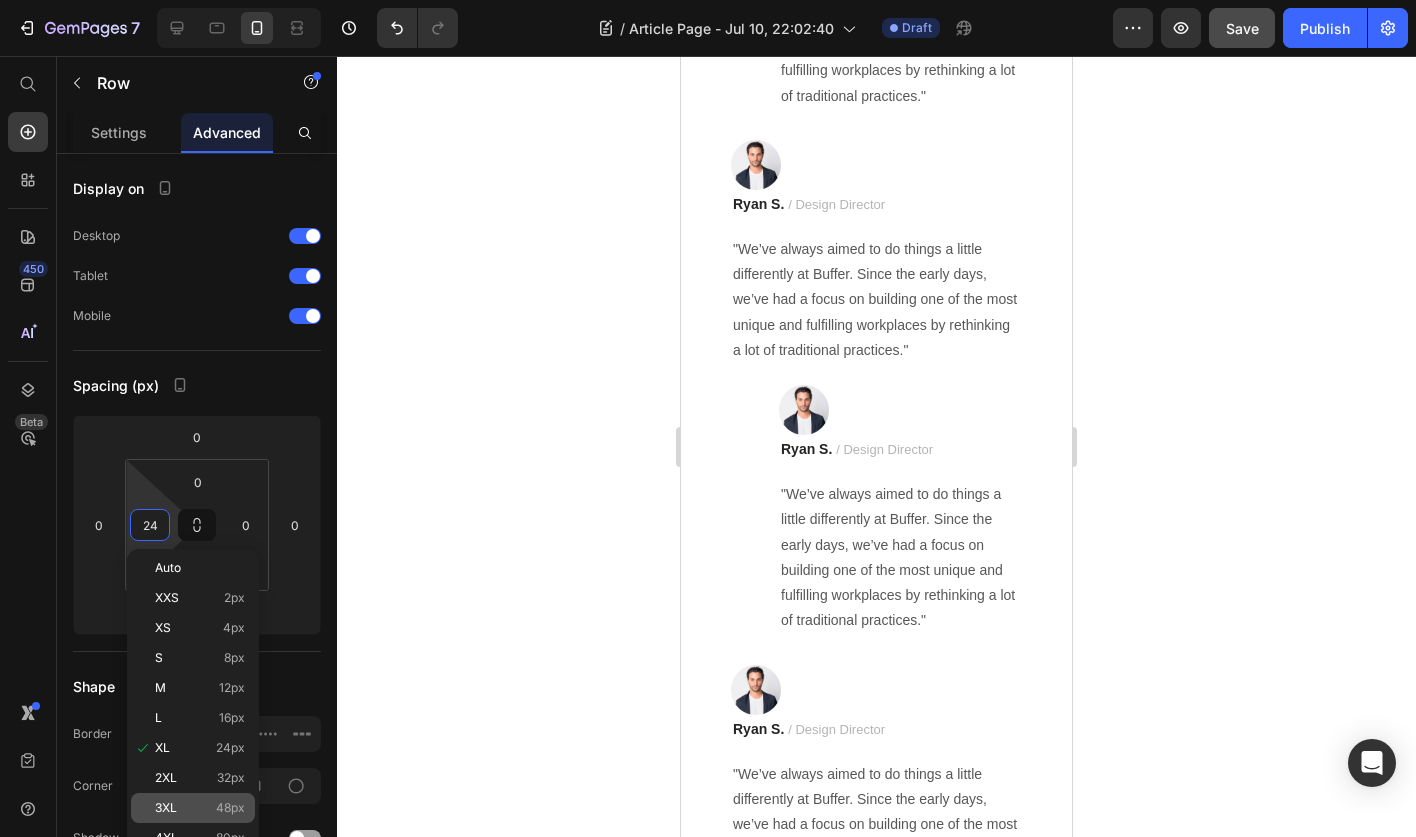 click on "3XL 48px" 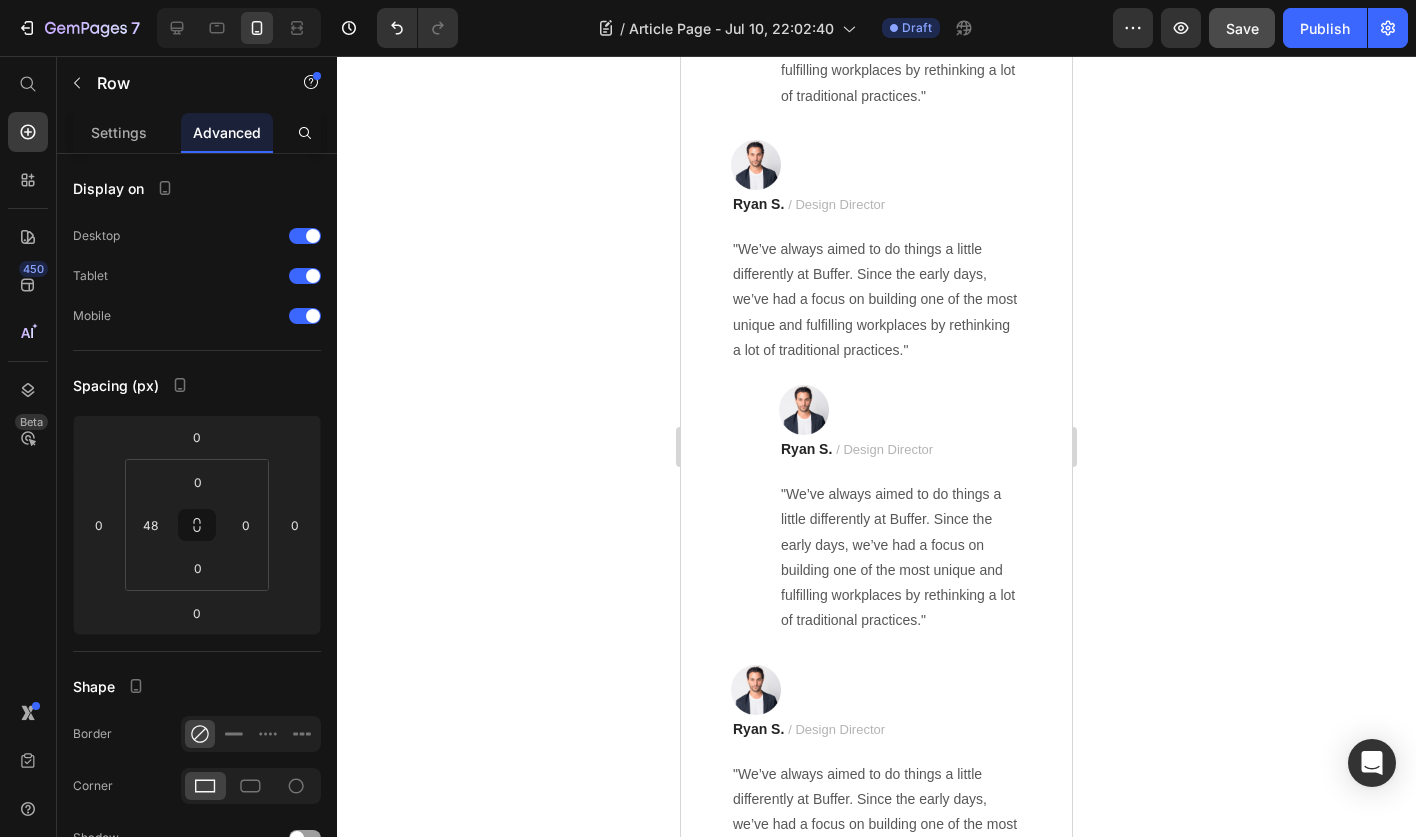 scroll, scrollTop: 13408, scrollLeft: 0, axis: vertical 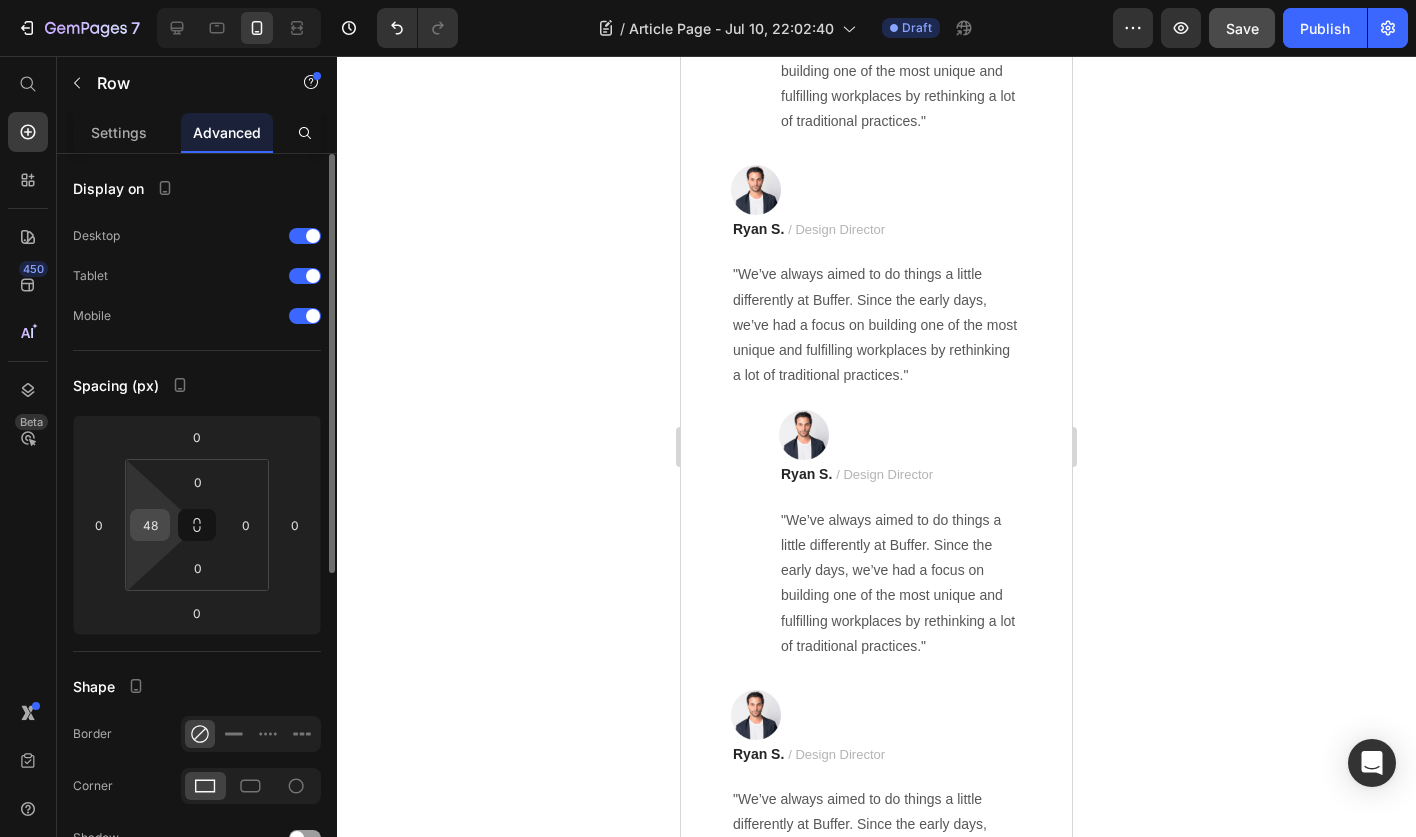 click on "48" at bounding box center [150, 525] 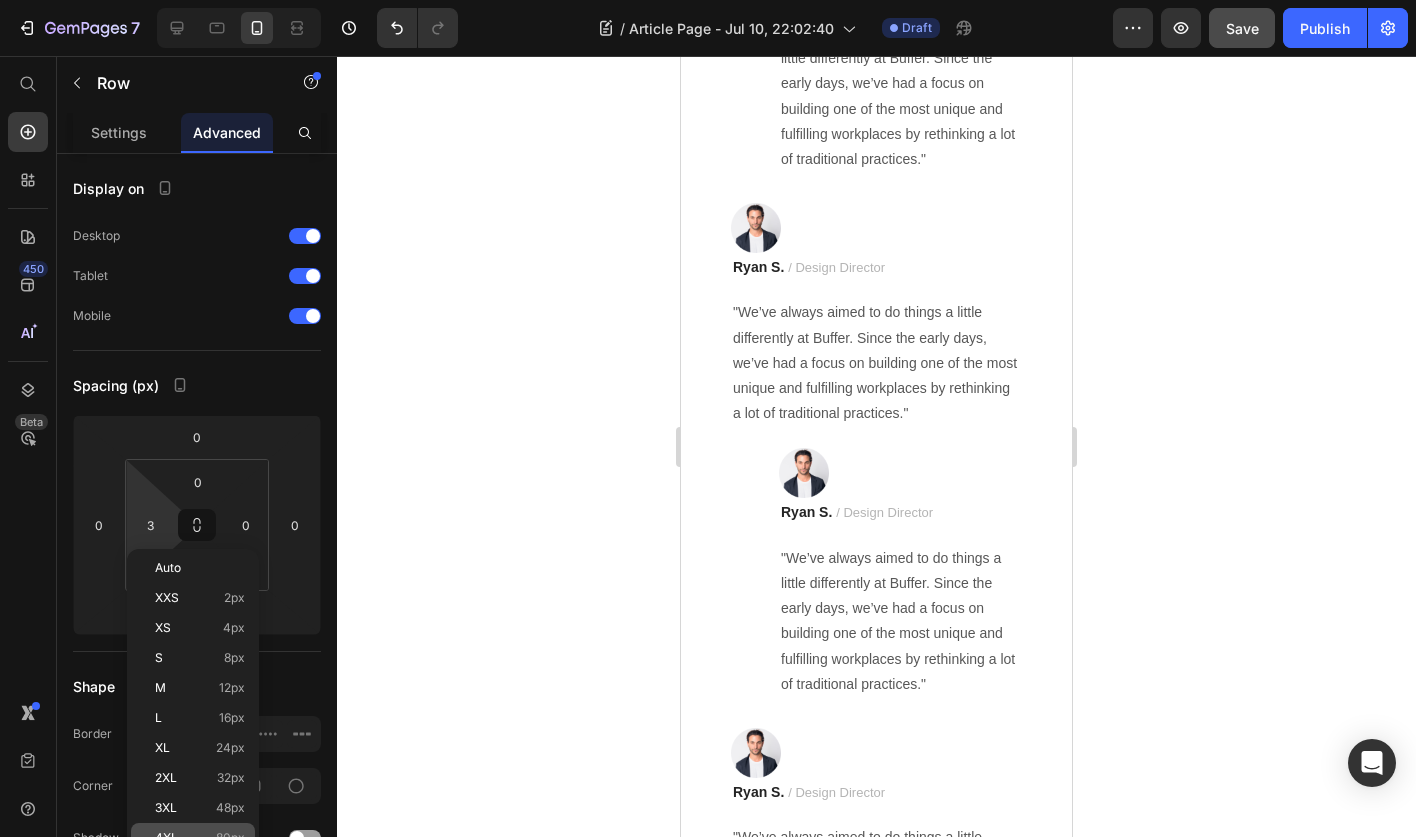 click on "80px" at bounding box center (230, 838) 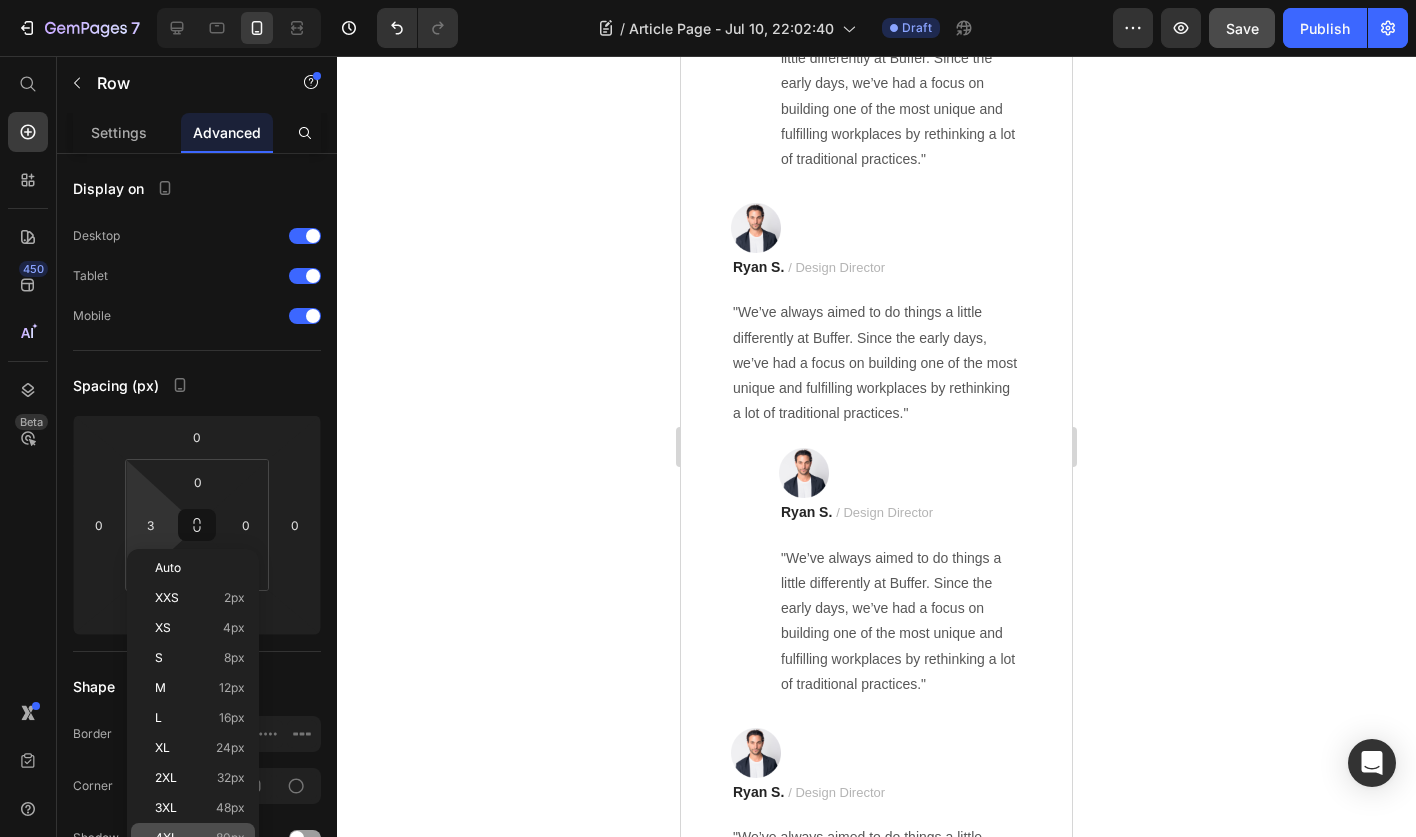 type on "80" 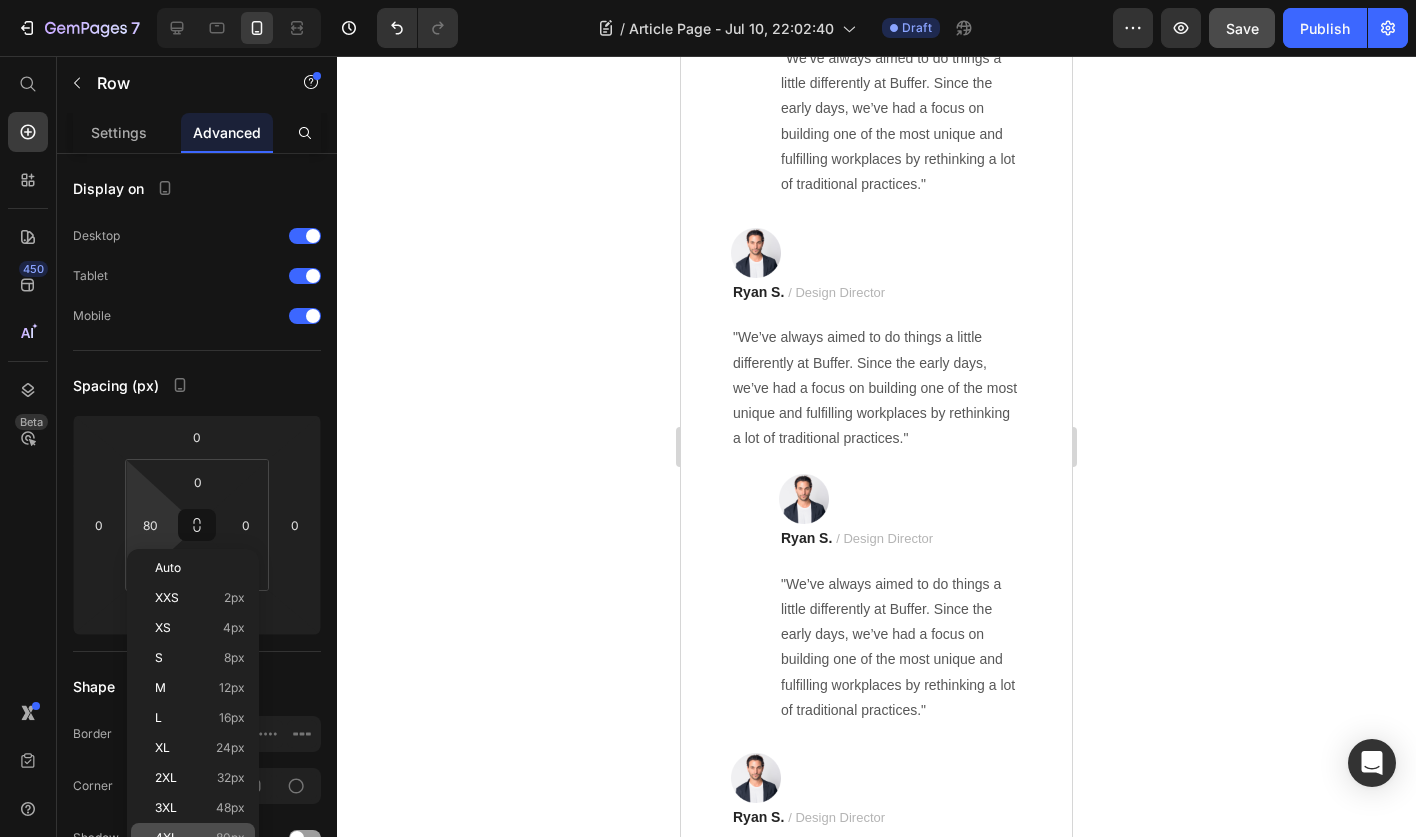 scroll, scrollTop: 13421, scrollLeft: 0, axis: vertical 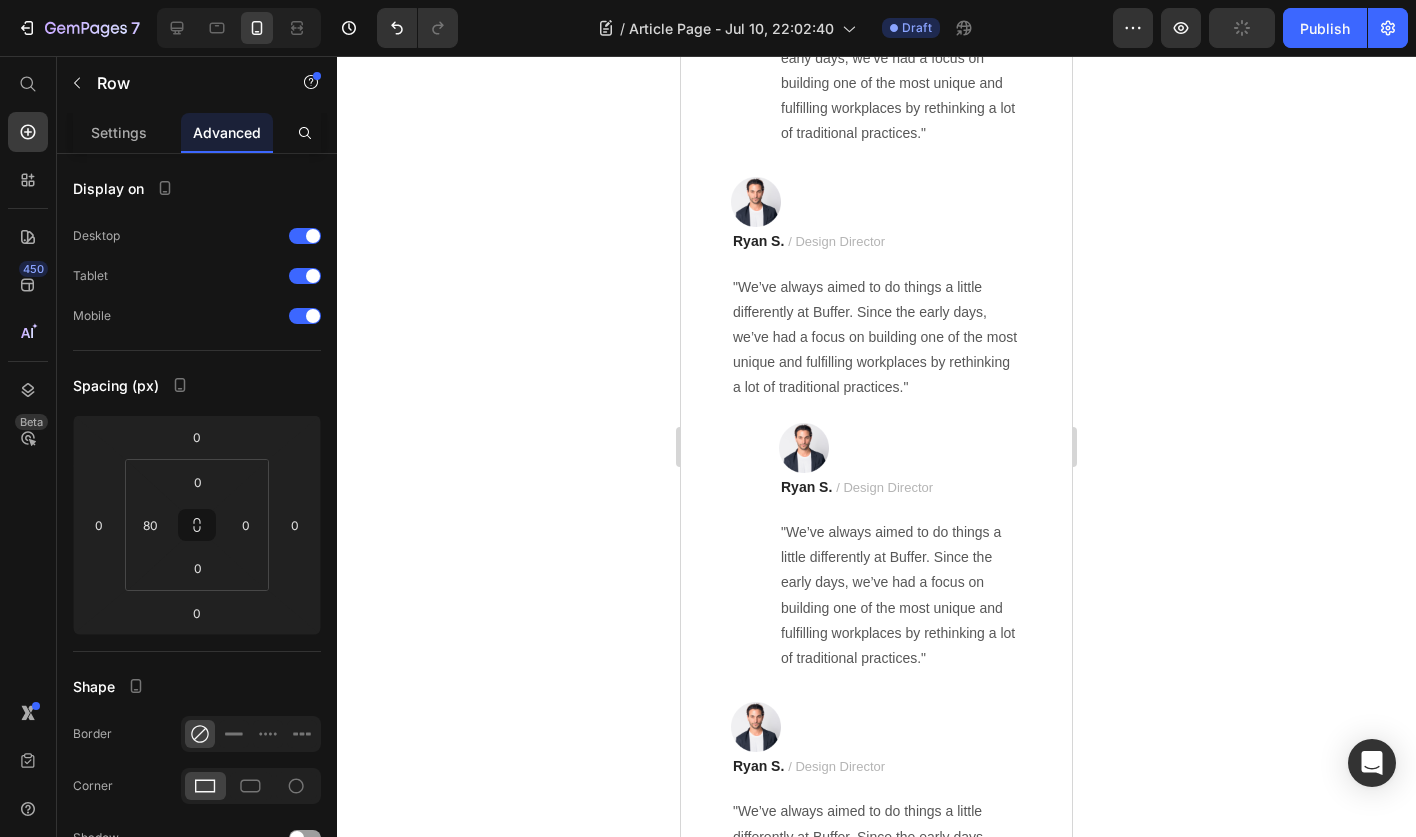 click 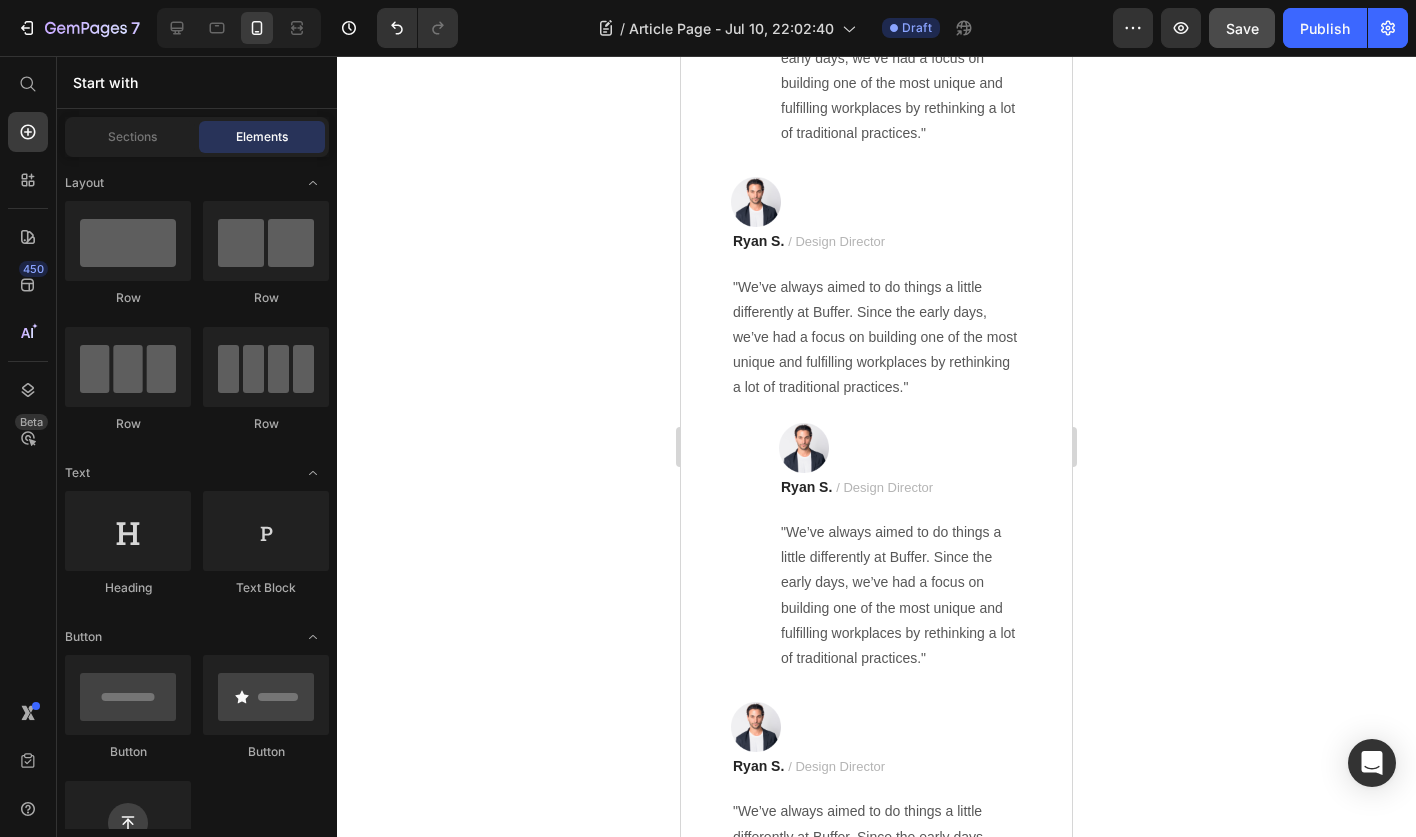click on "Lorem ipsum dolor sit amet, consectetur adipiscing elit, sed do eiusmod tempor incididunt ut labore et dolore magna aliqua. Ut enim ad minim veniam, quis nostrud exercitation ullamco laboris nisi ut aliquip ex ea commodo consequat. Text Block" at bounding box center (937, -739) 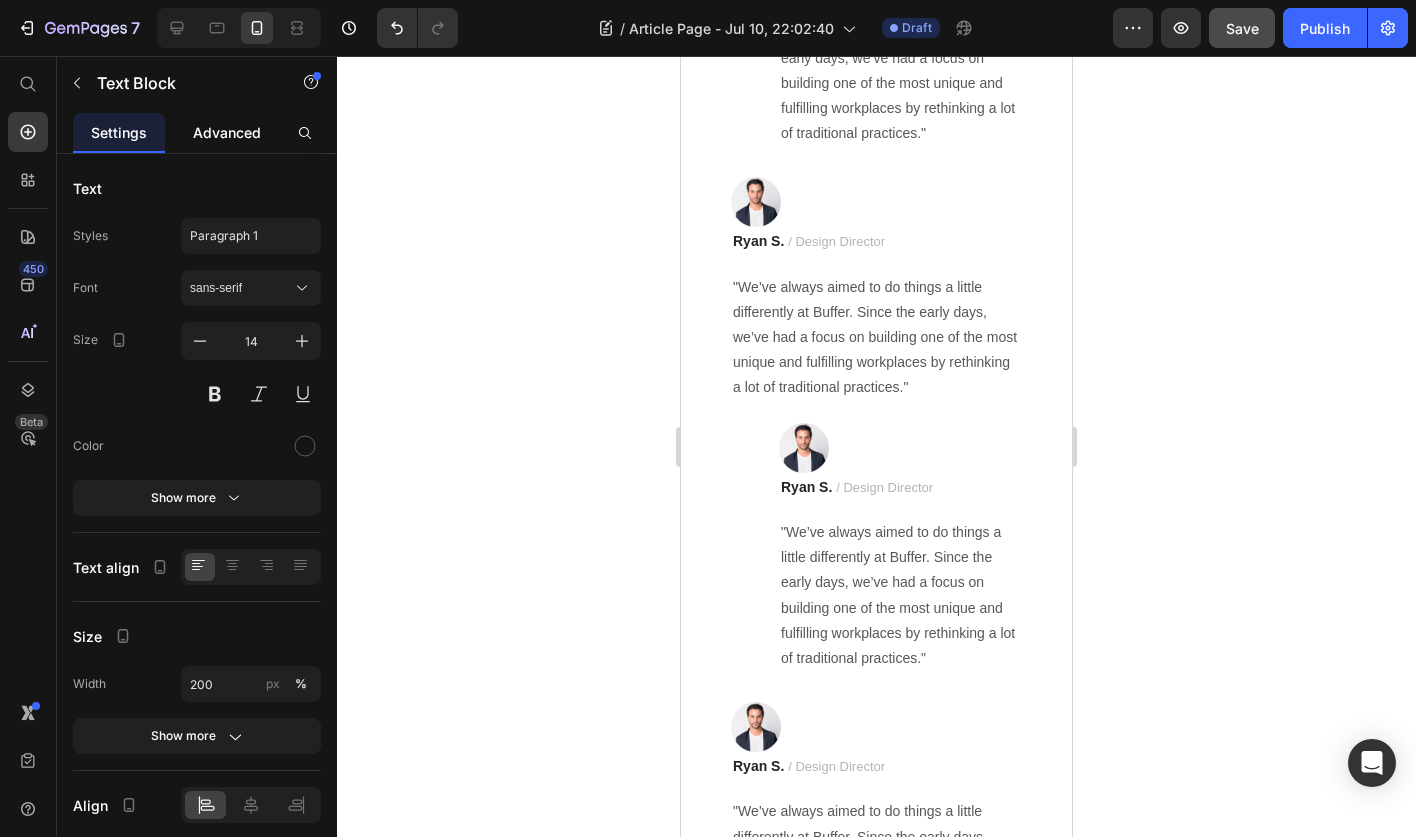 click on "Advanced" at bounding box center [227, 132] 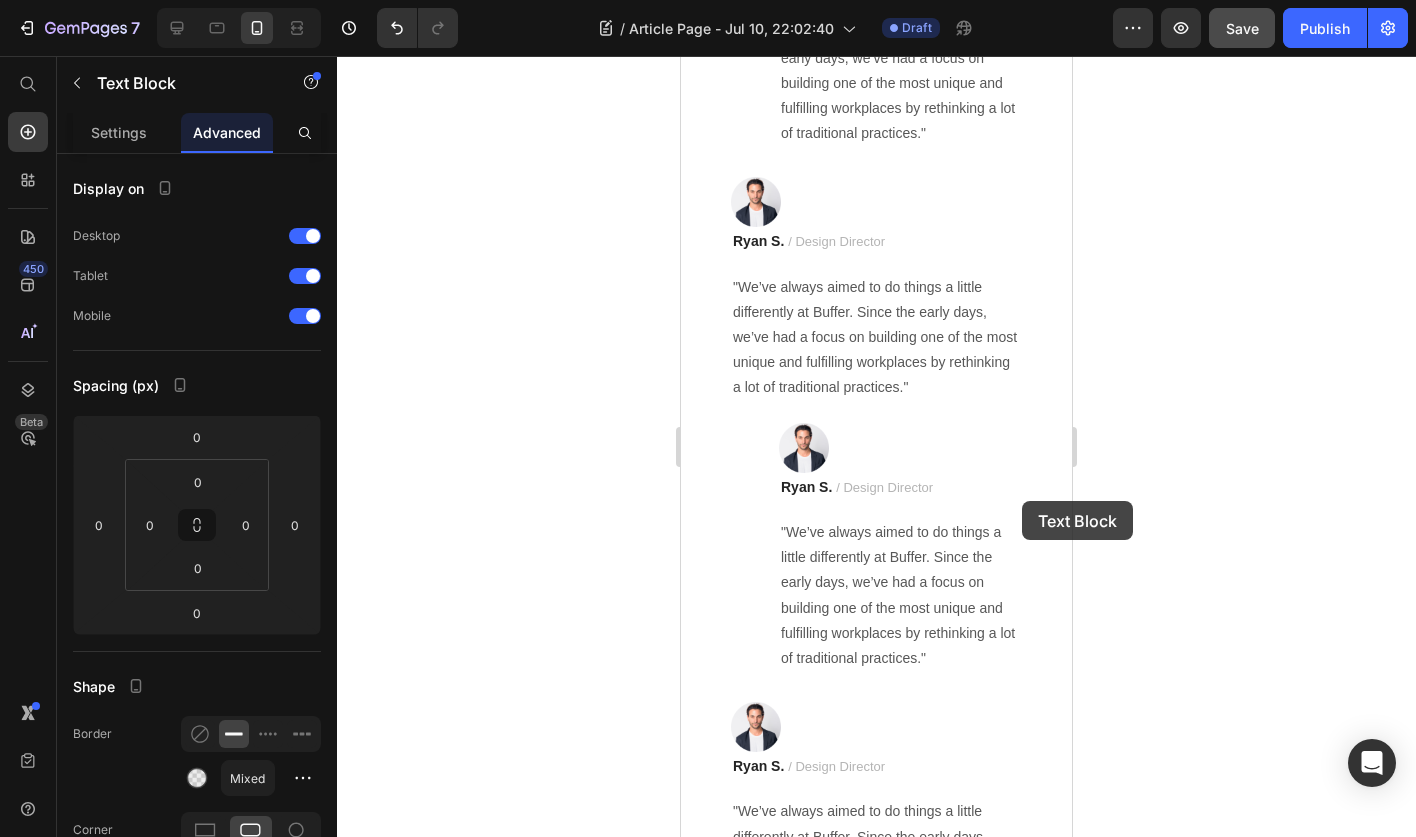 scroll, scrollTop: 13256, scrollLeft: 0, axis: vertical 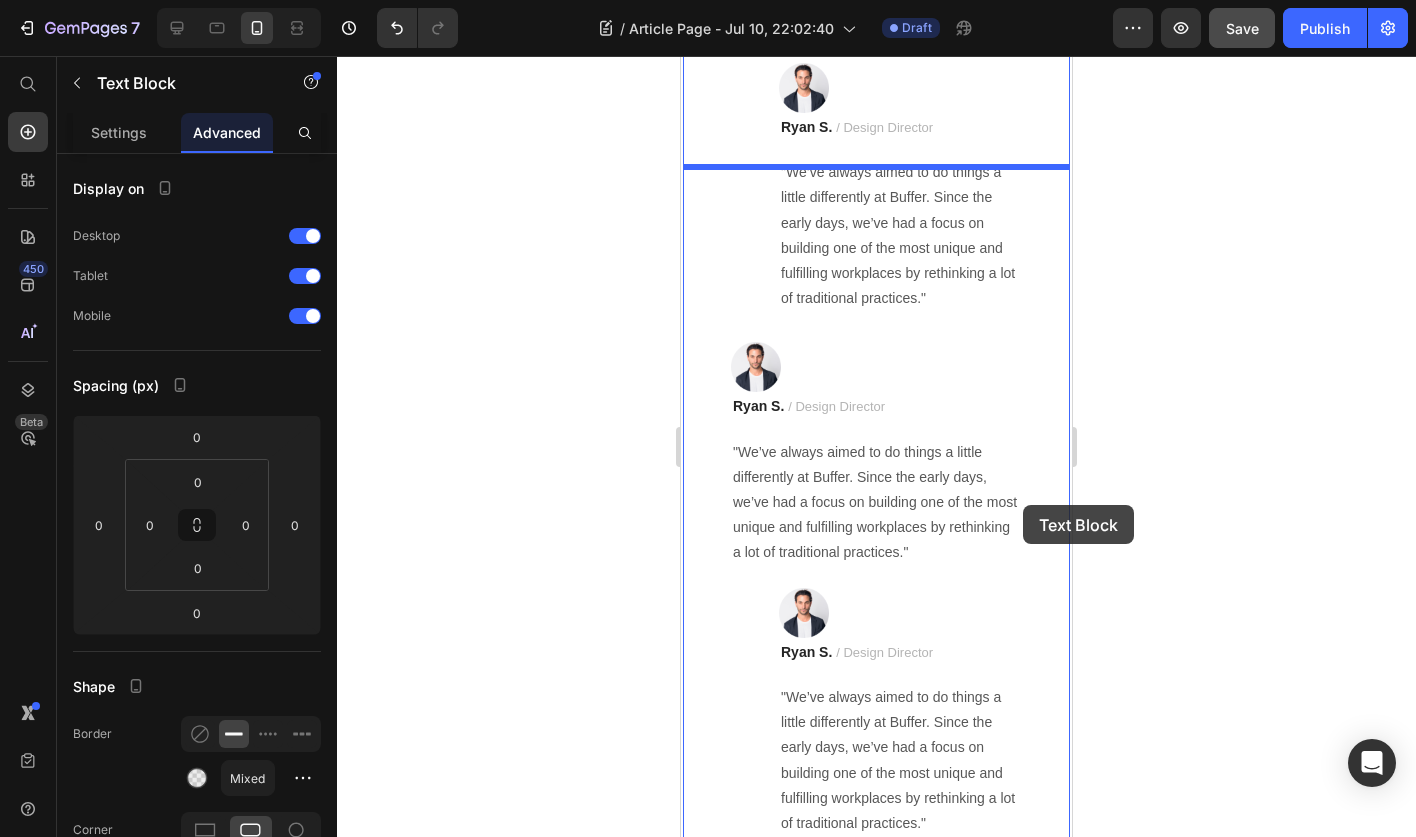 drag, startPoint x: 1006, startPoint y: 501, endPoint x: 1023, endPoint y: 505, distance: 17.464249 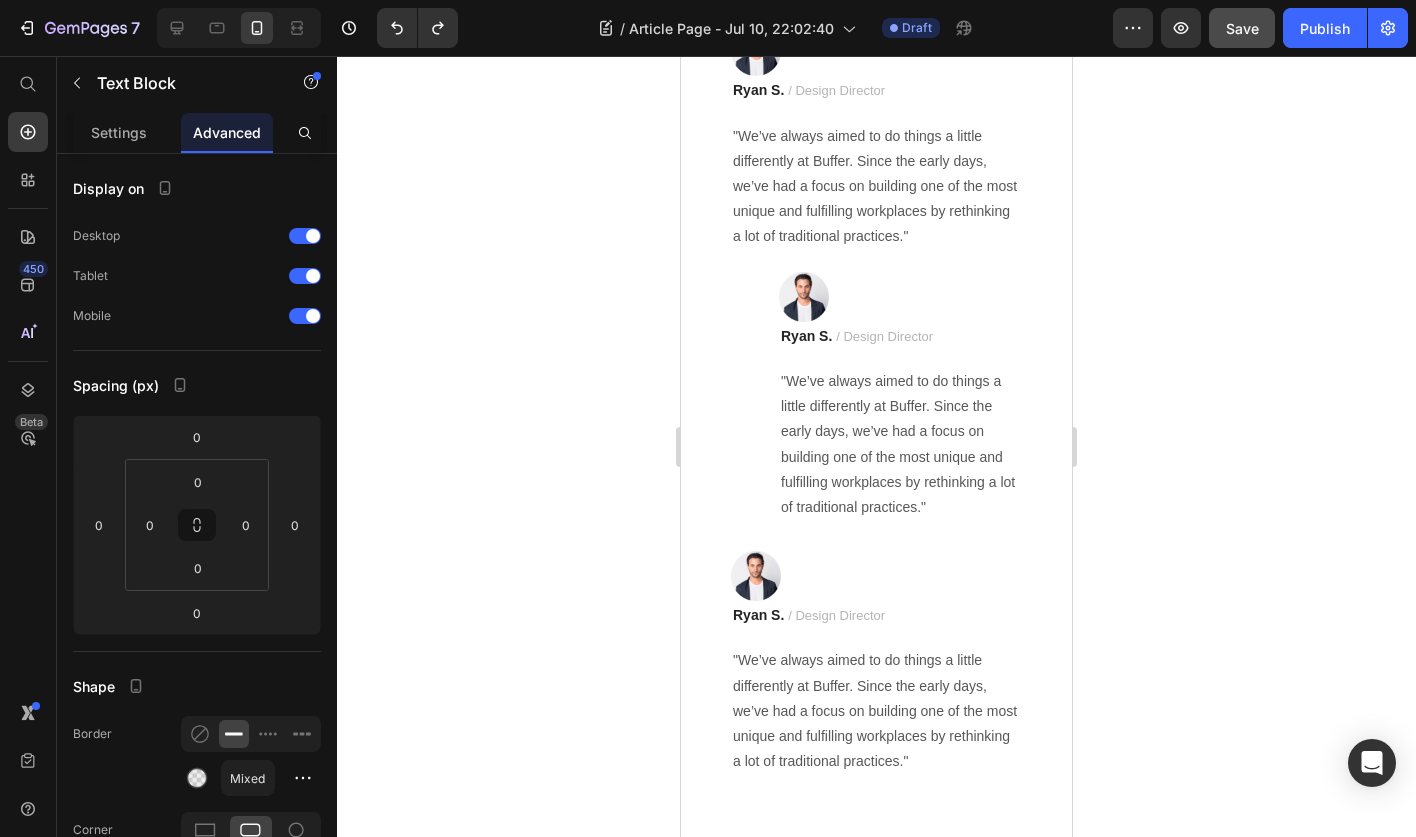 scroll, scrollTop: 13571, scrollLeft: 0, axis: vertical 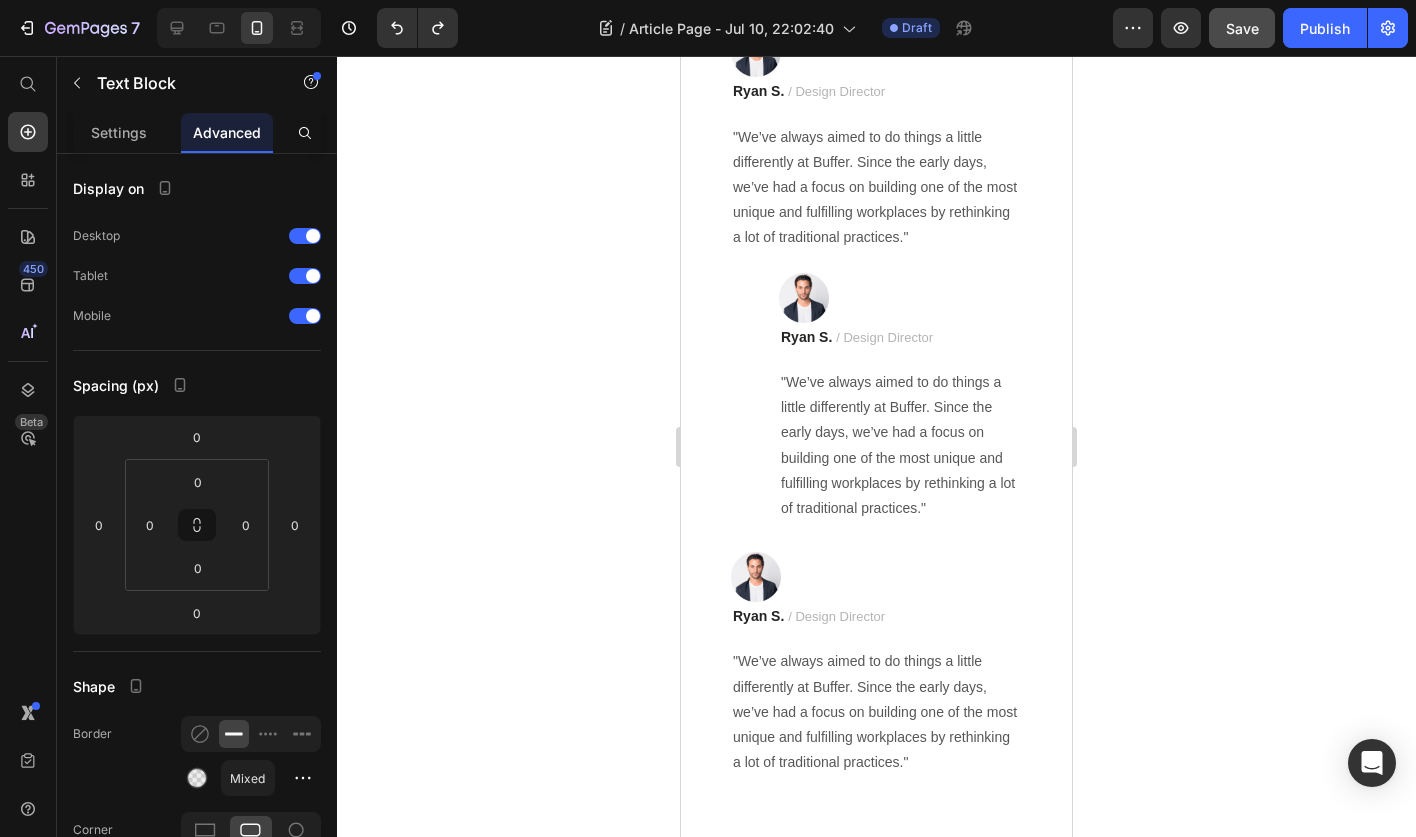 click on "Lorem ipsum dolor sit amet, consectetur adipiscing elit, sed do eiusmod tempor incididunt ut labore et dolore magna aliqua. Ut enim ad minim veniam, quis nostrud exercitation ullamco laboris nisi ut aliquip ex ea commodo consequat." at bounding box center (937, -889) 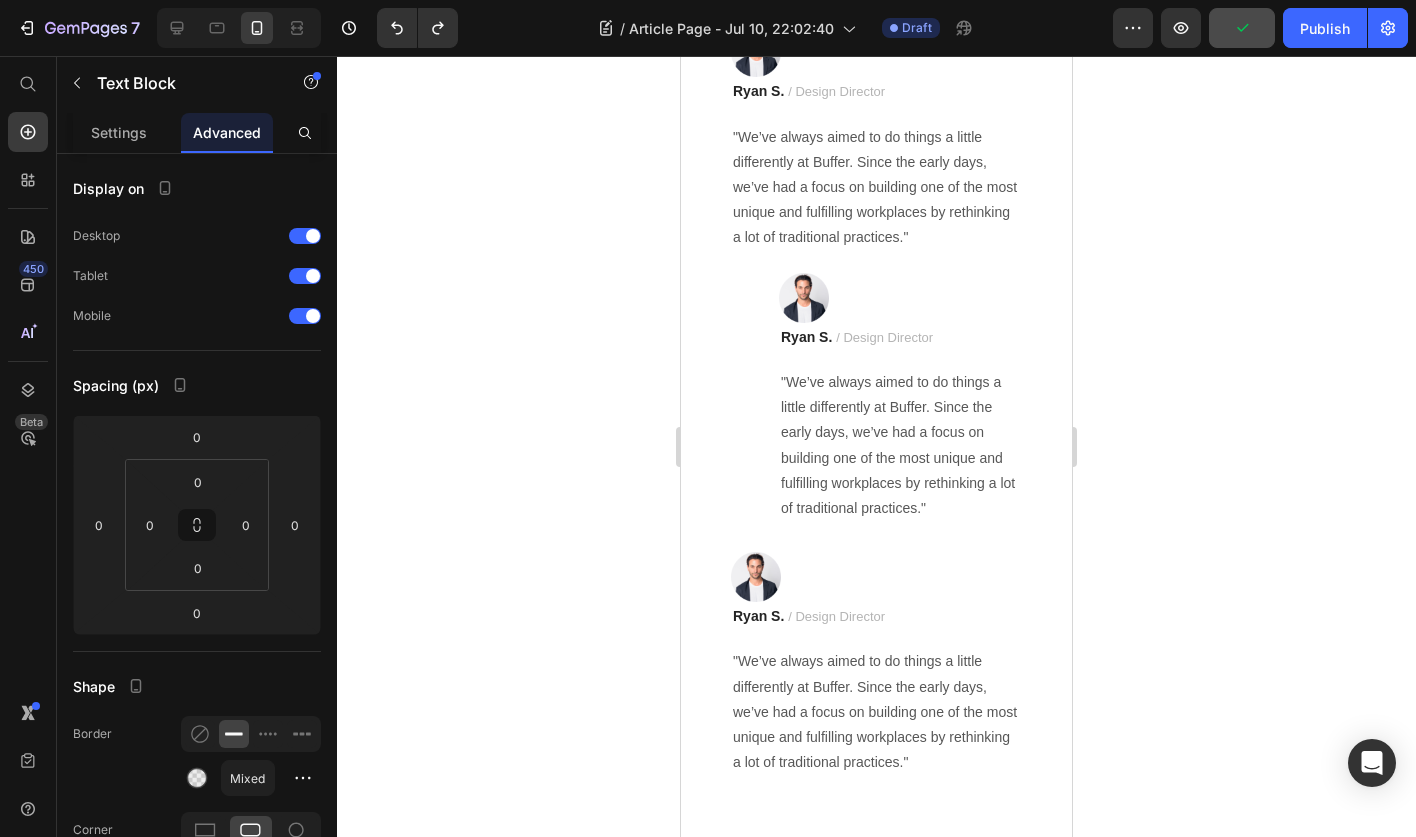 click on "Lorem ipsum dolor sit amet, consectetur adipiscing elit, sed do eiusmod tempor incididunt ut labore et dolore magna aliqua. Ut enim ad minim veniam, quis nostrud exercitation ullamco laboris nisi ut aliquip ex ea commodo consequat." at bounding box center (937, -889) 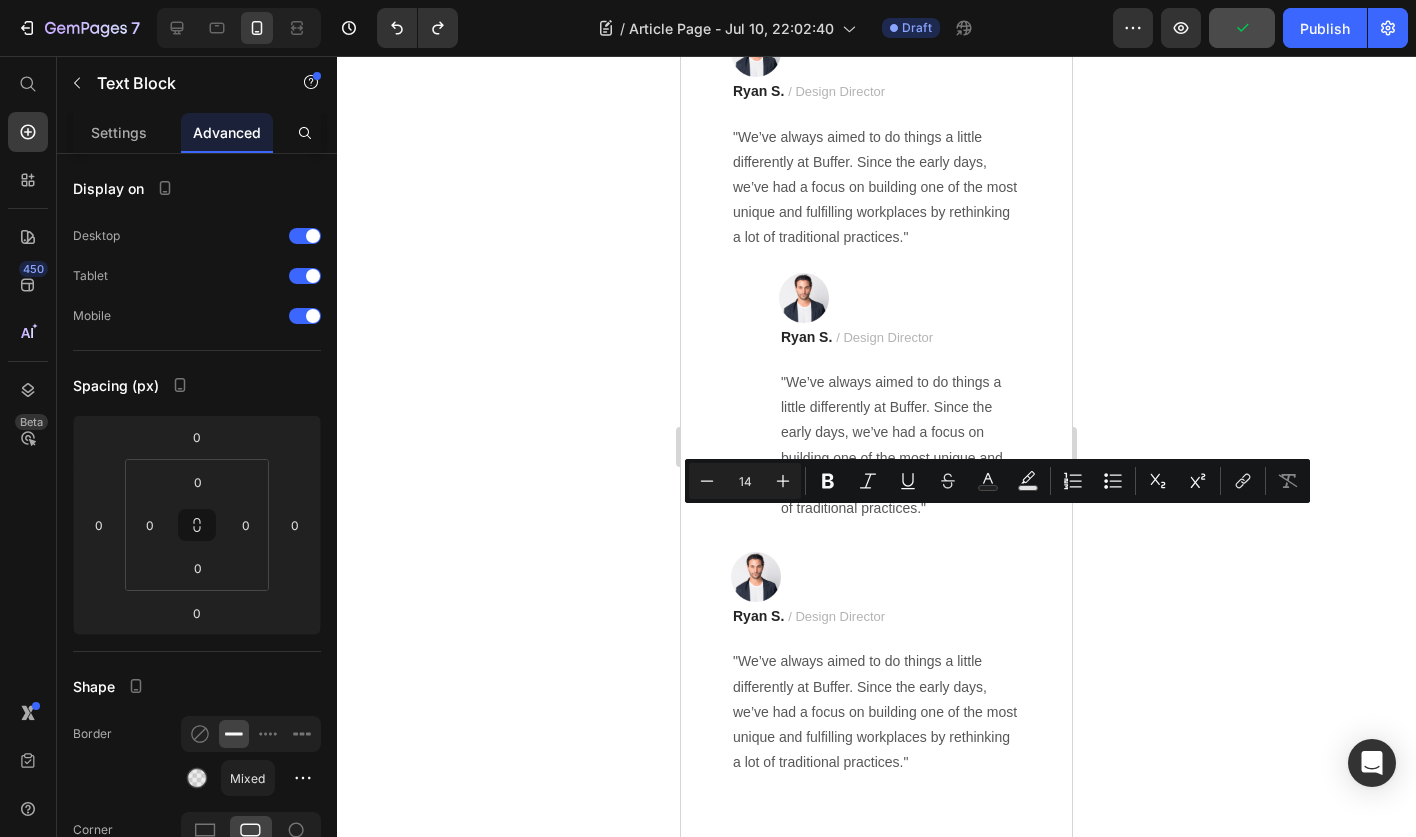 click on "Lorem ipsum dolor sit amet, consectetur adipiscing elit, sed do eiusmod tempor incididunt ut labore et dolore magna aliqua. Ut enim ad minim veniam, quis nostrud exercitation ullamco laboris nisi ut aliquip ex ea commodo consequat." at bounding box center (937, -889) 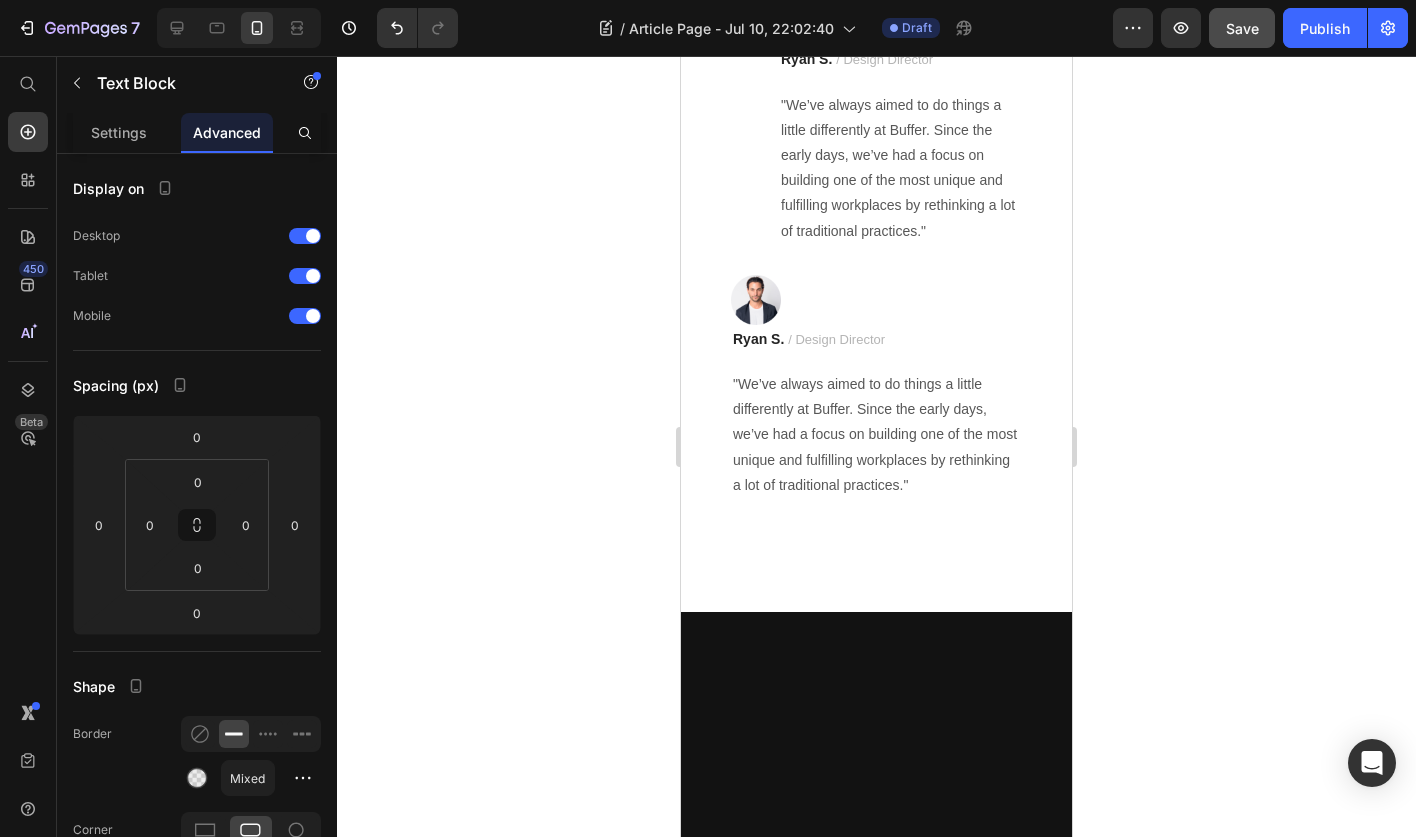 click 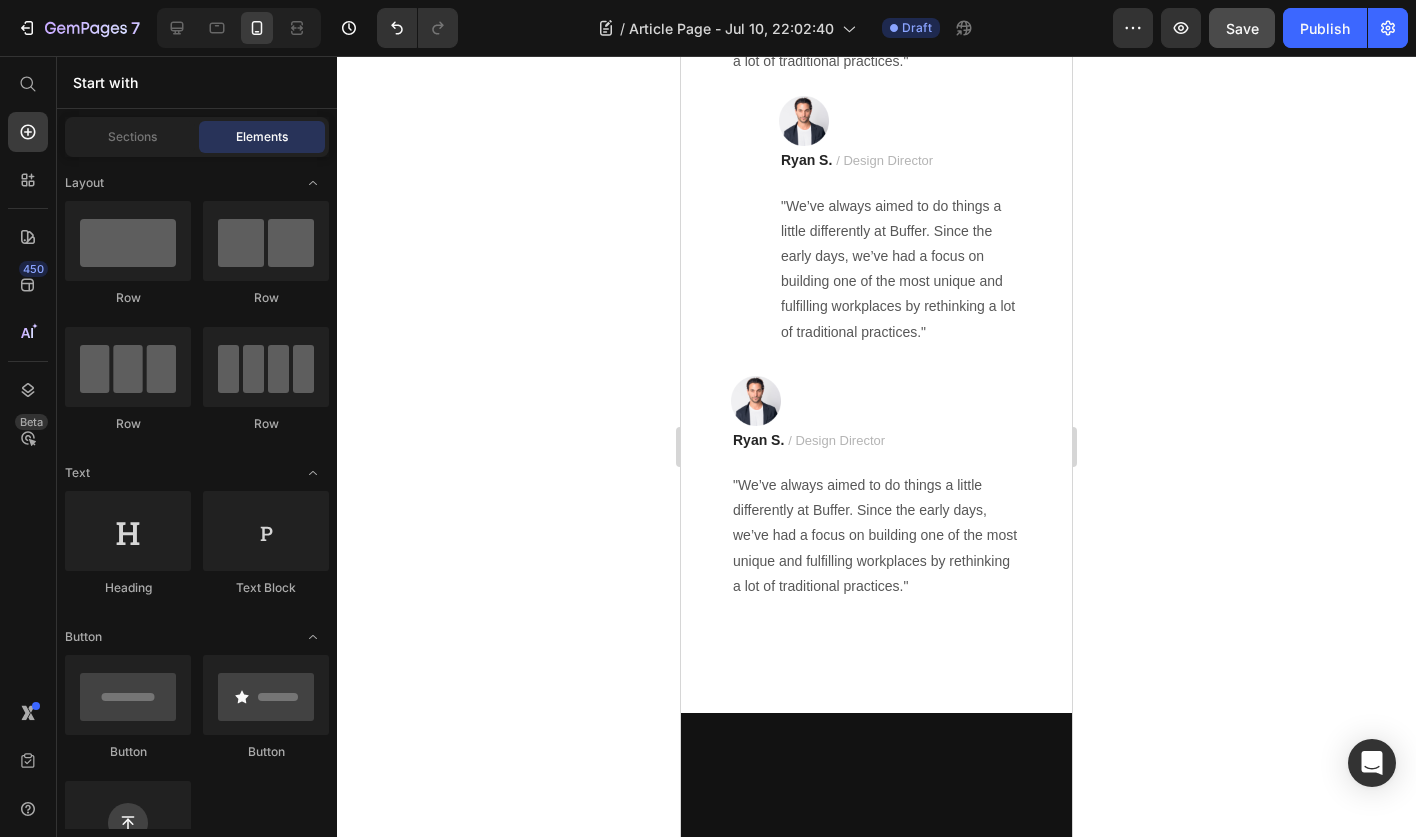 scroll, scrollTop: 13446, scrollLeft: 0, axis: vertical 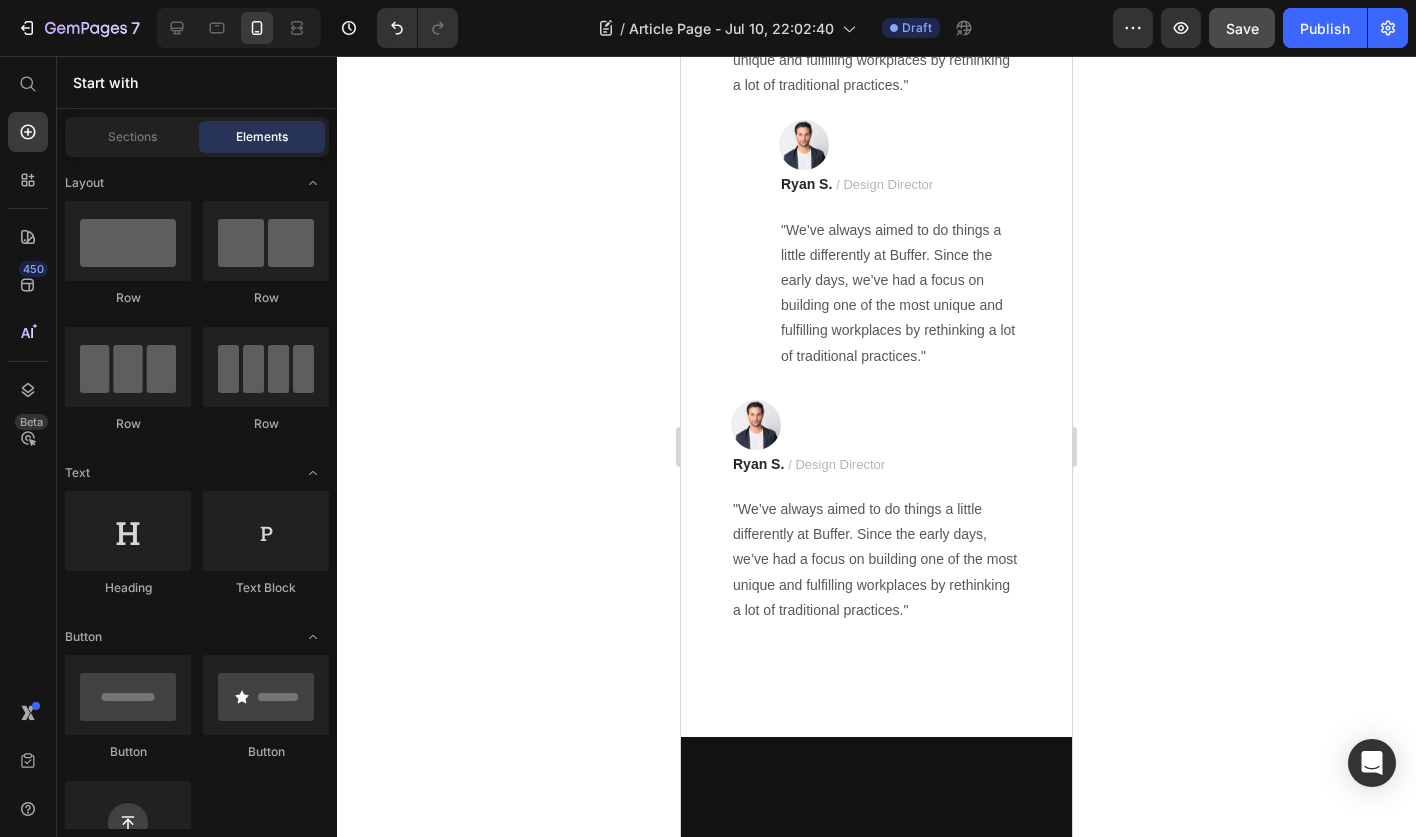 click on "[FIRST] [LAST]" at bounding box center (842, -944) 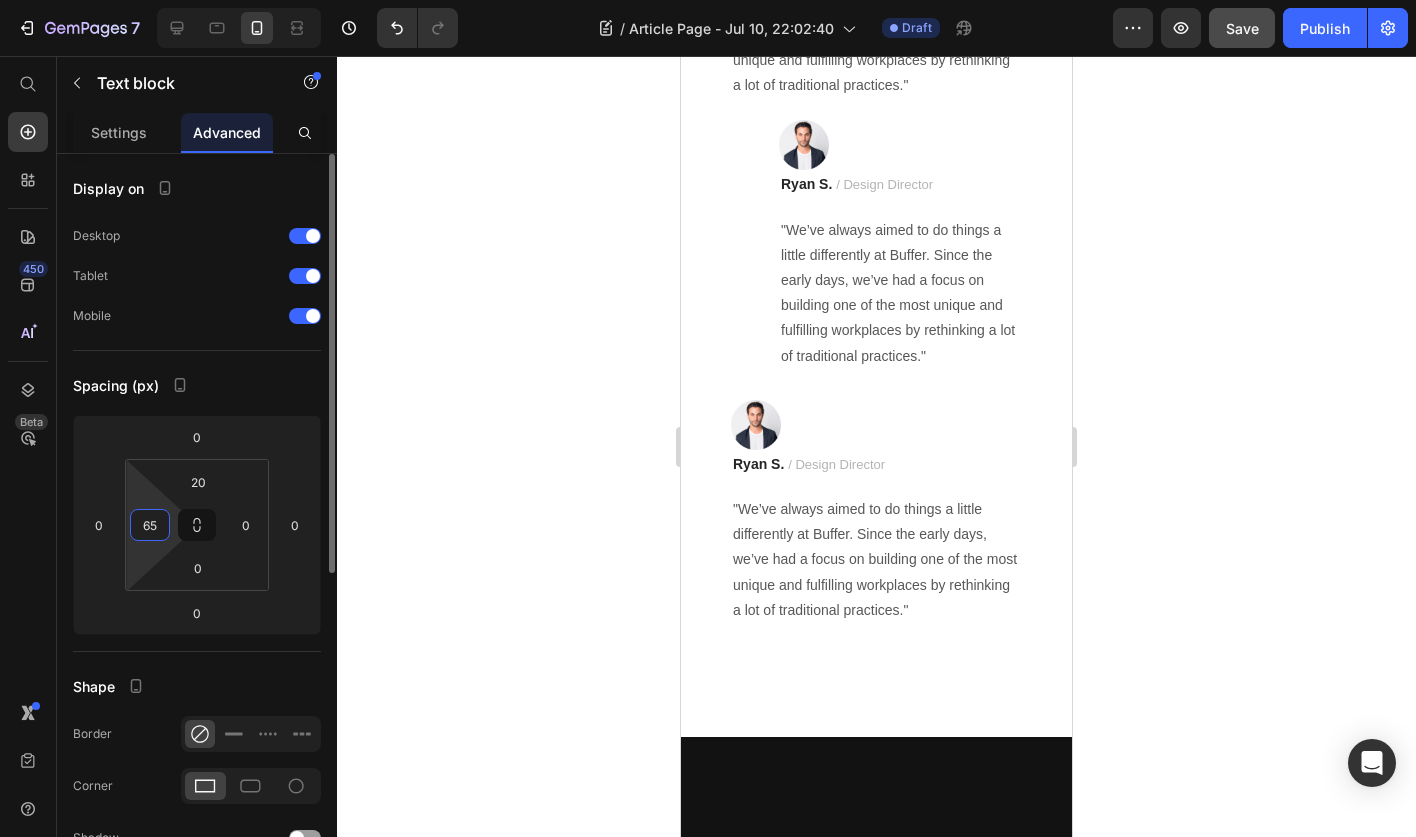 click on "65" at bounding box center [150, 525] 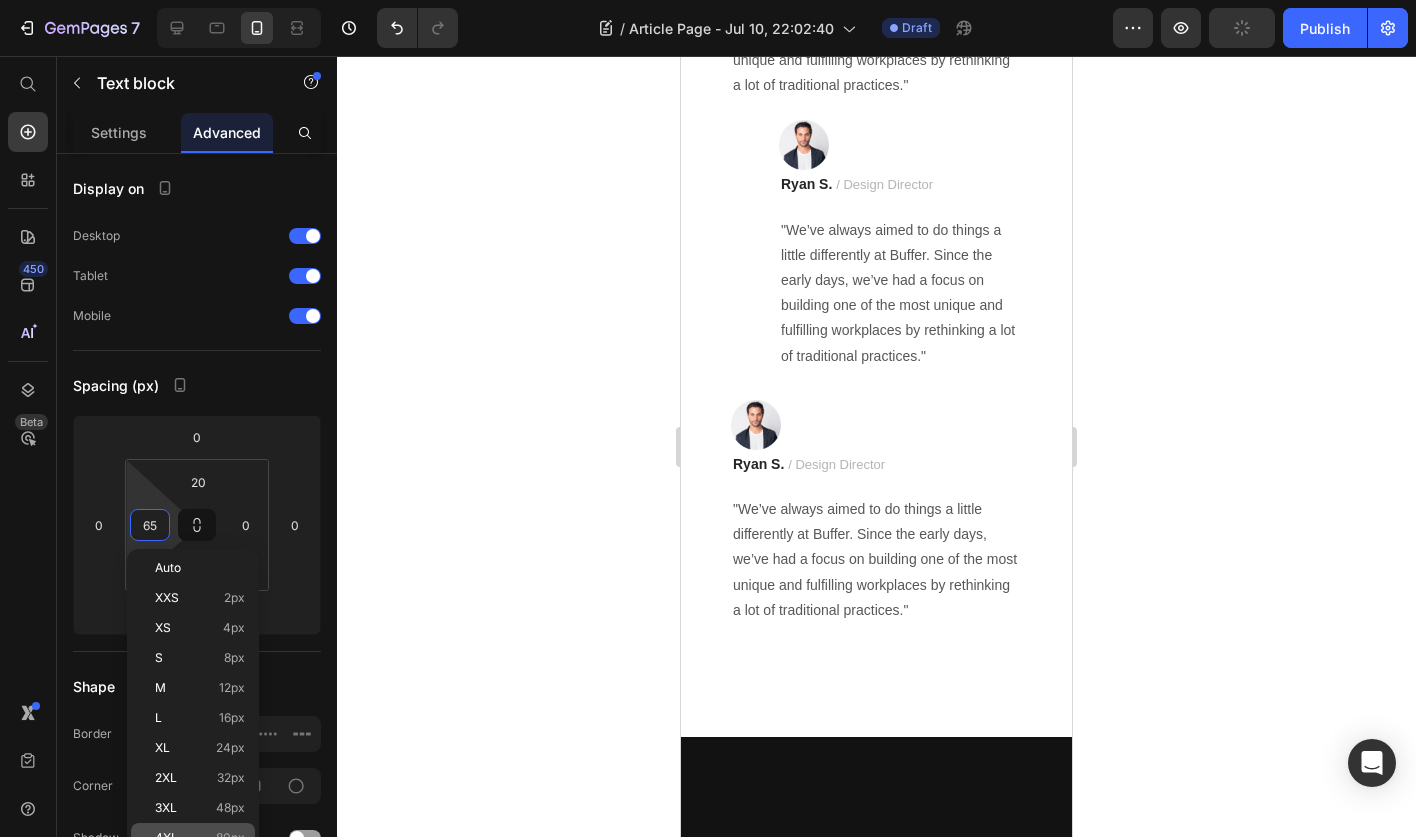 click on "4XL 80px" 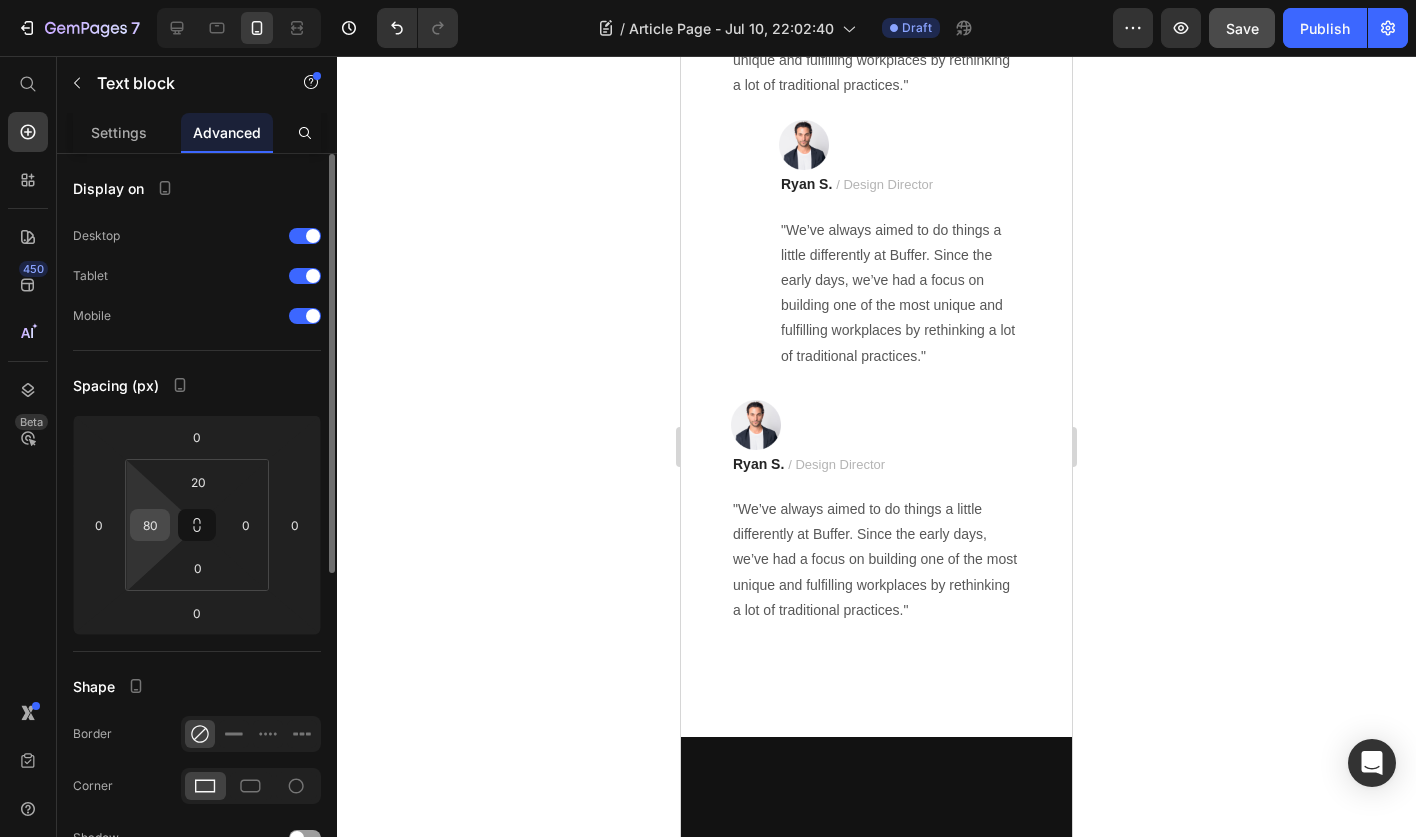 click on "80" at bounding box center (150, 525) 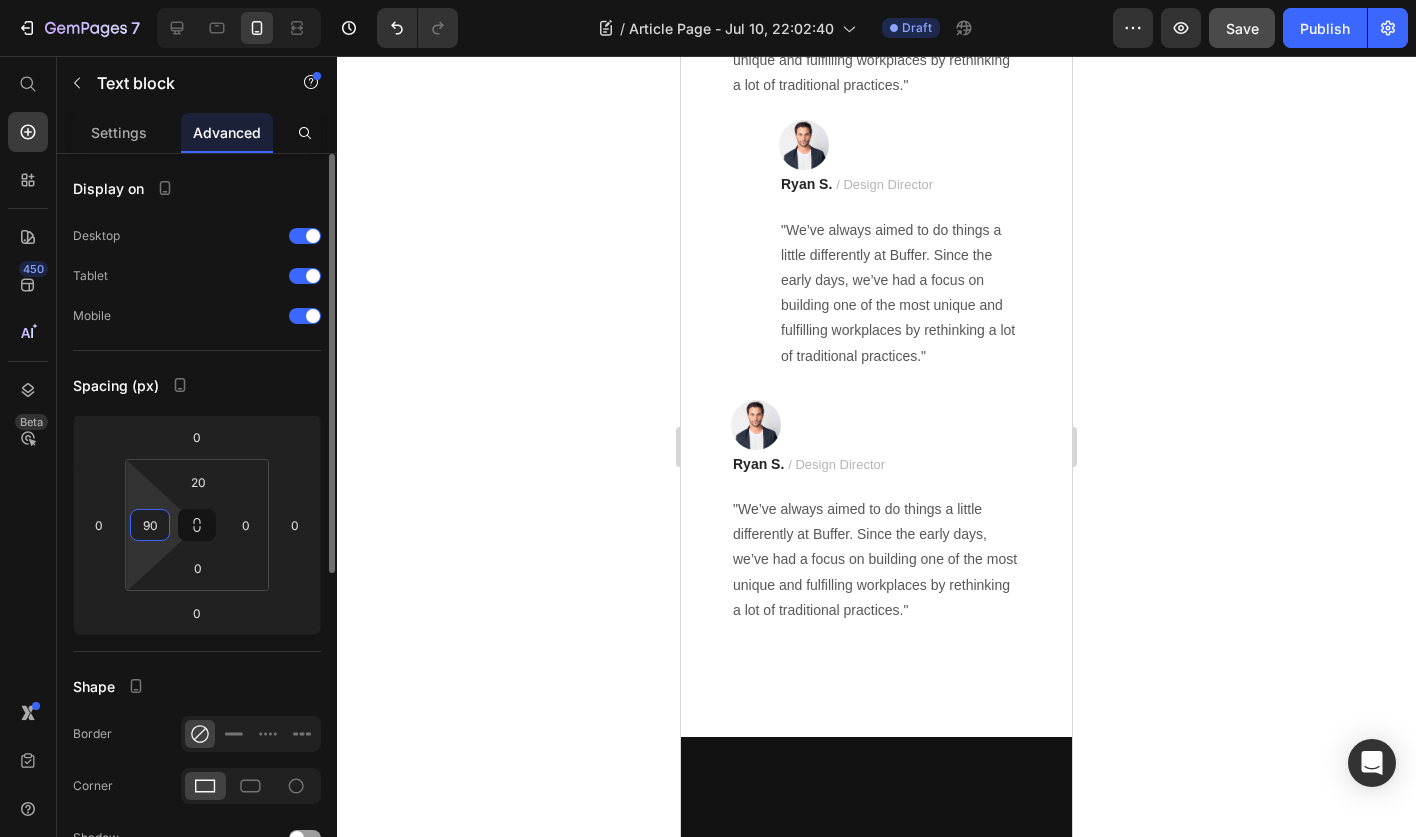 click on "90" at bounding box center [150, 525] 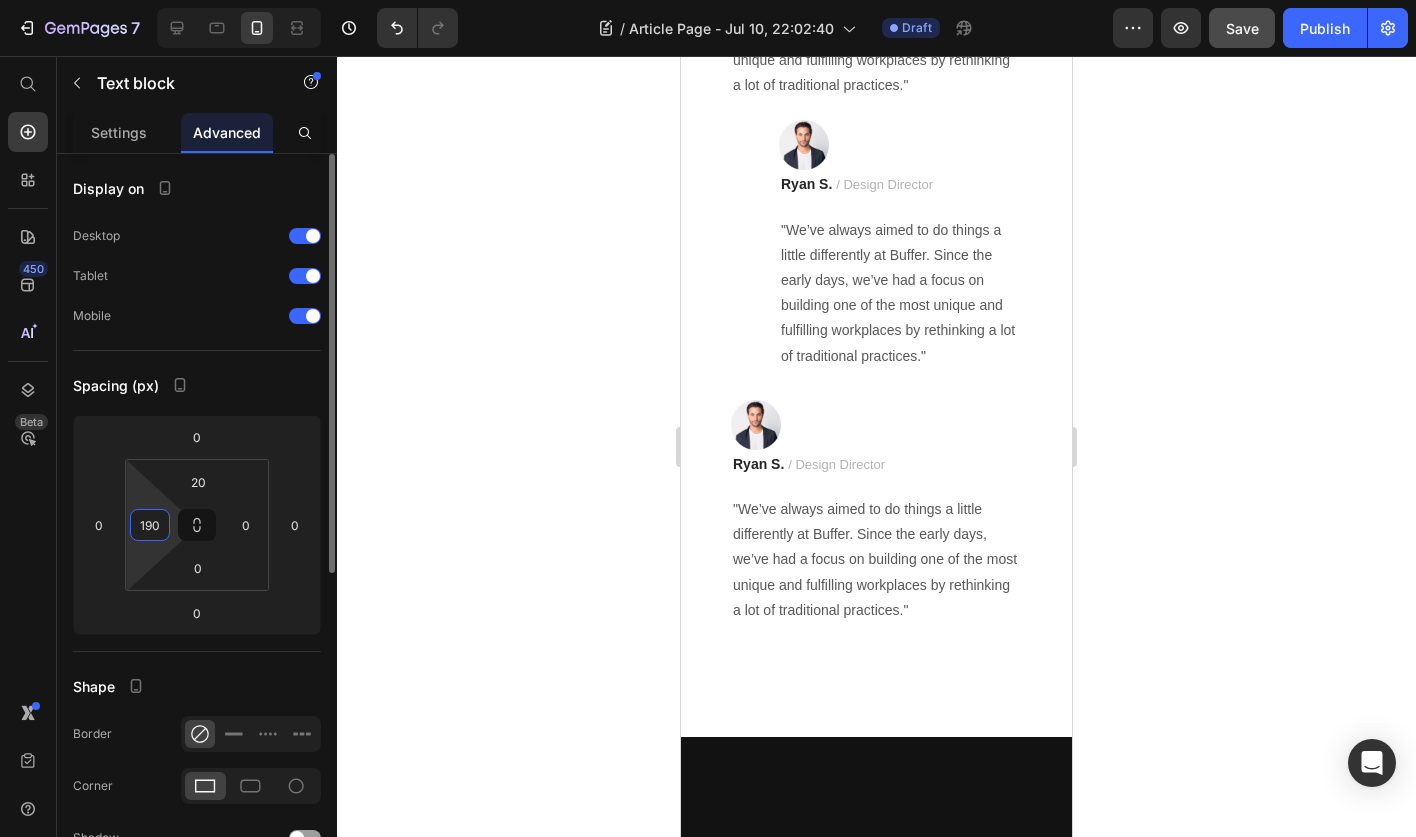 click on "190" at bounding box center [150, 525] 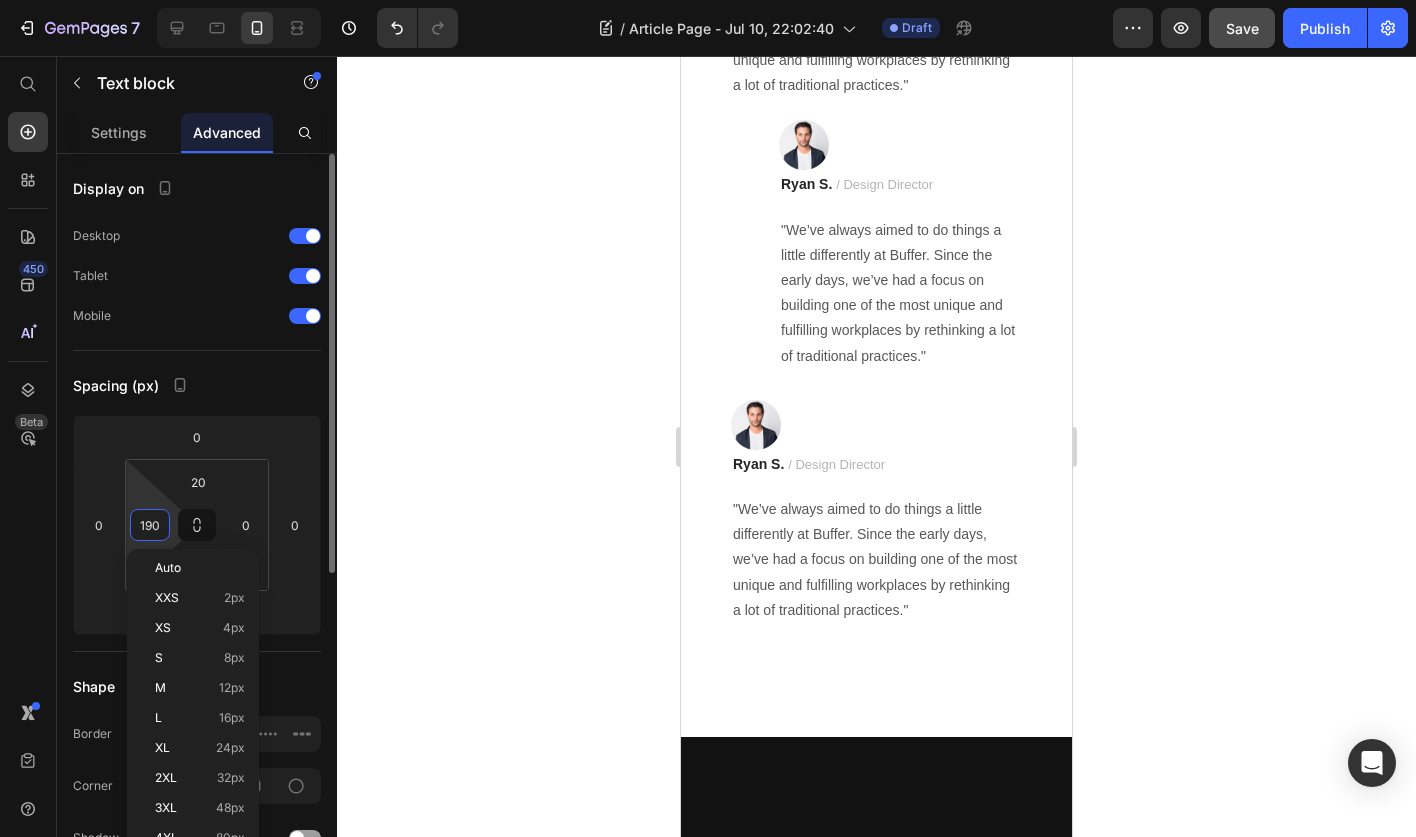 click on "190" at bounding box center (150, 525) 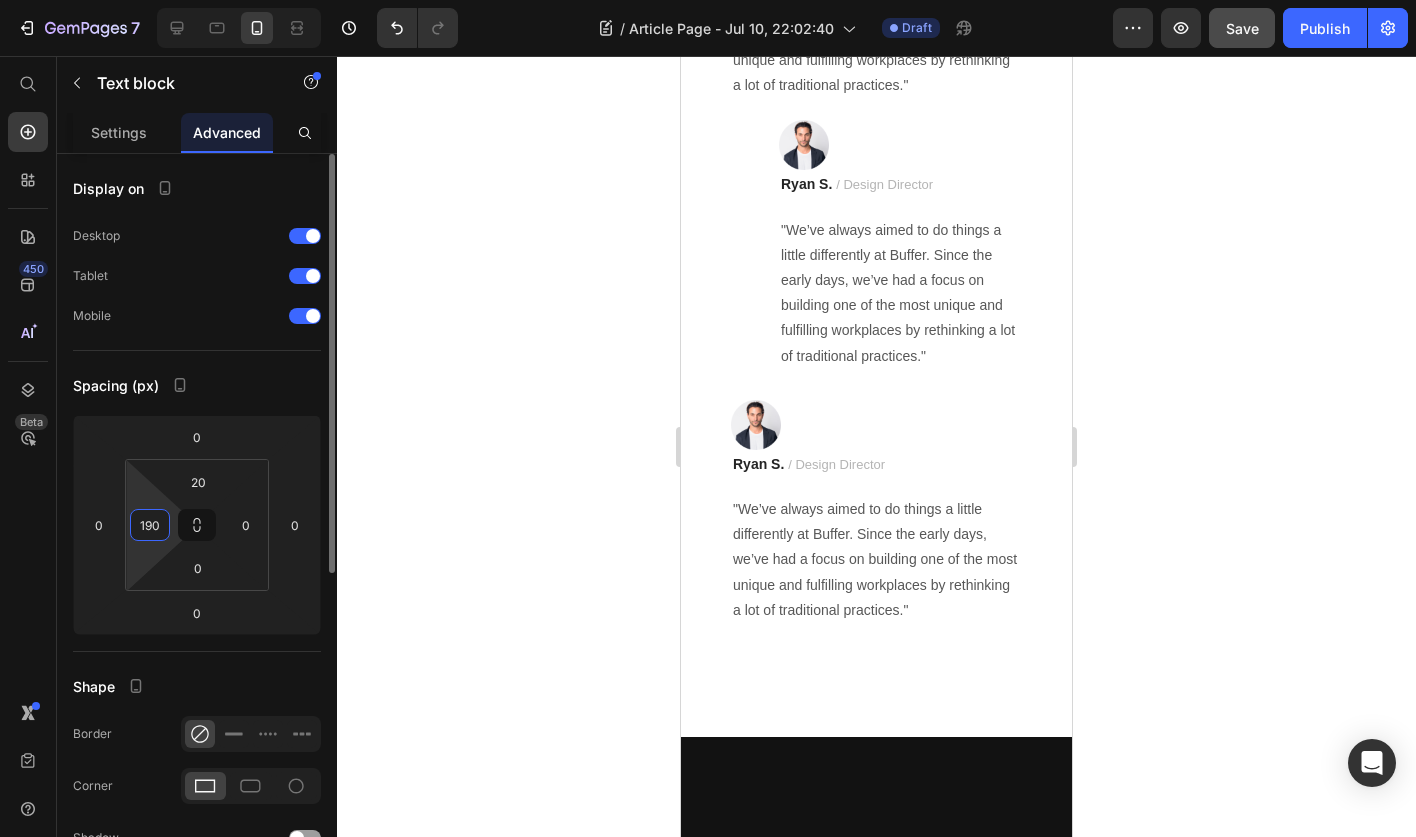 click on "190" at bounding box center (150, 525) 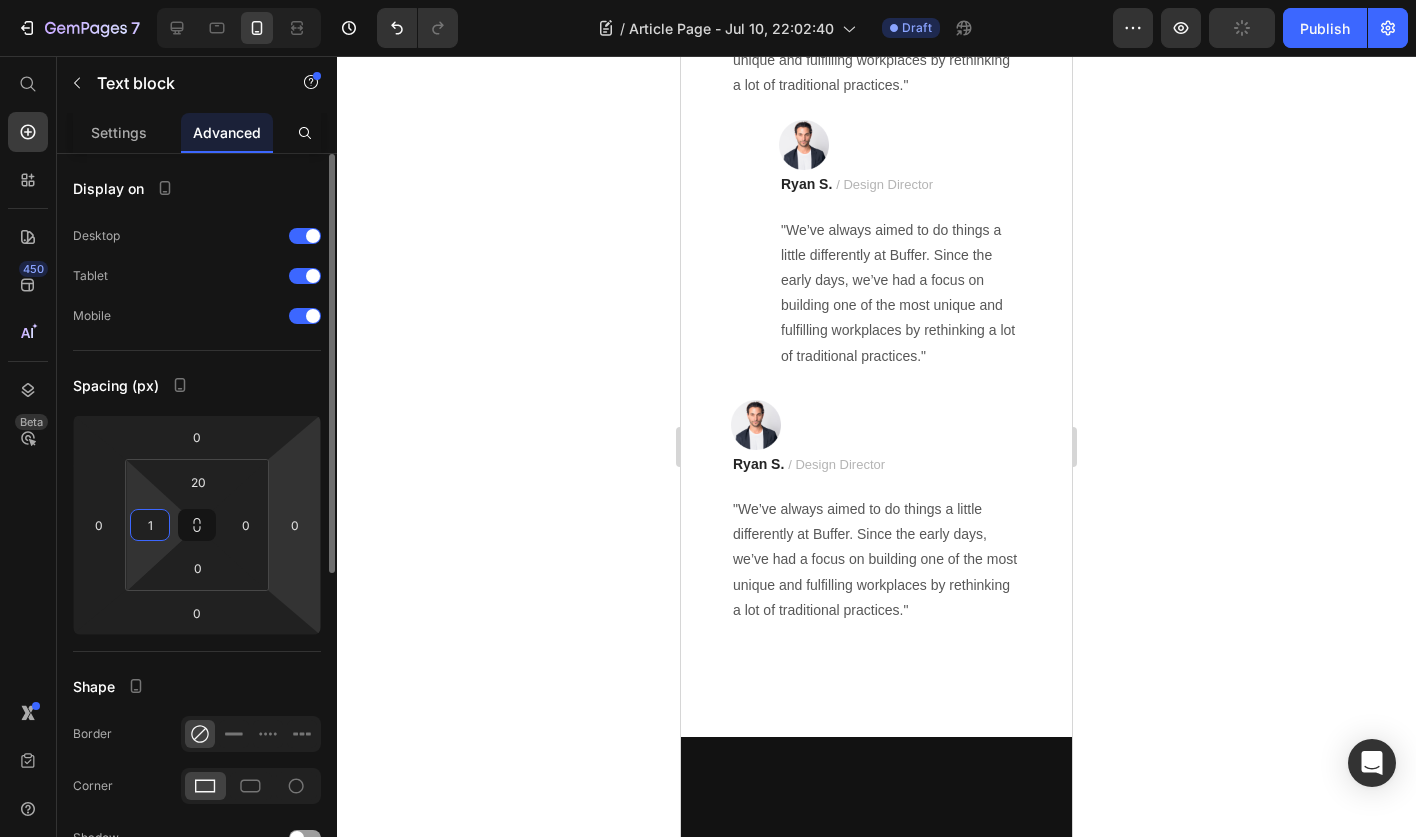 type on "13" 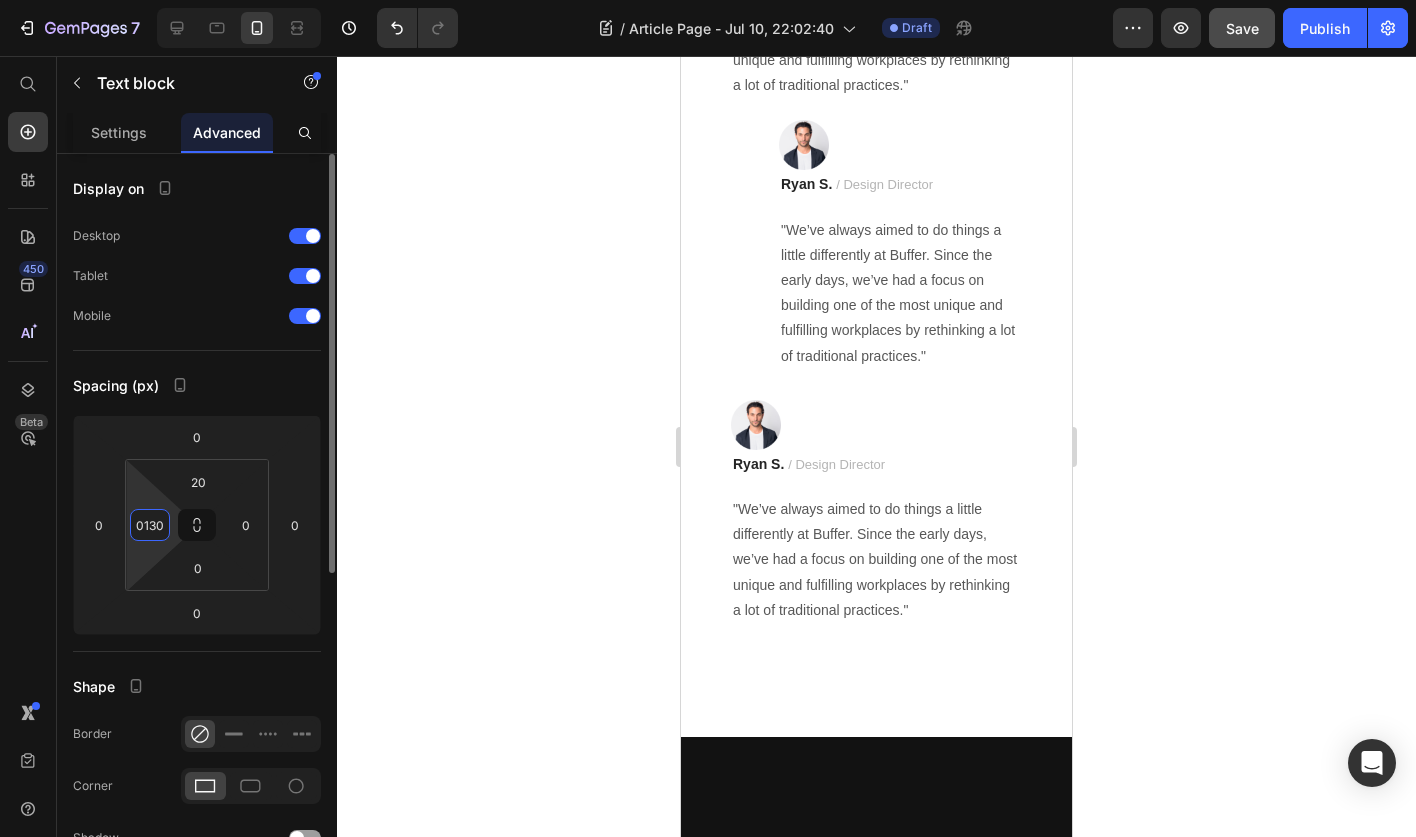 click on "0130" at bounding box center [150, 525] 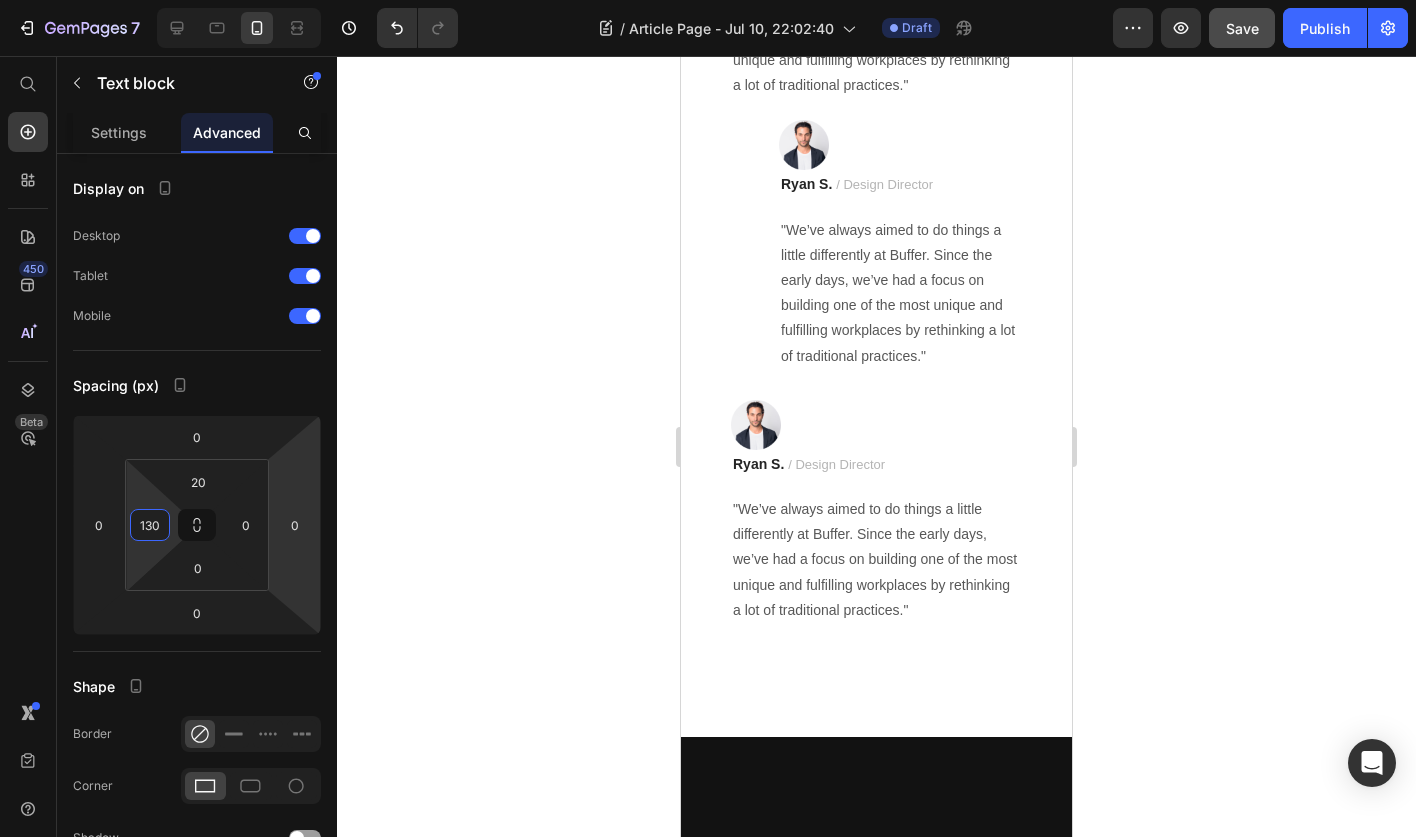 type on "130" 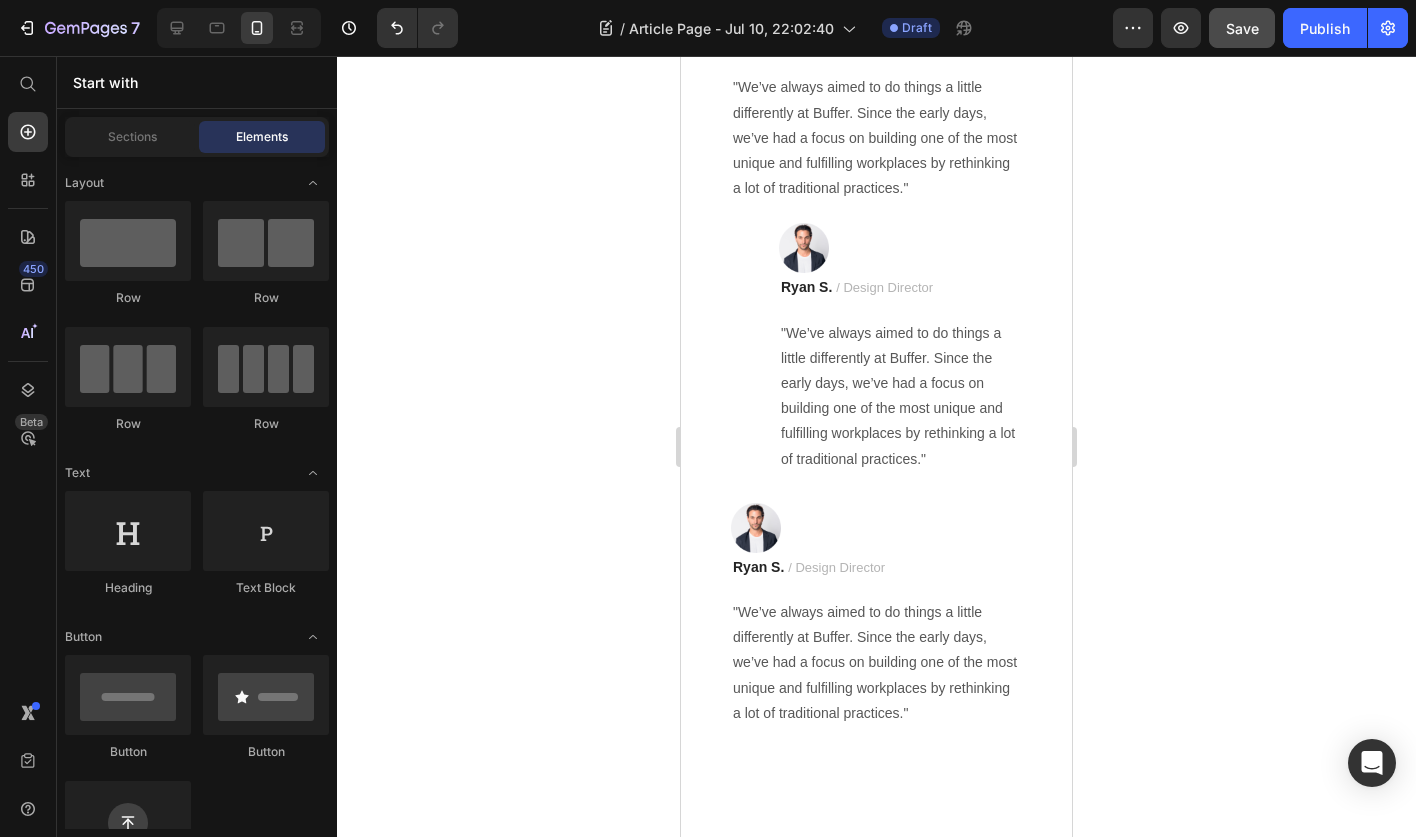 scroll, scrollTop: 13384, scrollLeft: 0, axis: vertical 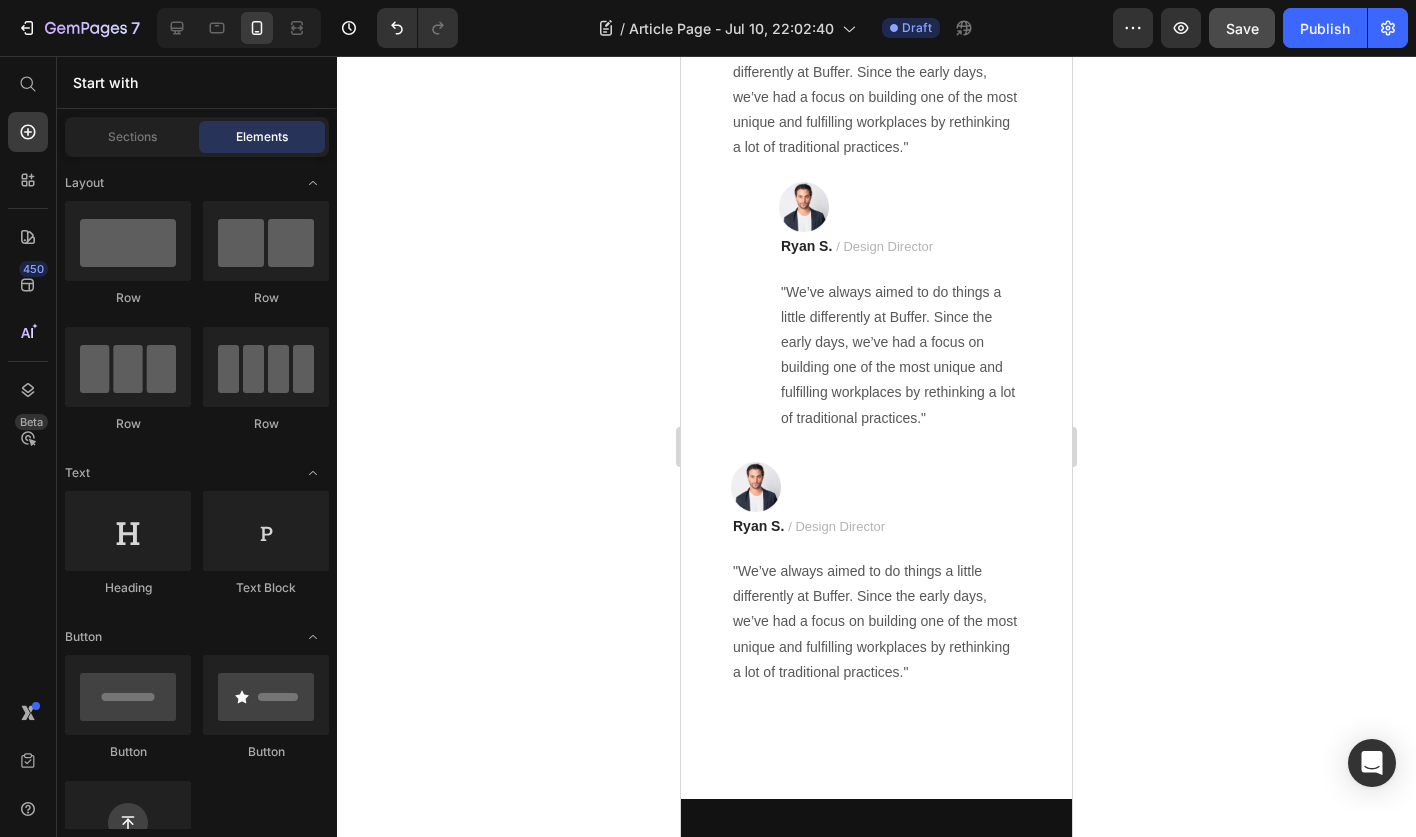 click on "Ryan S.   / Design Director" at bounding box center [876, -800] 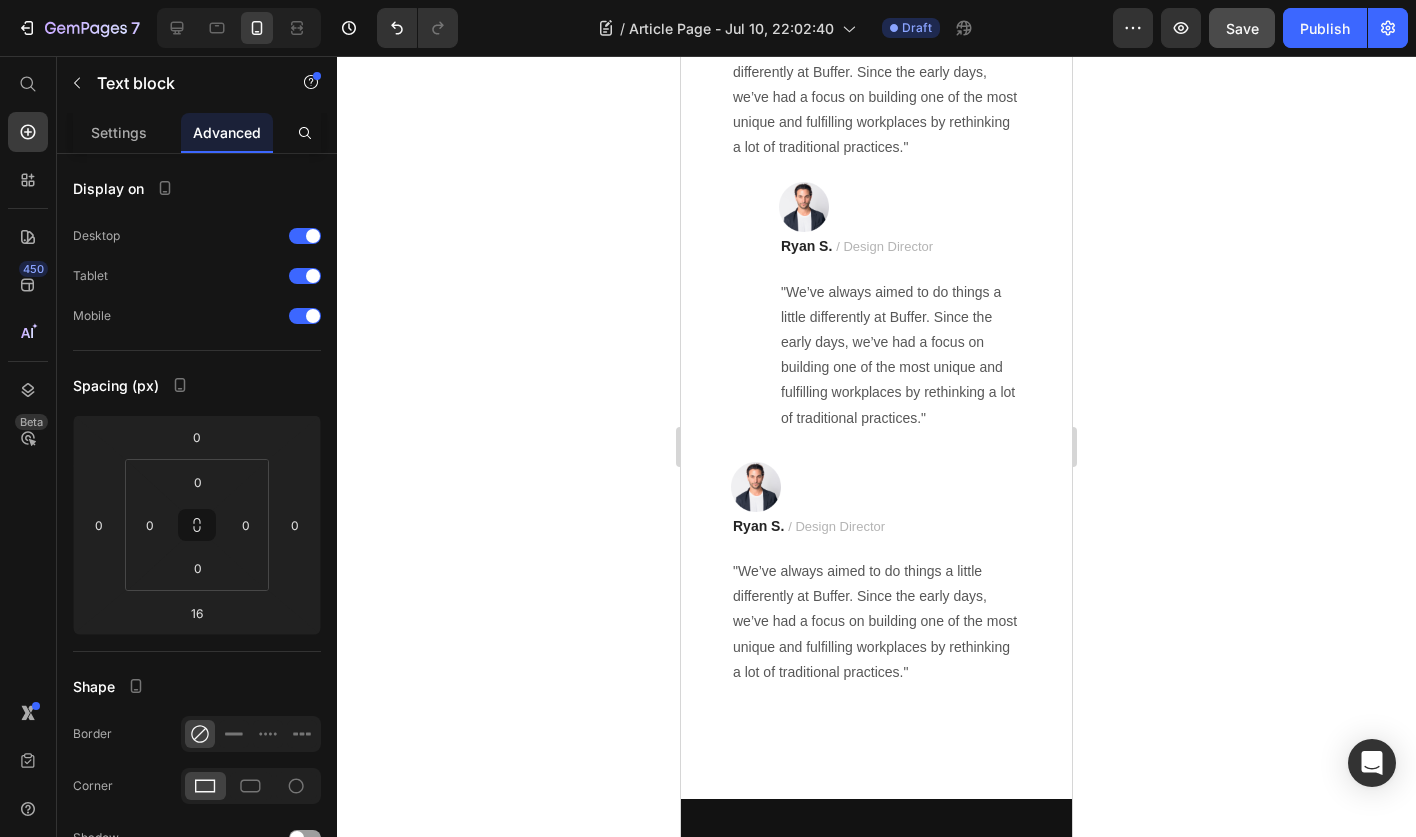 click on "hithere" at bounding box center (937, -841) 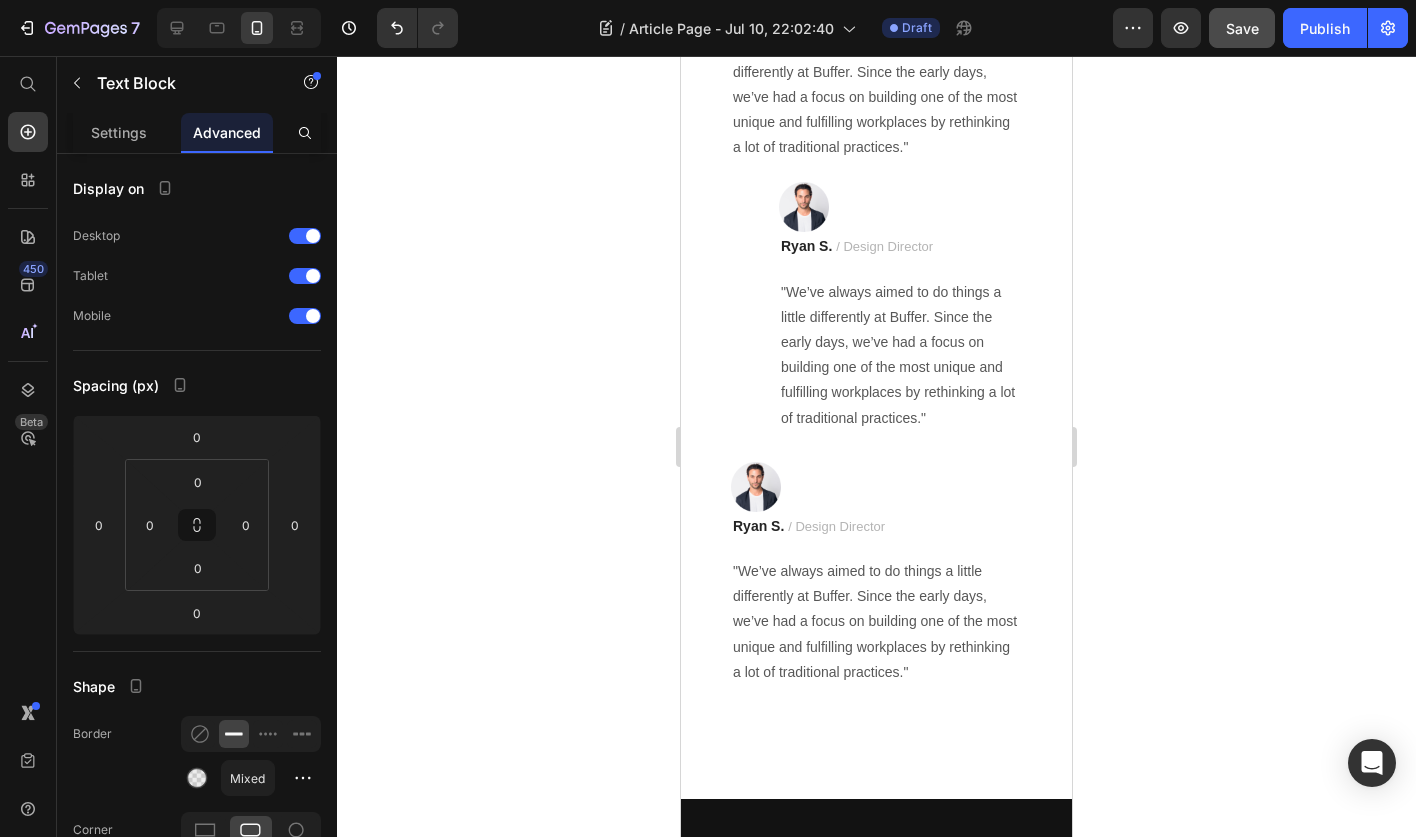 click on "/ Design Director" at bounding box center (836, -800) 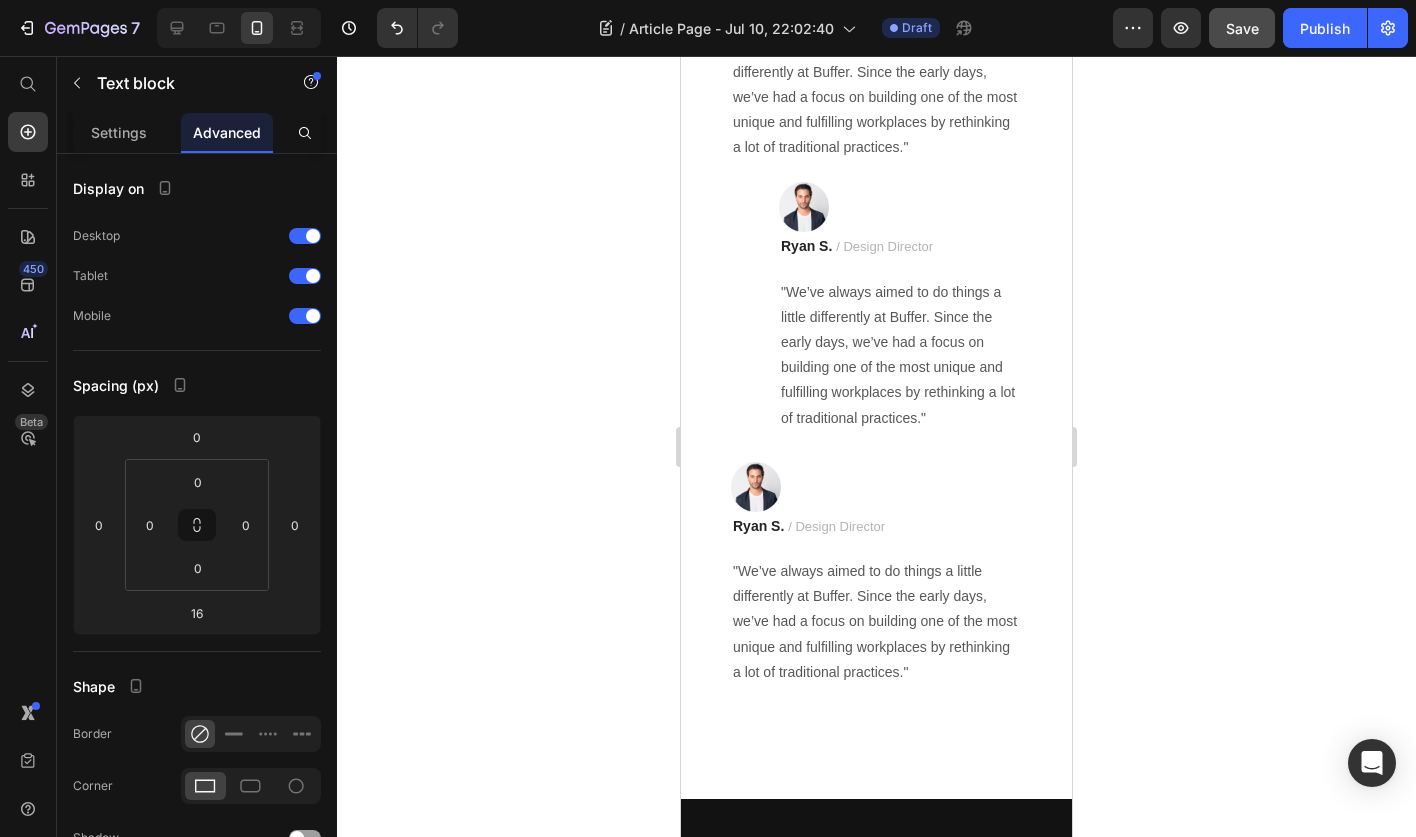 click 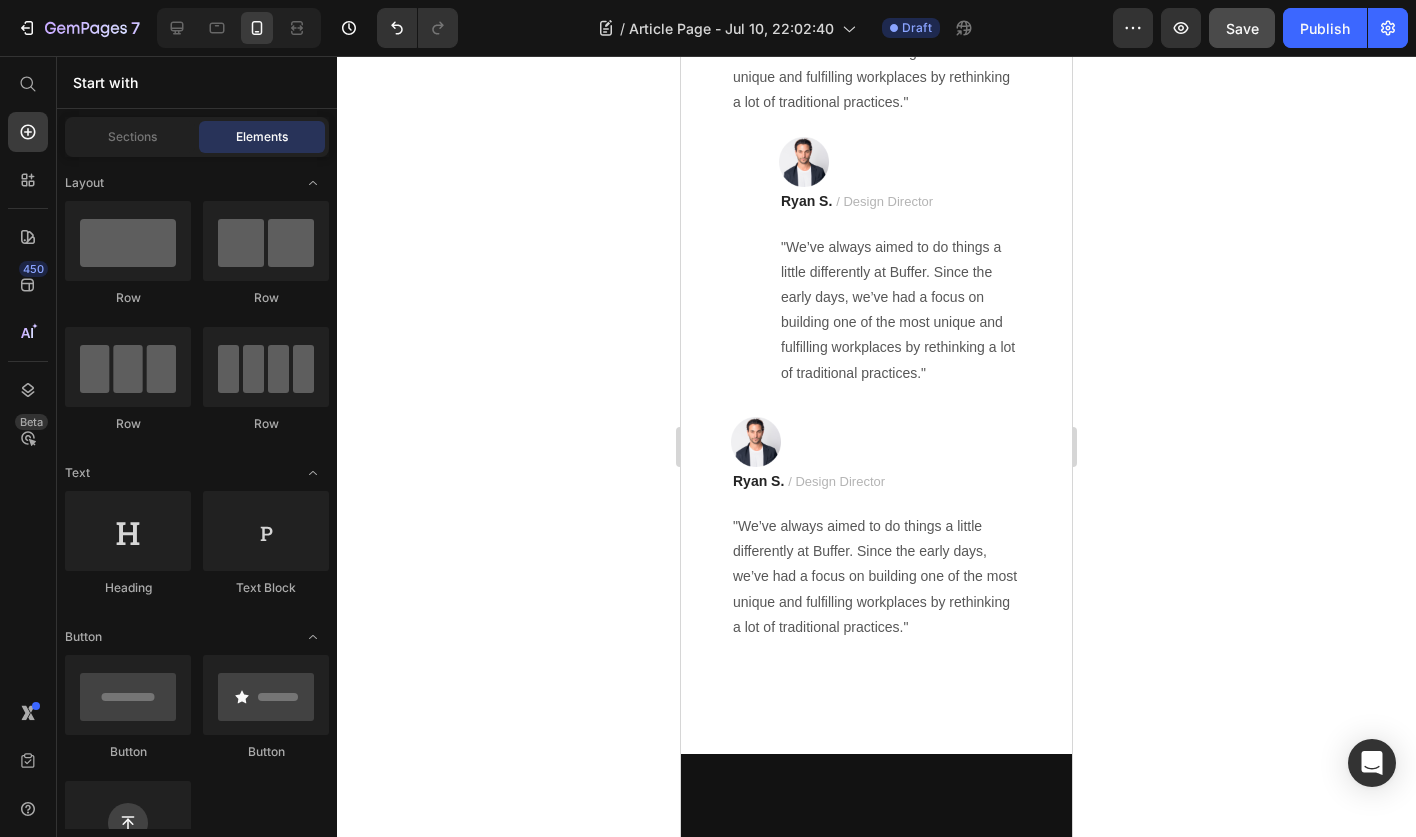 scroll, scrollTop: 13361, scrollLeft: 0, axis: vertical 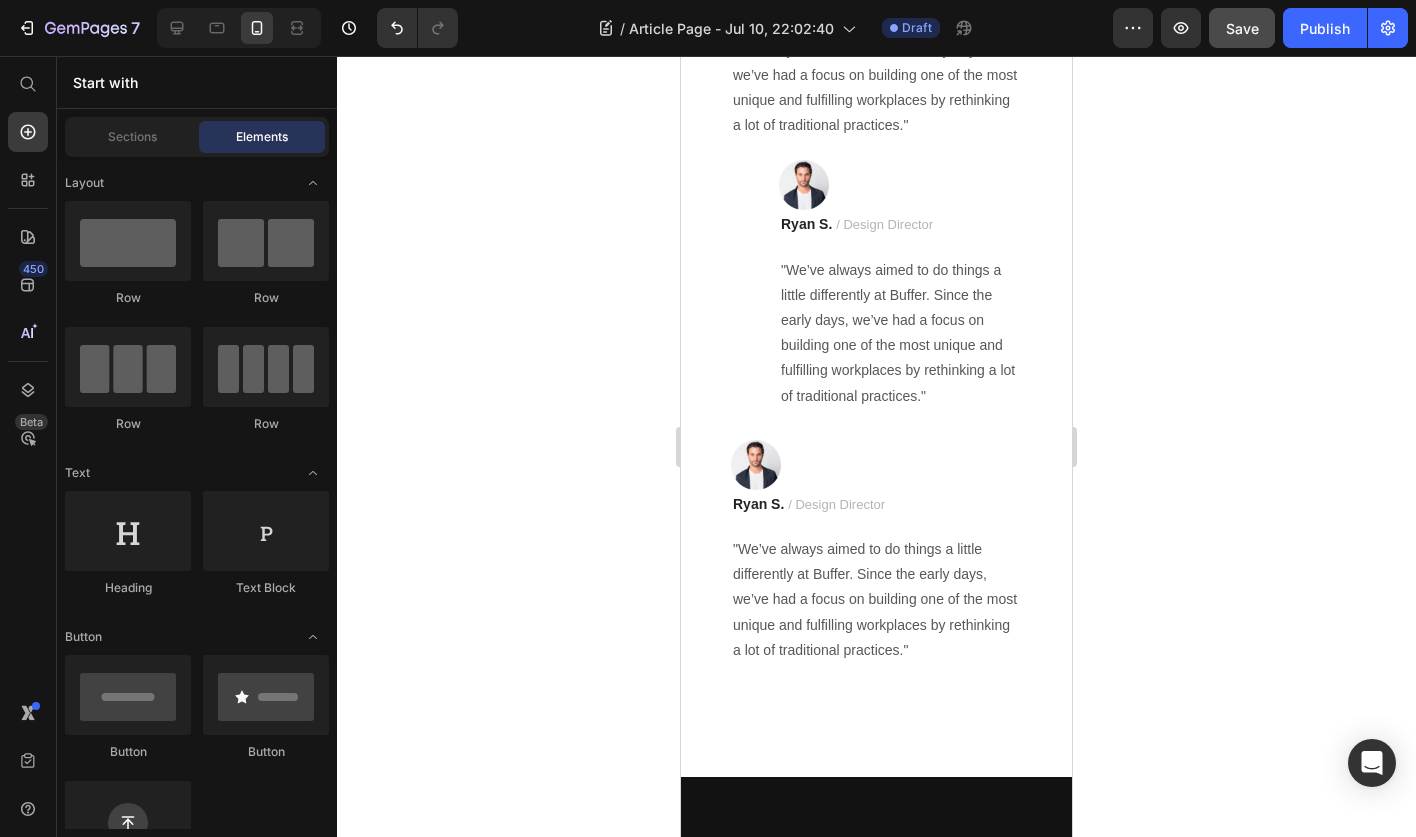 click on ""We’ve always aimed to do things a little differently at Buffer. Since the early days, we’ve had a focus on building one of the most unique and fulfilling workplaces by rethinking a lot of traditional practices."" at bounding box center (876, -726) 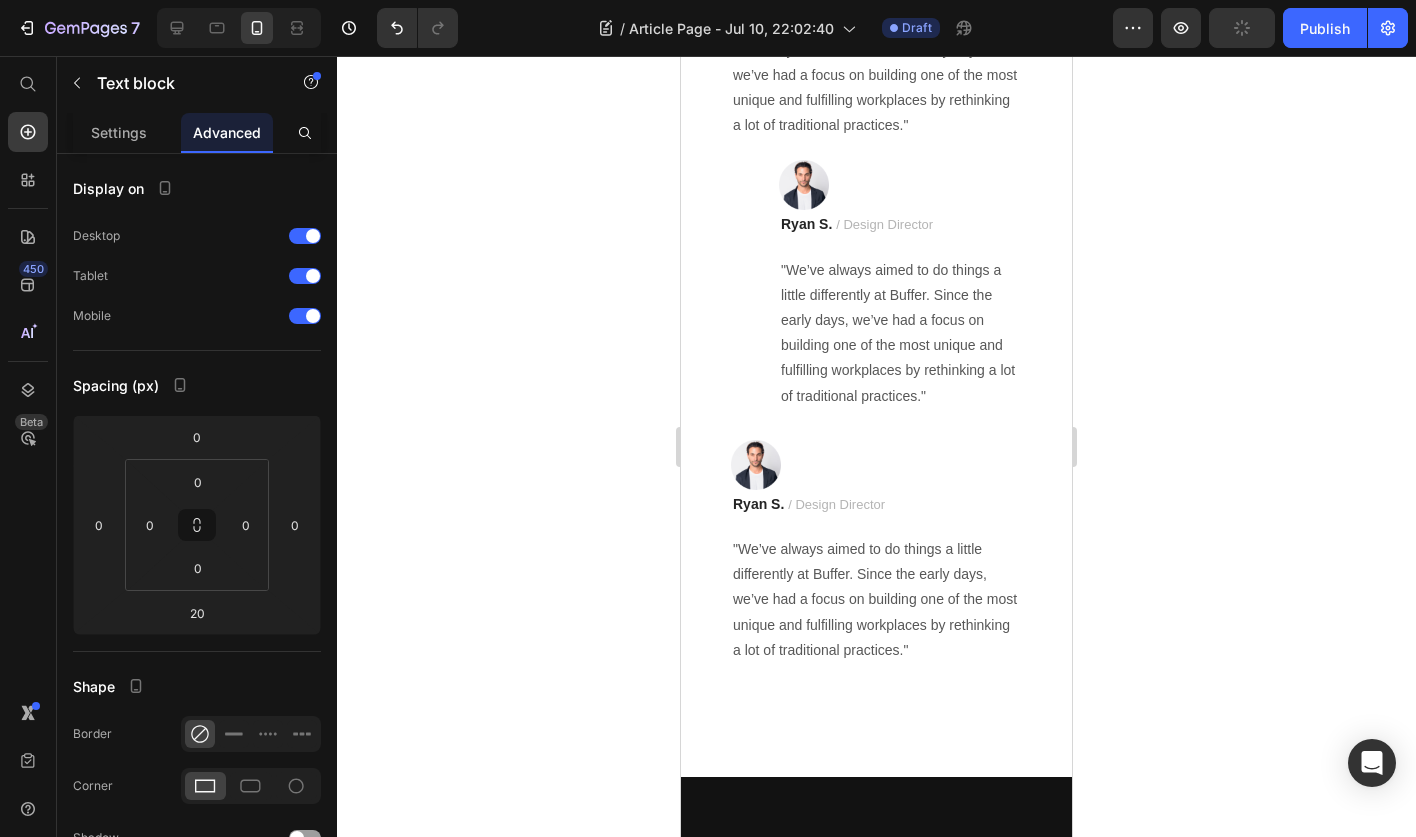 click at bounding box center (888, -810) 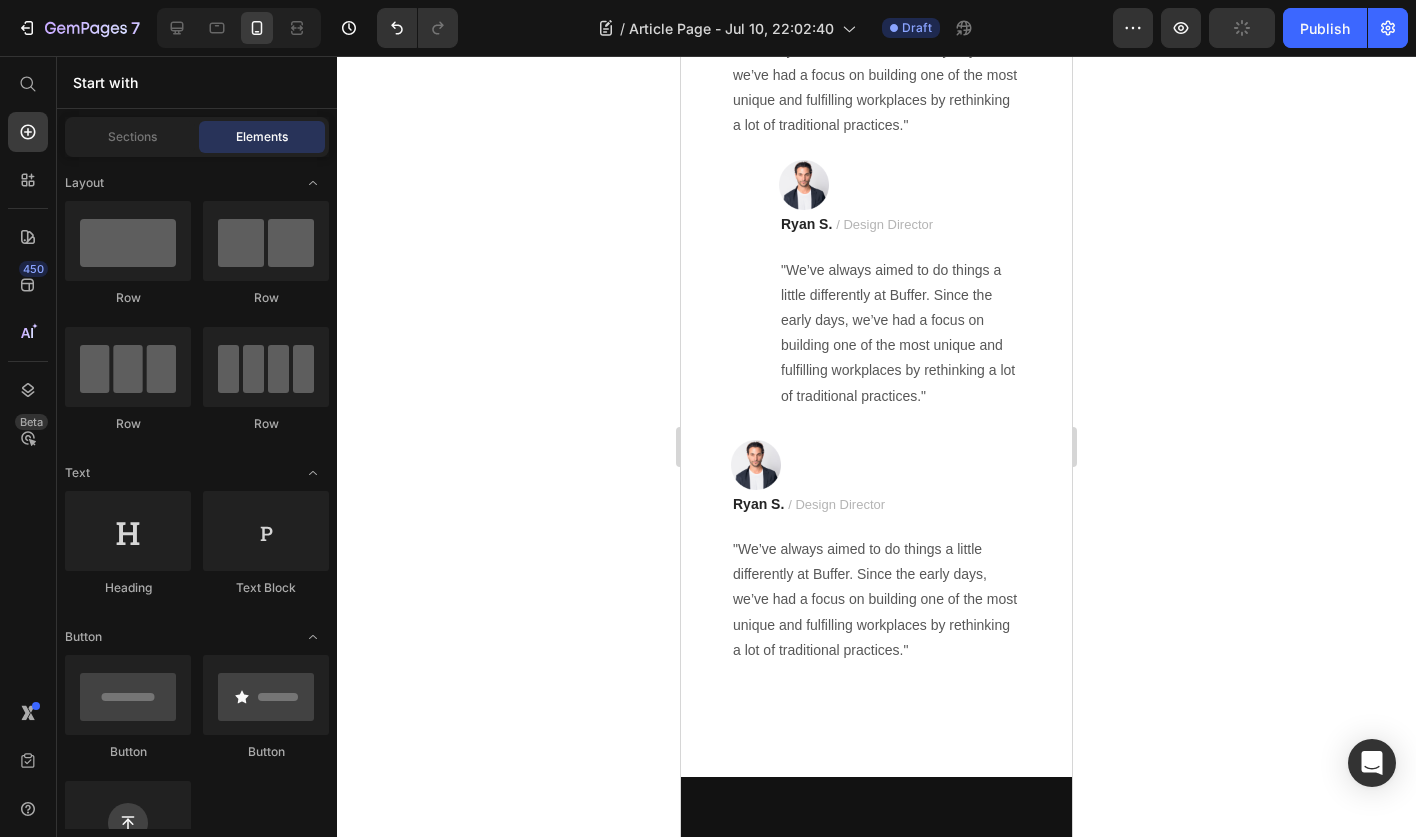 scroll, scrollTop: 13286, scrollLeft: 0, axis: vertical 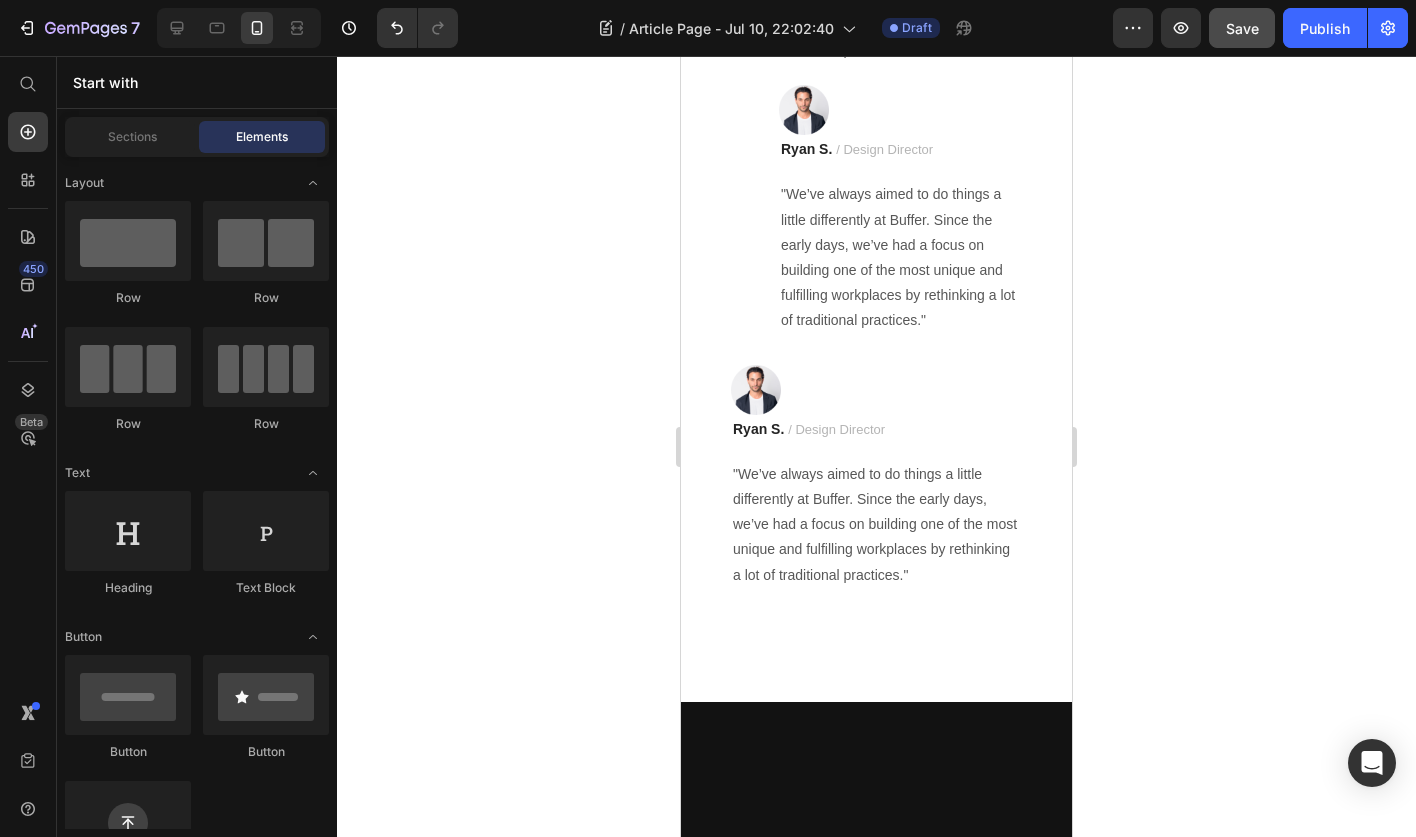 click on "Image hithere Text Block Row" at bounding box center [876, -743] 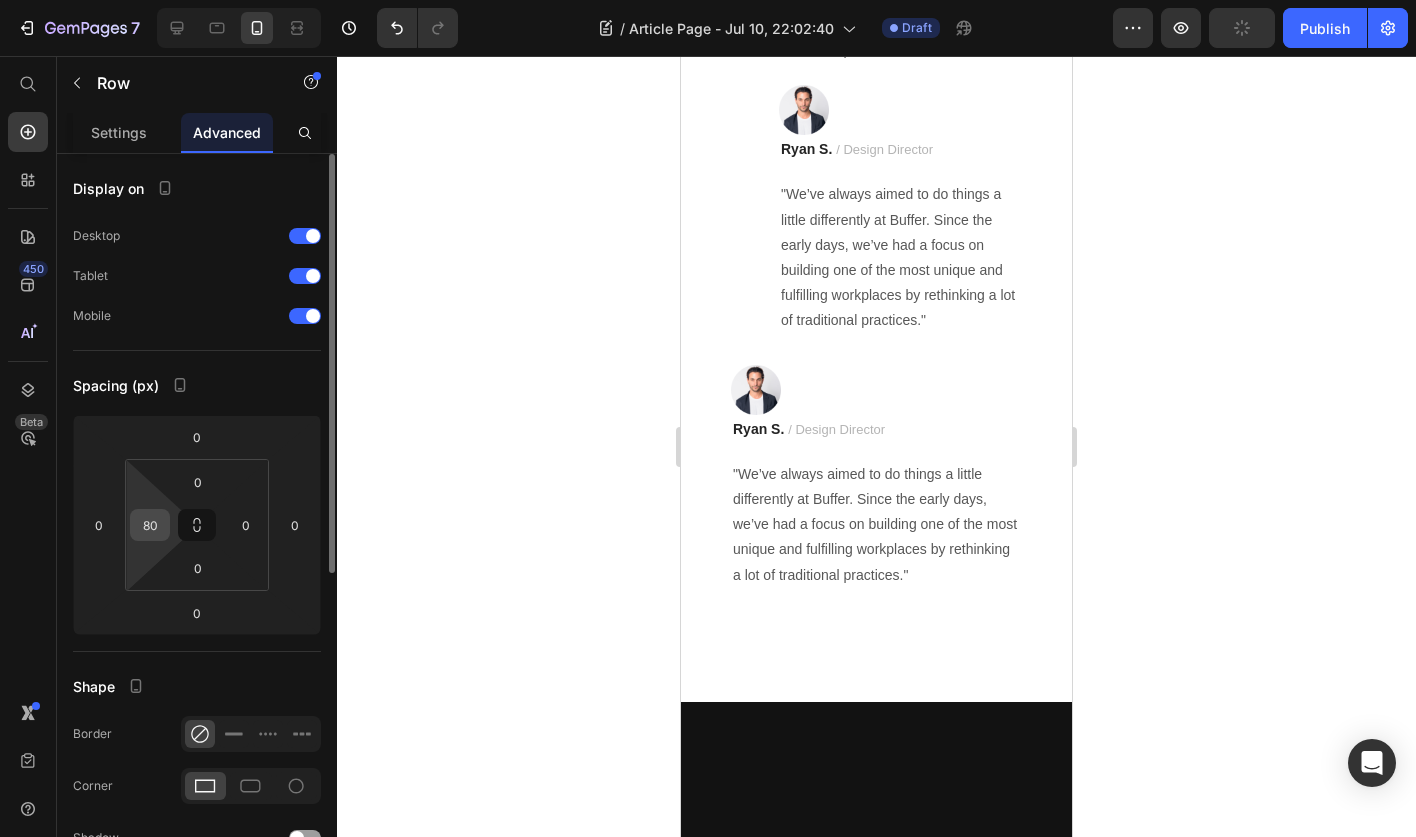 click on "80" at bounding box center (150, 525) 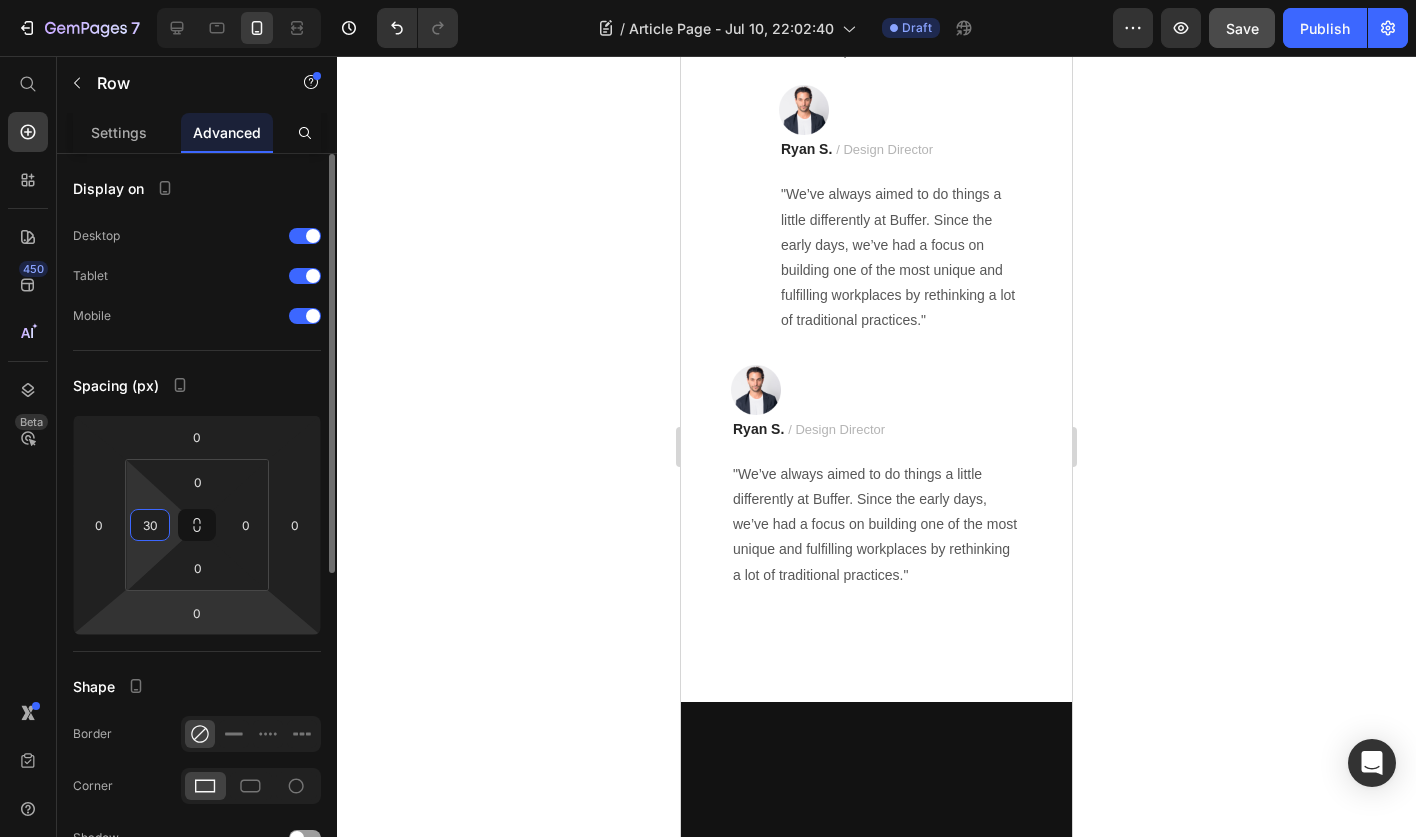 type on "3" 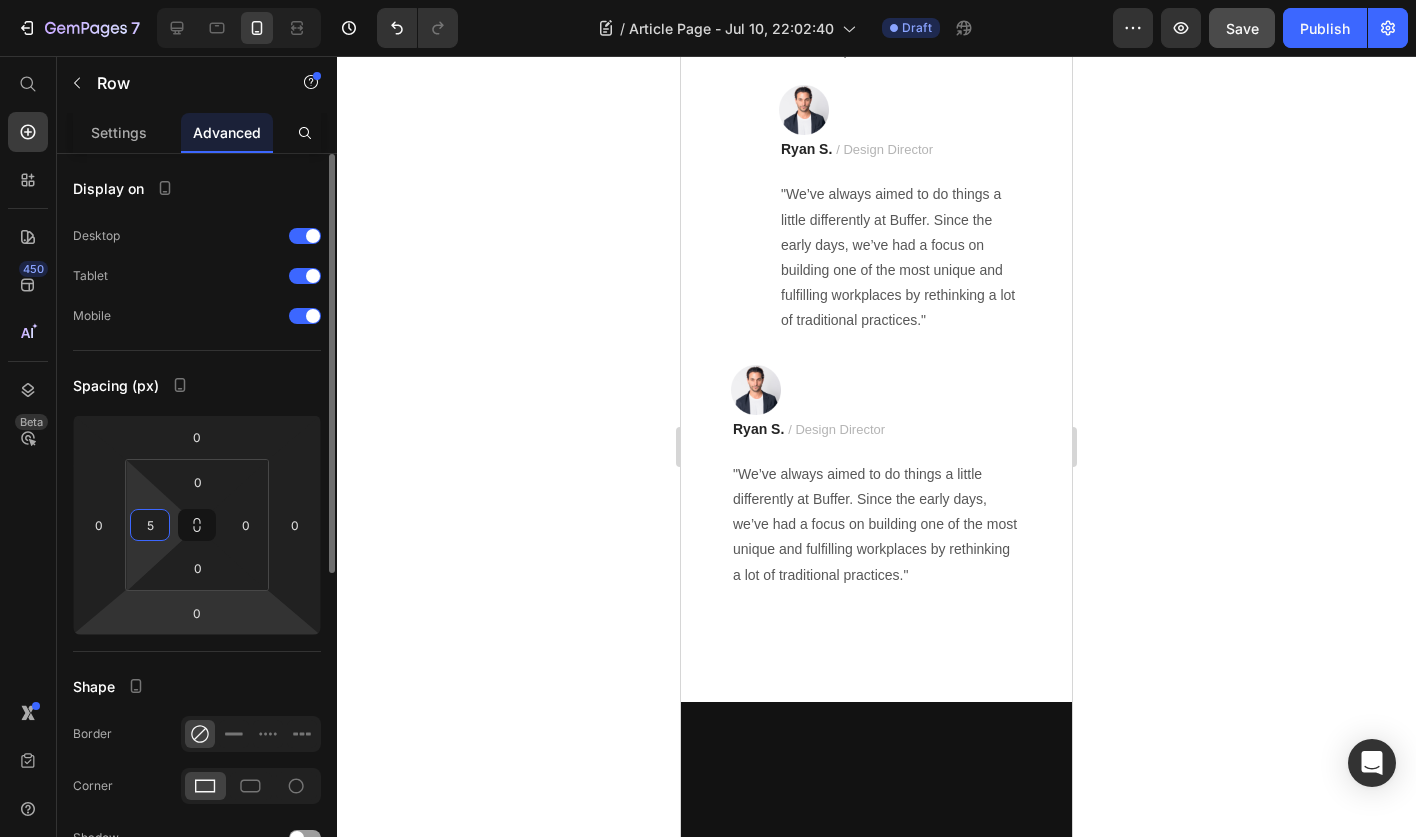 type on "50" 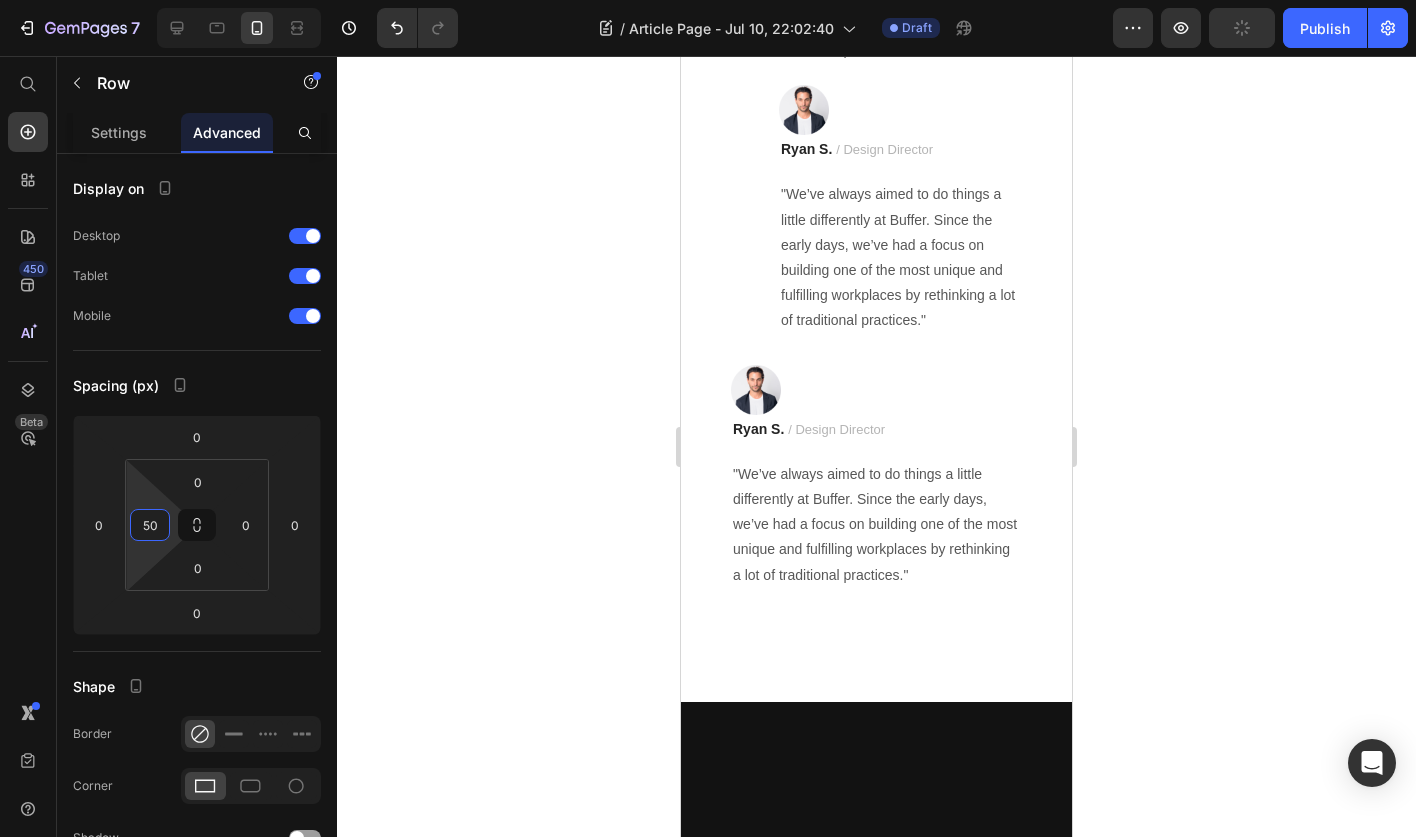 click on "Image" at bounding box center (800, -750) 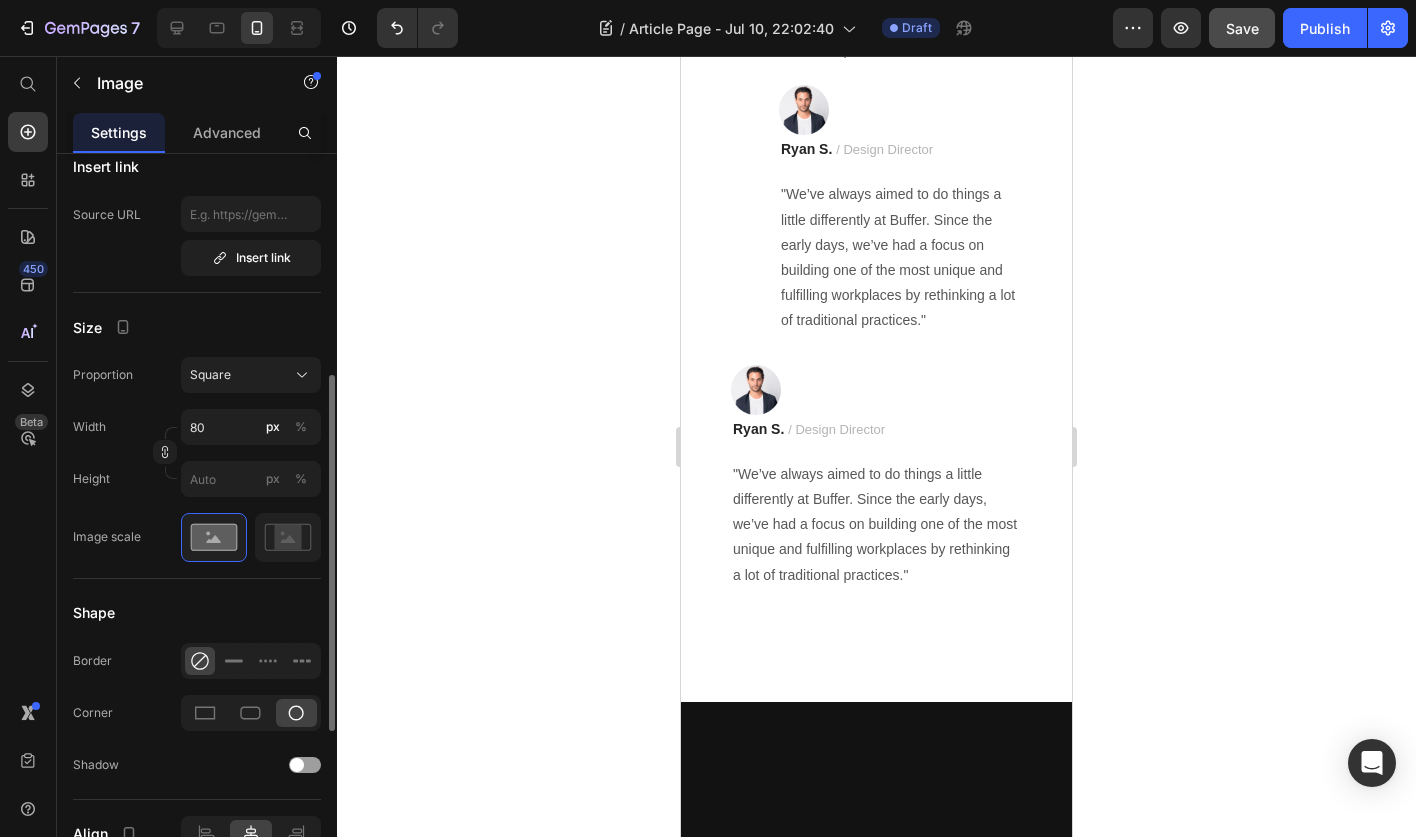 scroll, scrollTop: 432, scrollLeft: 0, axis: vertical 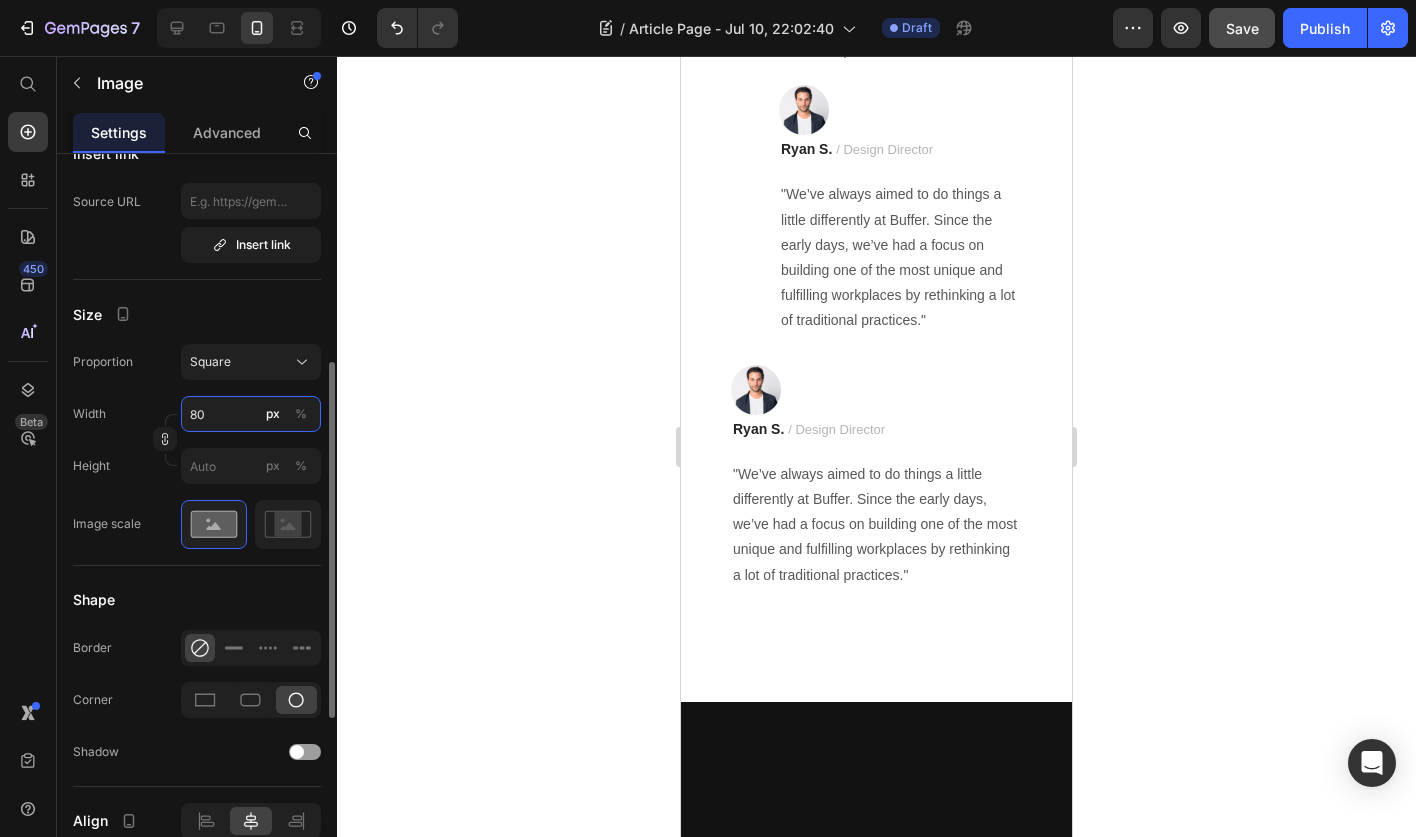 click on "80" at bounding box center (251, 414) 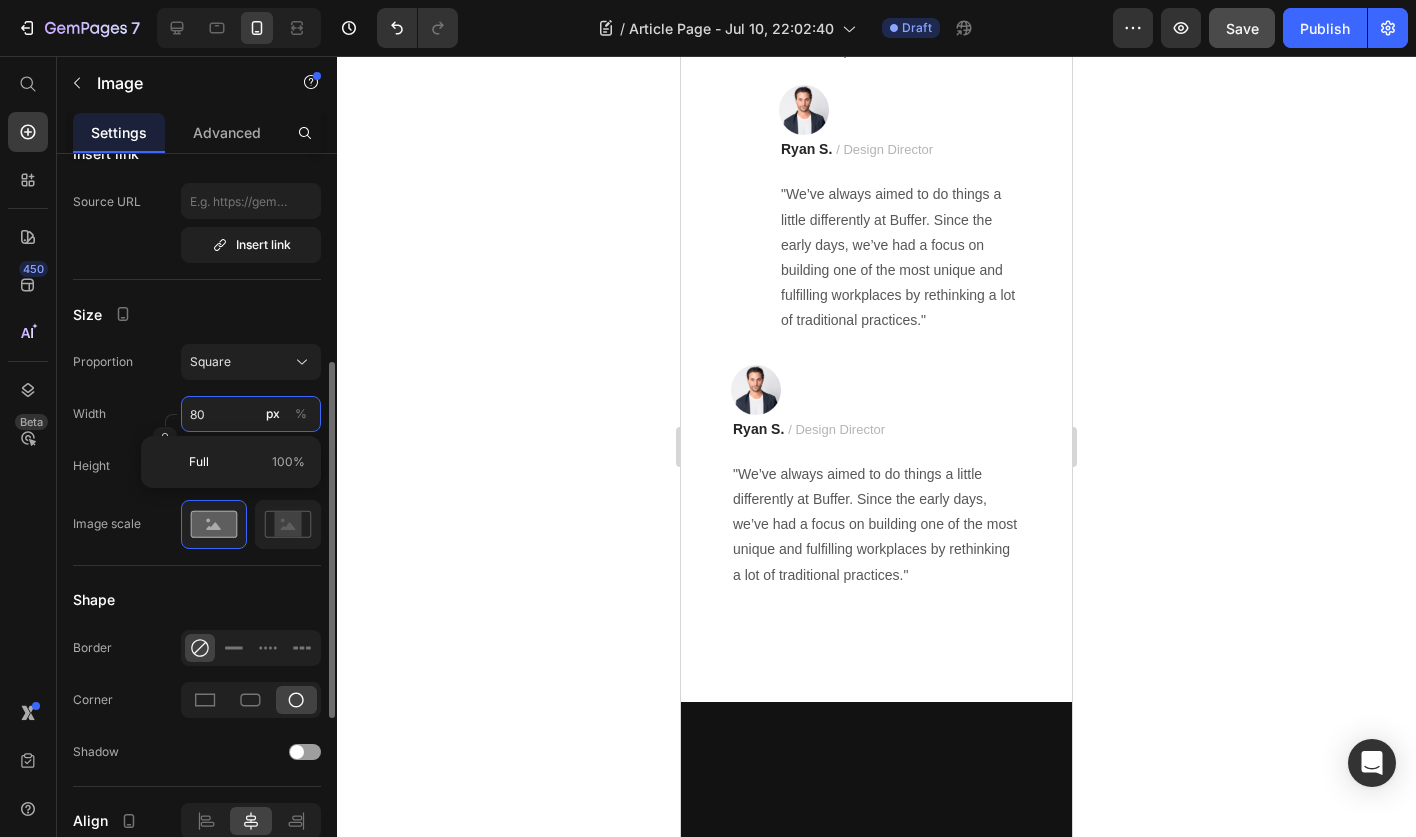 type on "7" 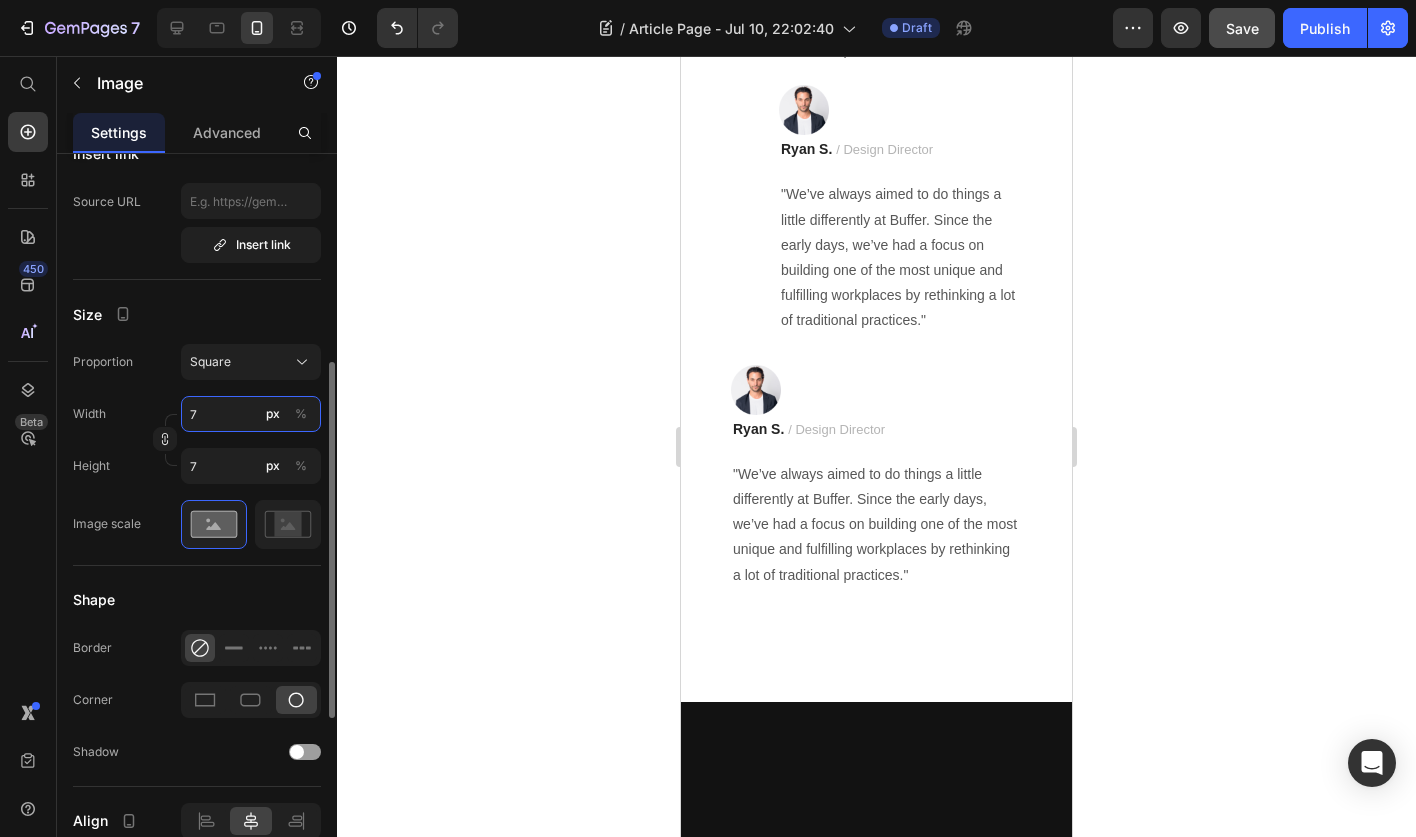 type on "70" 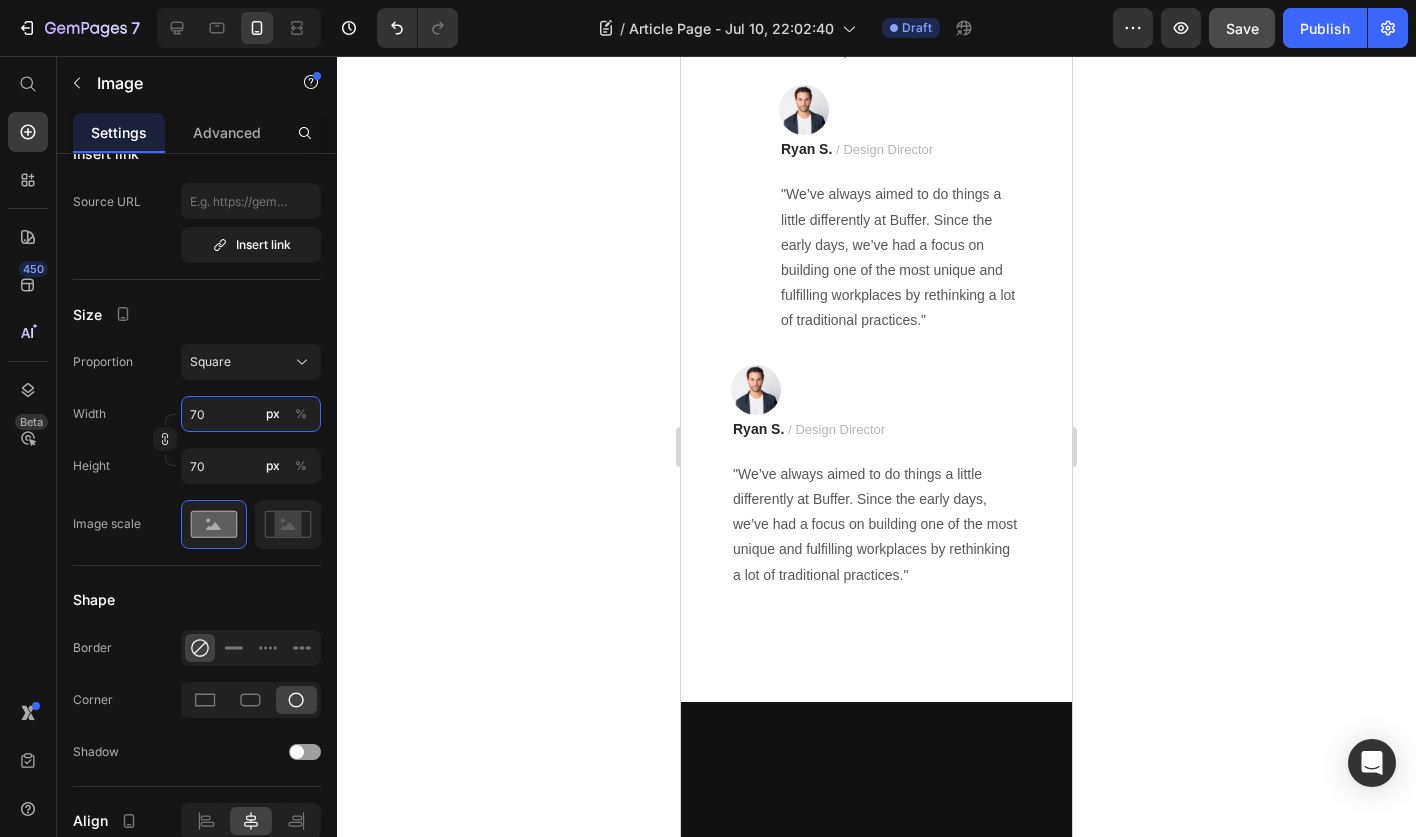 type on "70" 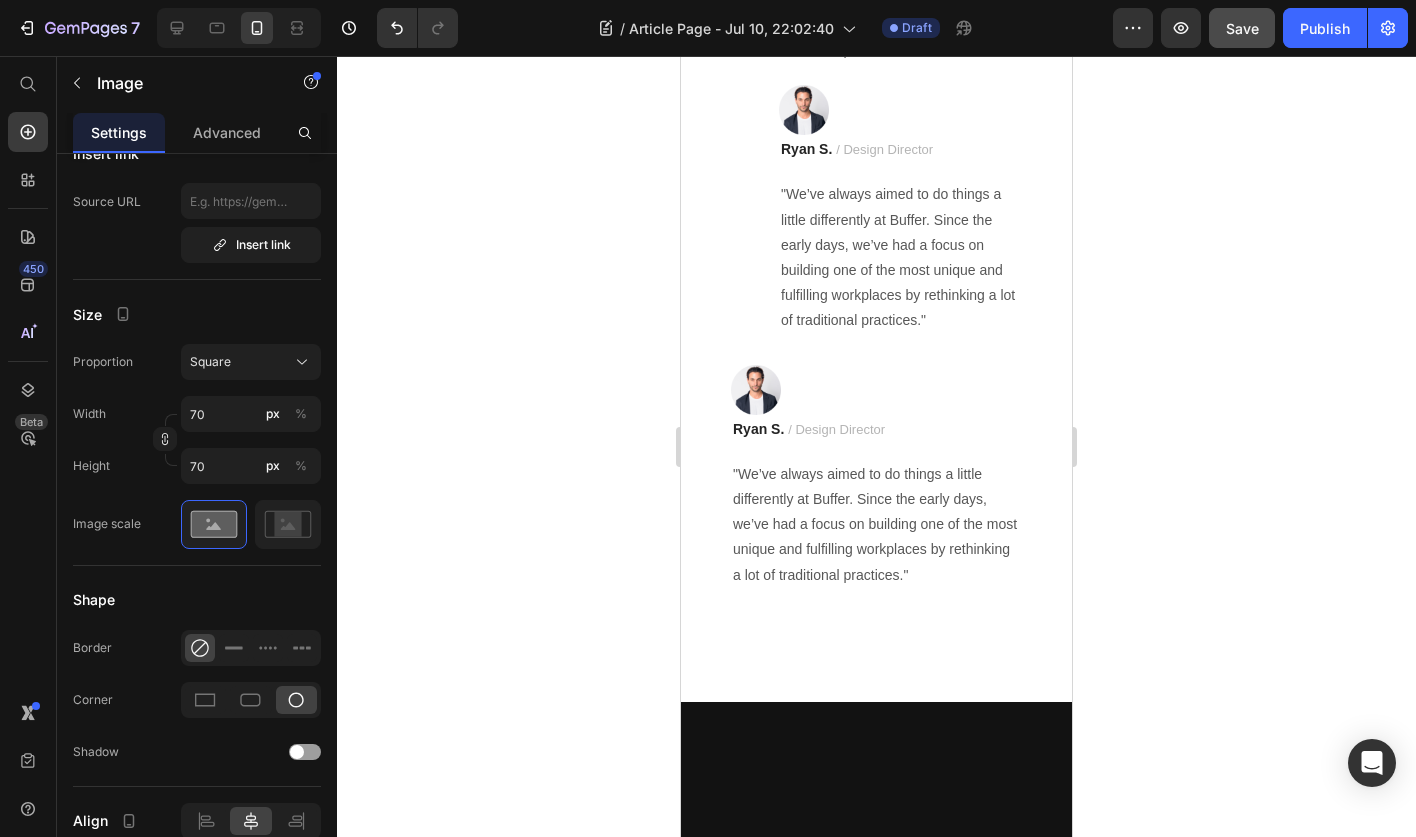 click 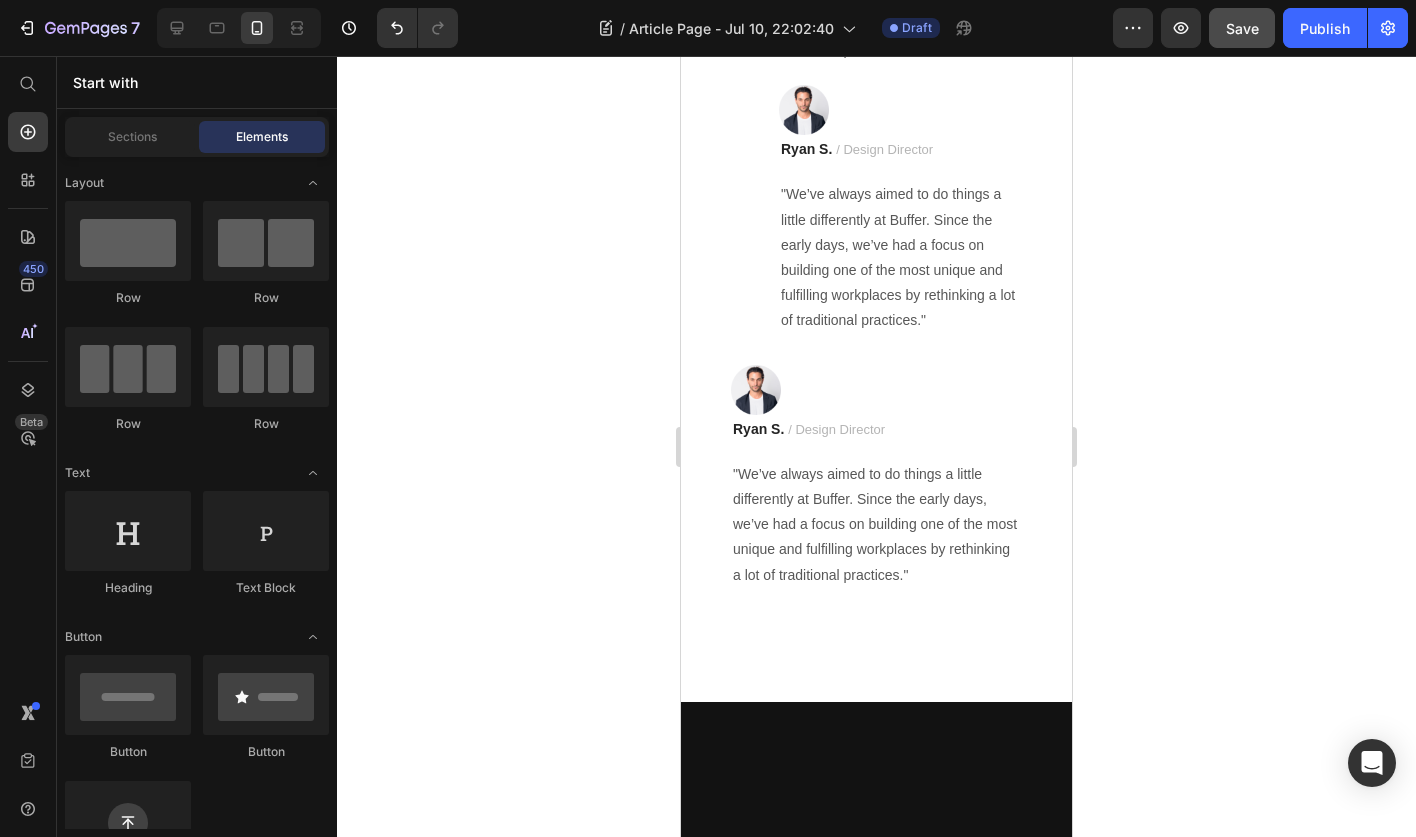 click on "hithere Text Block" at bounding box center [925, -743] 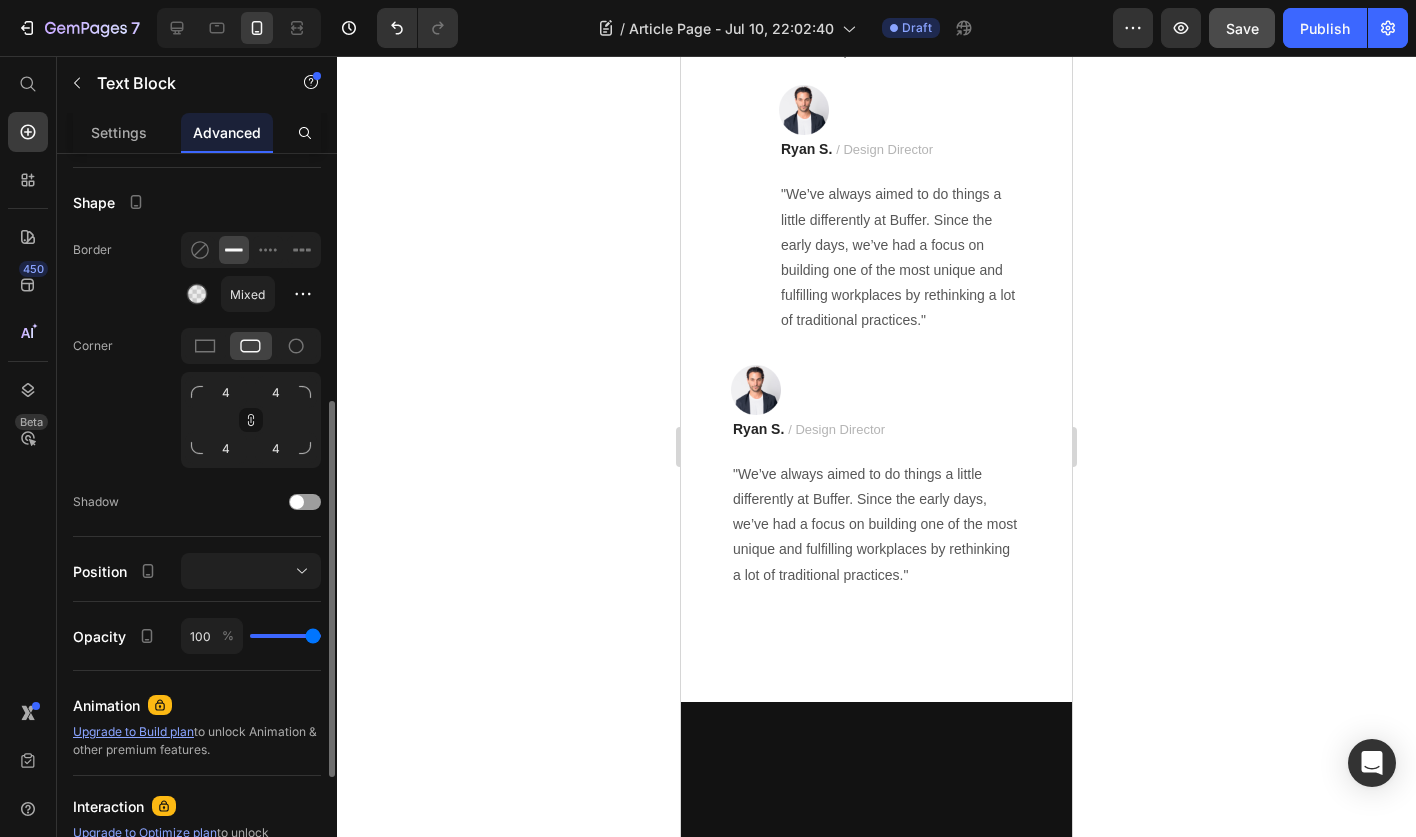 scroll, scrollTop: 483, scrollLeft: 0, axis: vertical 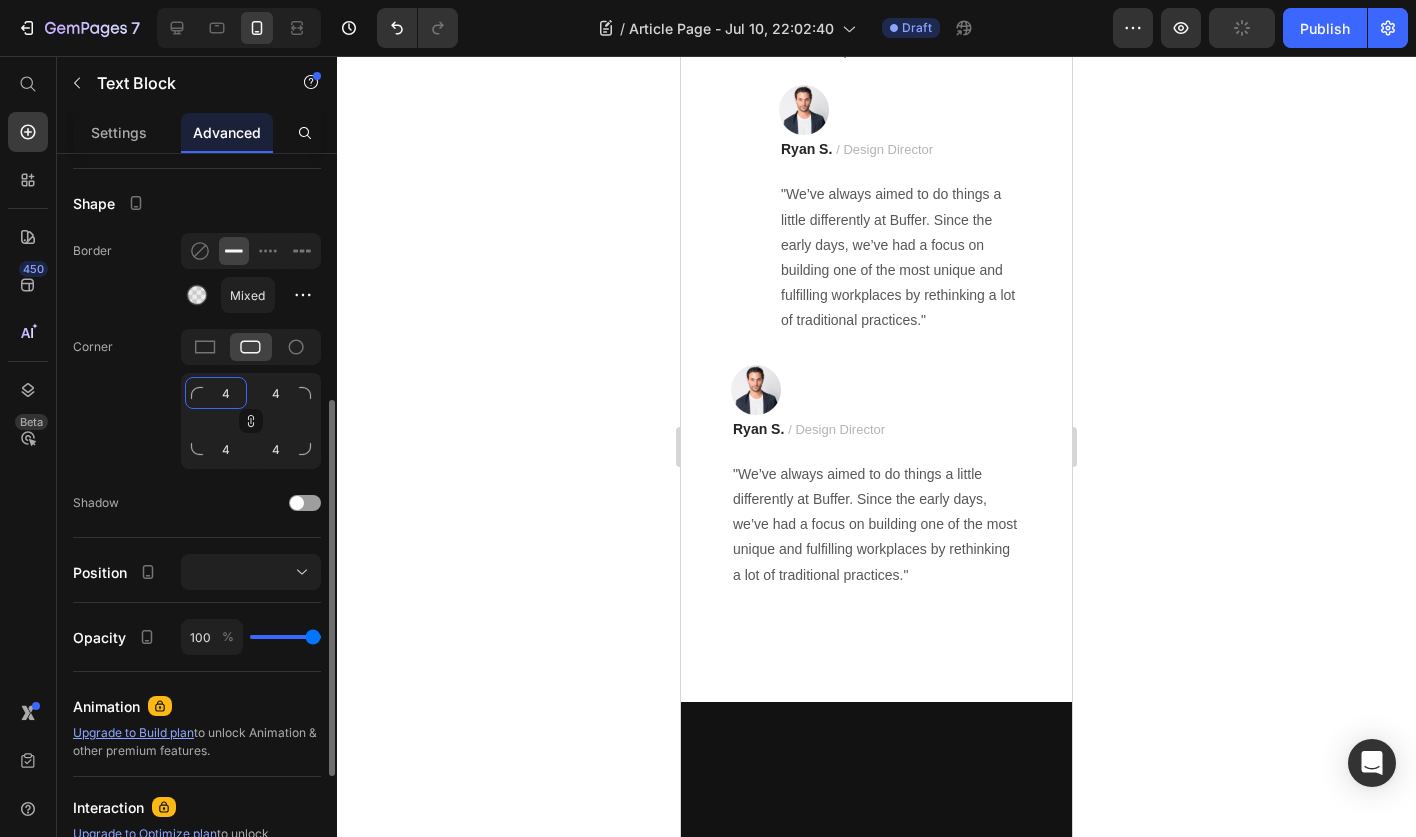 click on "4" 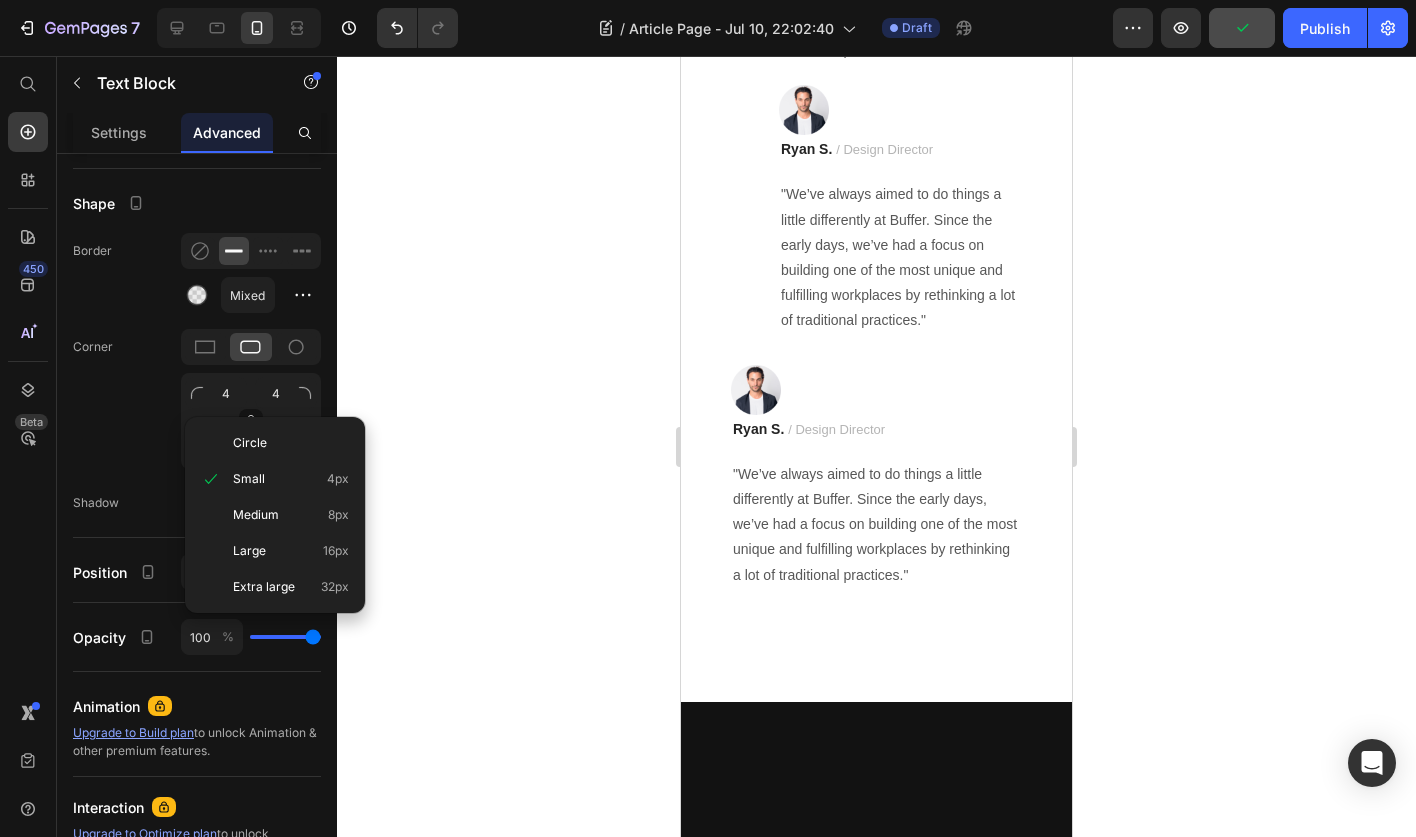 click 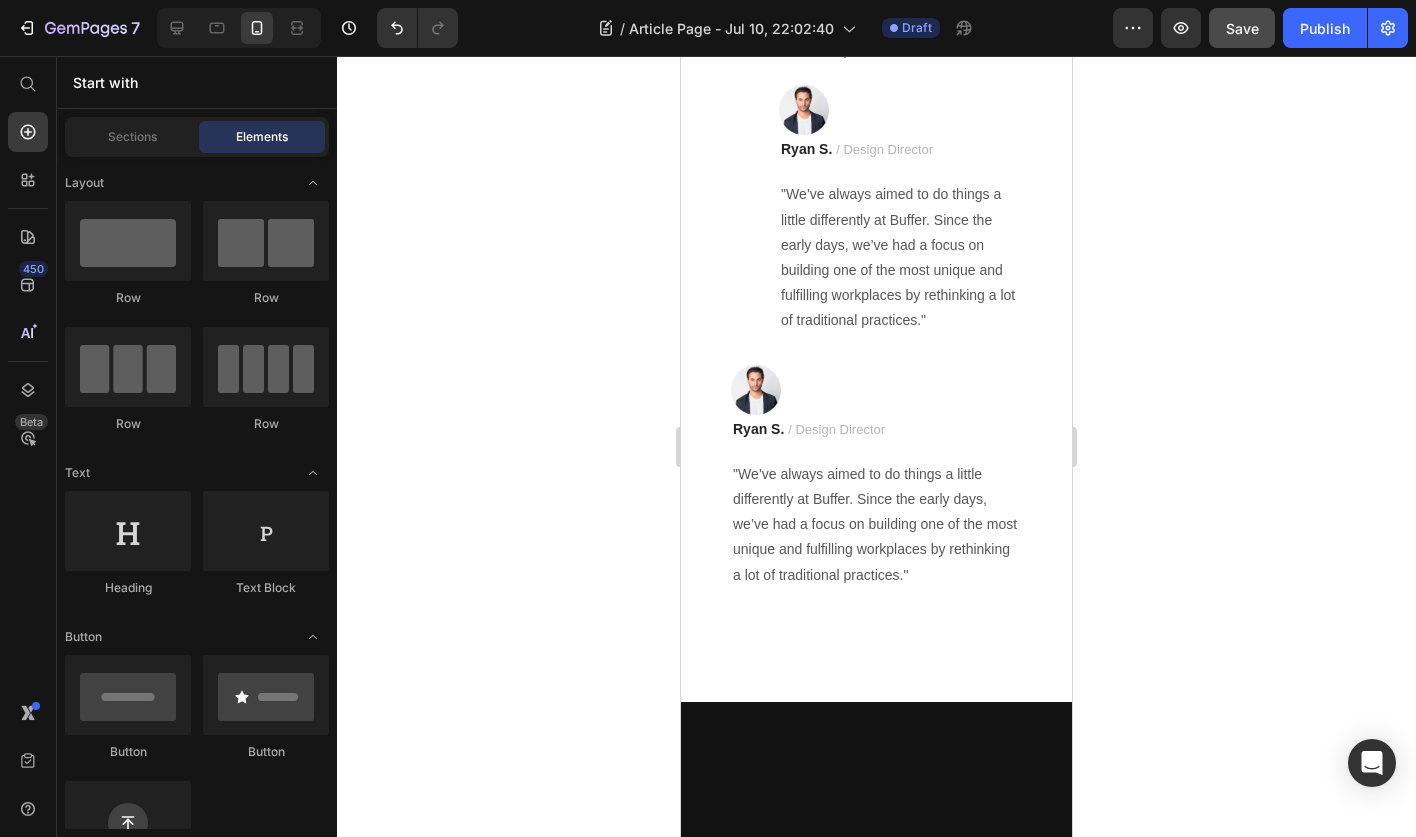 click on "hithere Text Block" at bounding box center (925, -743) 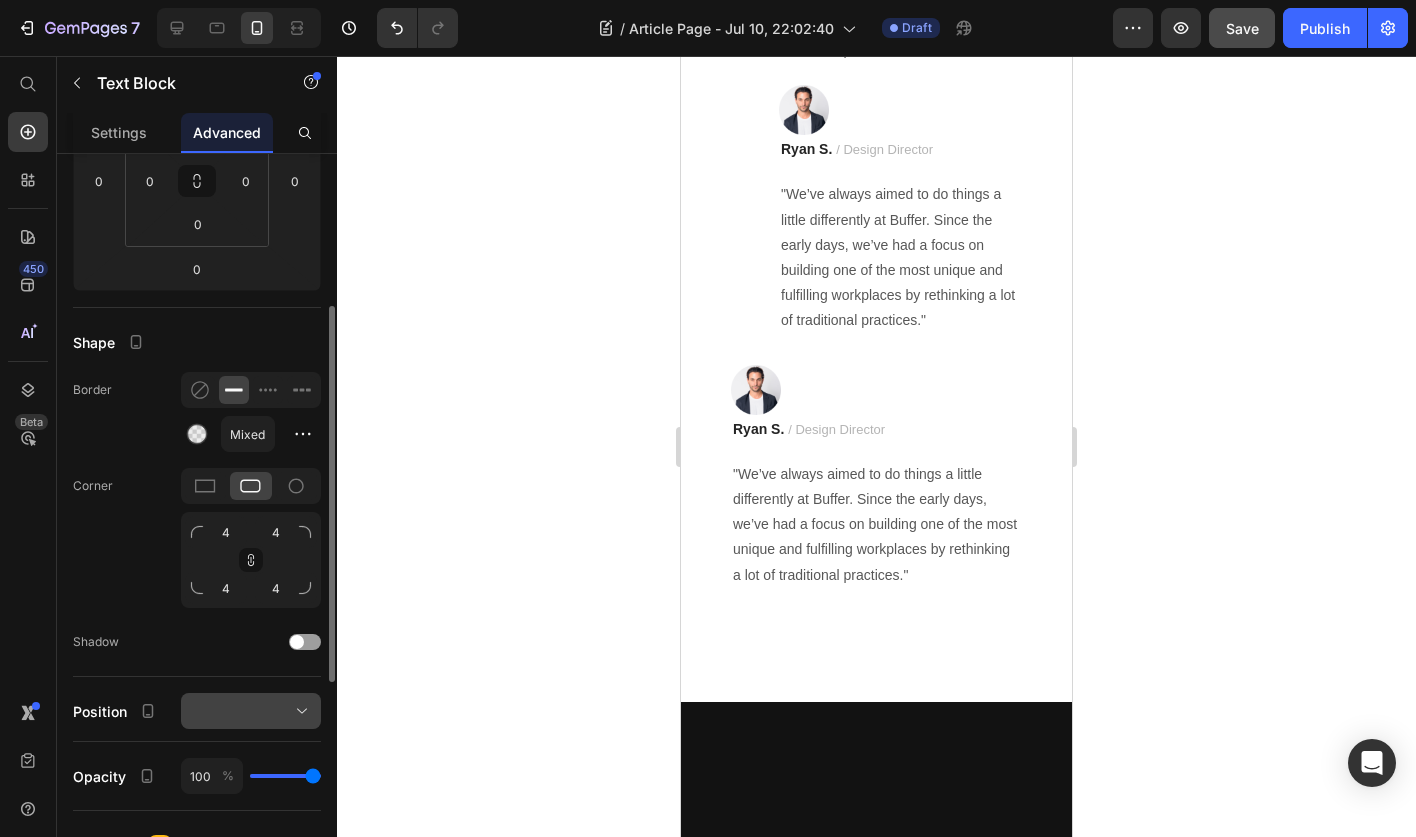 scroll, scrollTop: 307, scrollLeft: 0, axis: vertical 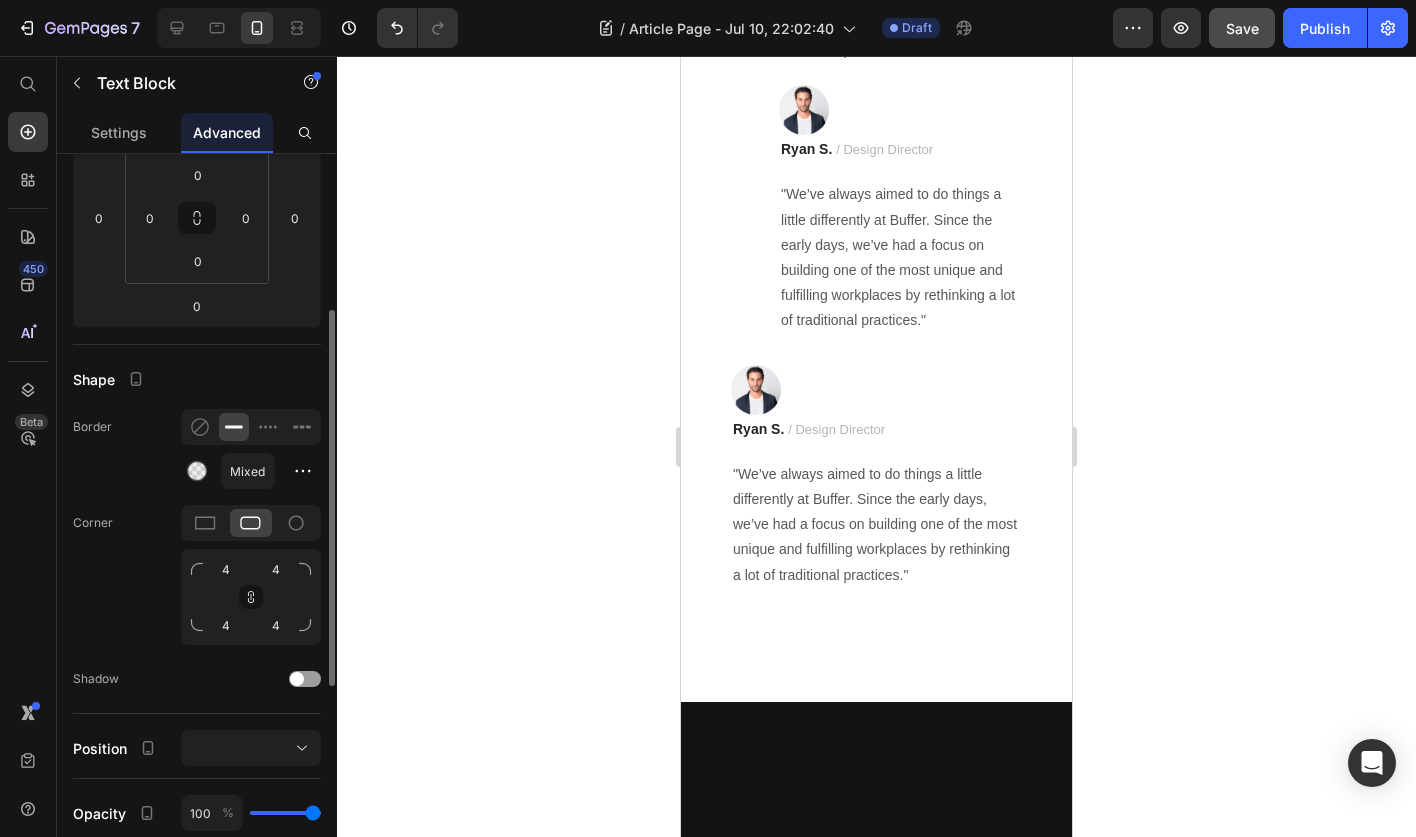 click 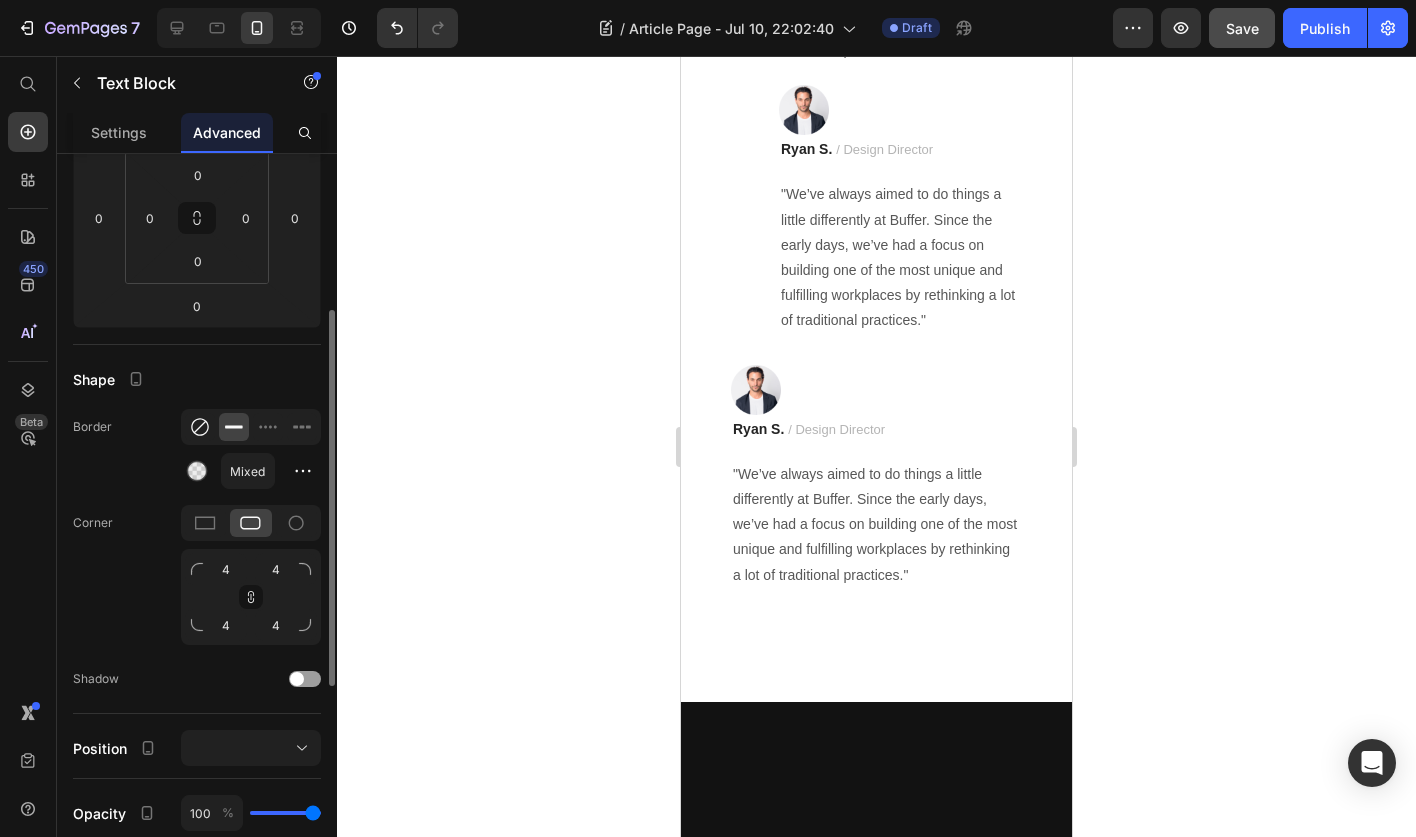 click 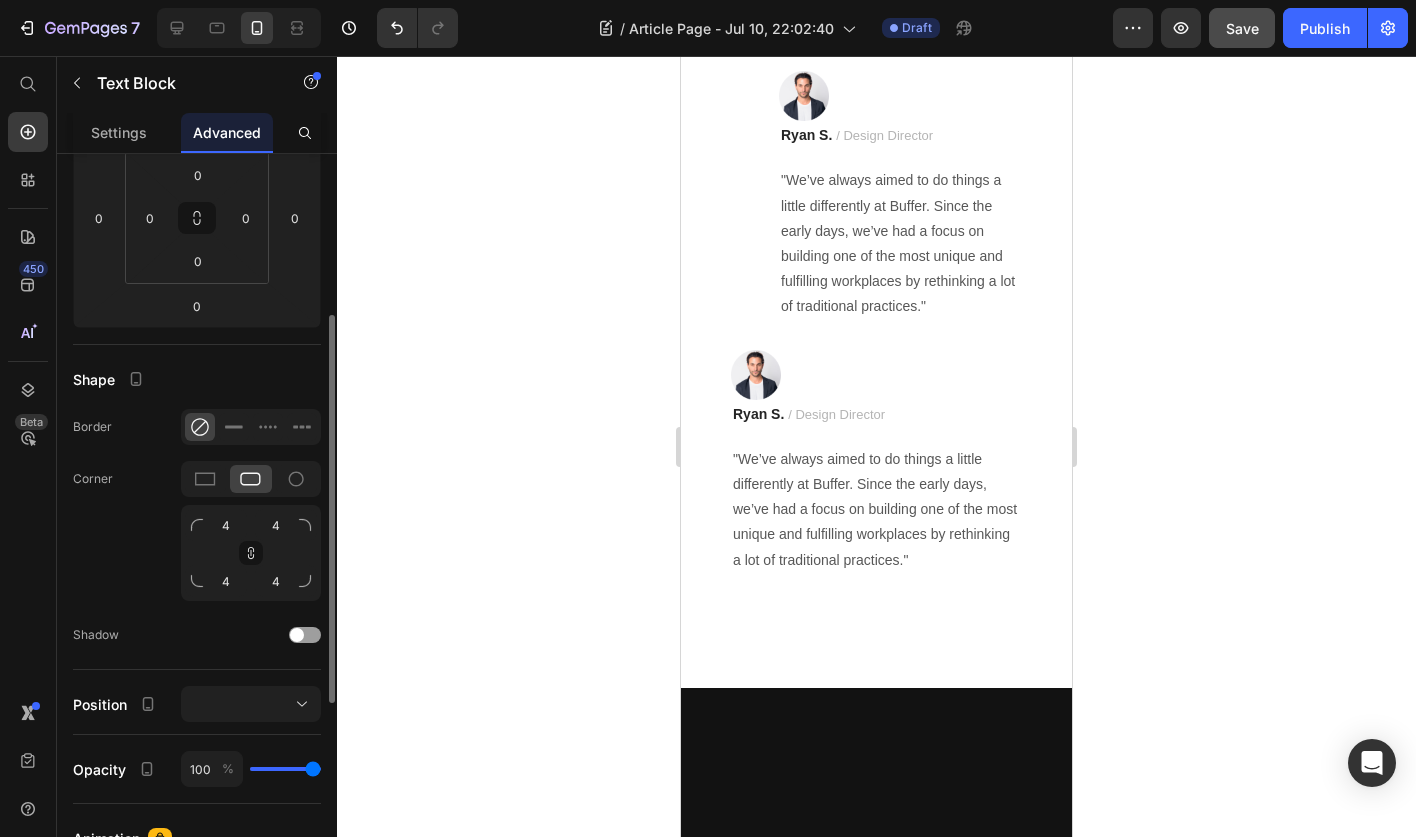scroll, scrollTop: 13278, scrollLeft: 0, axis: vertical 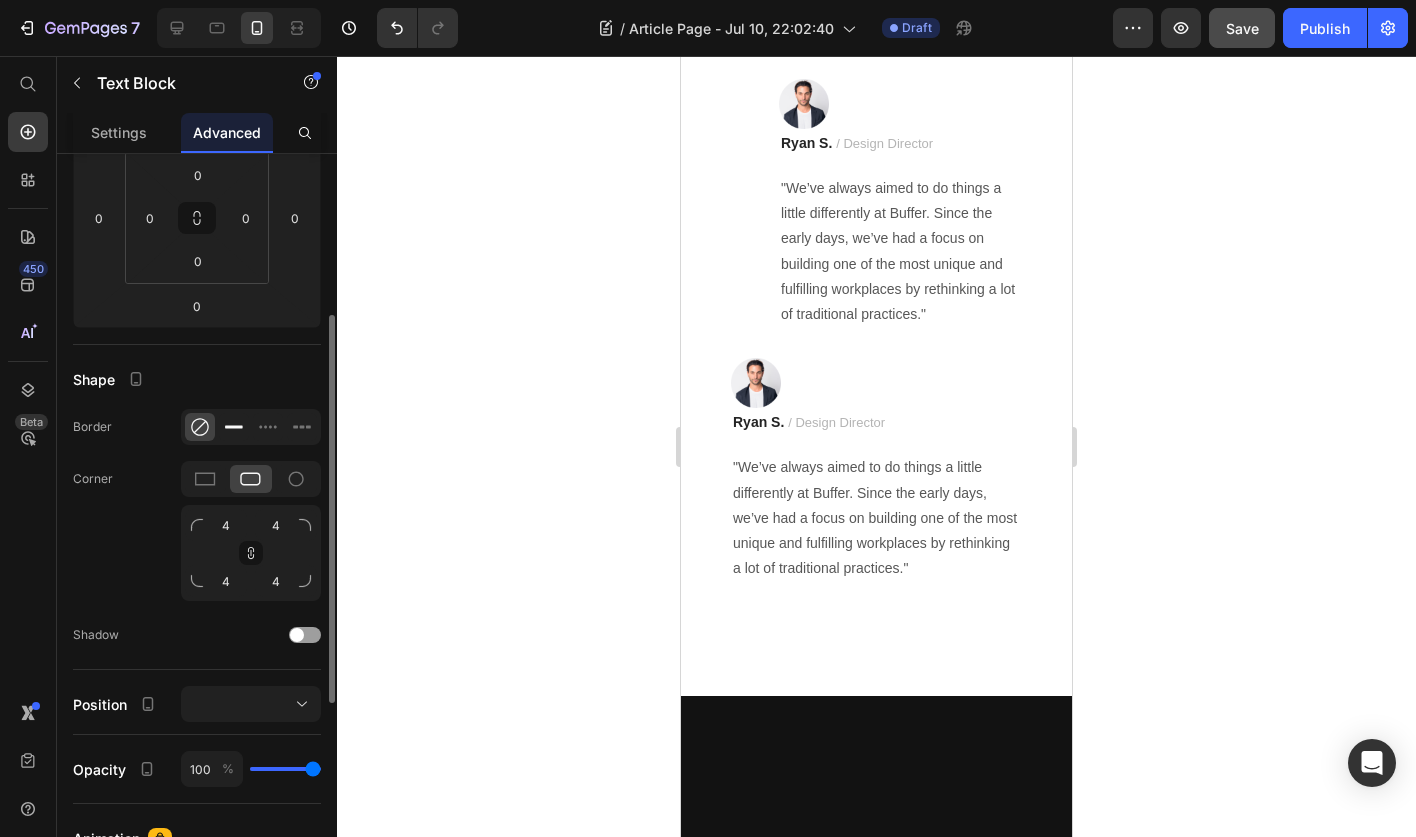 click 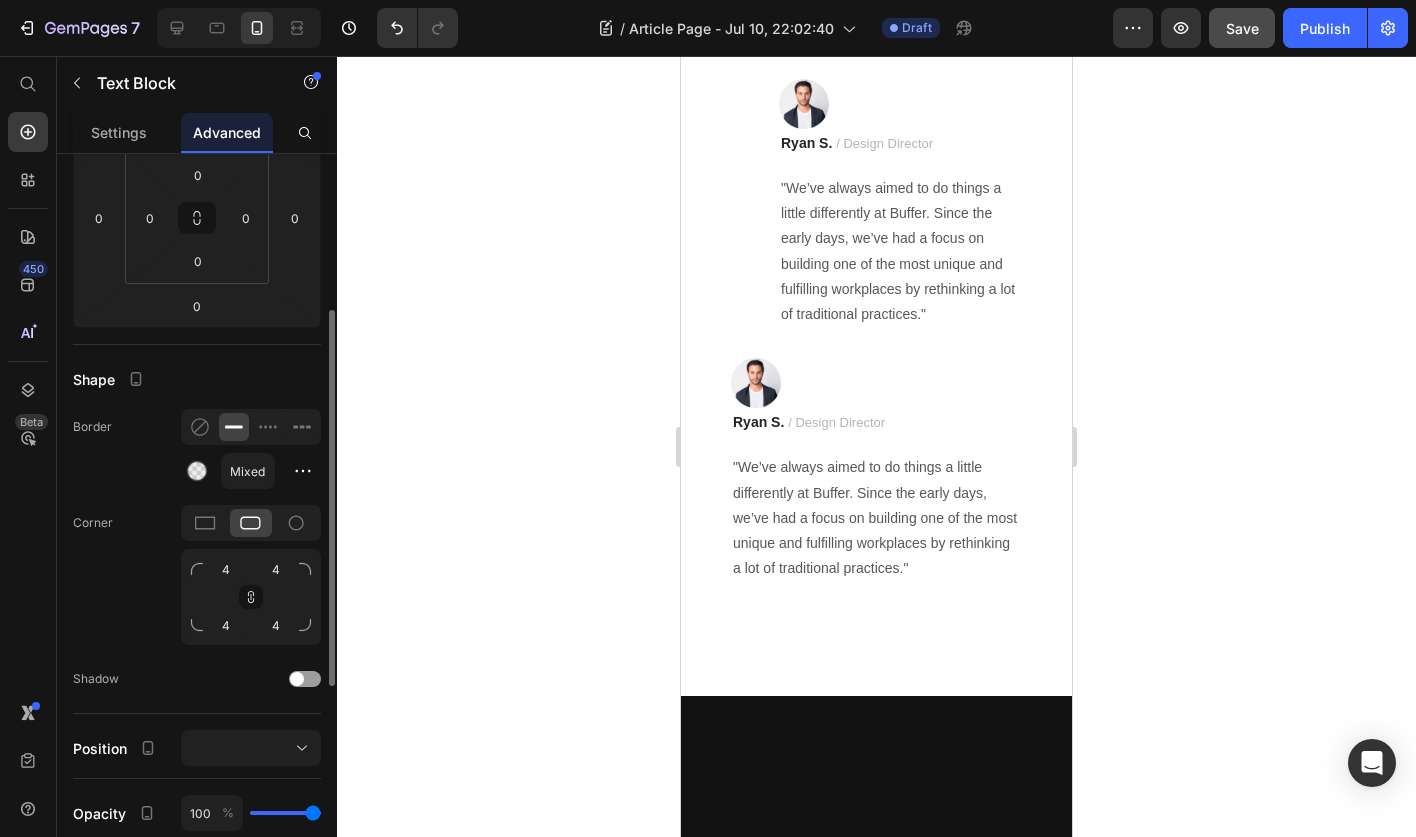 scroll, scrollTop: 13286, scrollLeft: 0, axis: vertical 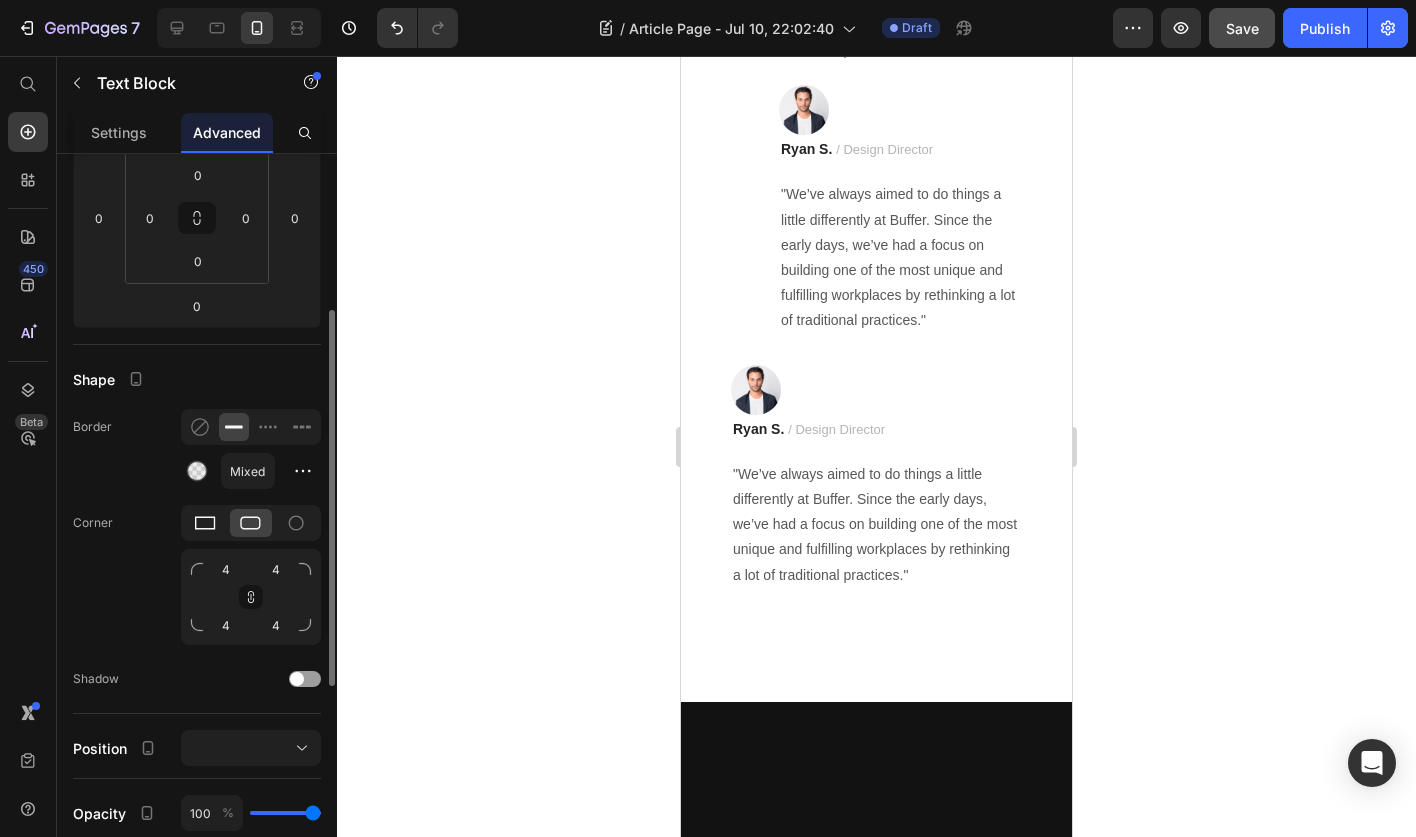 click 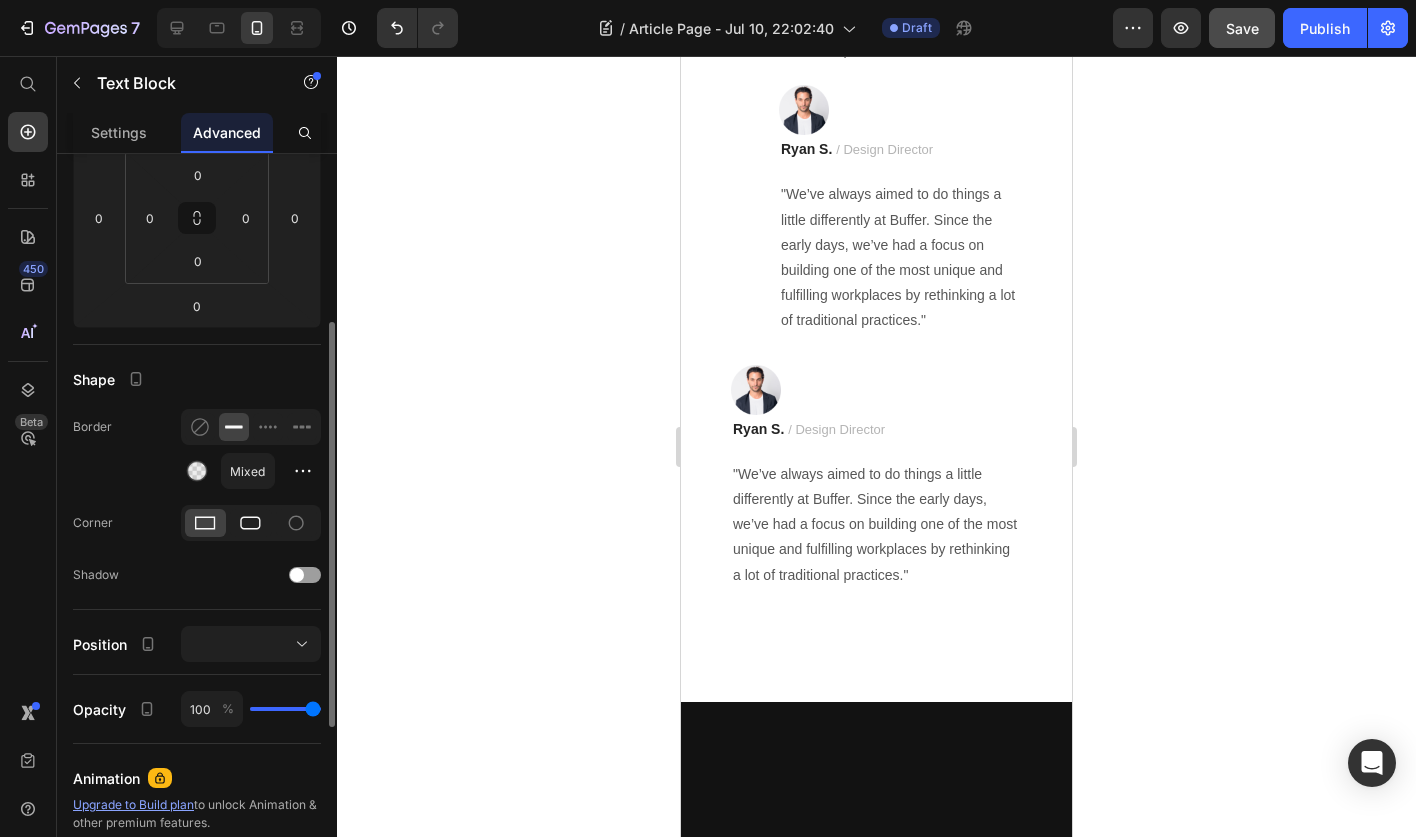 click 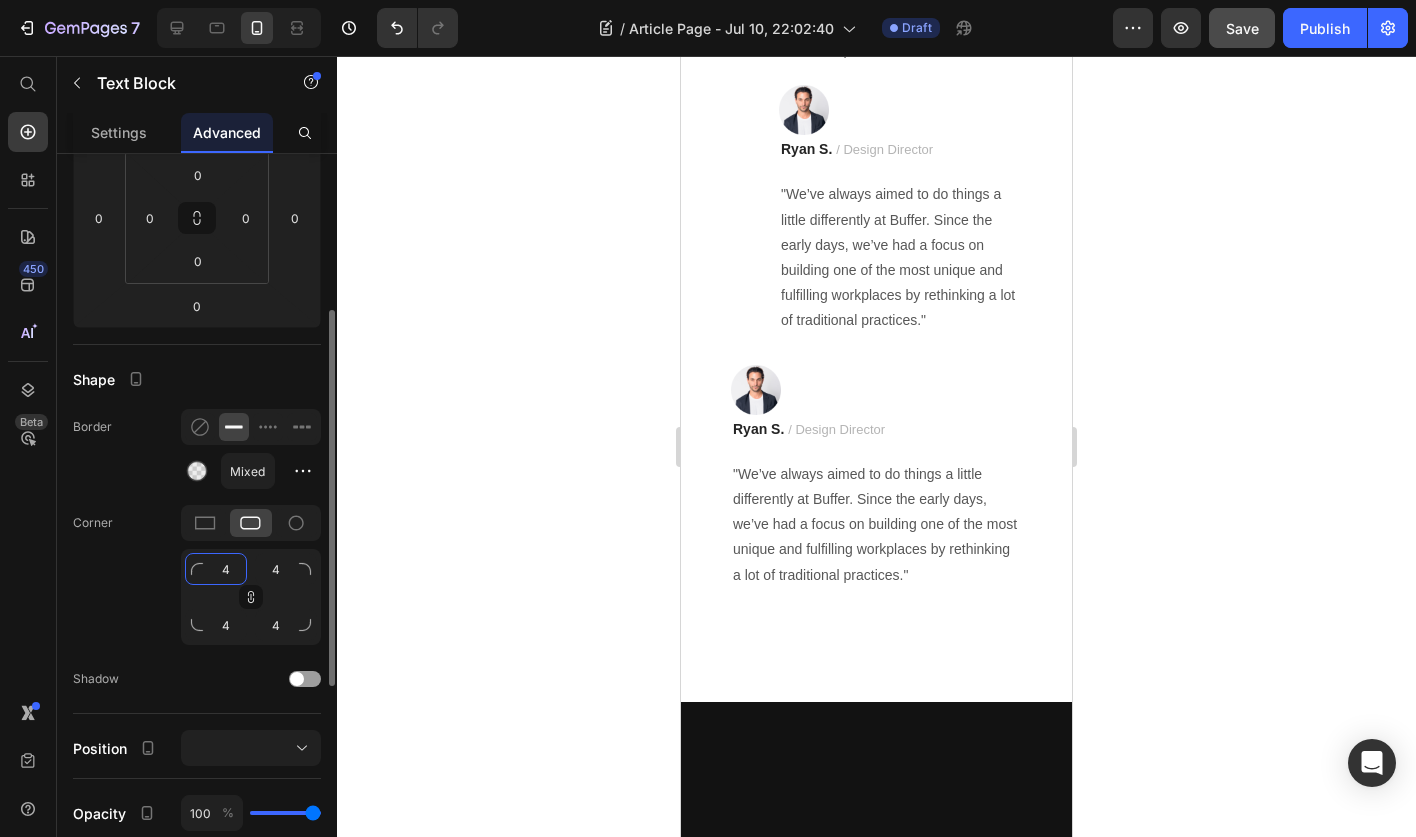 click on "4" 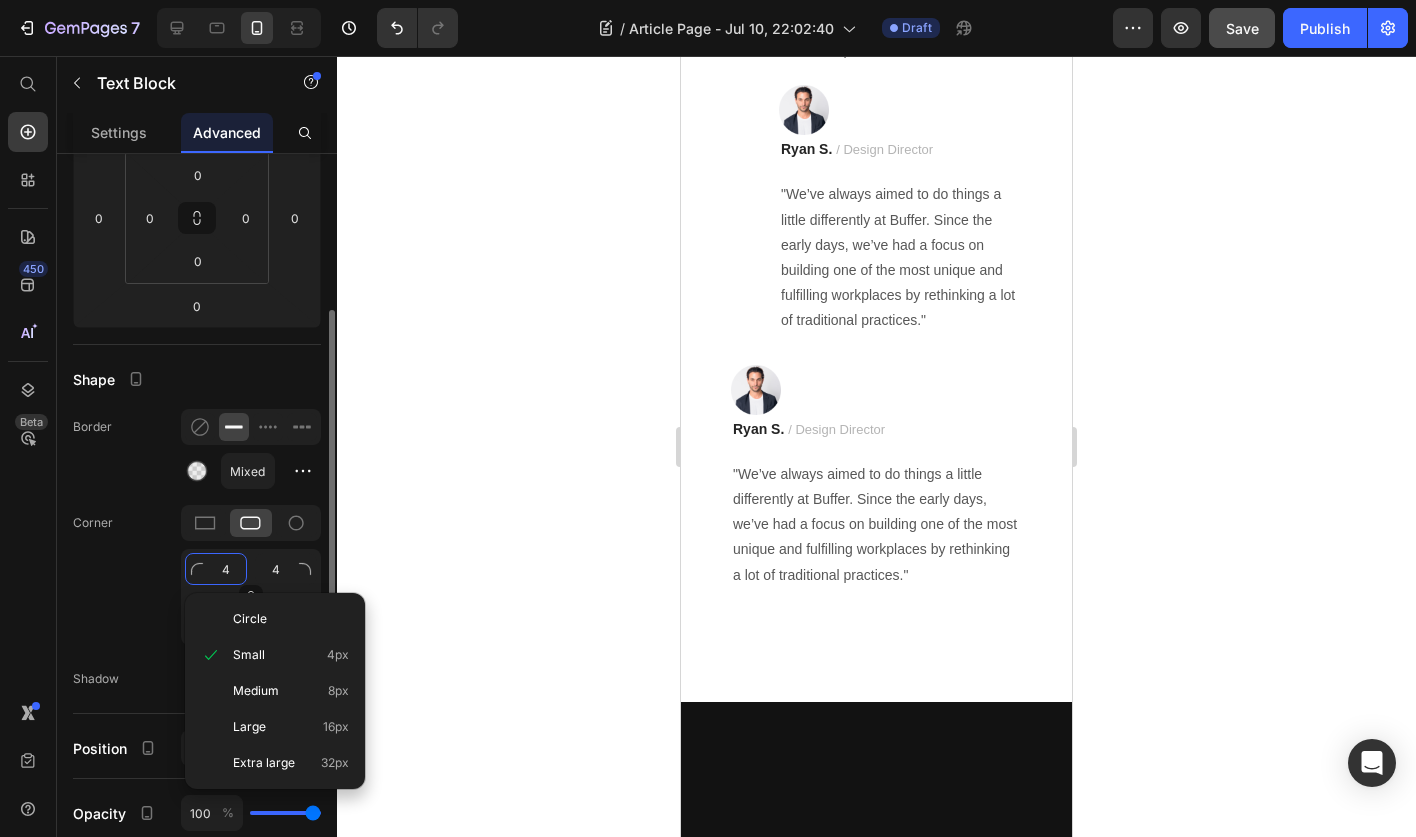 type 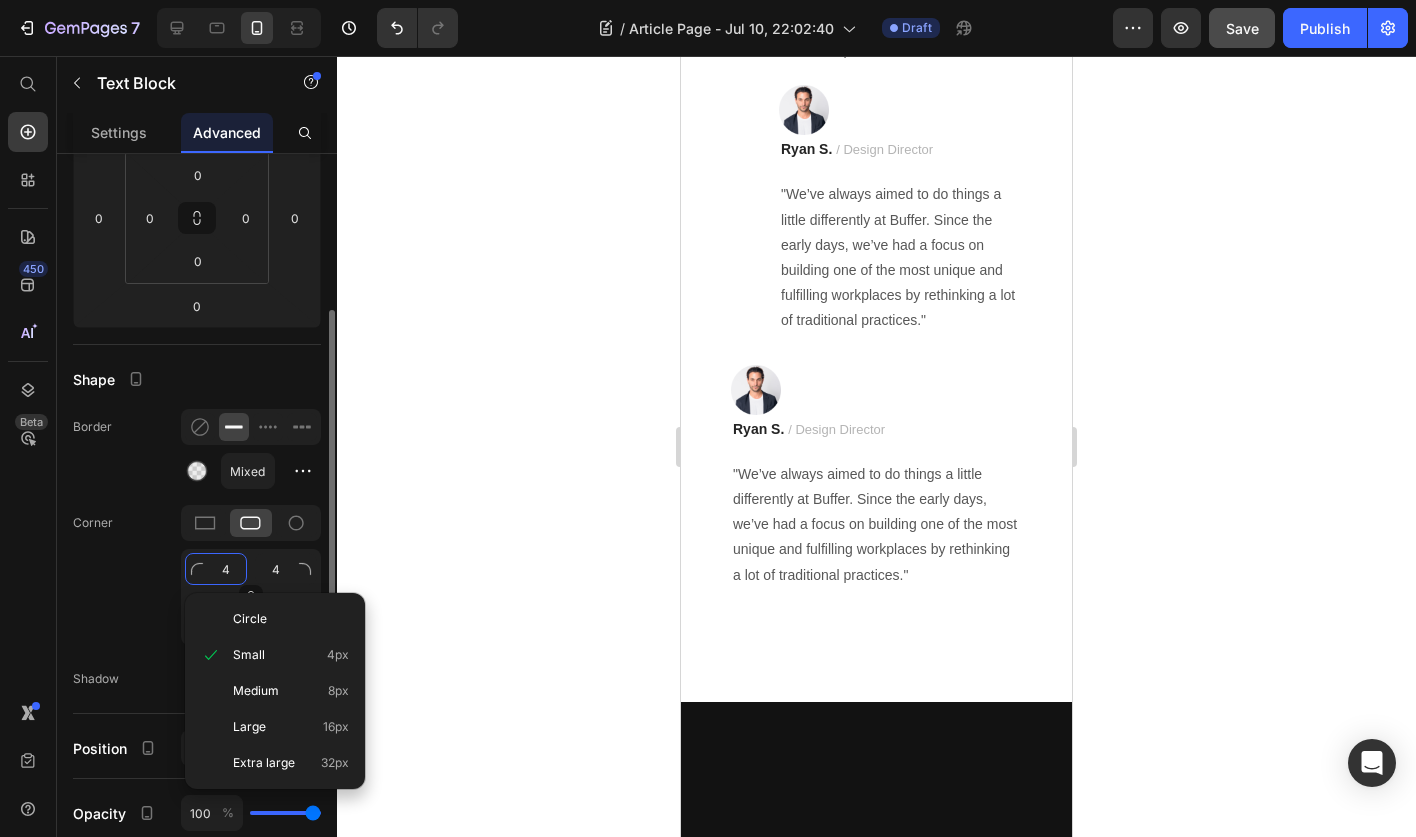 type 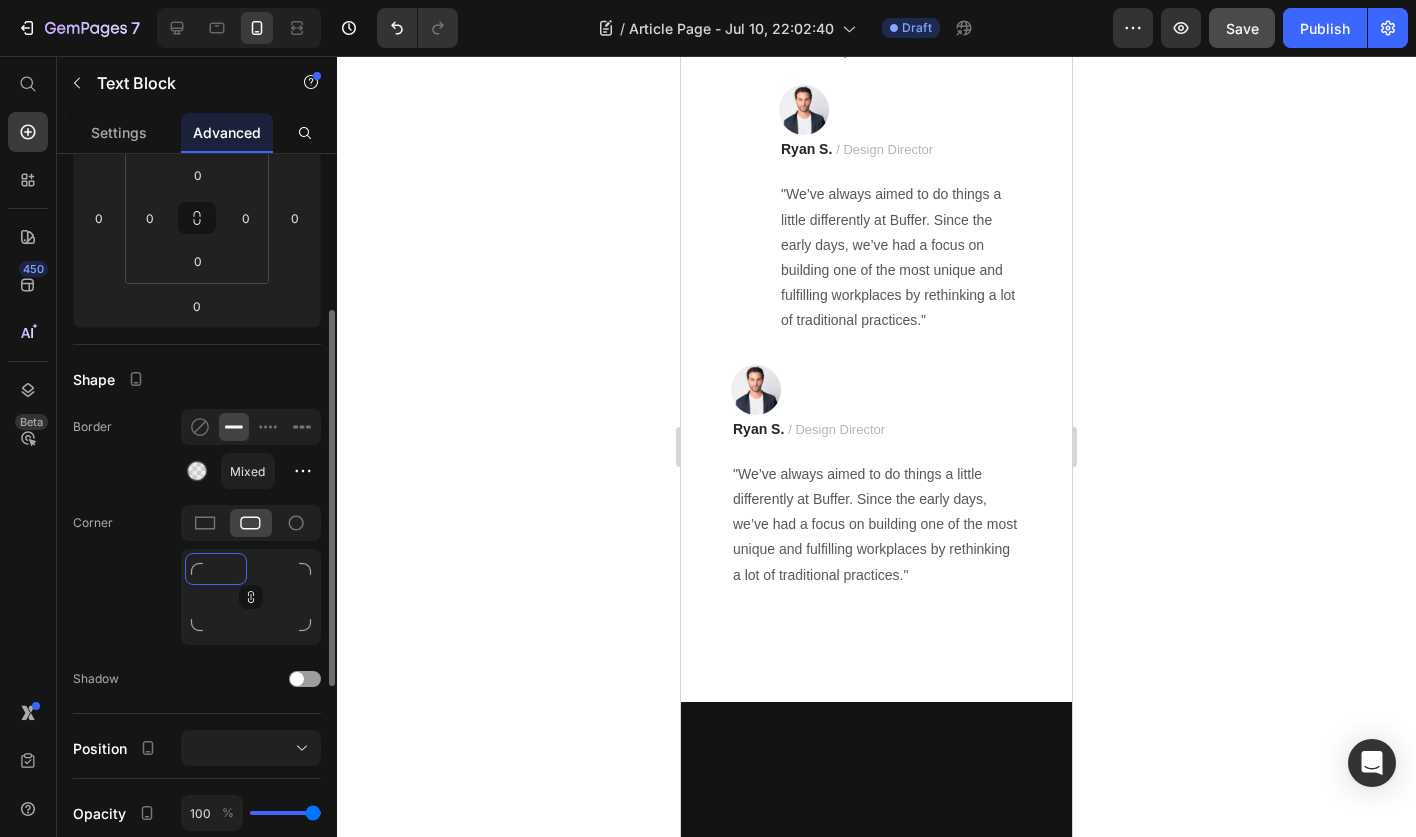 type on "3" 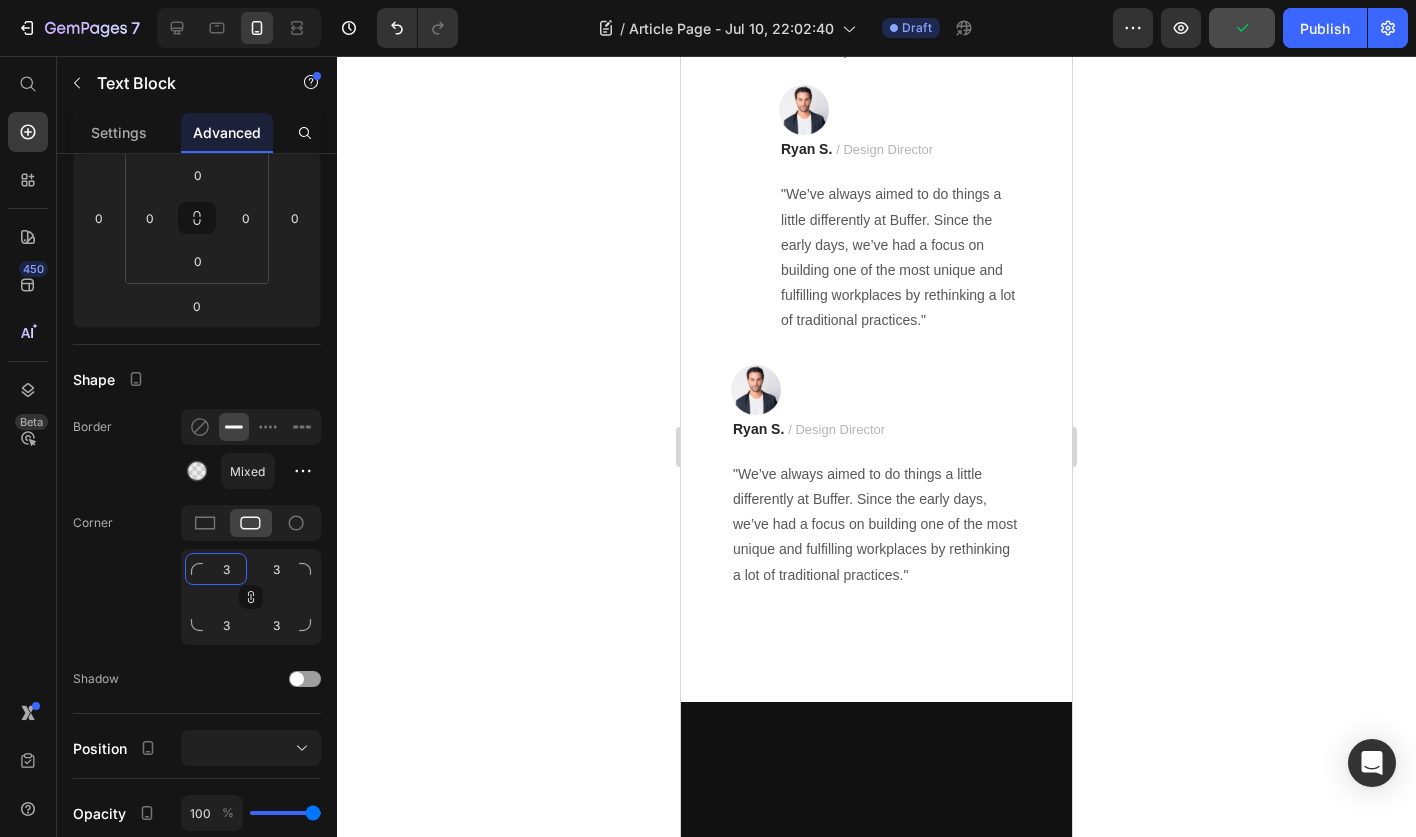 type on "3" 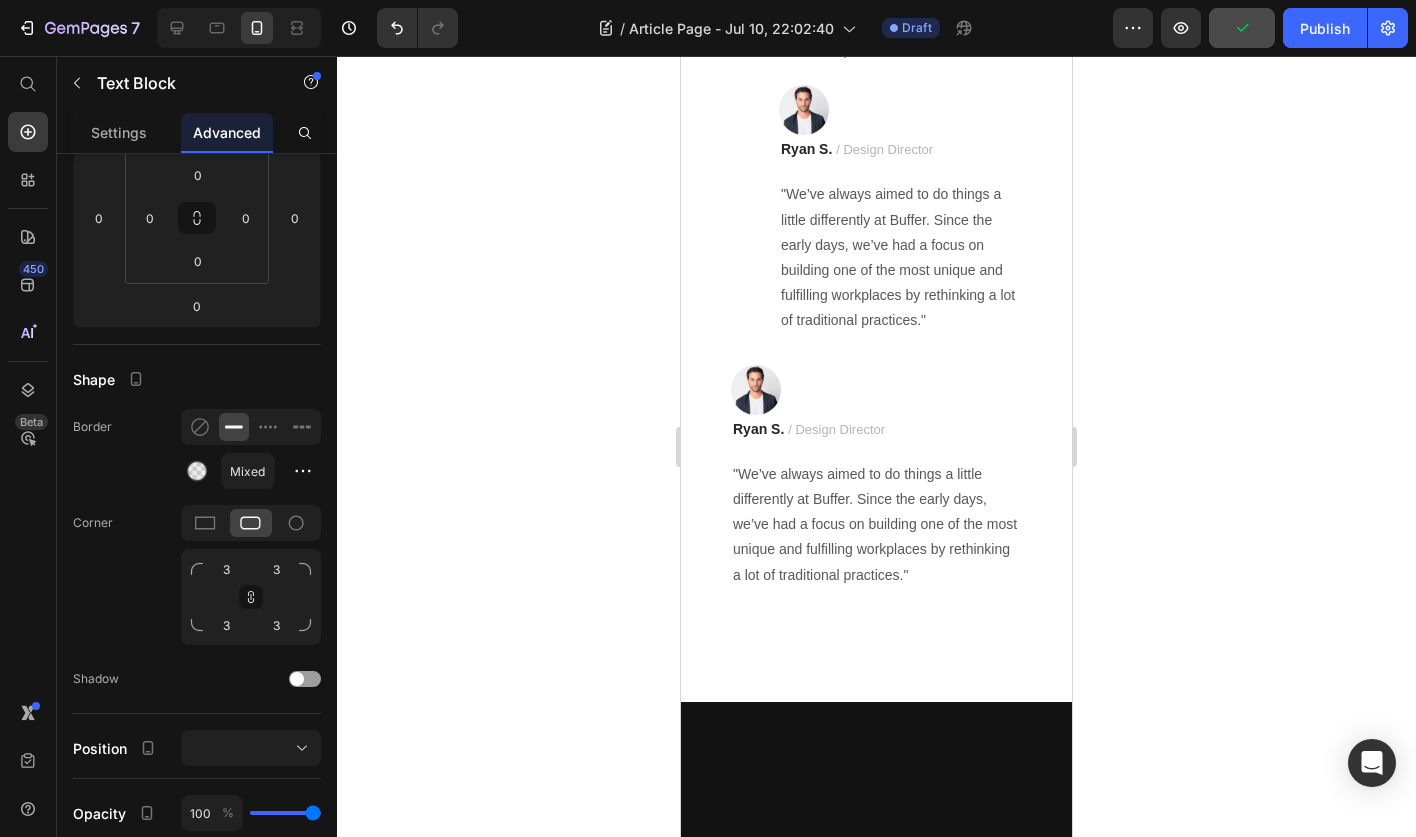 click 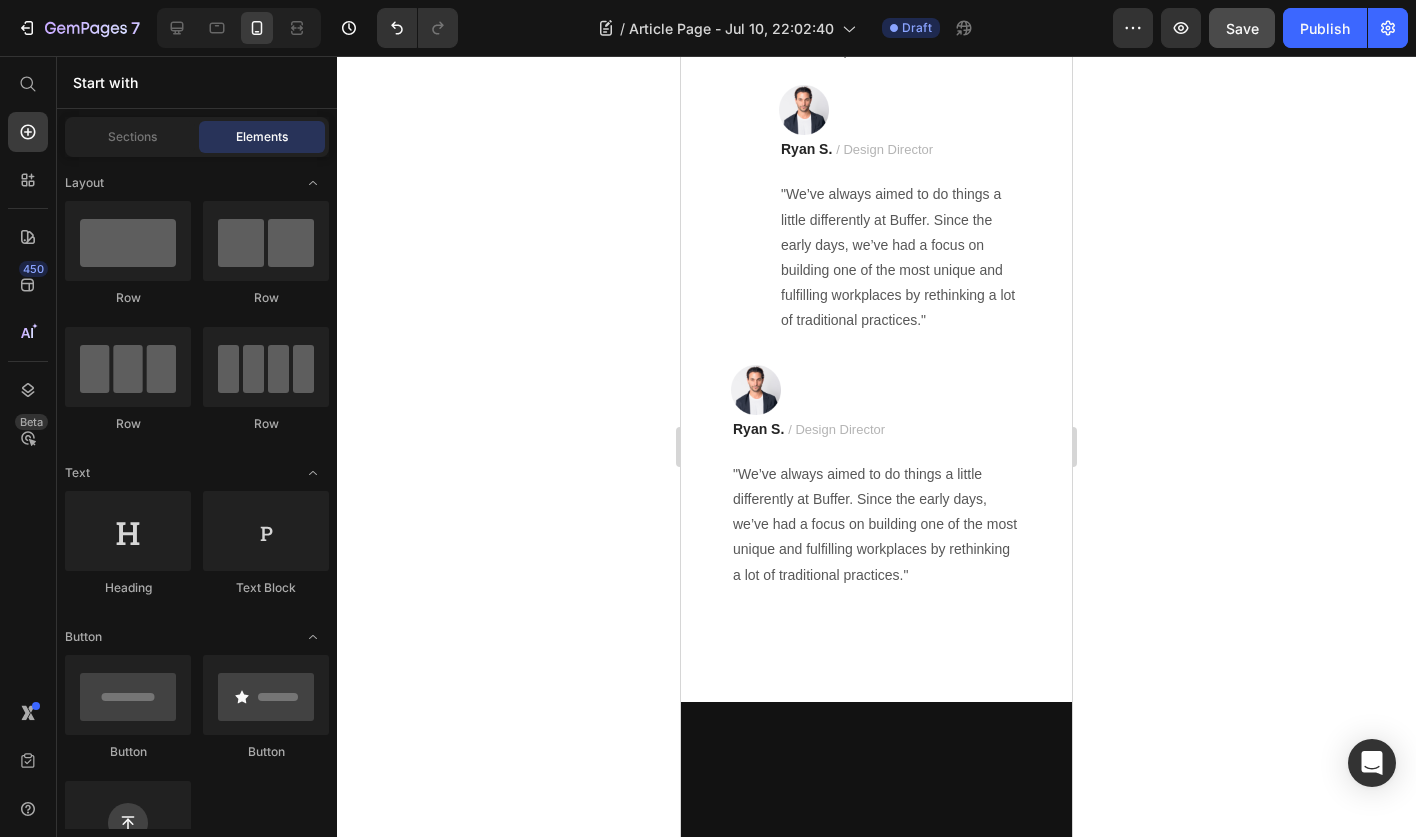 click on "[FIRST] [LAST]" at bounding box center [941, -784] 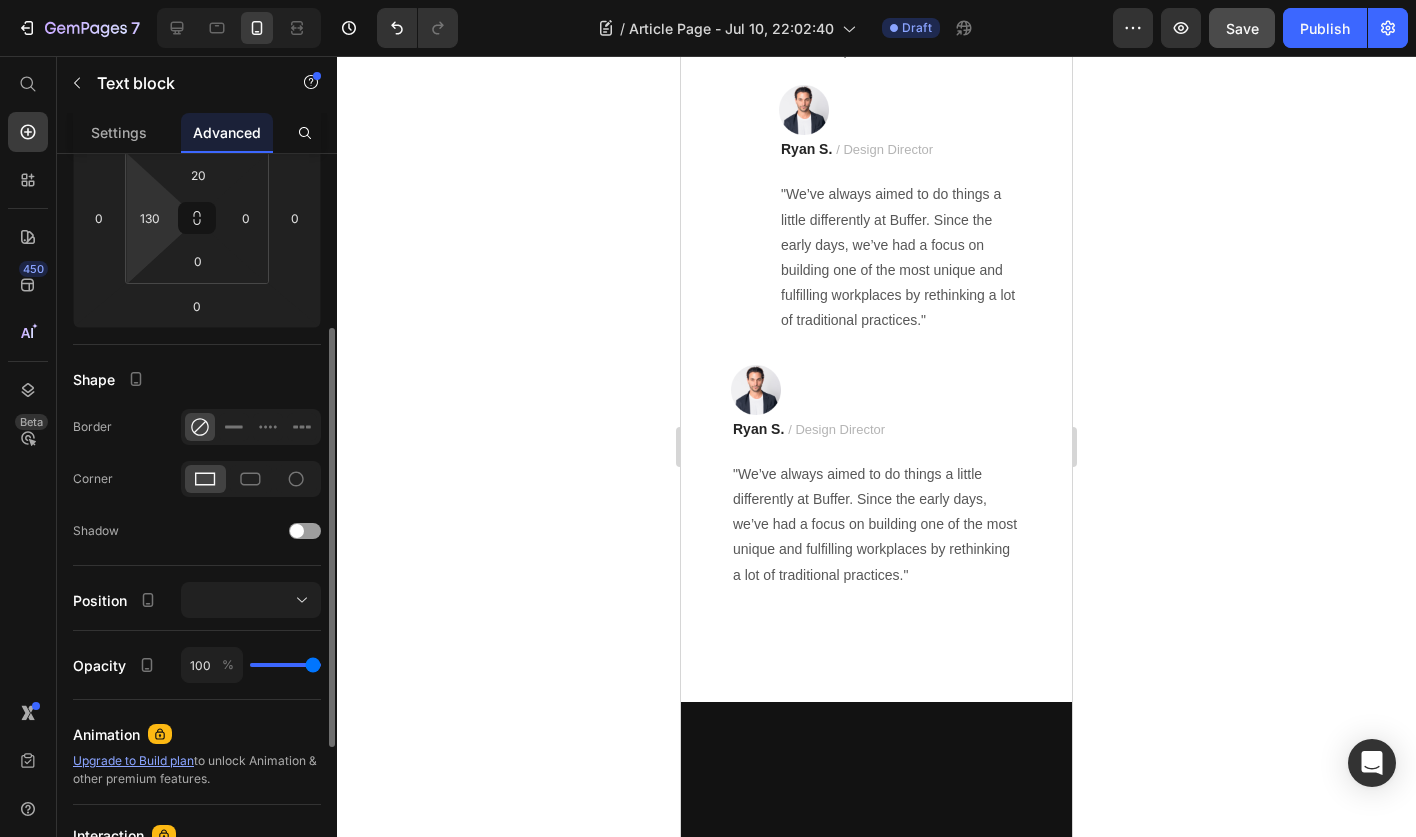 click on "7   /  Article Page - Jul 10, 22:02:40 Draft Preview  Save   Publish  450 Beta Start with Sections Elements Hero Section Product Detail Brands Trusted Badges Guarantee Product Breakdown How to use Testimonials Compare Bundle FAQs Social Proof Brand Story Product List Collection Blog List Contact Sticky Add to Cart Custom Footer Browse Library 450 Layout
Row
Row
Row
Row Text
Heading
Text Block Button
Button
Button
Sticky Back to top Media
Image" at bounding box center (708, 0) 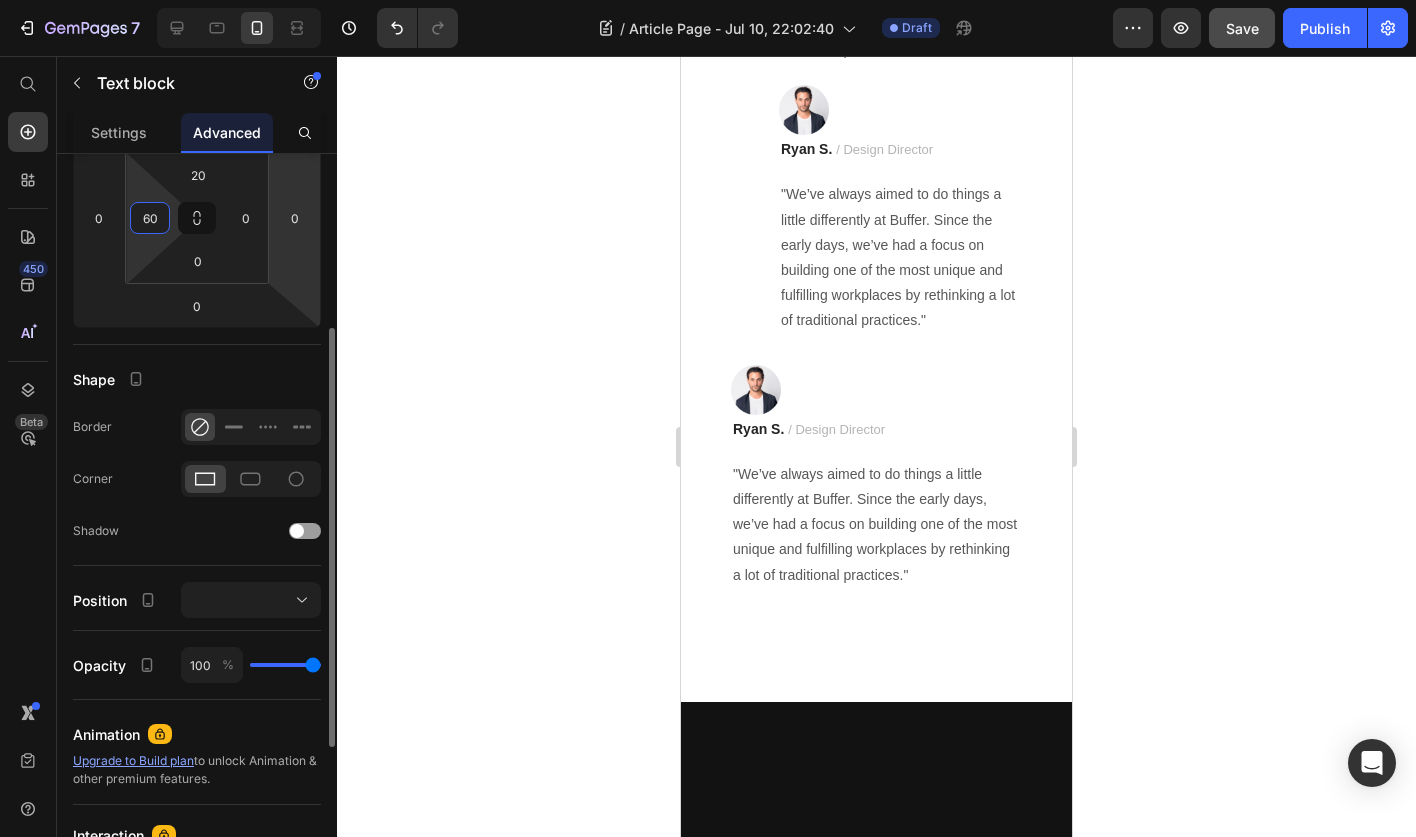 type on "6" 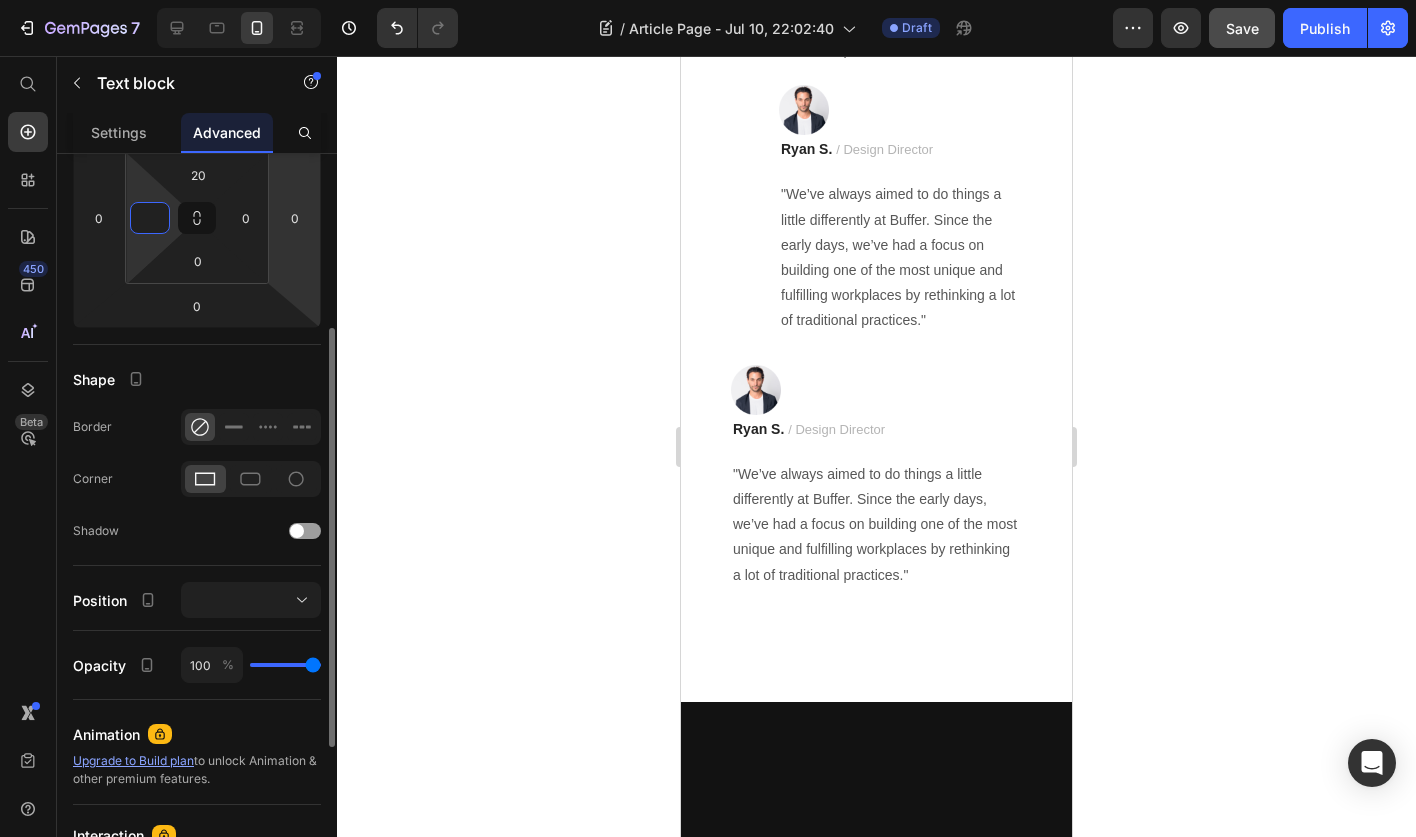type on "8" 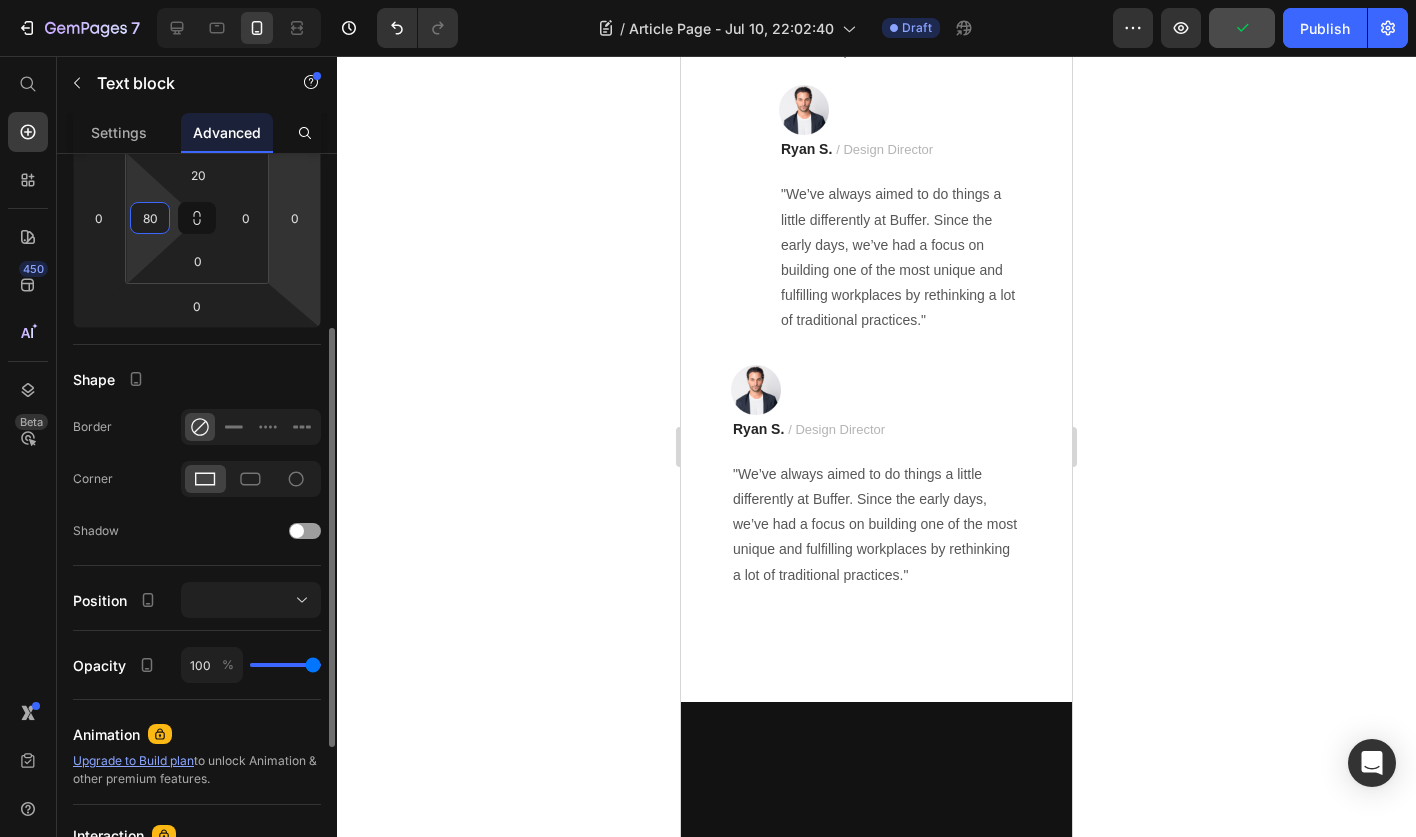 type on "8" 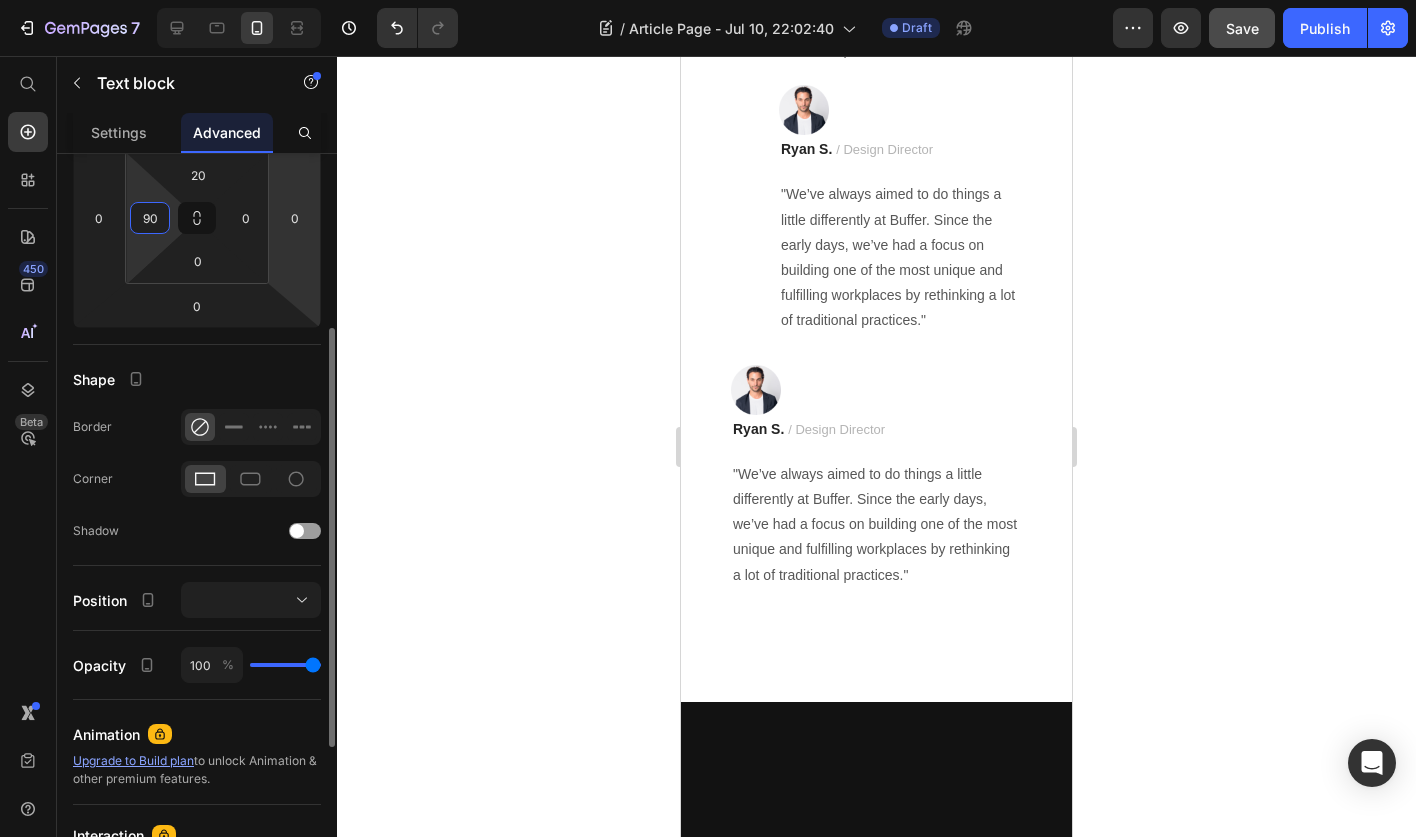 type on "9" 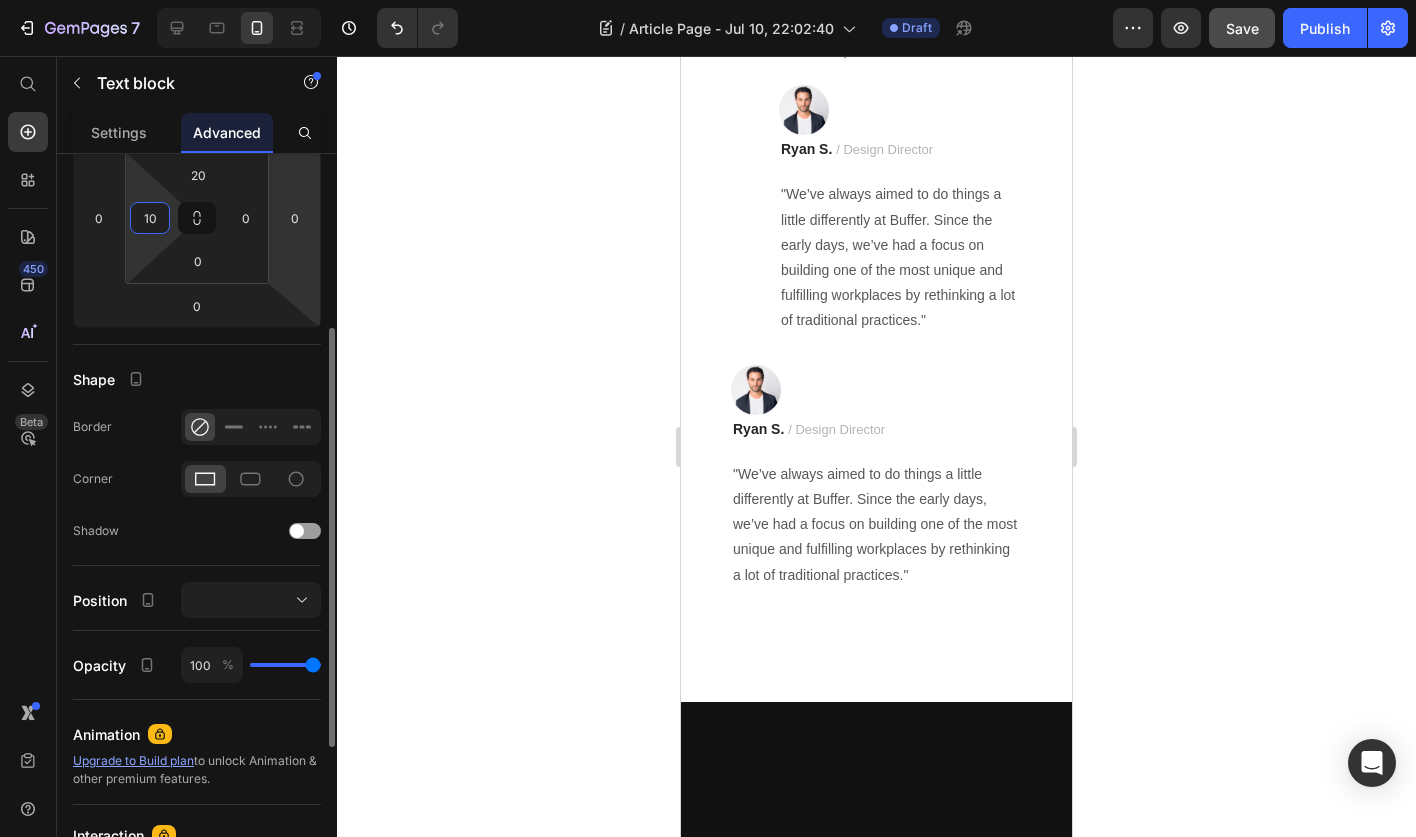 type on "105" 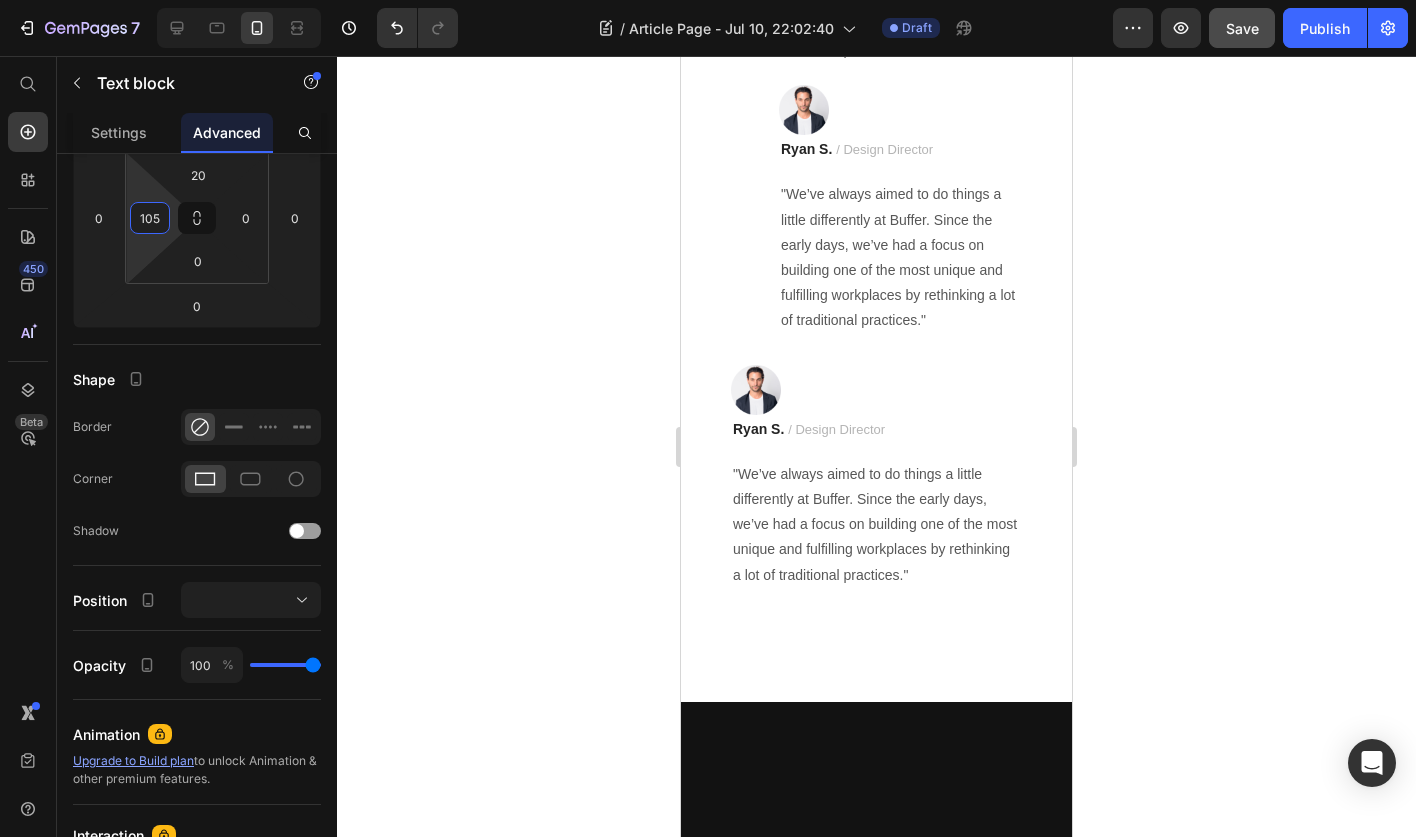 click 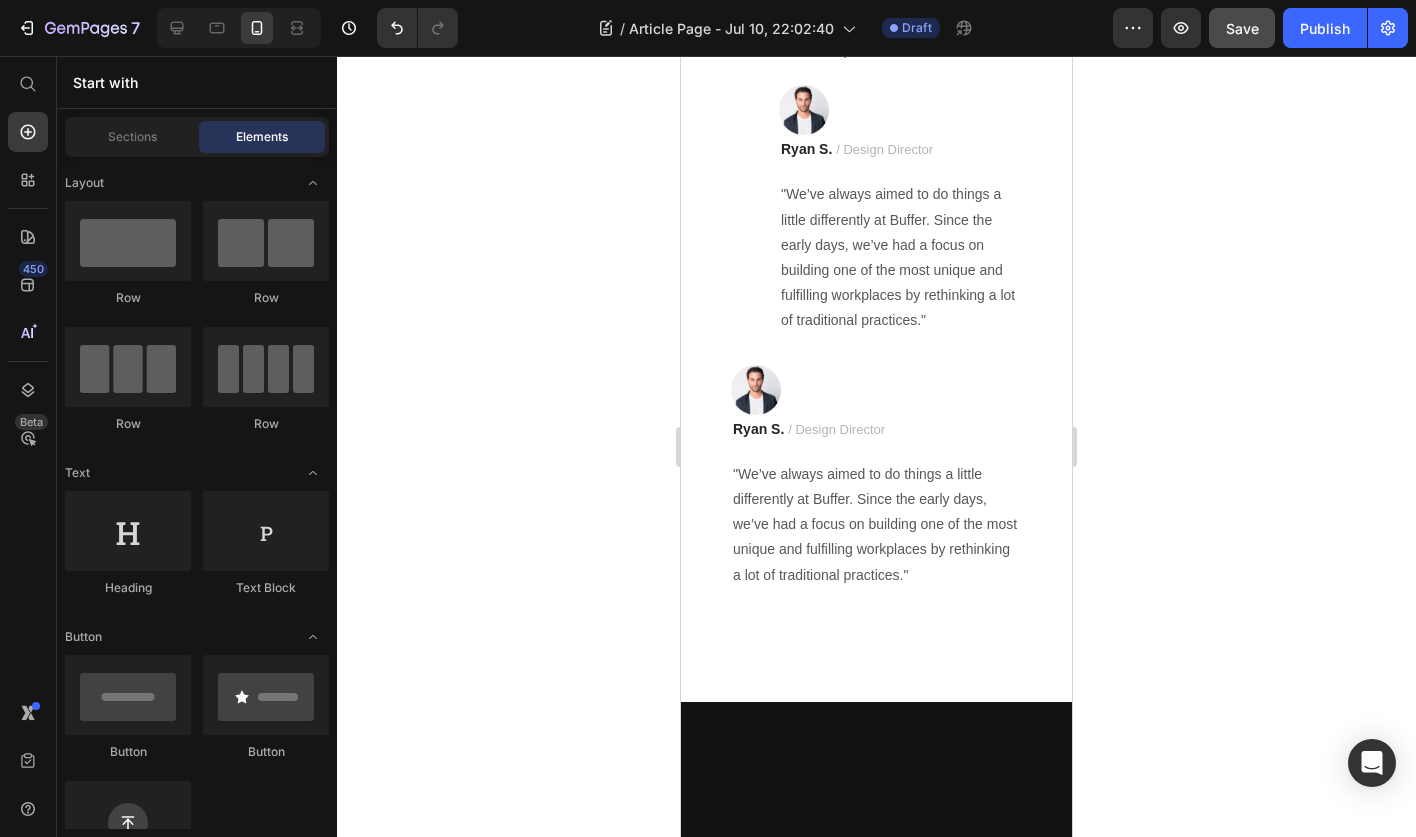 click on "7 MINUTES AGO Text Block LIKE Text Block REPLY Text Block Row" at bounding box center (876, -833) 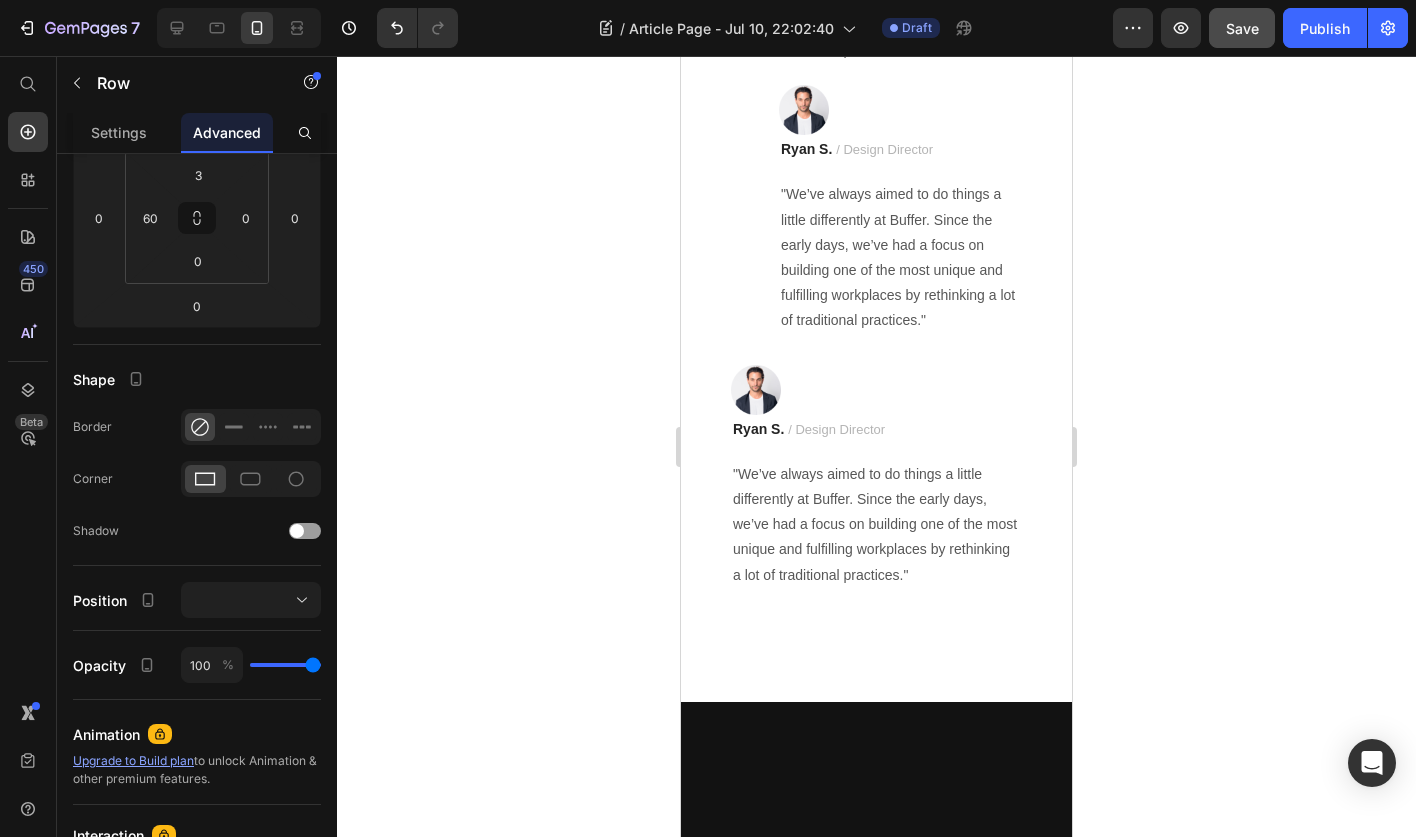 scroll, scrollTop: 0, scrollLeft: 0, axis: both 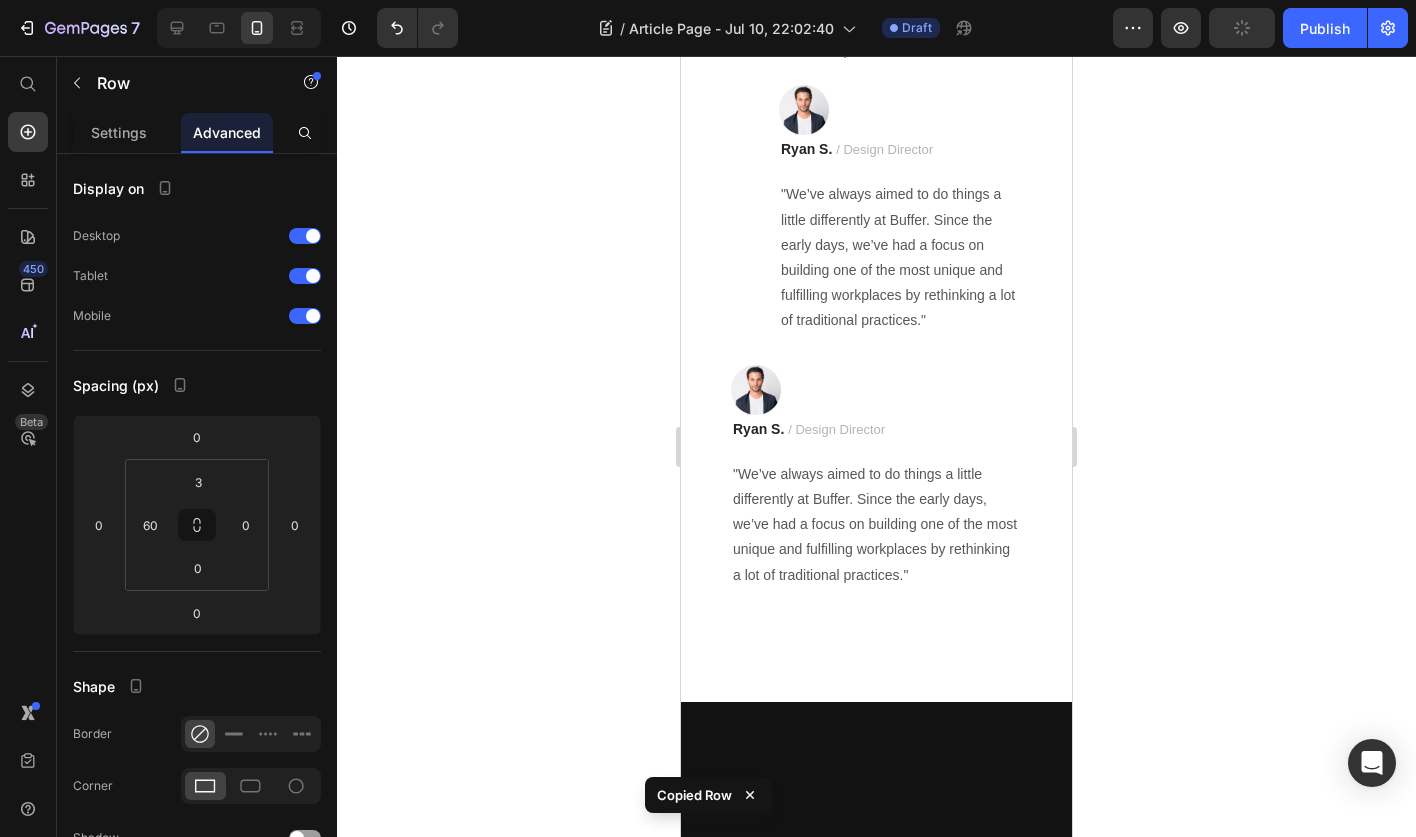 click at bounding box center [876, -681] 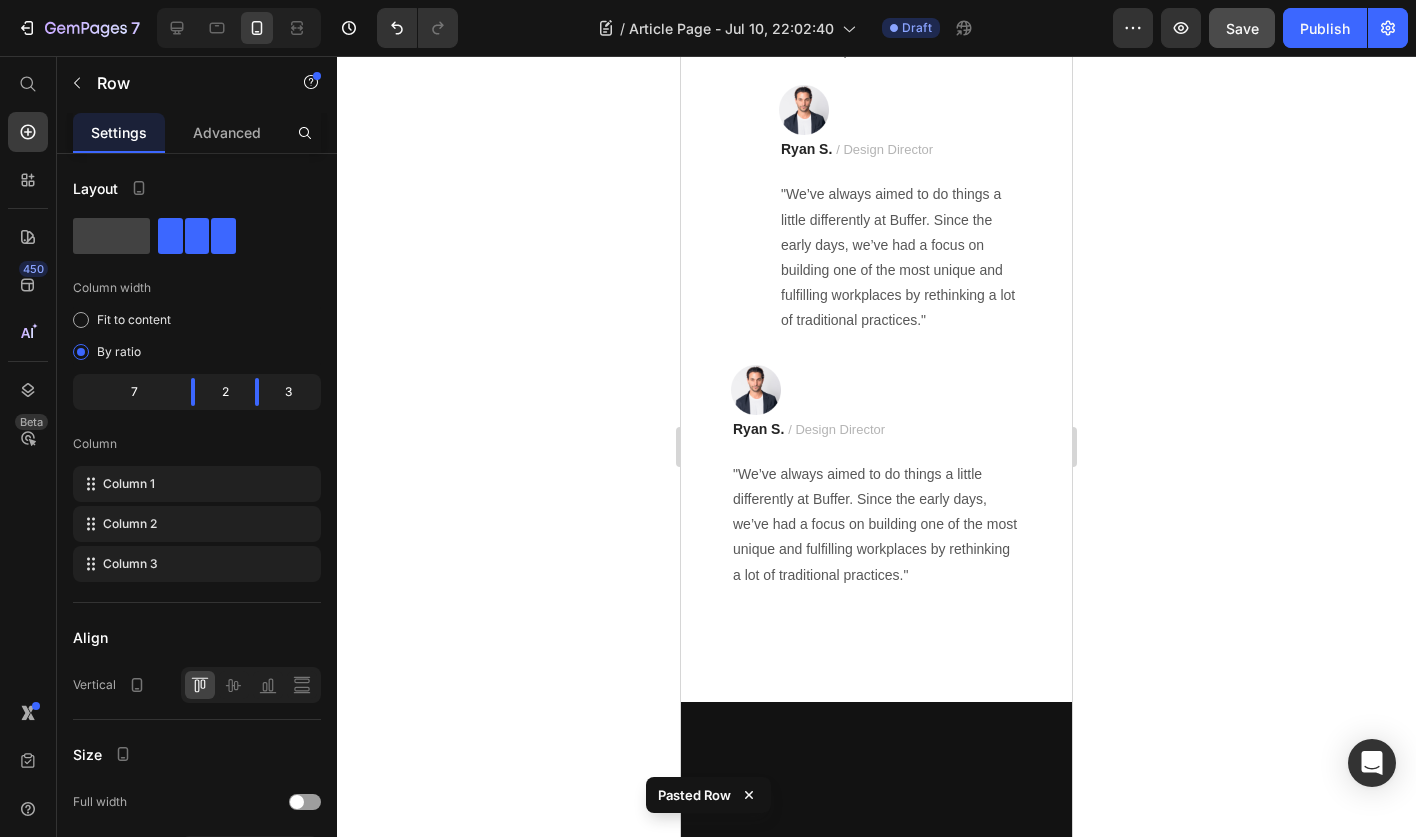 scroll, scrollTop: 13300, scrollLeft: 0, axis: vertical 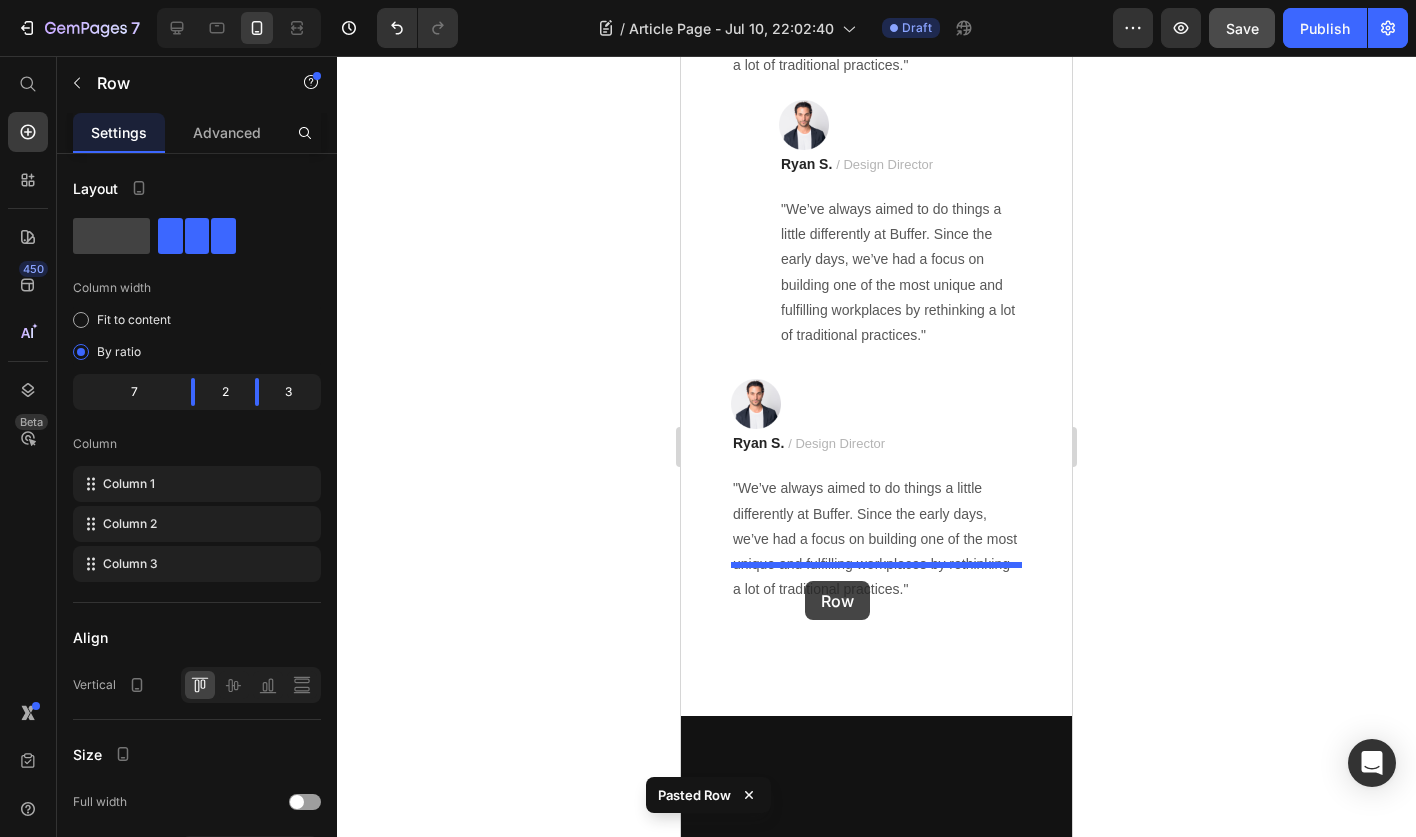drag, startPoint x: 769, startPoint y: 651, endPoint x: 805, endPoint y: 581, distance: 78.714676 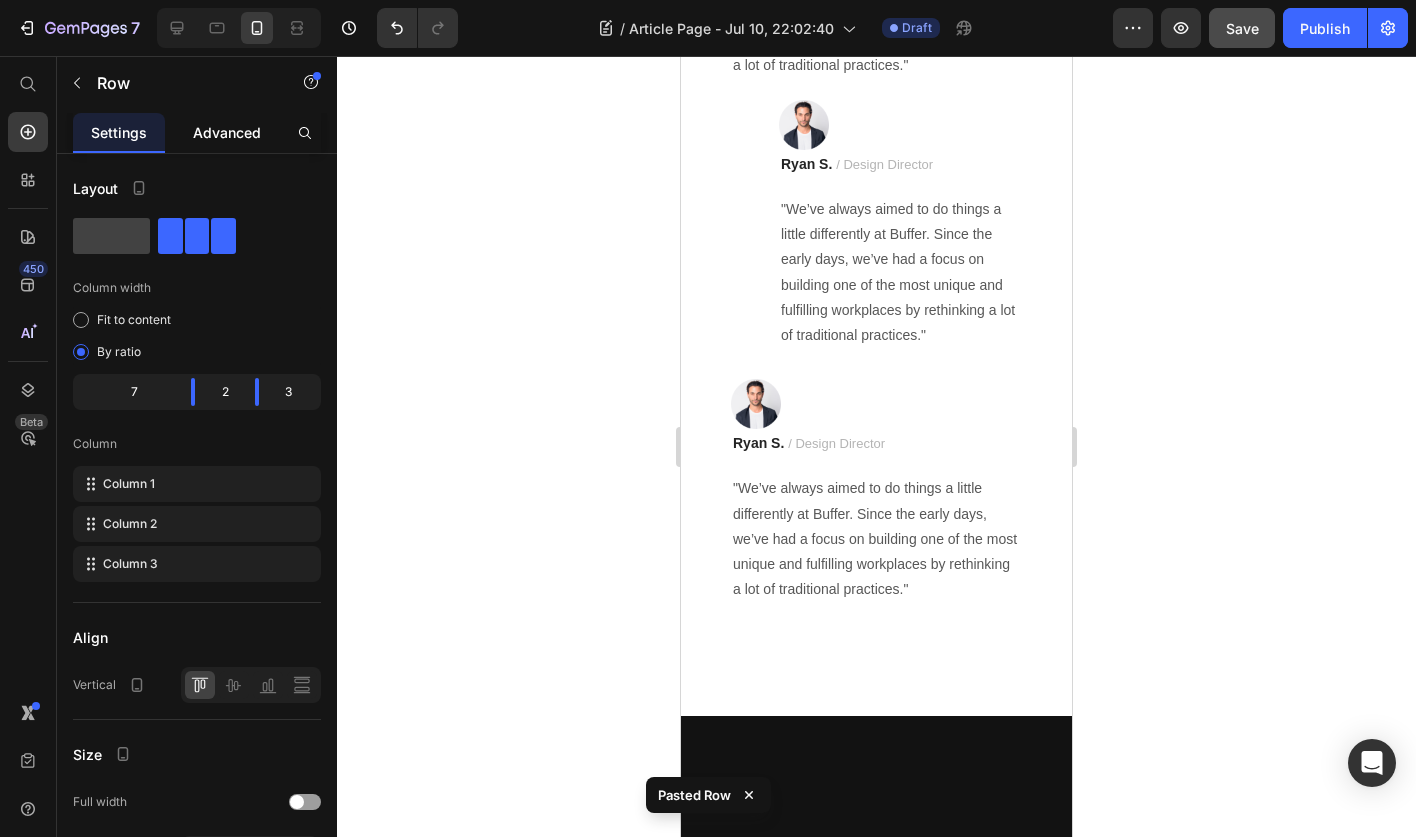 click on "Advanced" at bounding box center (227, 132) 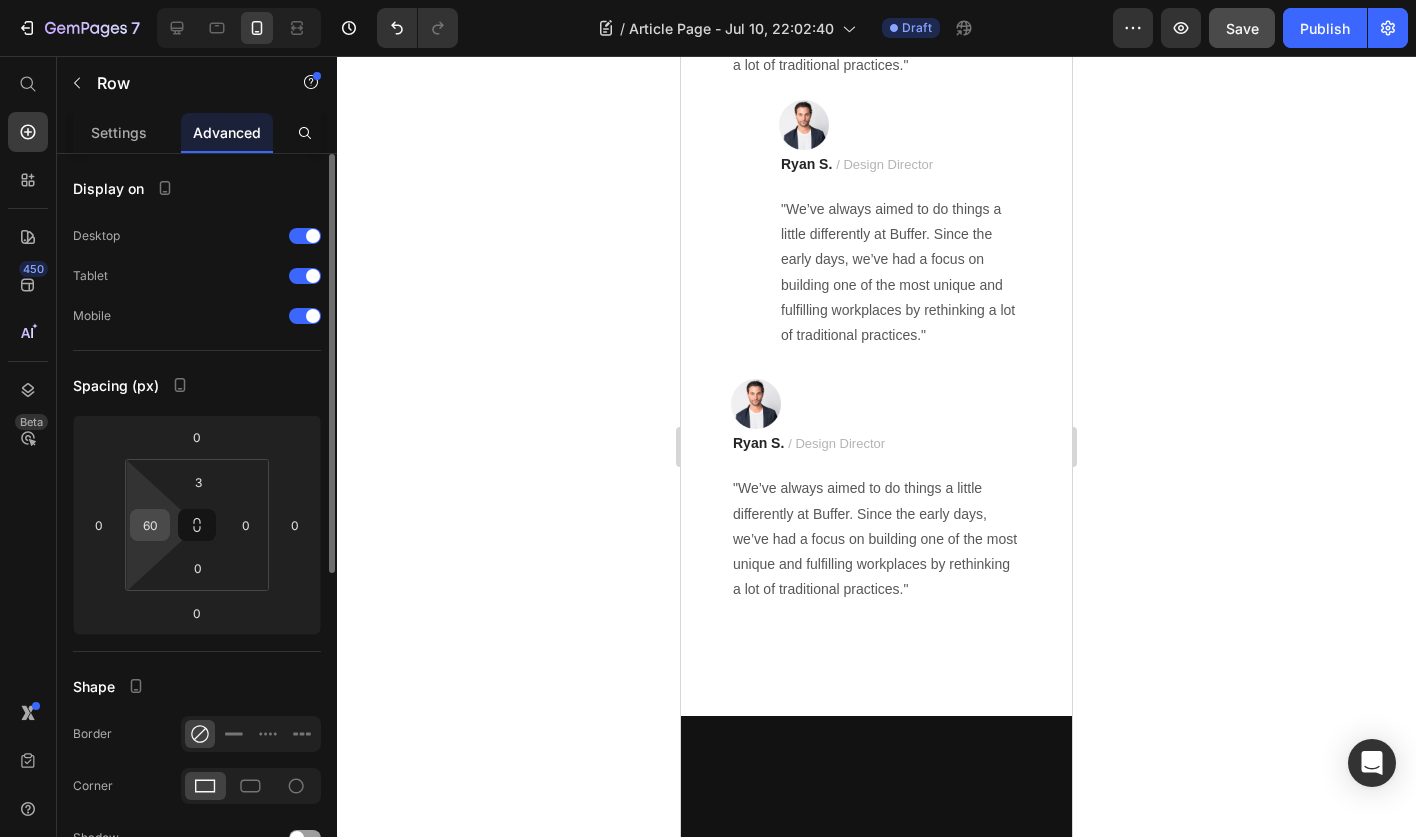 click on "60" at bounding box center (150, 525) 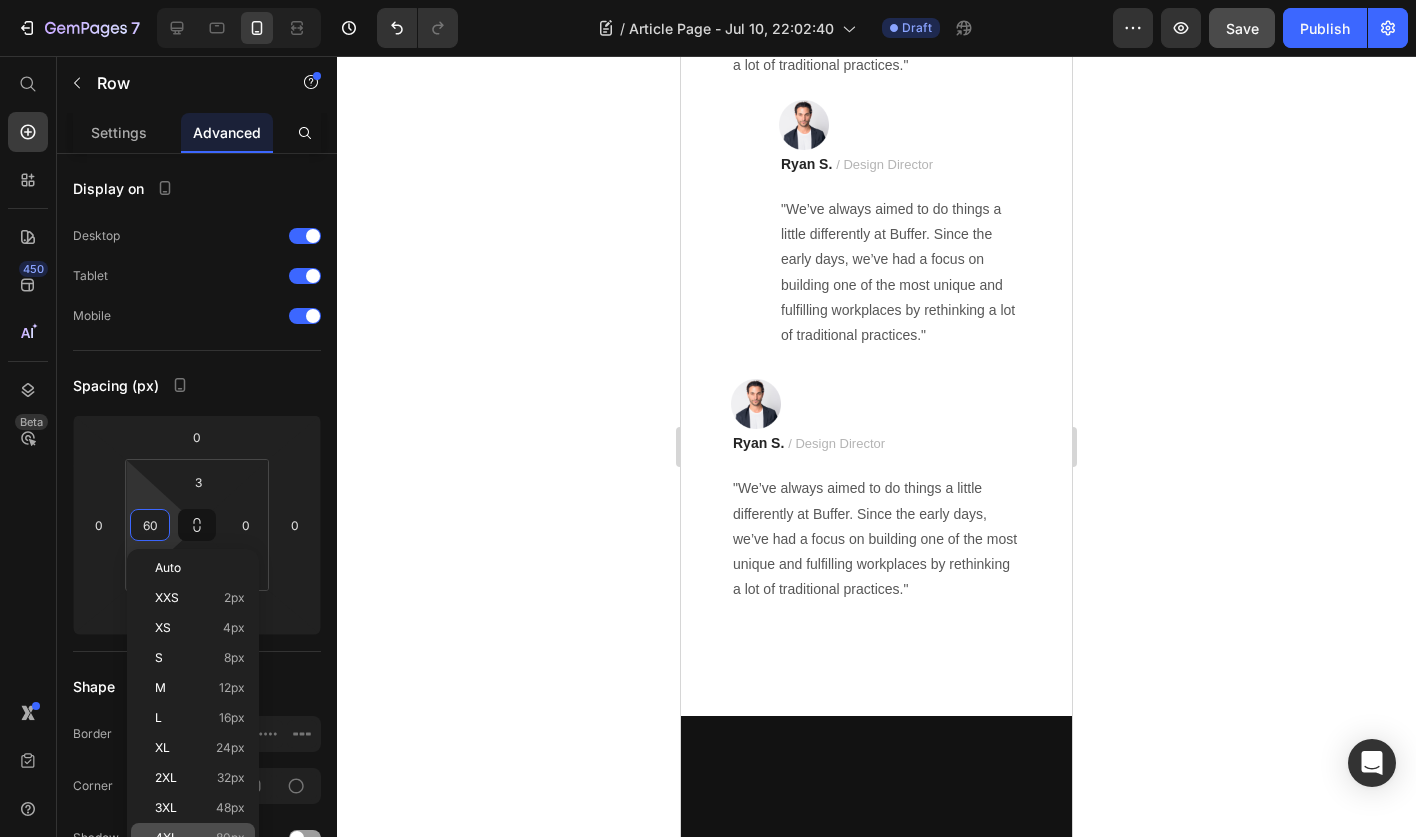 click on "4XL 80px" at bounding box center [200, 838] 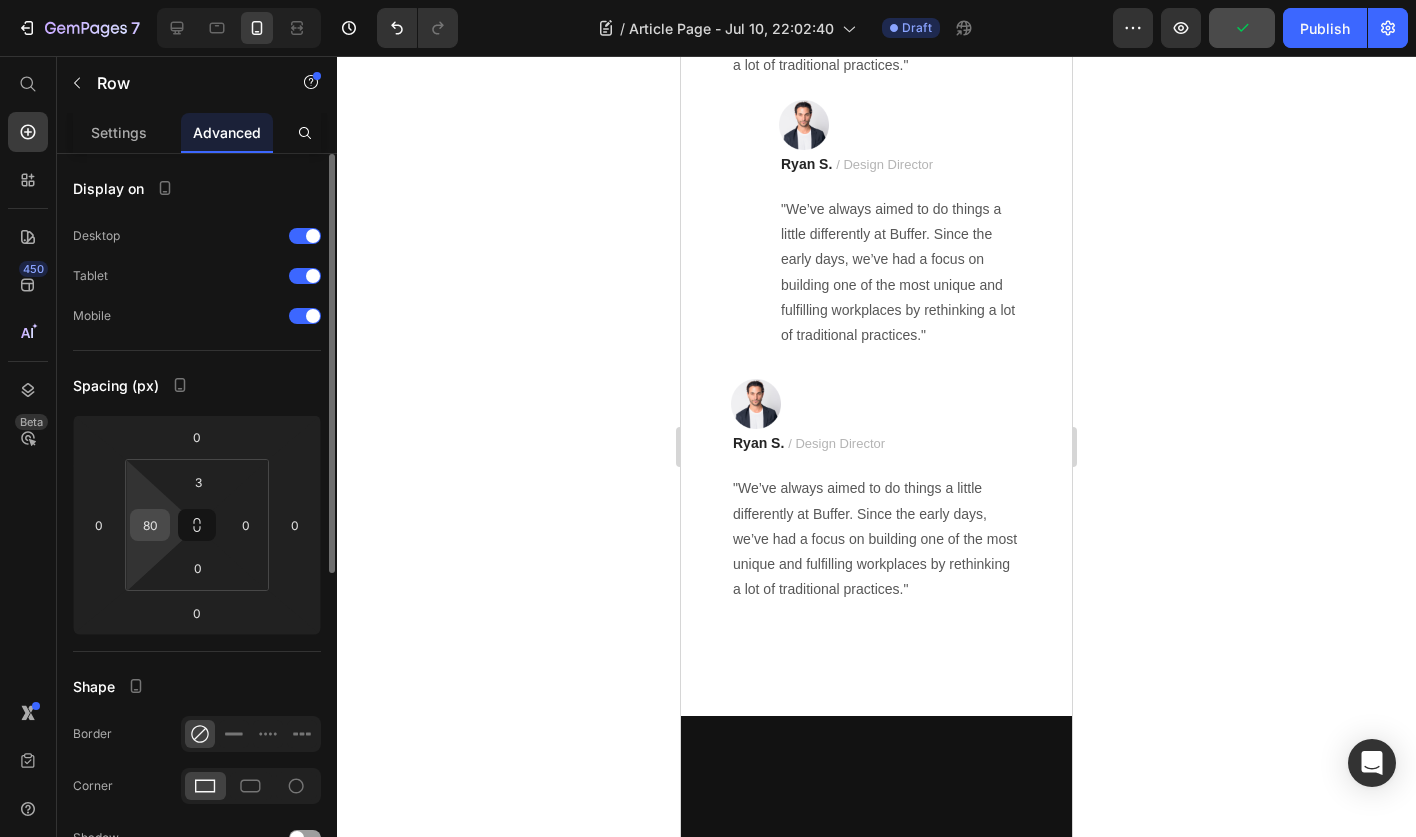 click on "80" at bounding box center (150, 525) 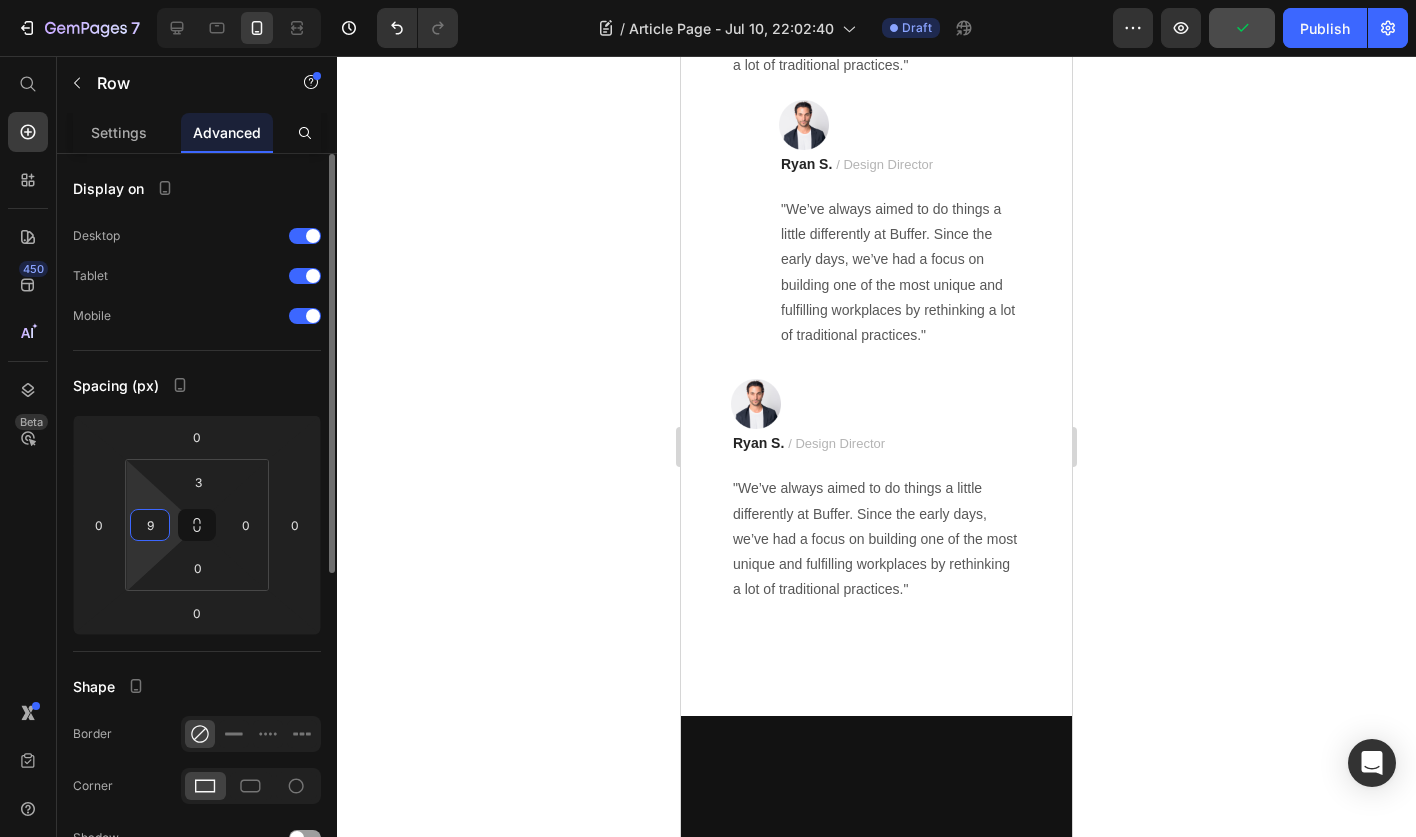 type on "90" 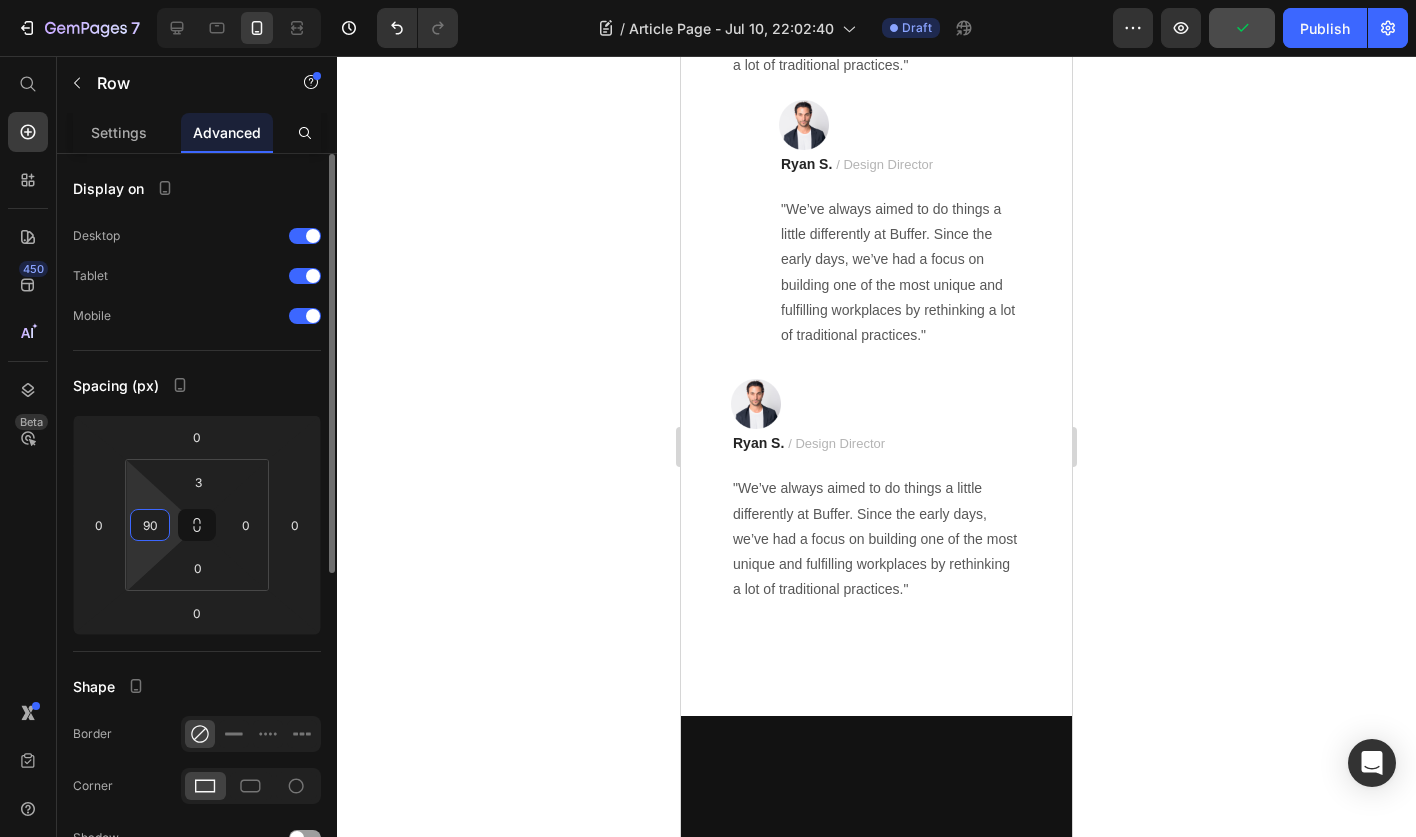 scroll, scrollTop: 13311, scrollLeft: 0, axis: vertical 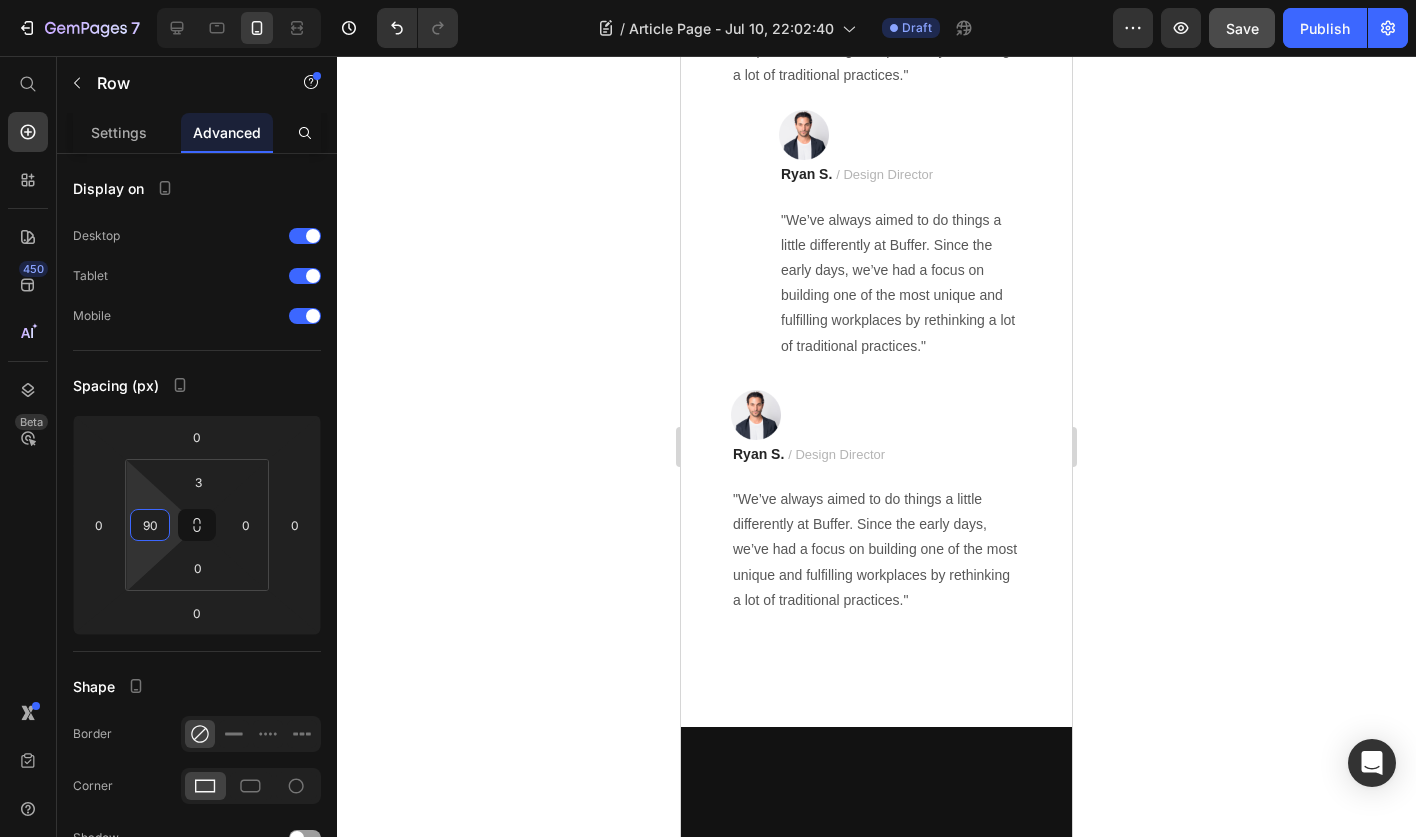 click 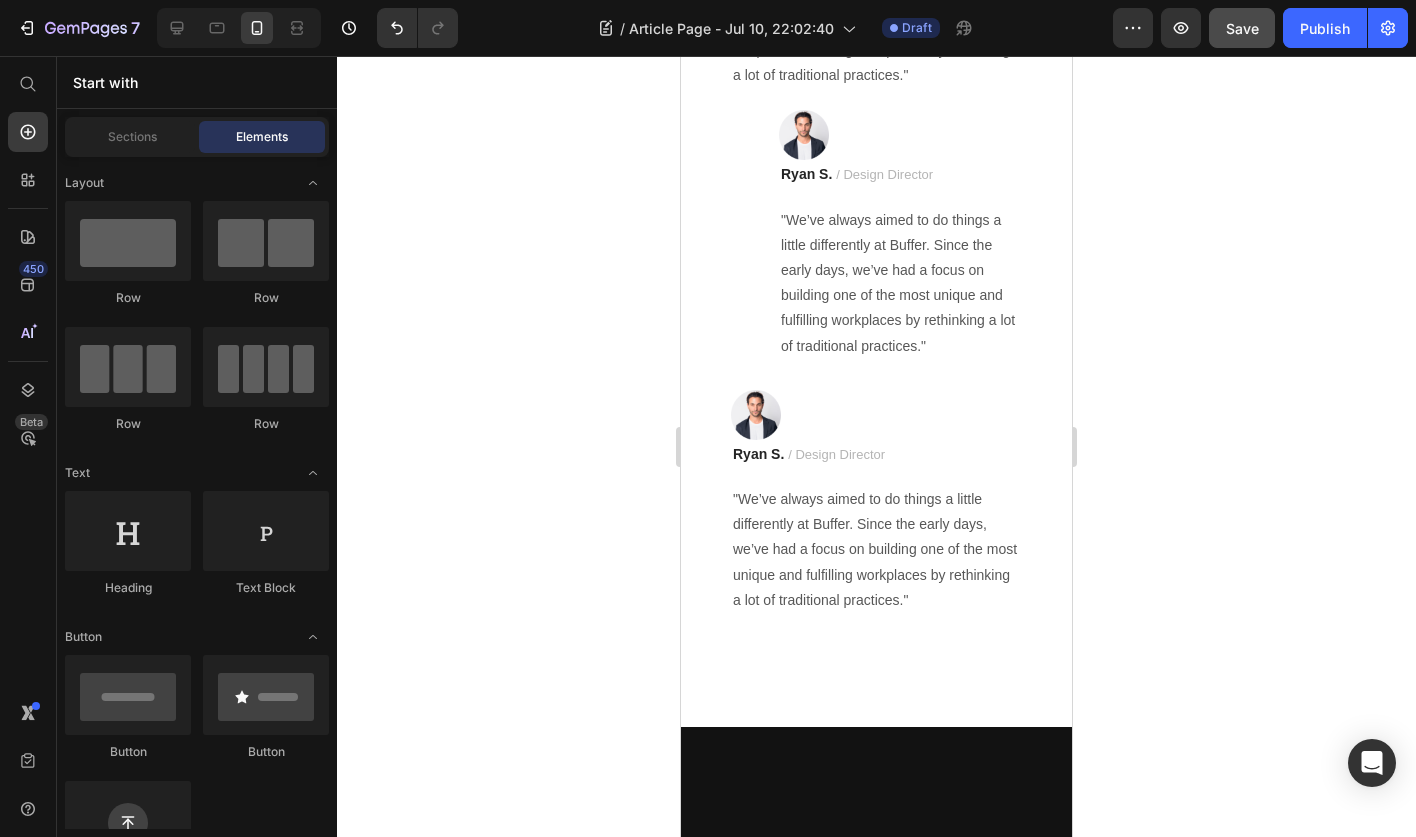 click on "7 MINUTES AGO Text Block LIKE Text Block REPLY Text Block Row" at bounding box center (876, -716) 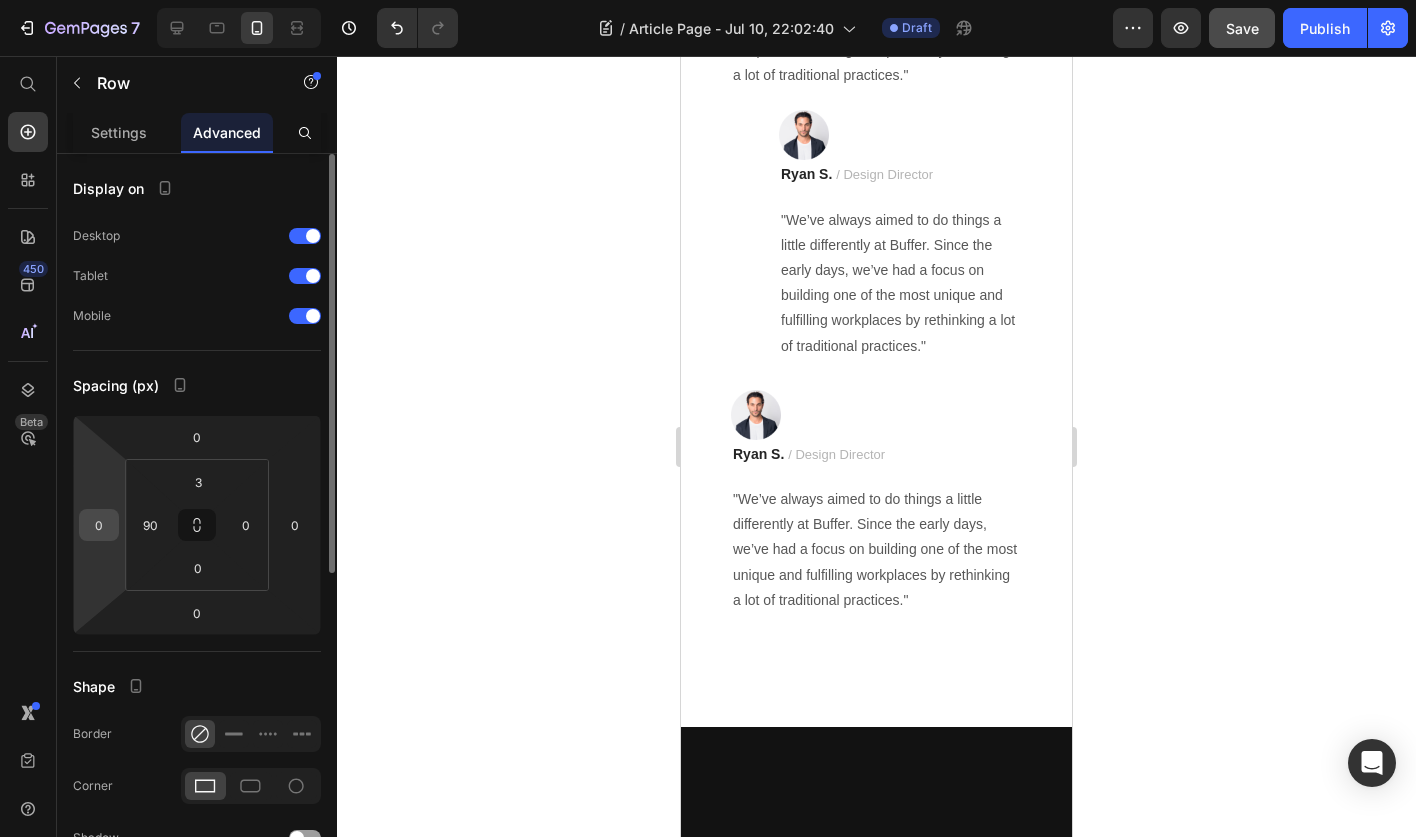 click on "0" at bounding box center [99, 525] 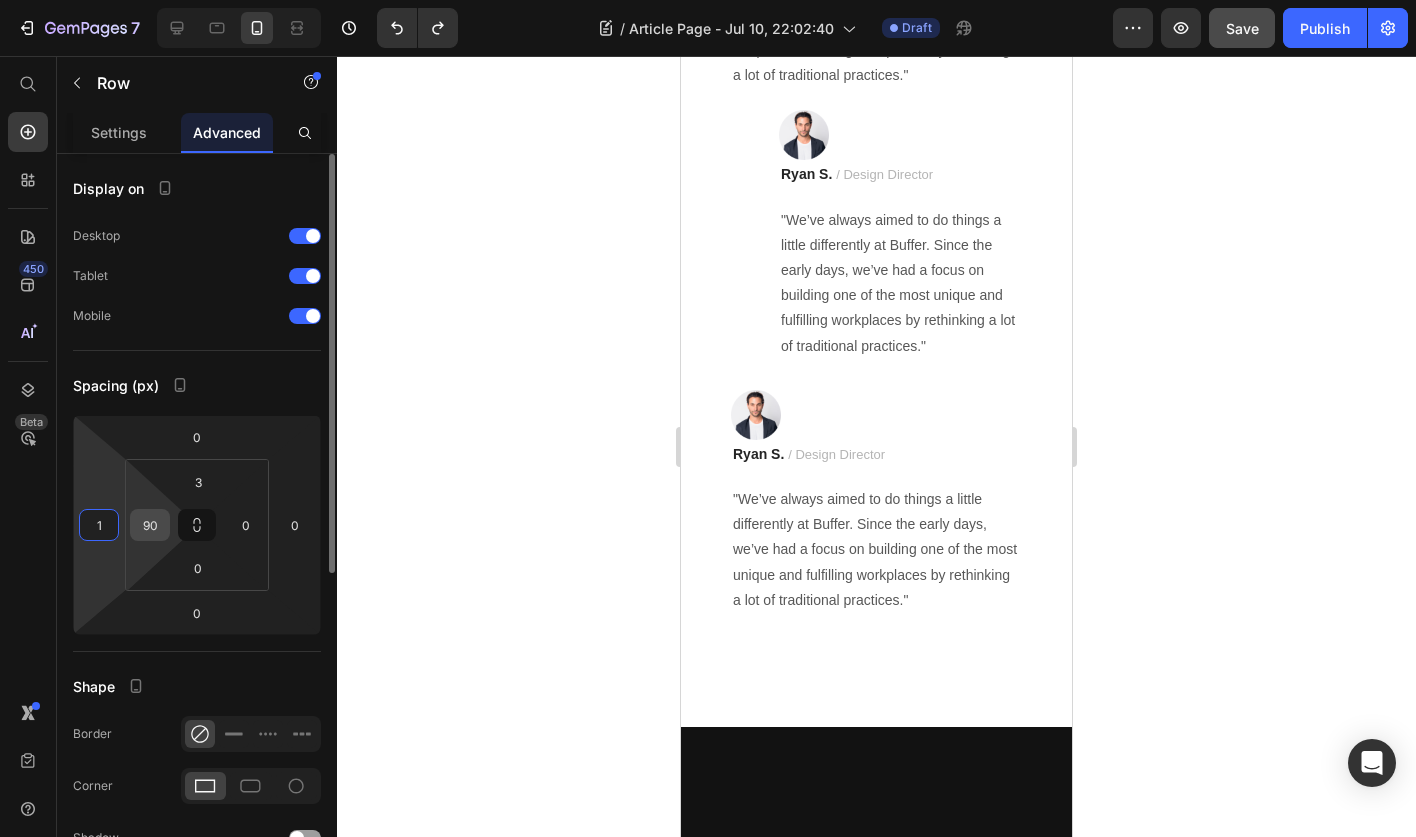 type on "1" 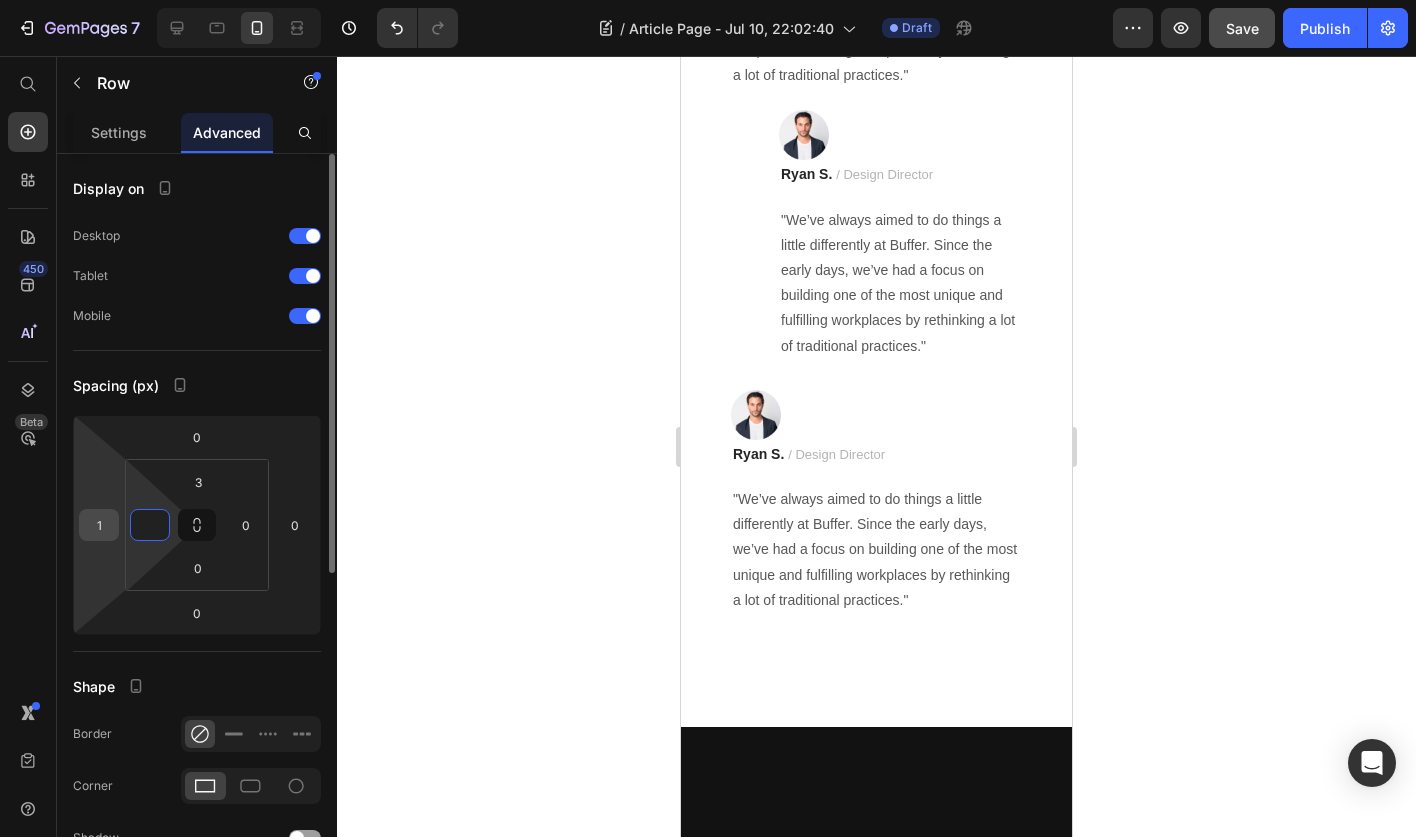 type on "0" 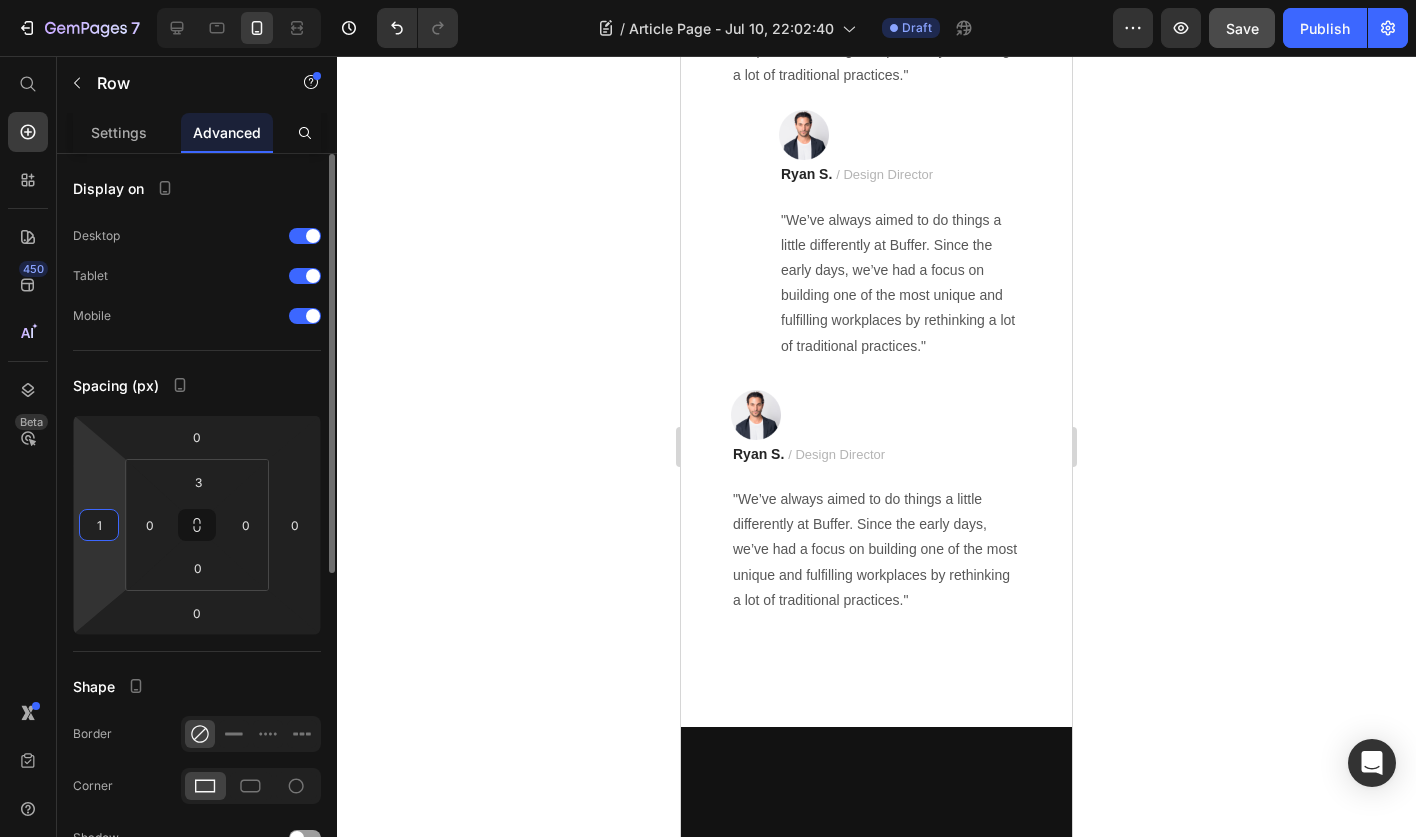 click on "1" at bounding box center (99, 525) 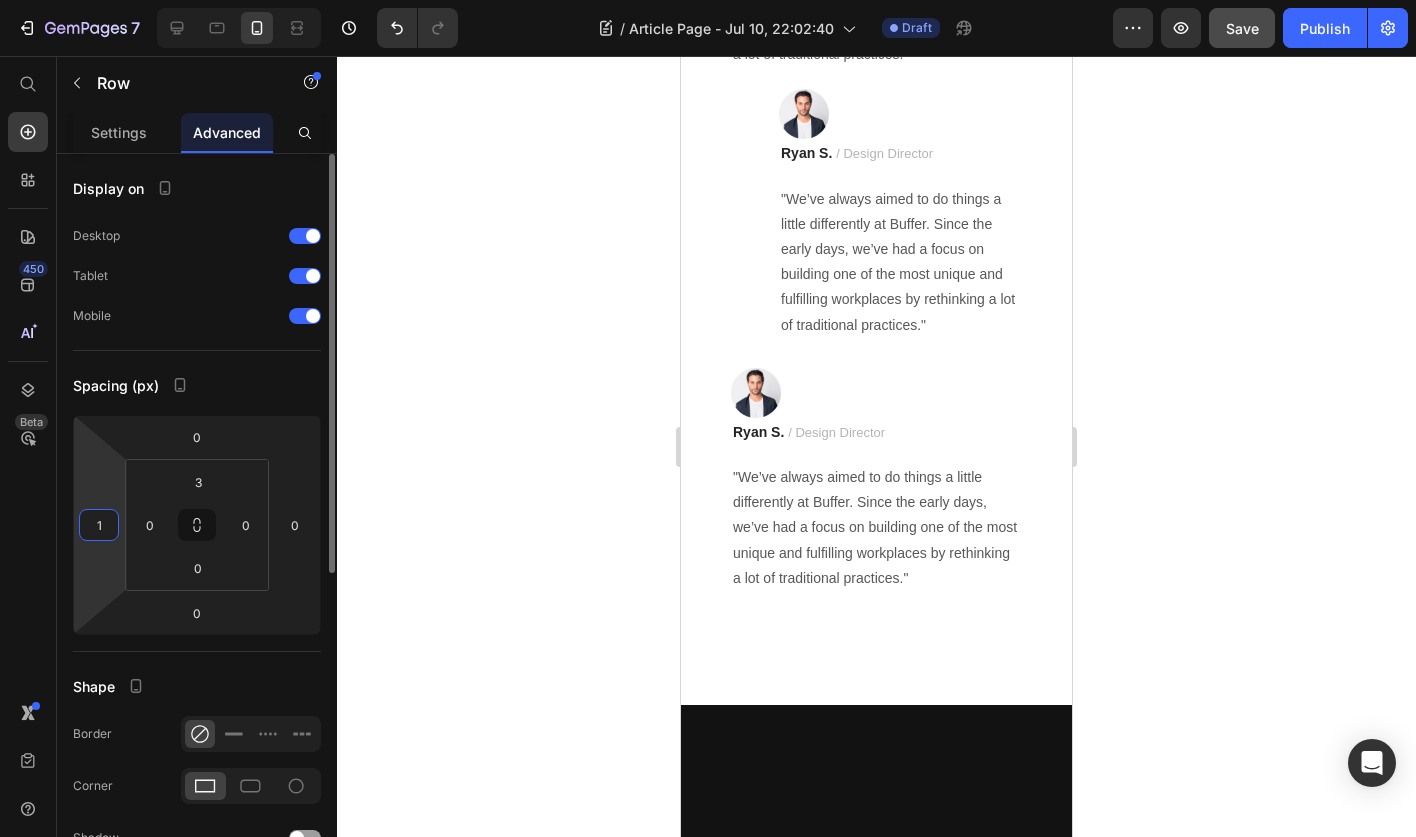 scroll, scrollTop: 13300, scrollLeft: 0, axis: vertical 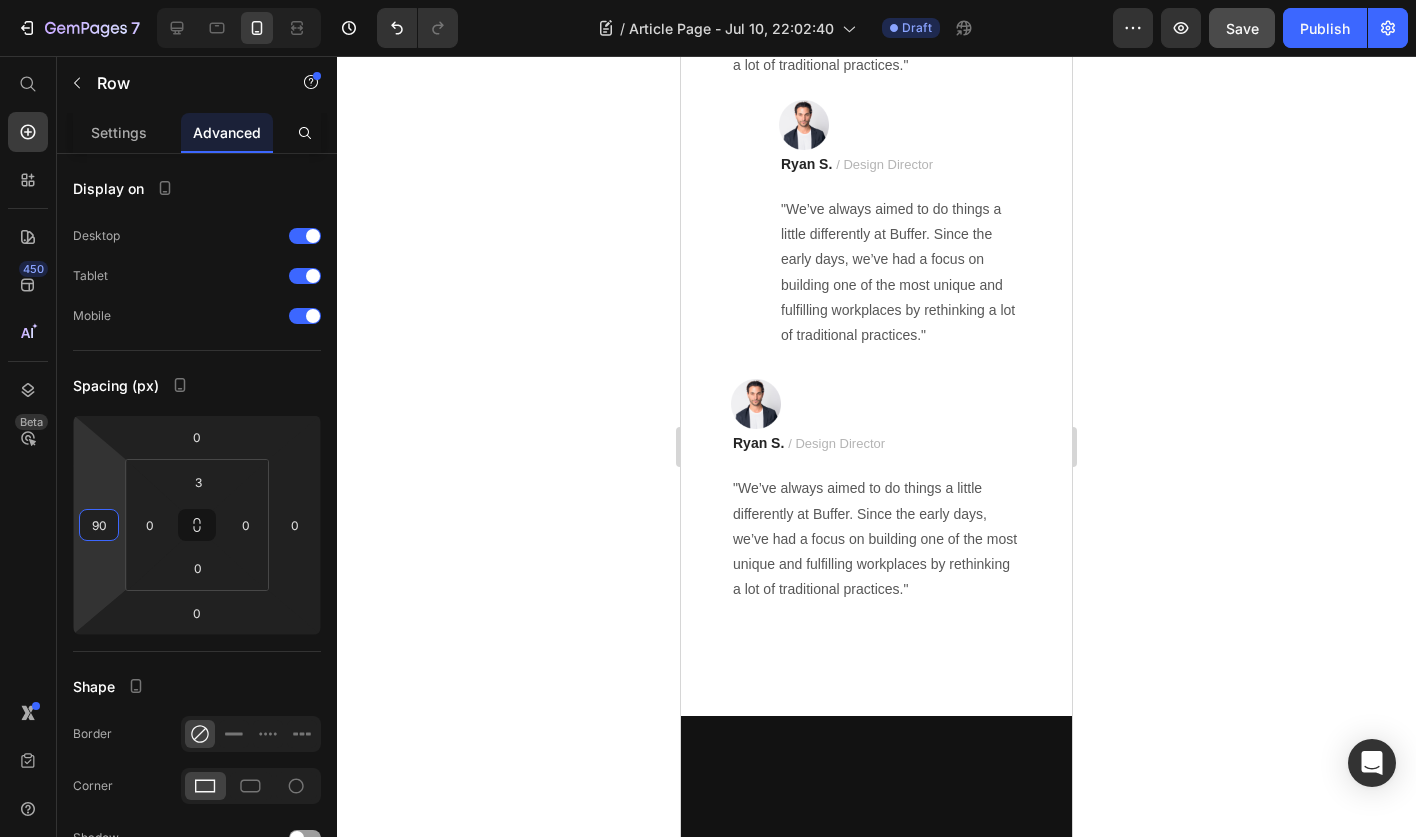 type on "90" 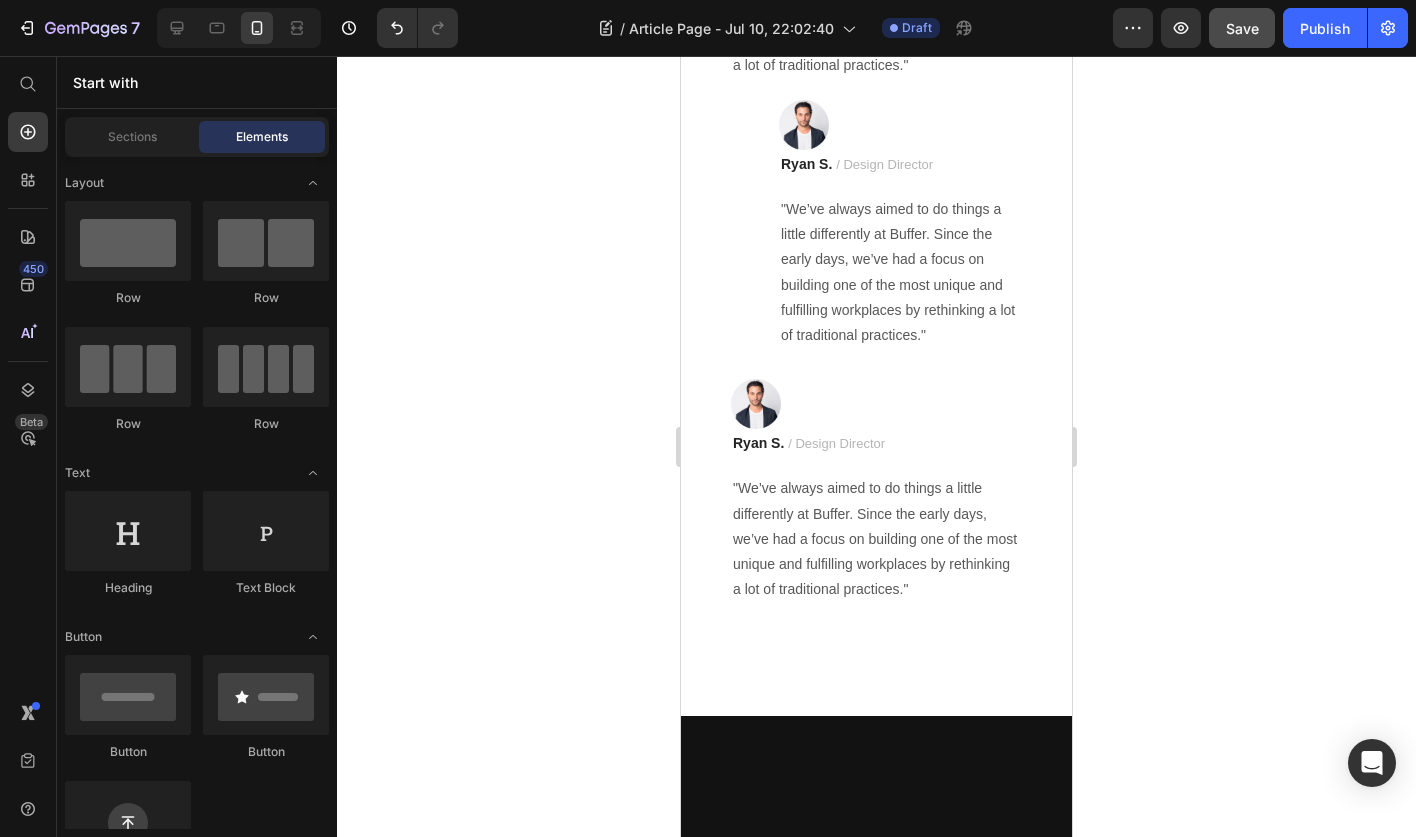 click on "7 MINUTES AGO" at bounding box center [902, -714] 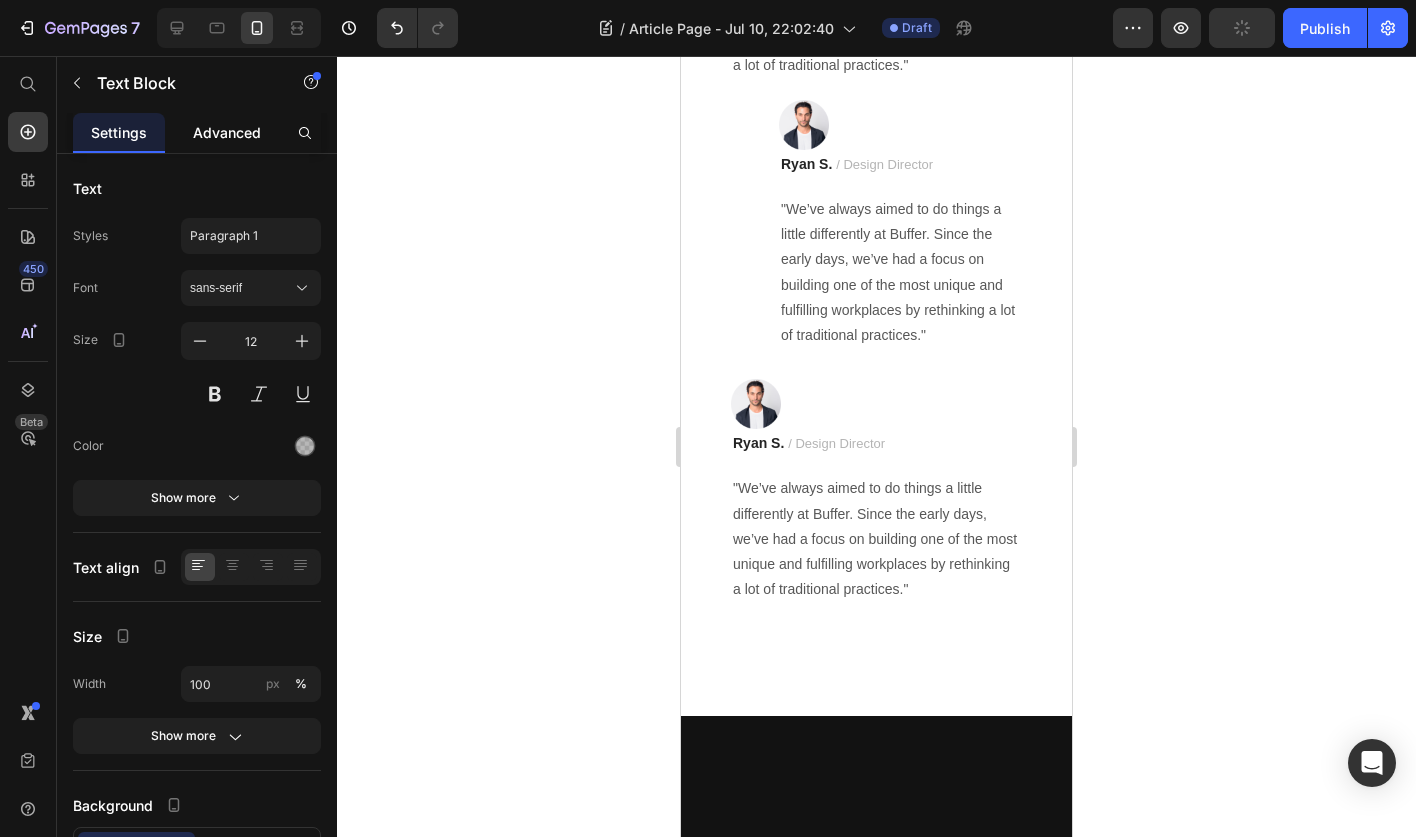 click on "Advanced" at bounding box center [227, 132] 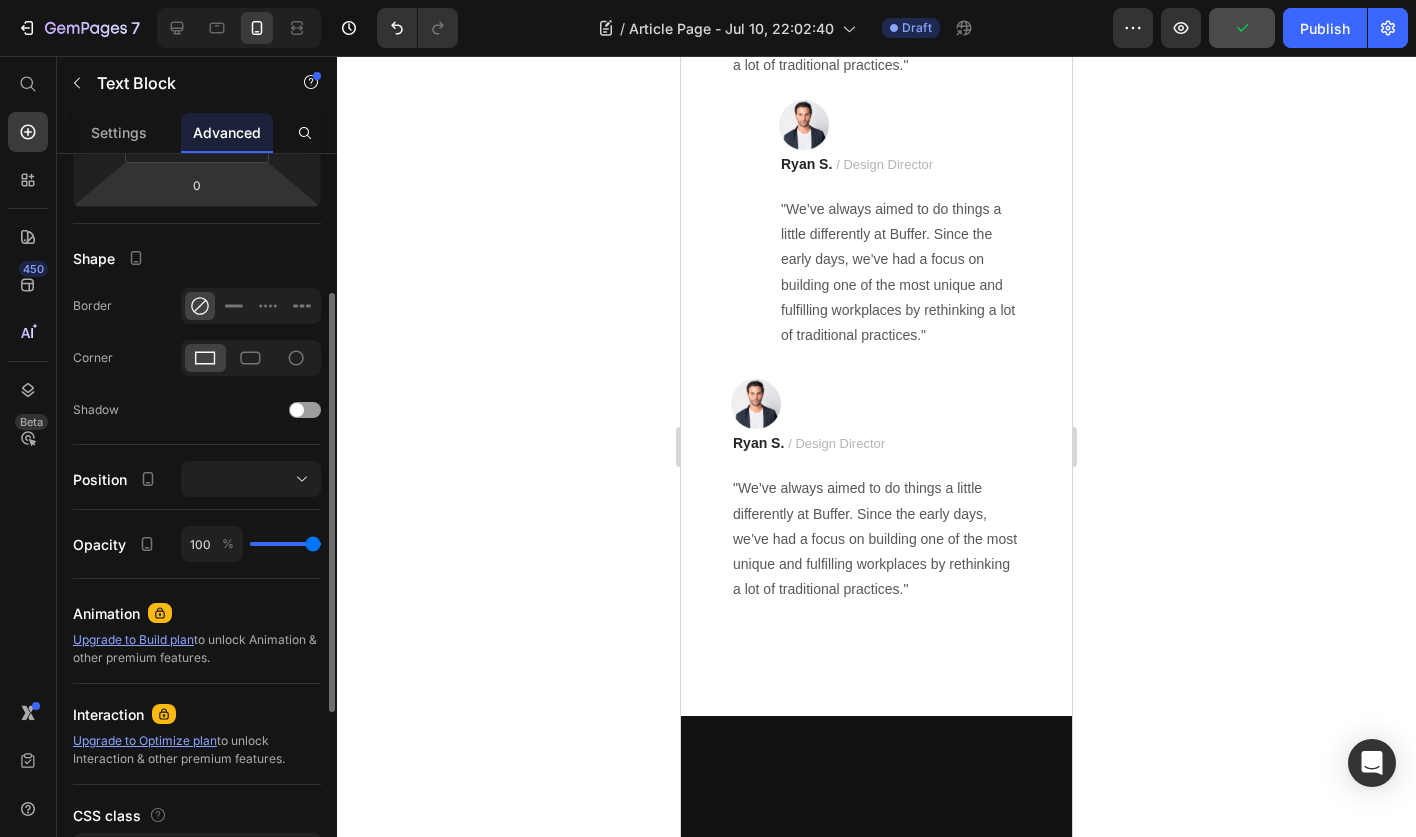 scroll, scrollTop: 362, scrollLeft: 0, axis: vertical 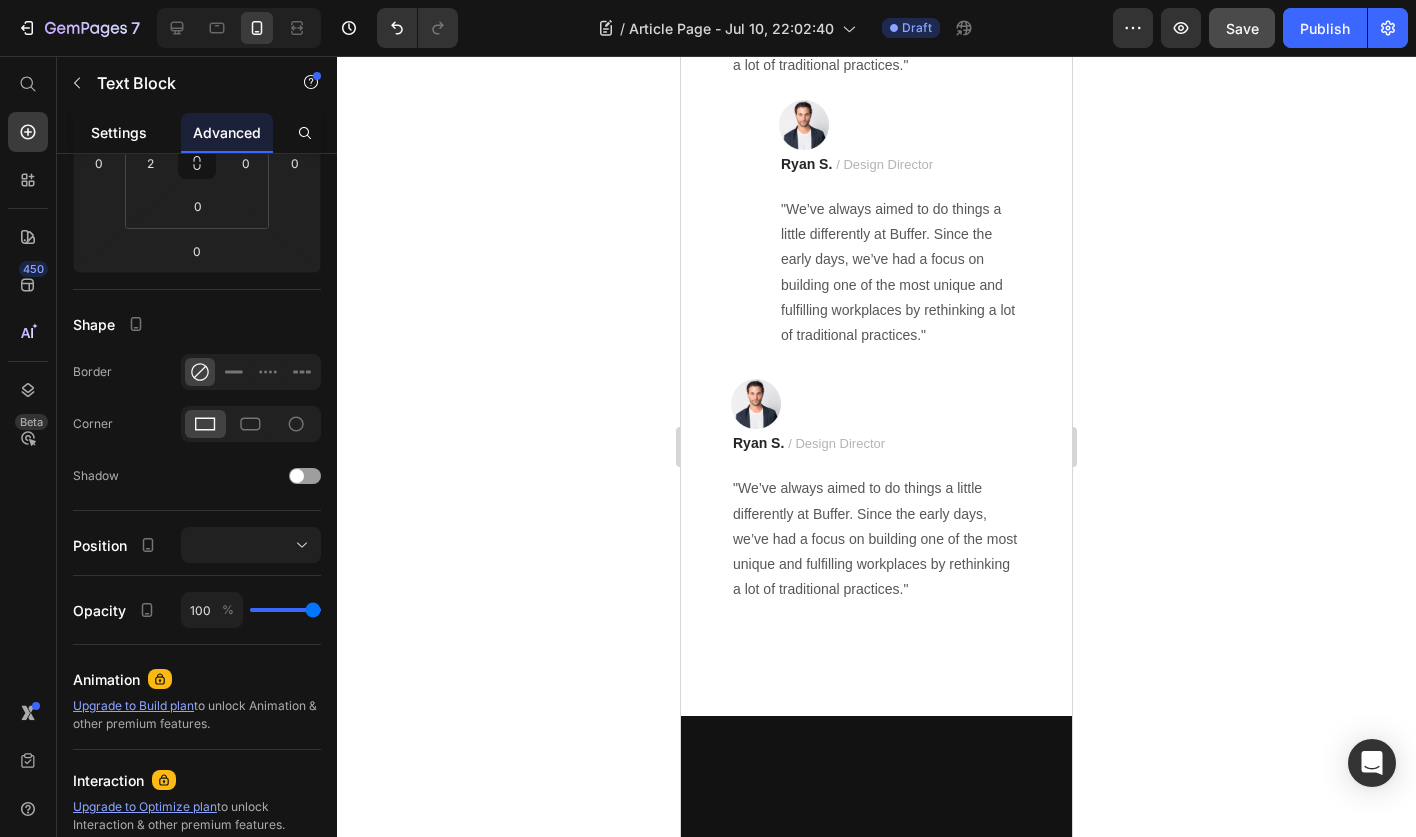click on "Settings" 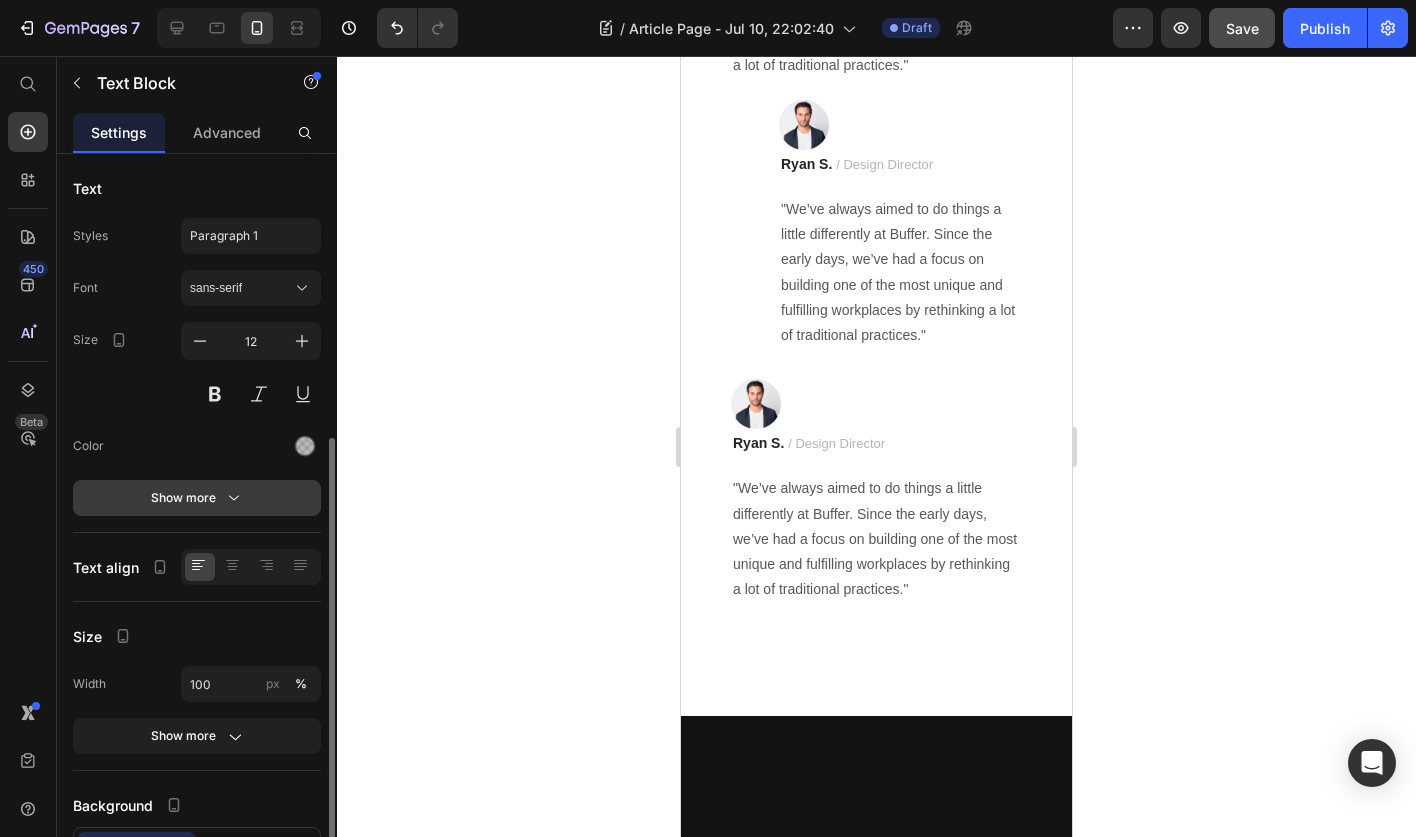 scroll, scrollTop: 155, scrollLeft: 0, axis: vertical 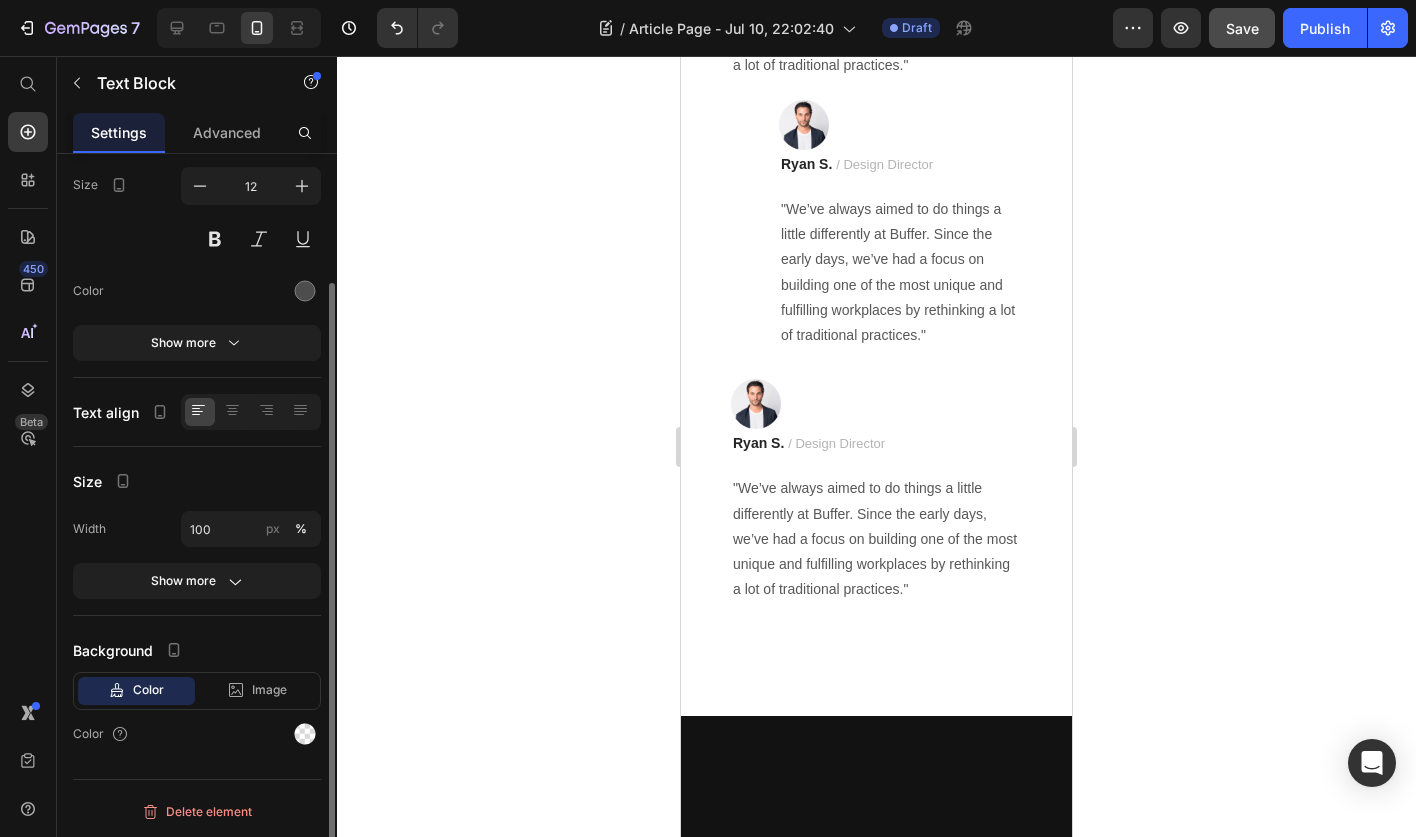 click on "LIKE" at bounding box center [1004, -715] 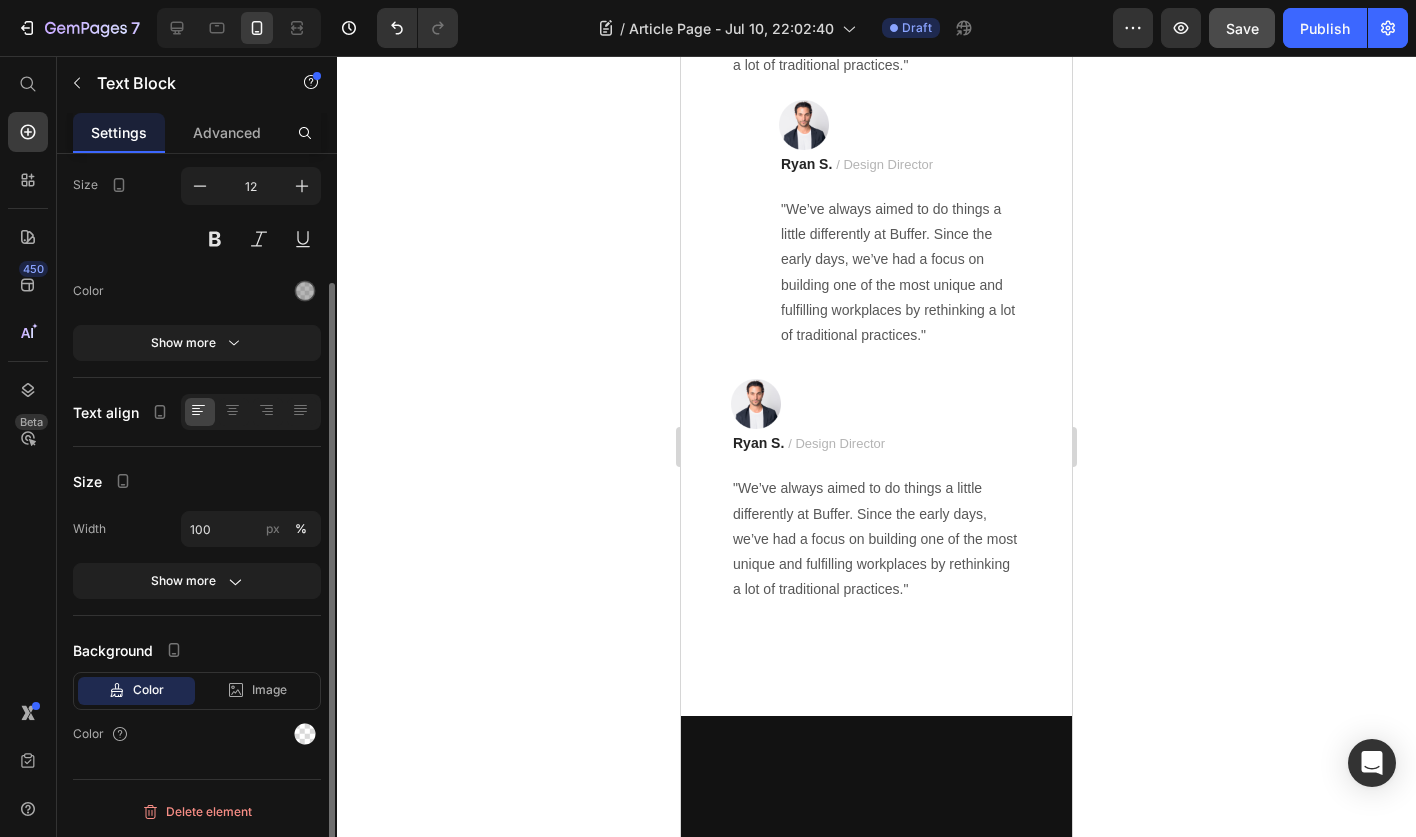 click on "7 MINUTES AGO" at bounding box center (902, -714) 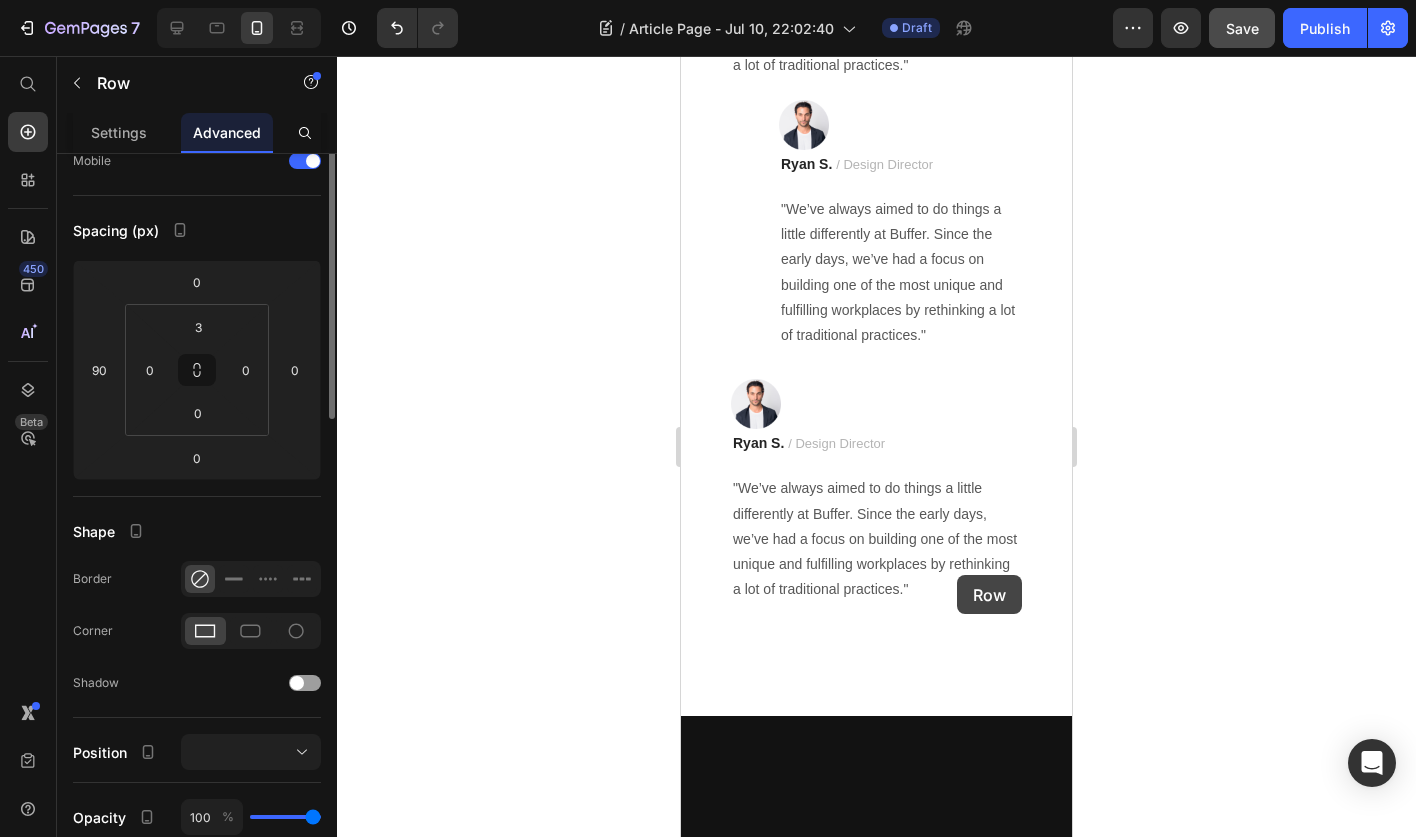 scroll, scrollTop: 0, scrollLeft: 0, axis: both 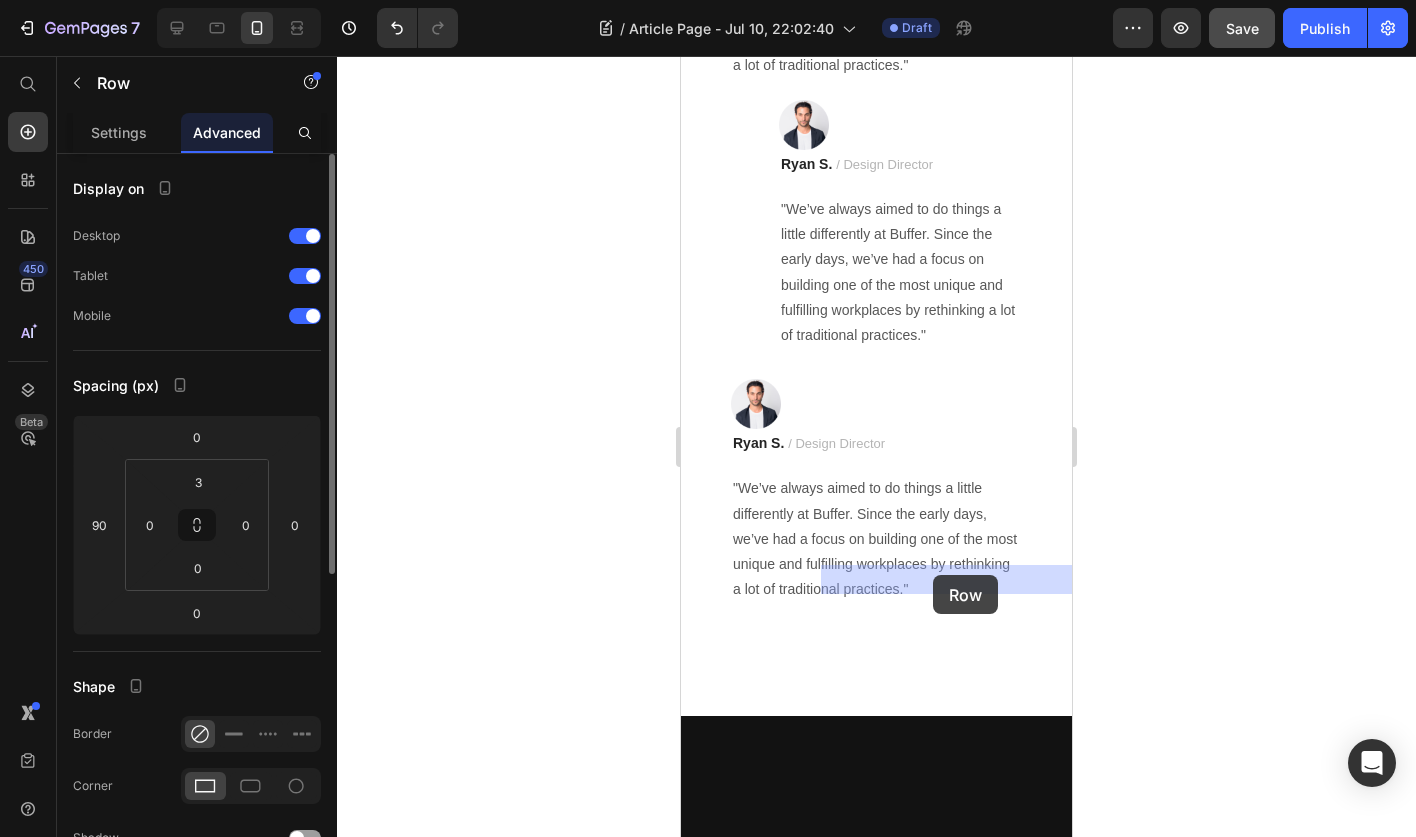 drag, startPoint x: 982, startPoint y: 575, endPoint x: 933, endPoint y: 575, distance: 49 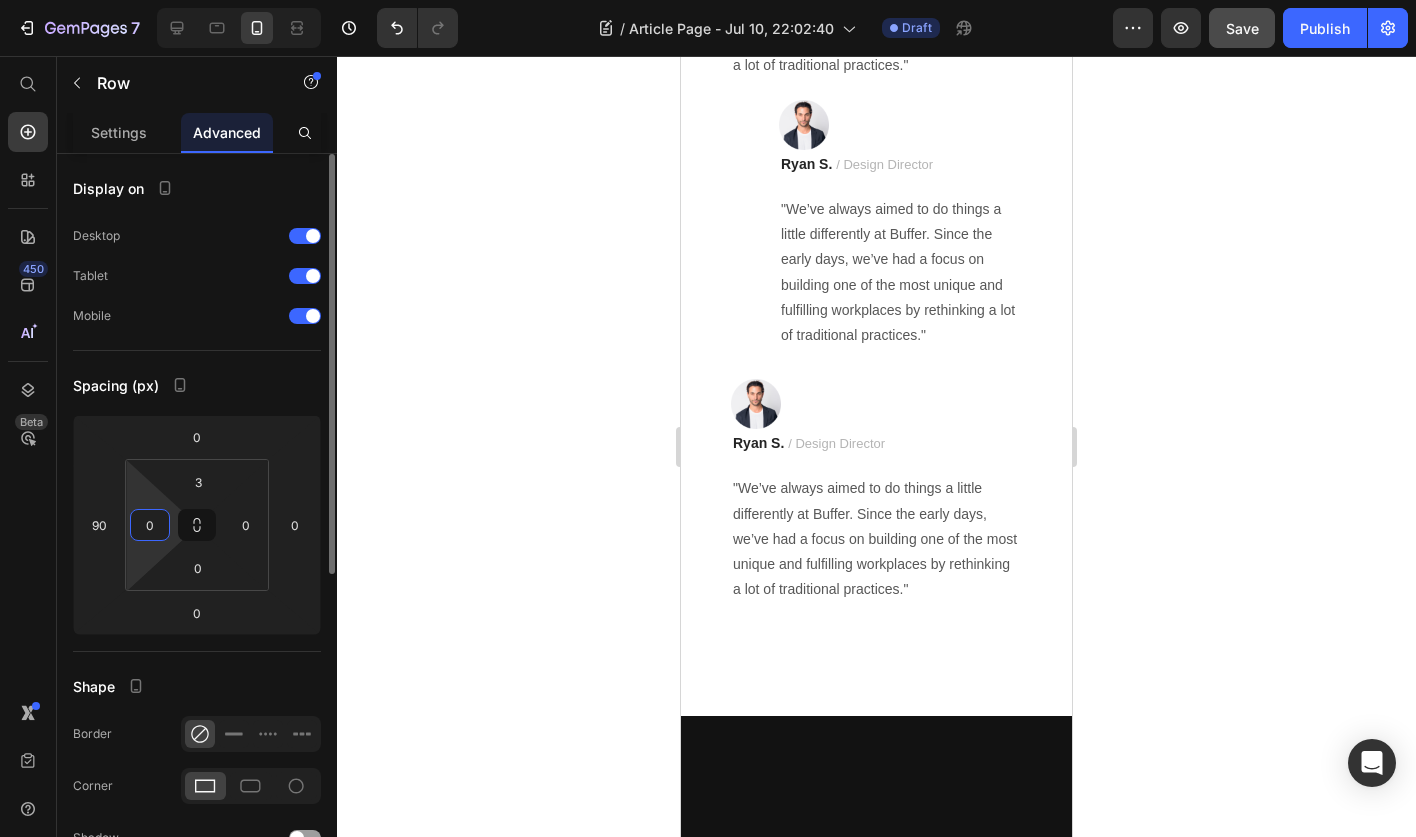 click on "0" at bounding box center (150, 525) 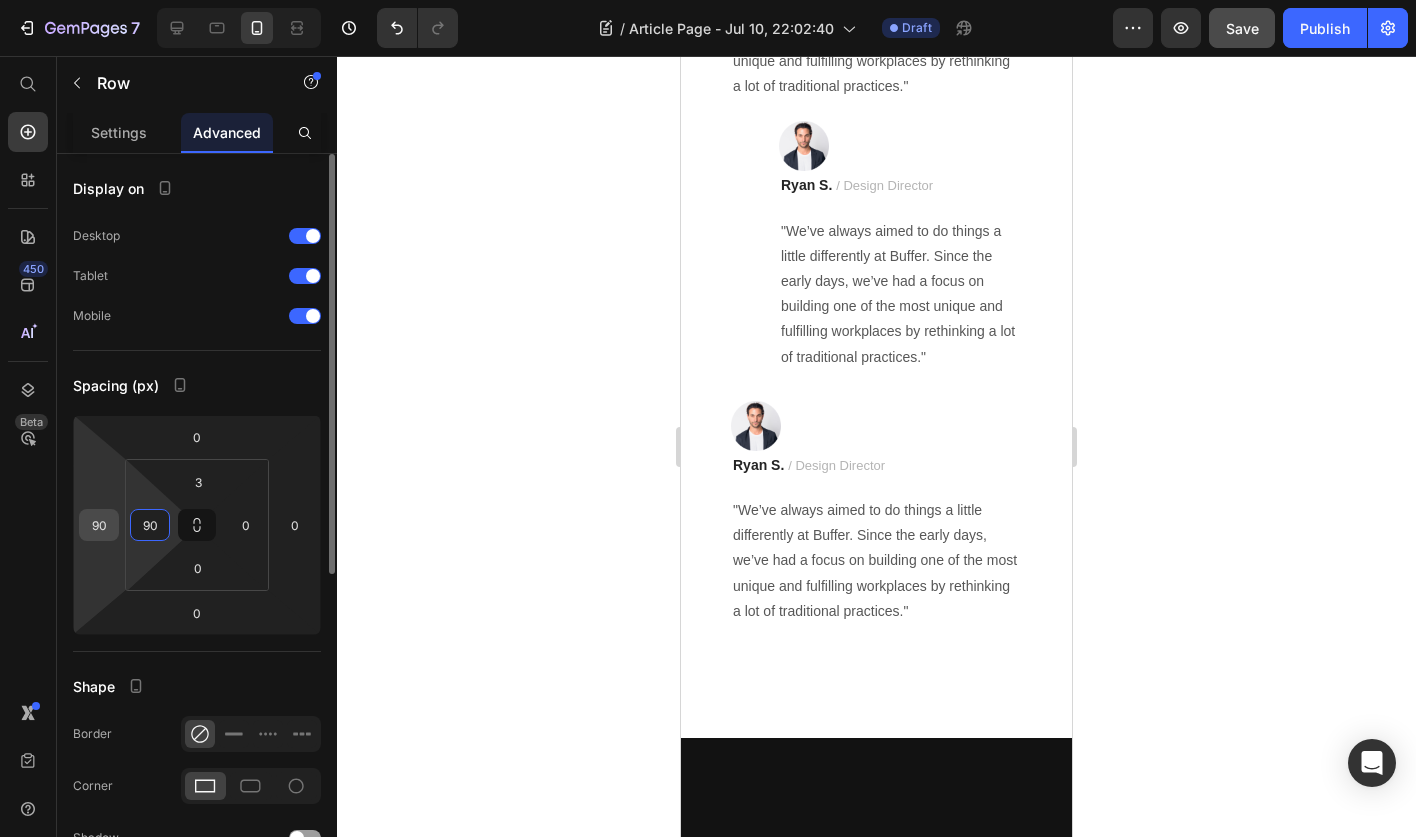 type on "90" 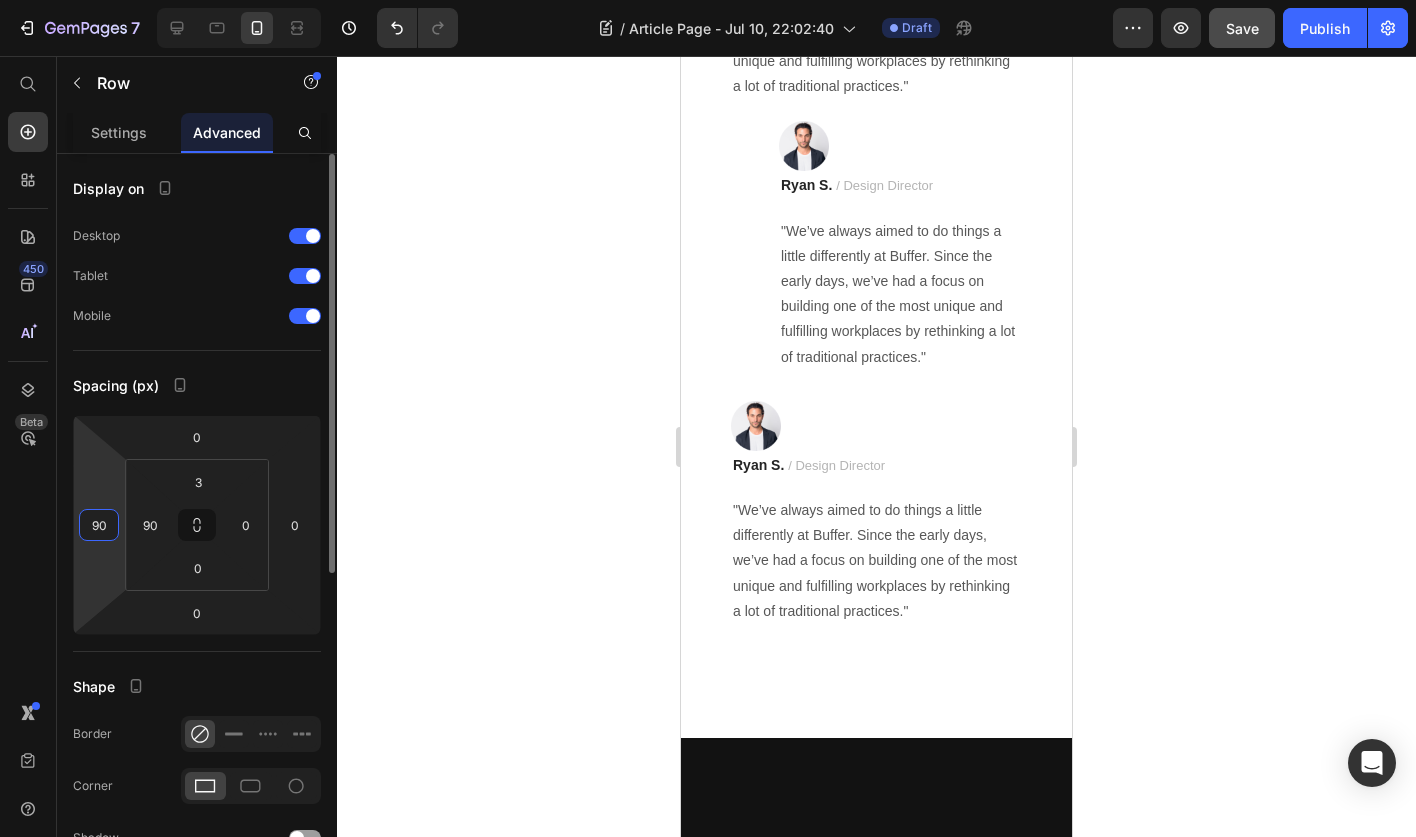 click on "90" at bounding box center (99, 525) 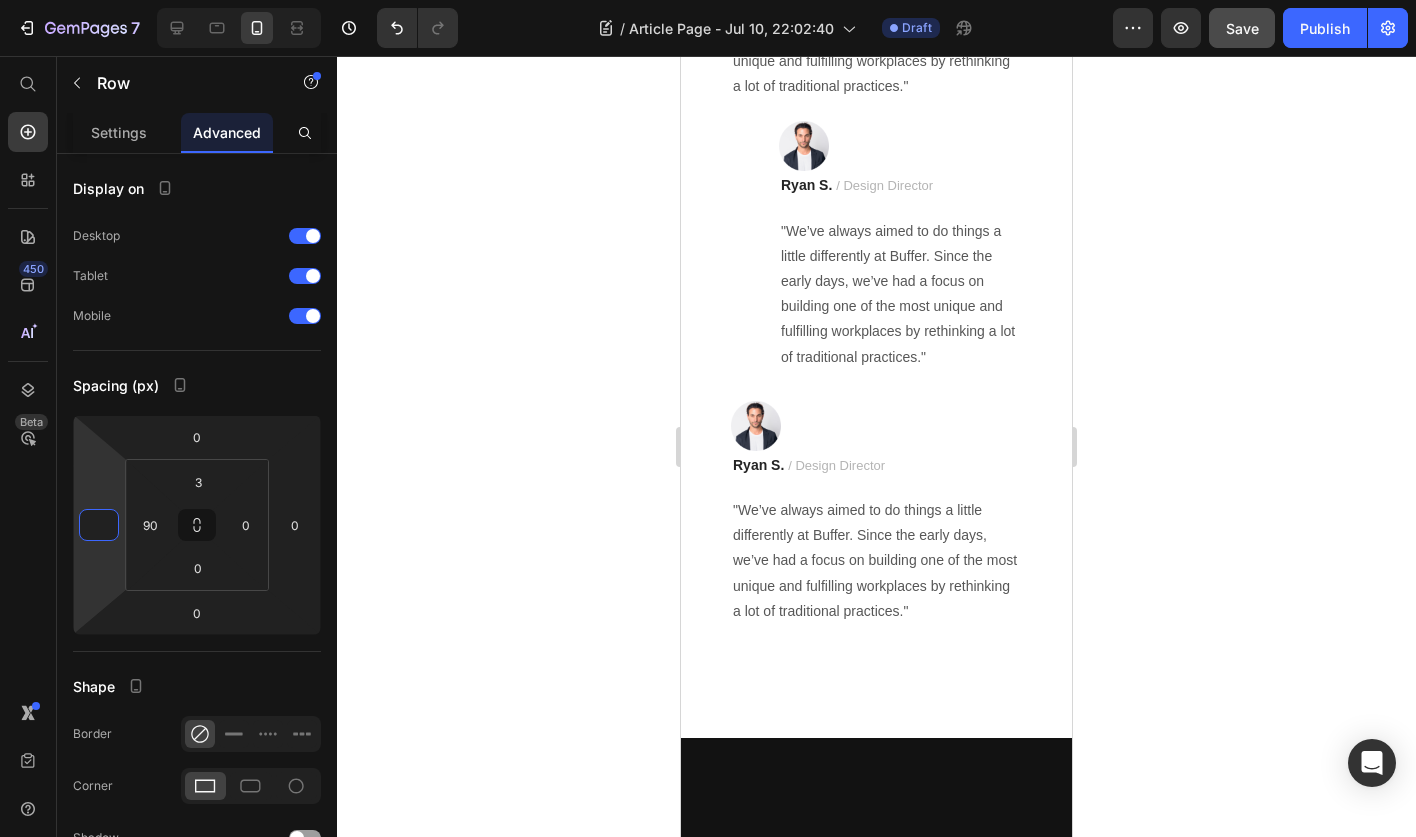 type on "0" 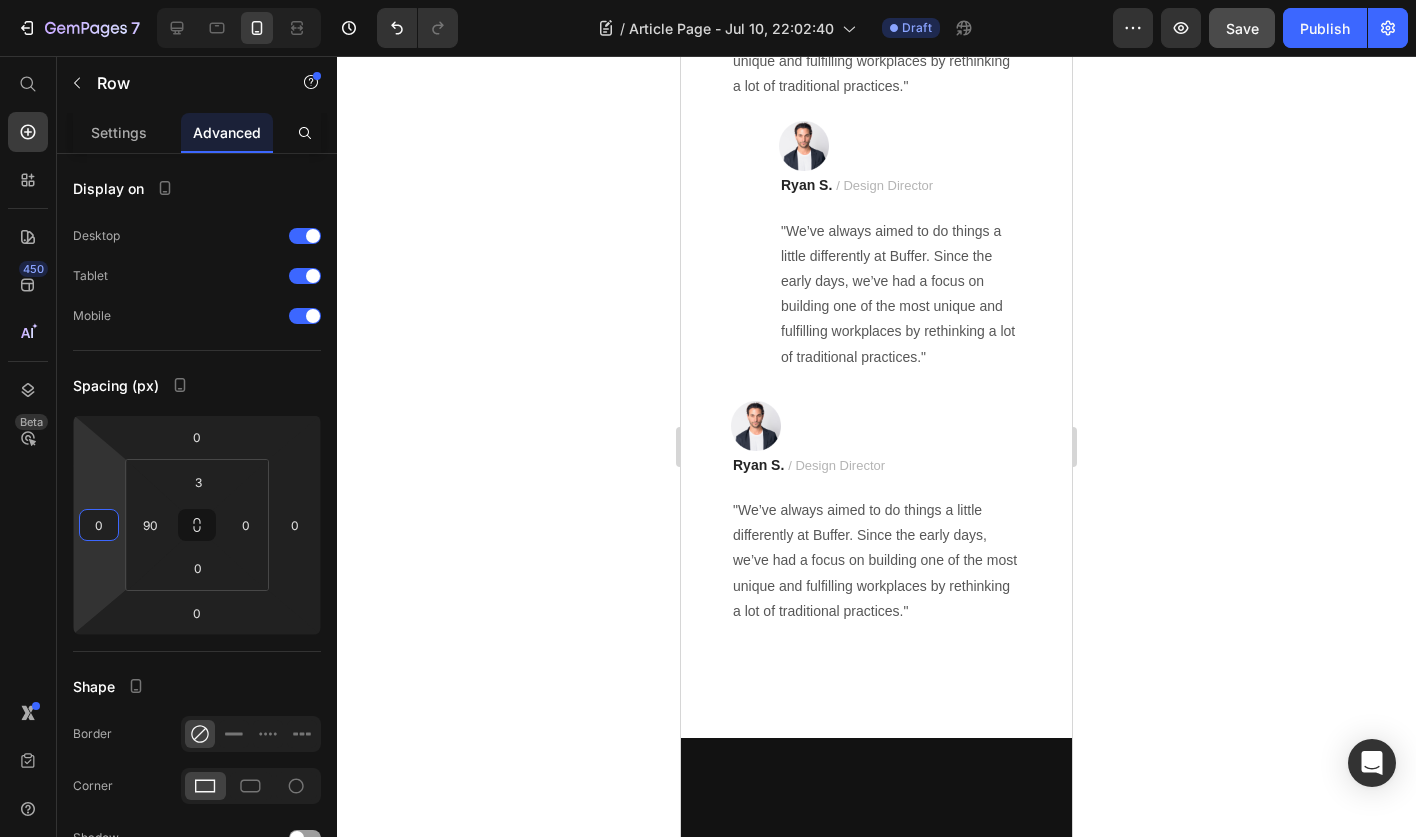 click 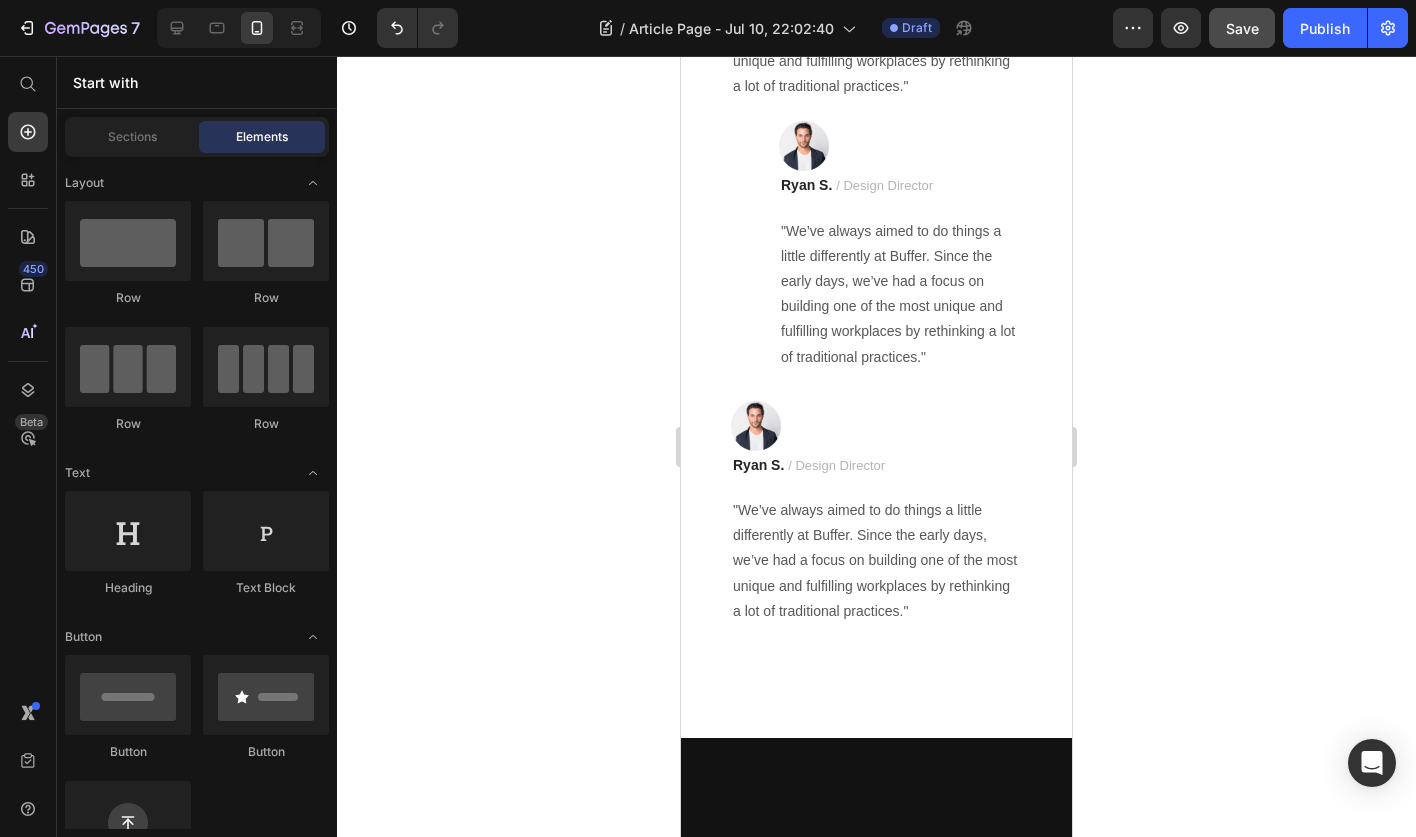 click on "7 MINUTES AGO" at bounding box center [876, -714] 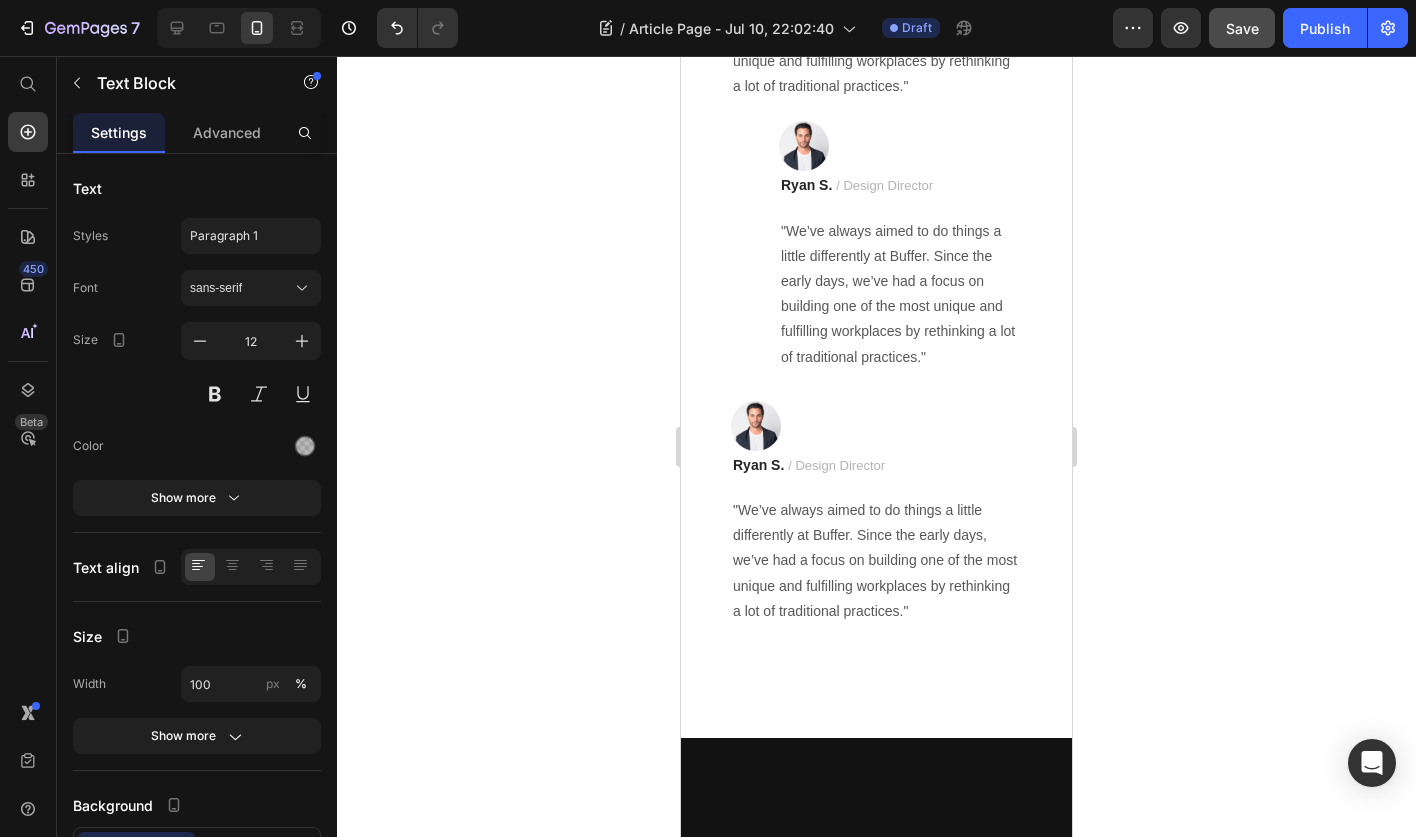 click on "LIKE" at bounding box center (952, -704) 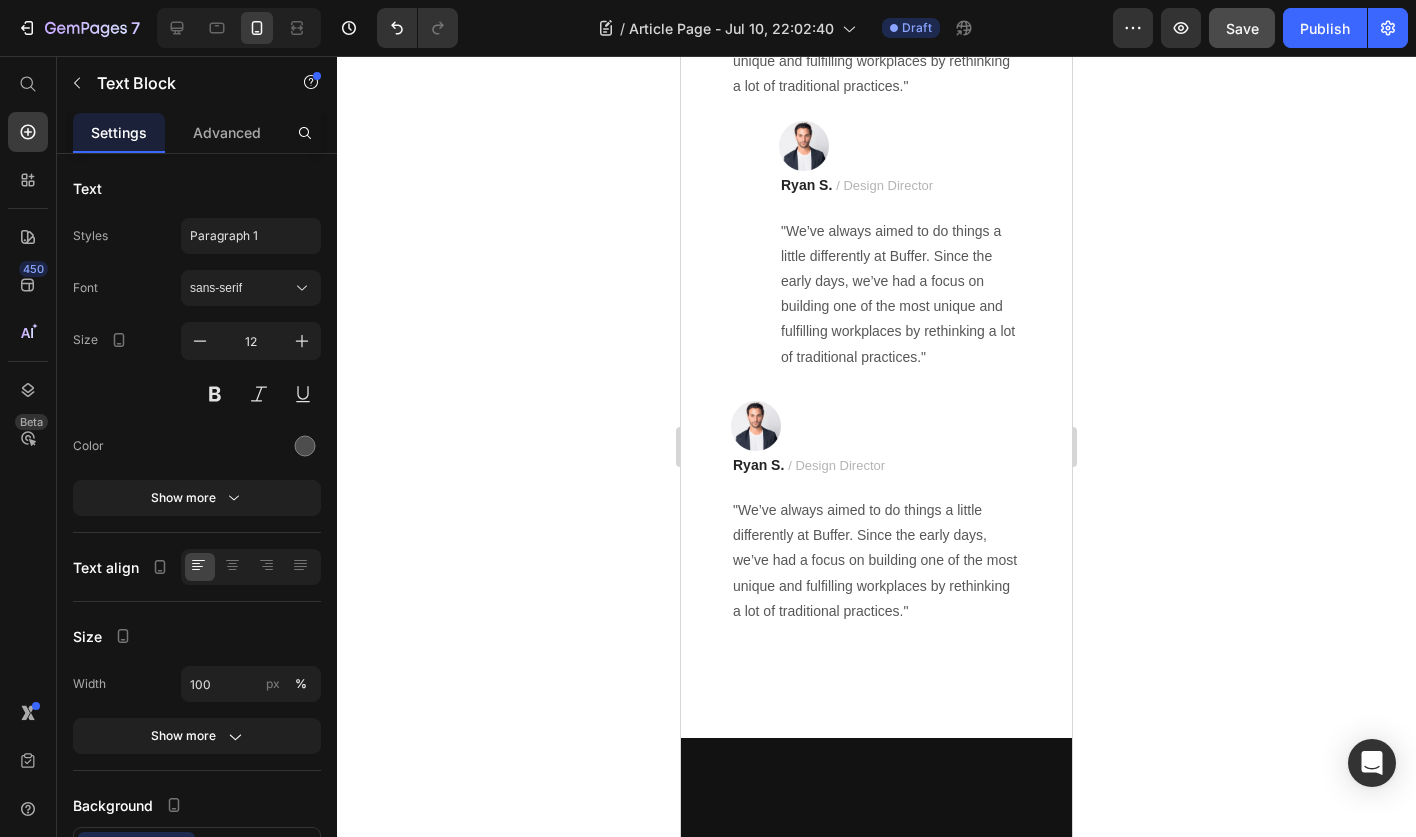 click at bounding box center (876, -644) 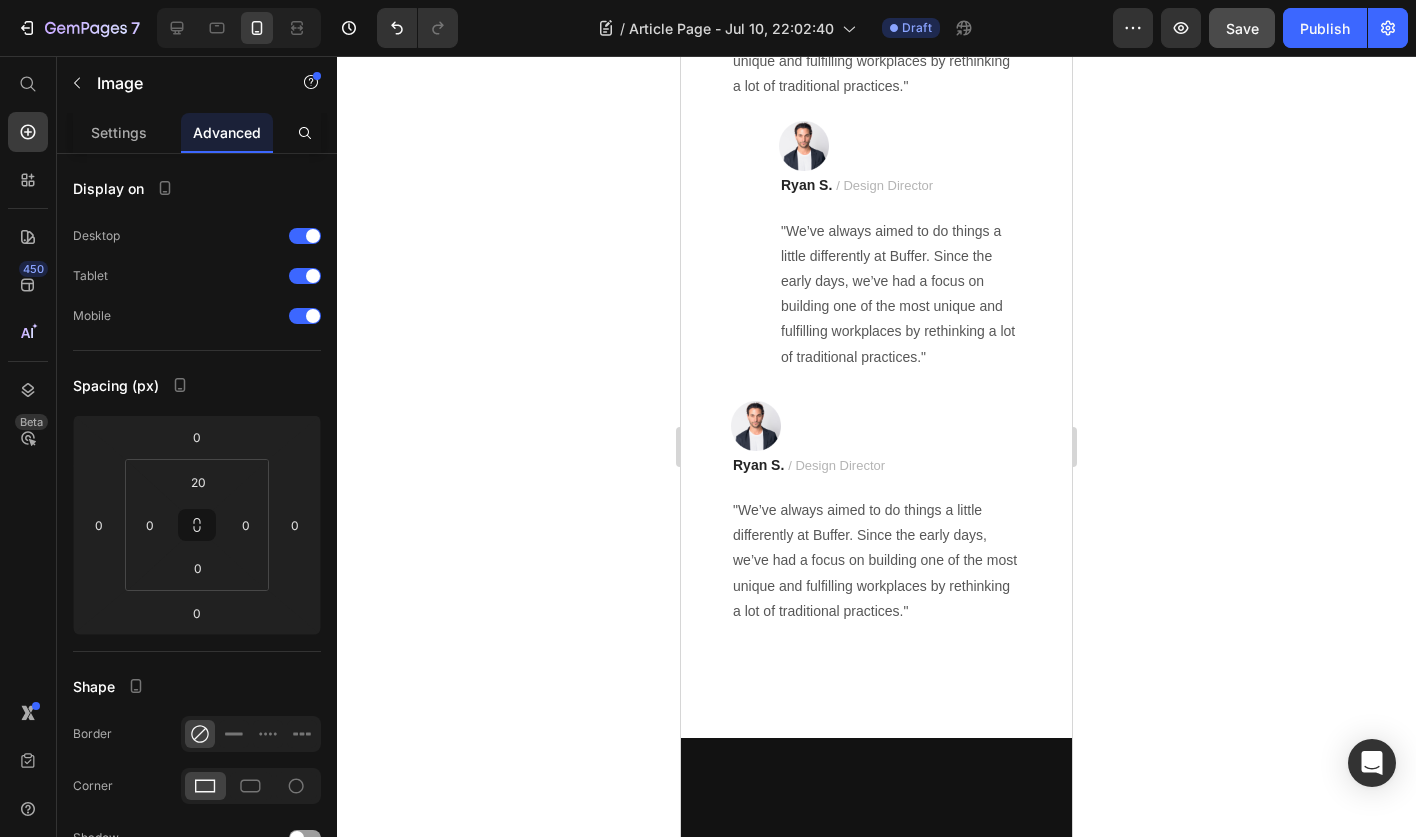 click on "7 MINUTES AGO Text Block" at bounding box center [875, -704] 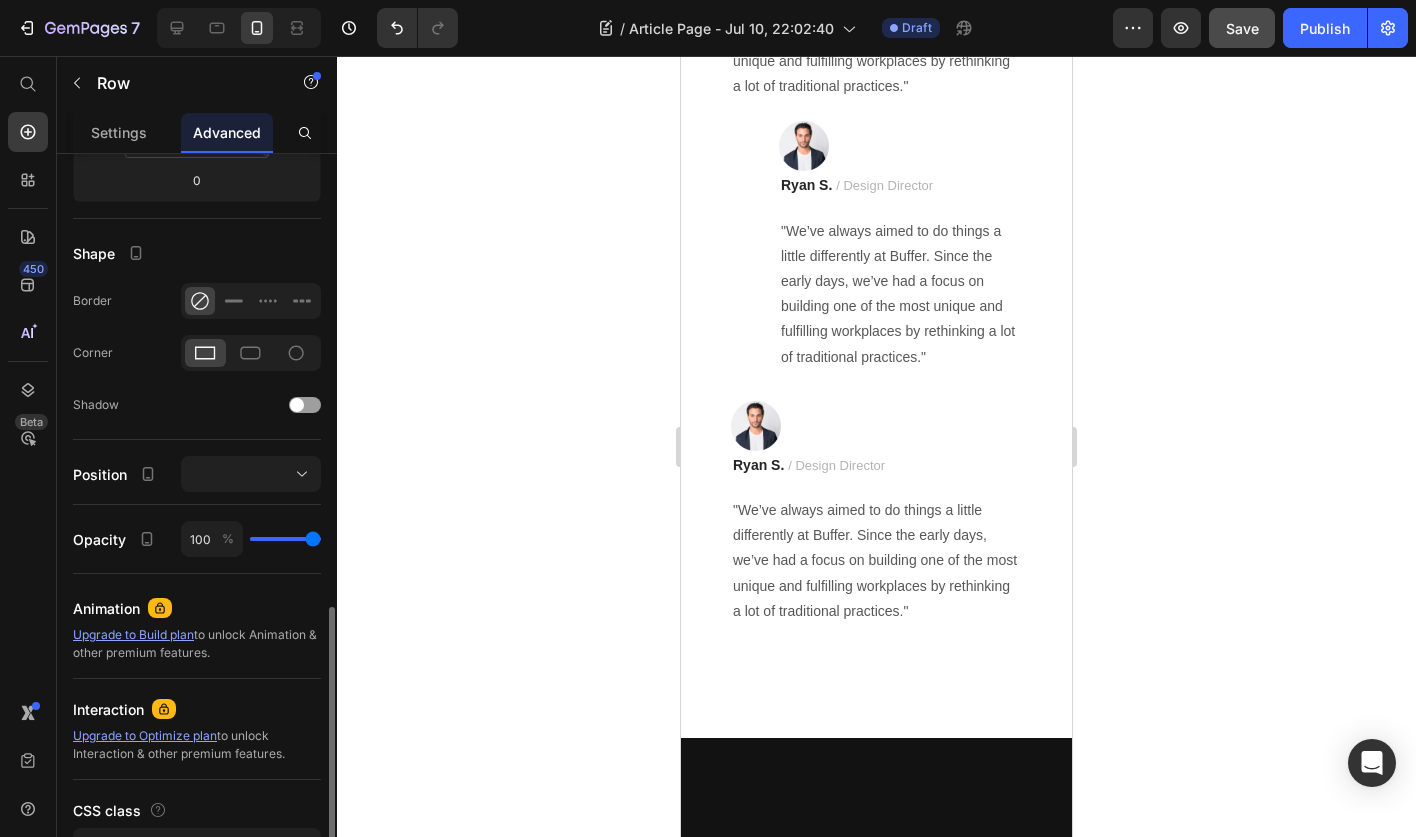 scroll, scrollTop: 565, scrollLeft: 0, axis: vertical 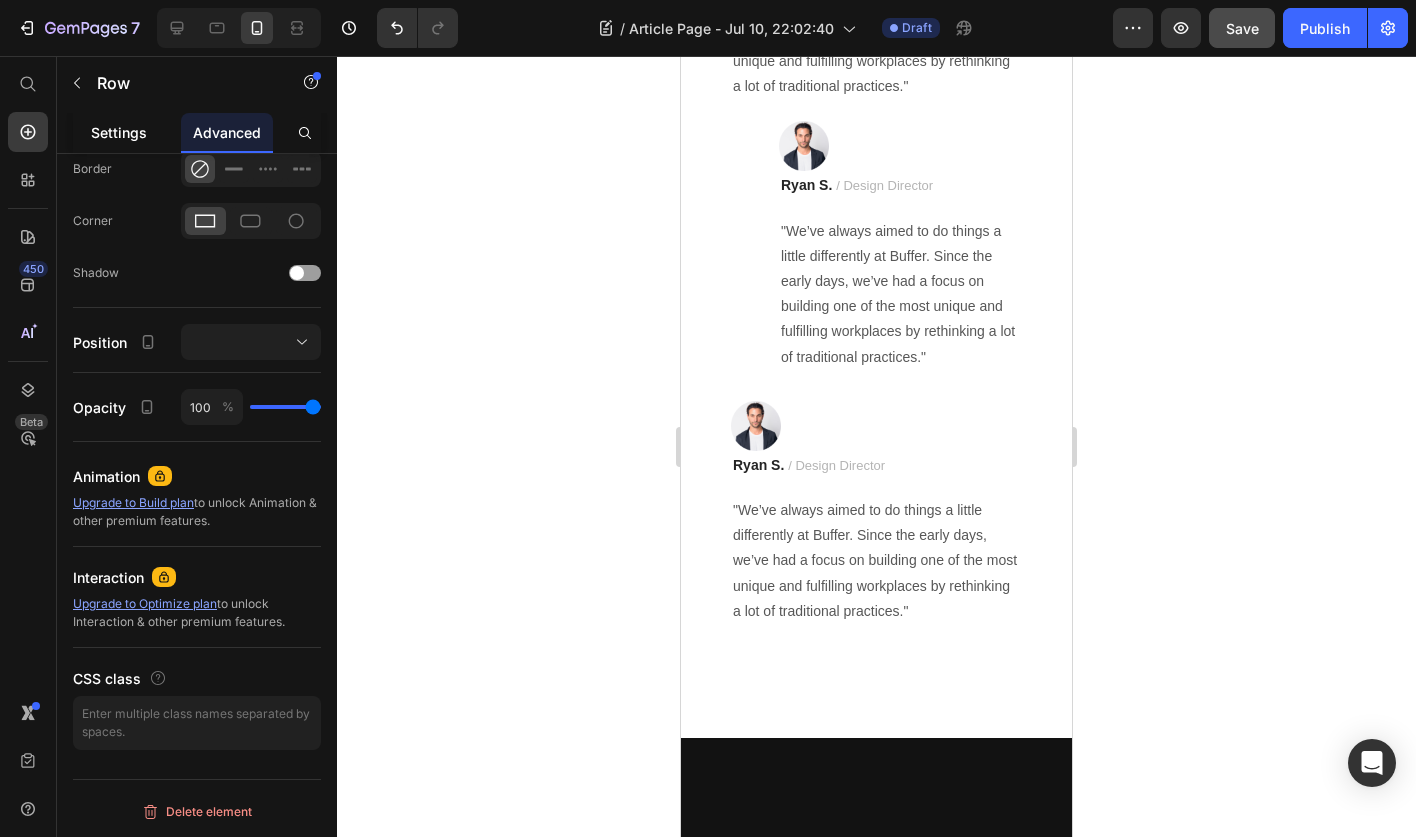 click on "Settings" 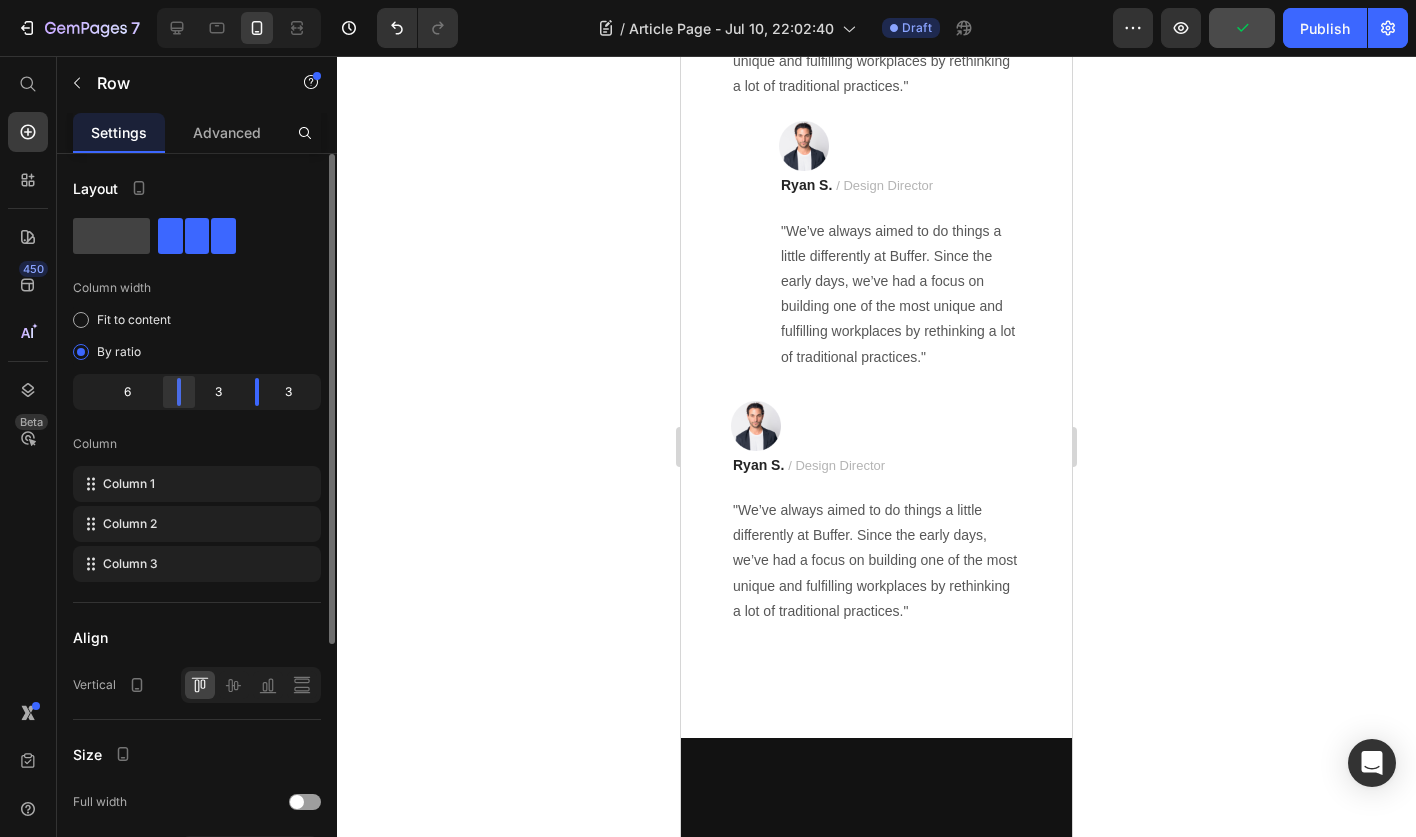 click 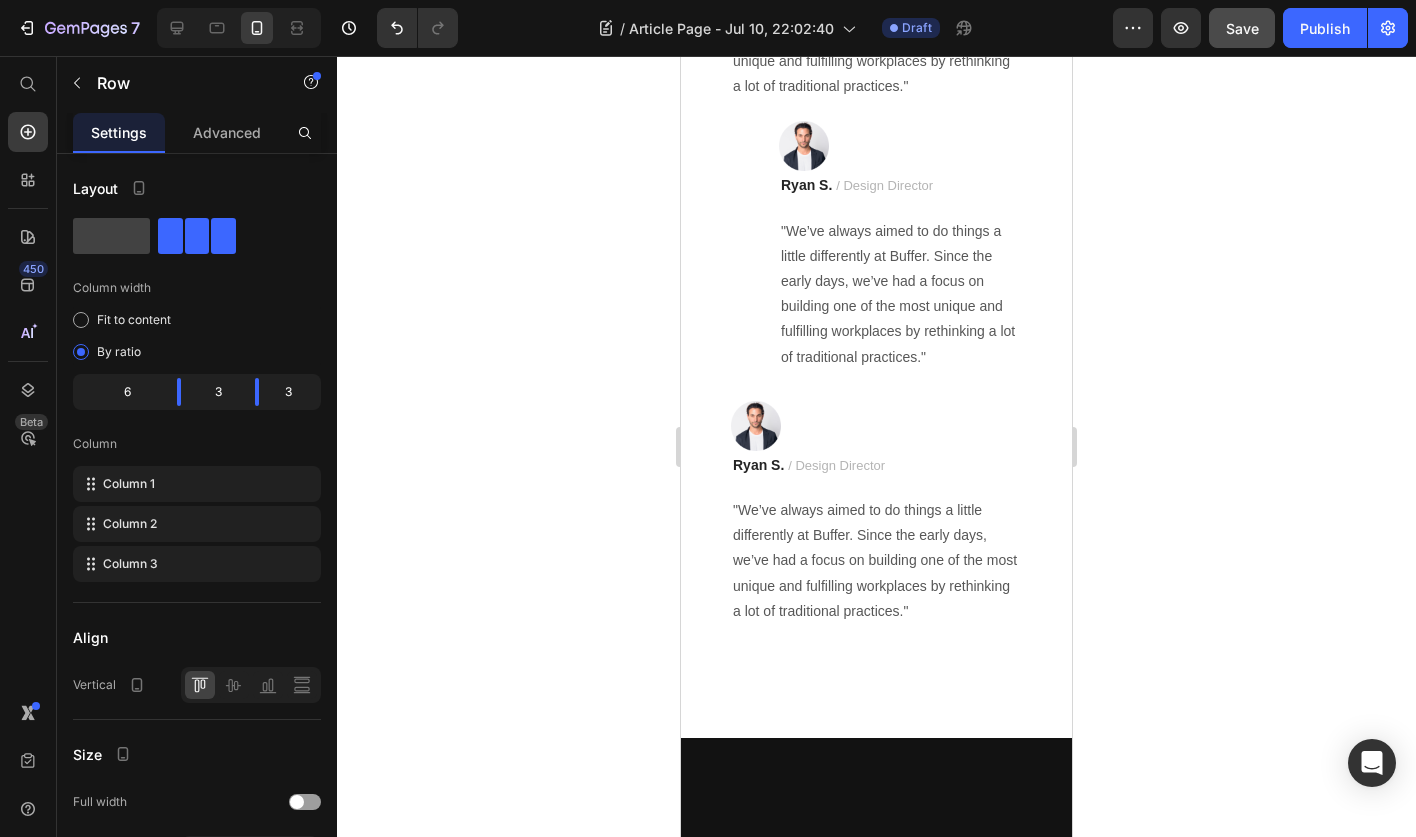 click on "7 MINUTES AGO" at bounding box center (868, -704) 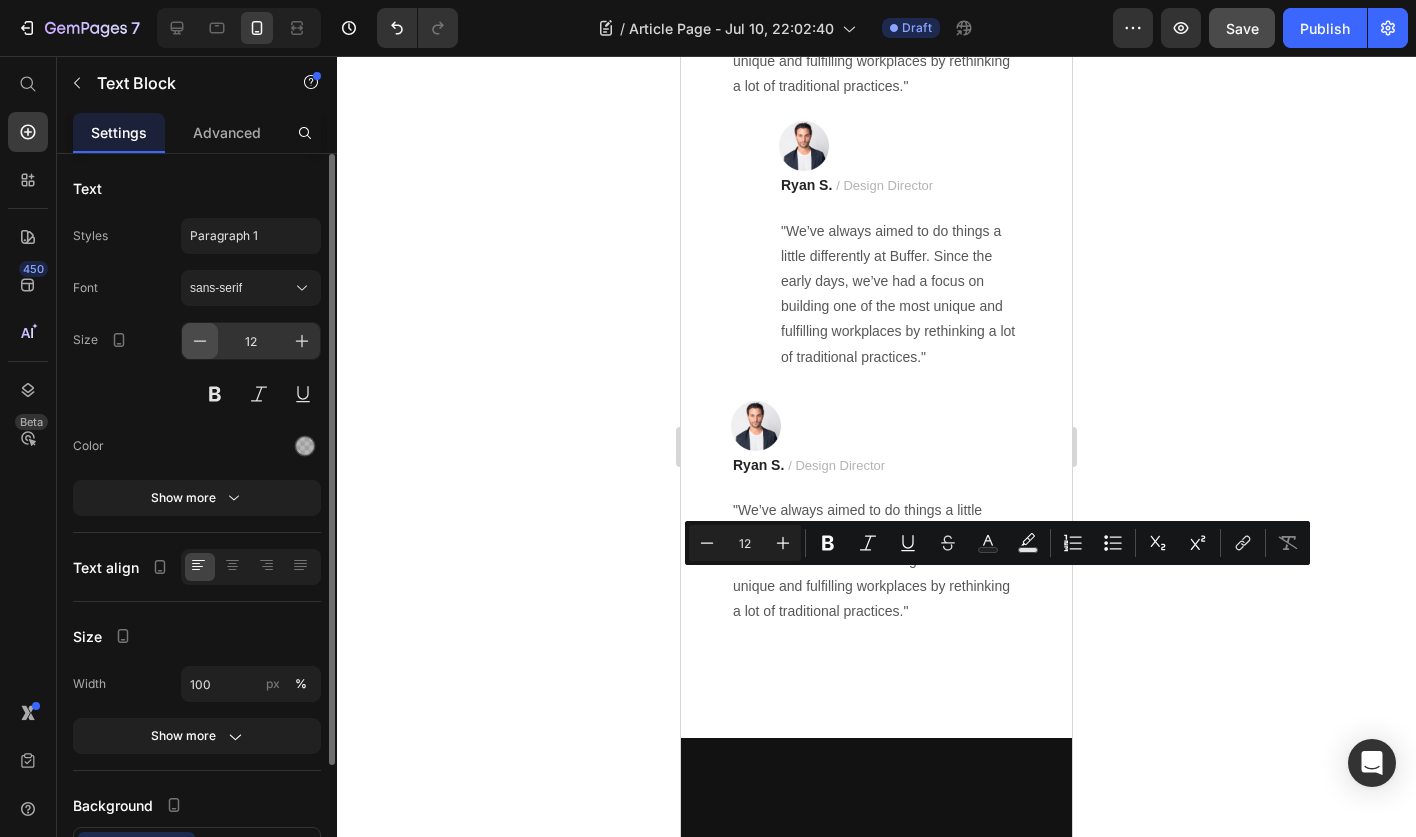 click 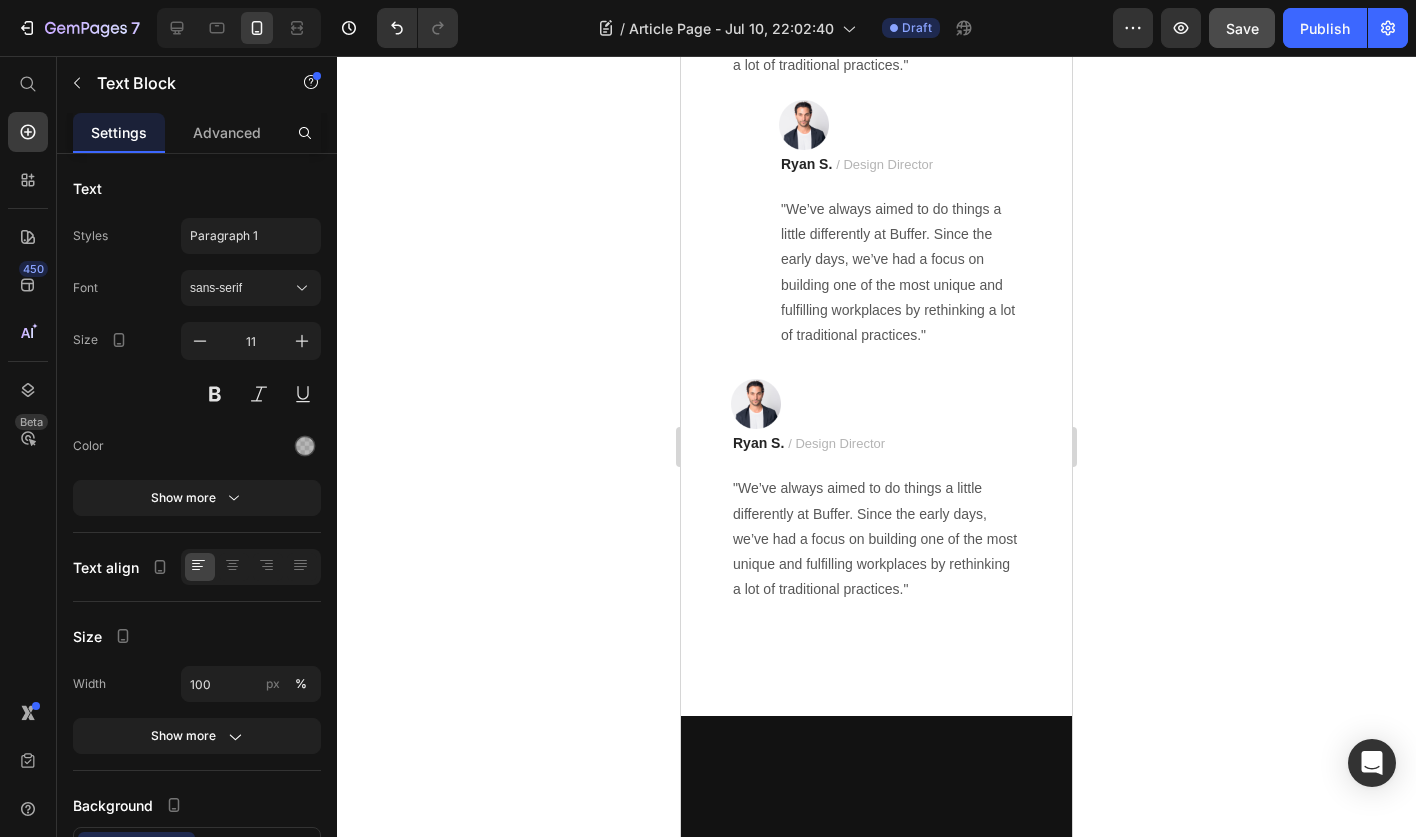 click on "LIKE" at bounding box center (937, -715) 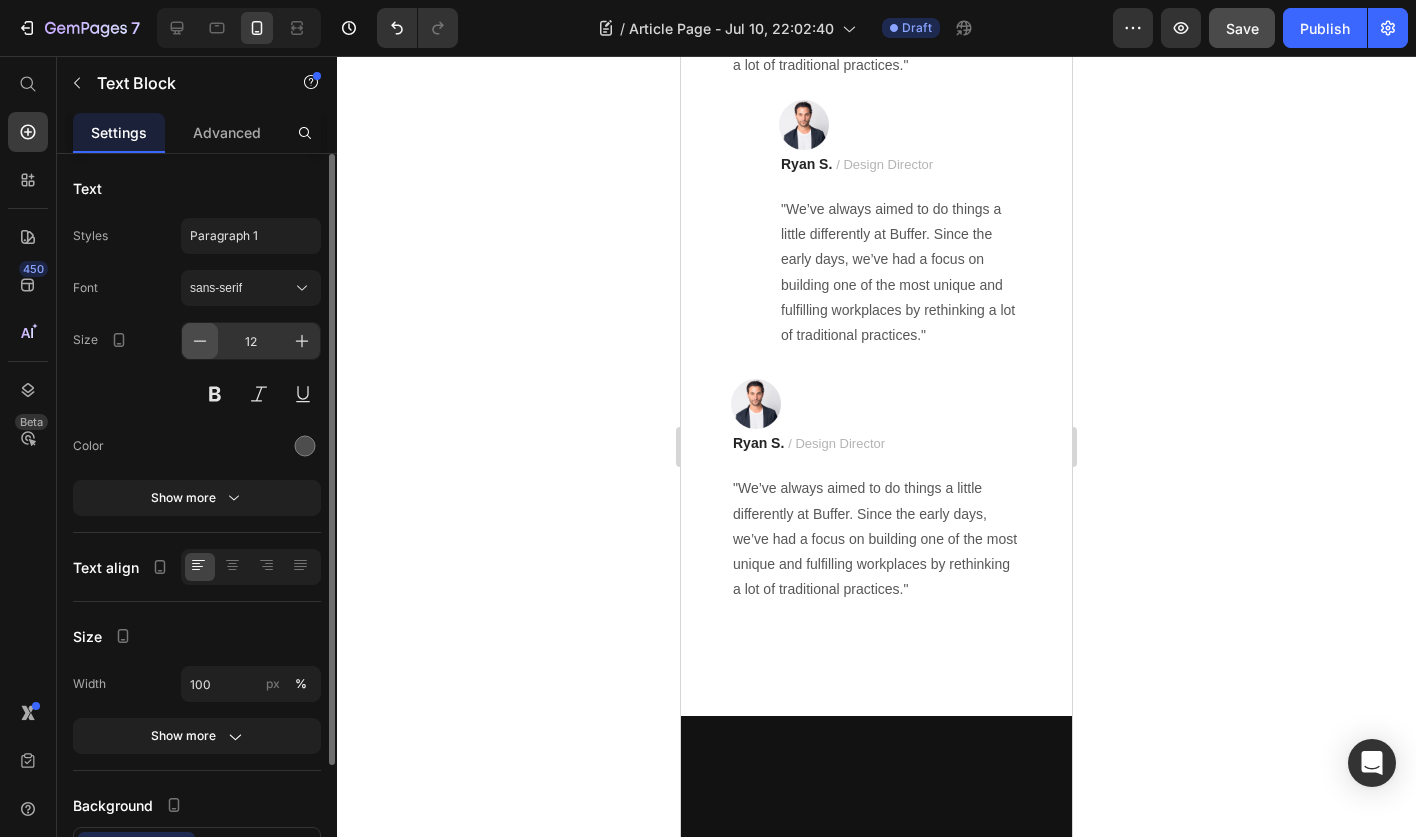 click 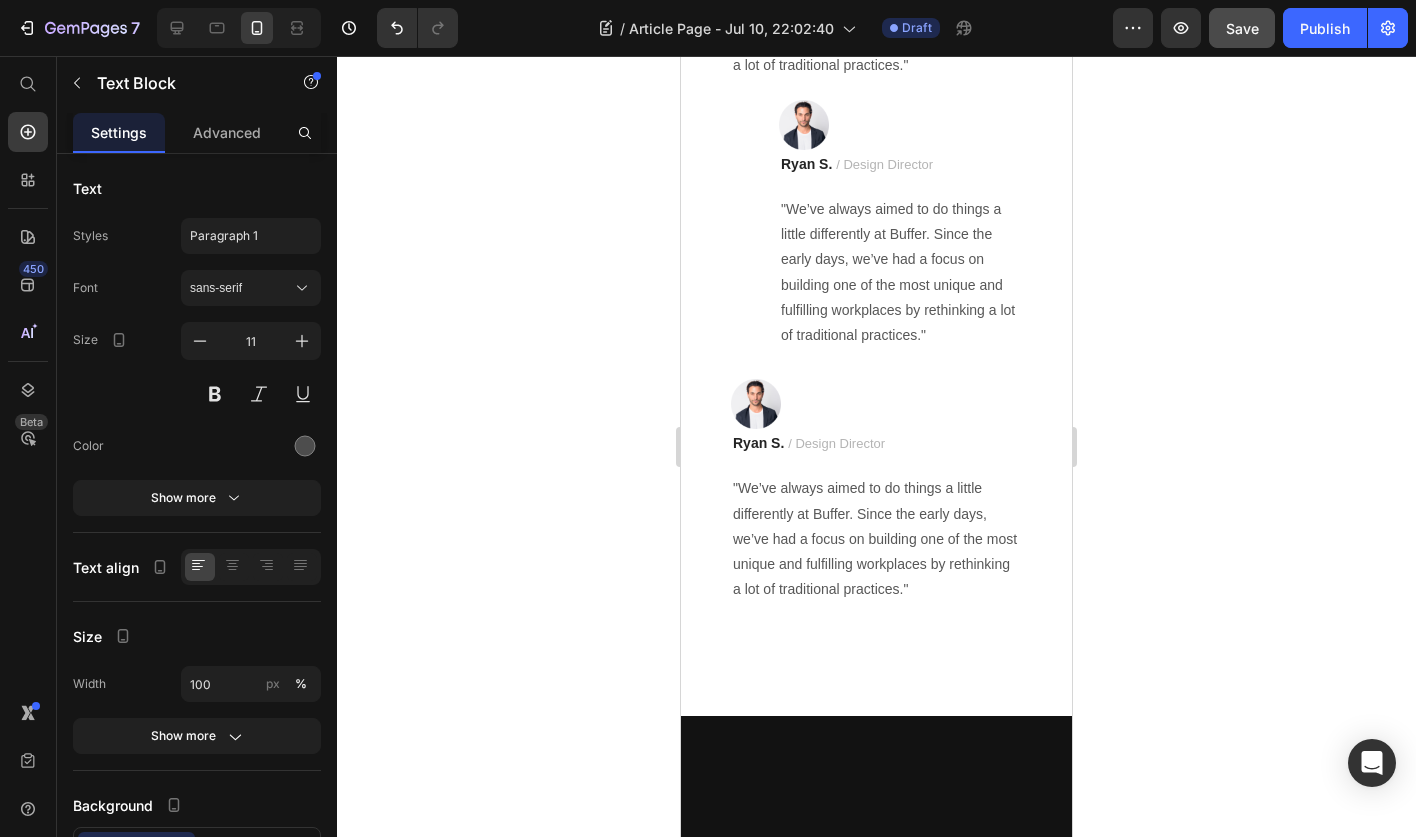 click on "REPLY" at bounding box center (997, -715) 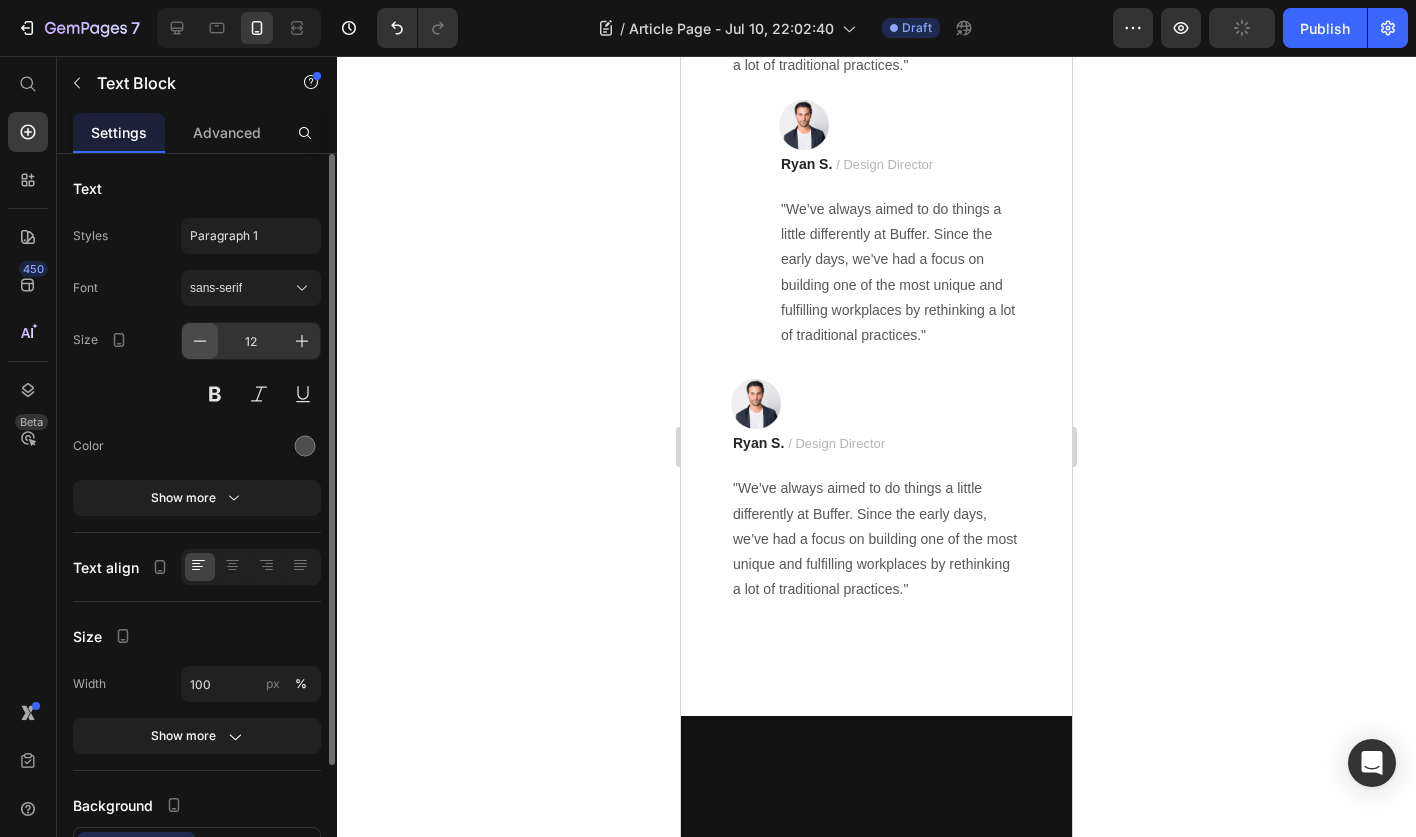 click 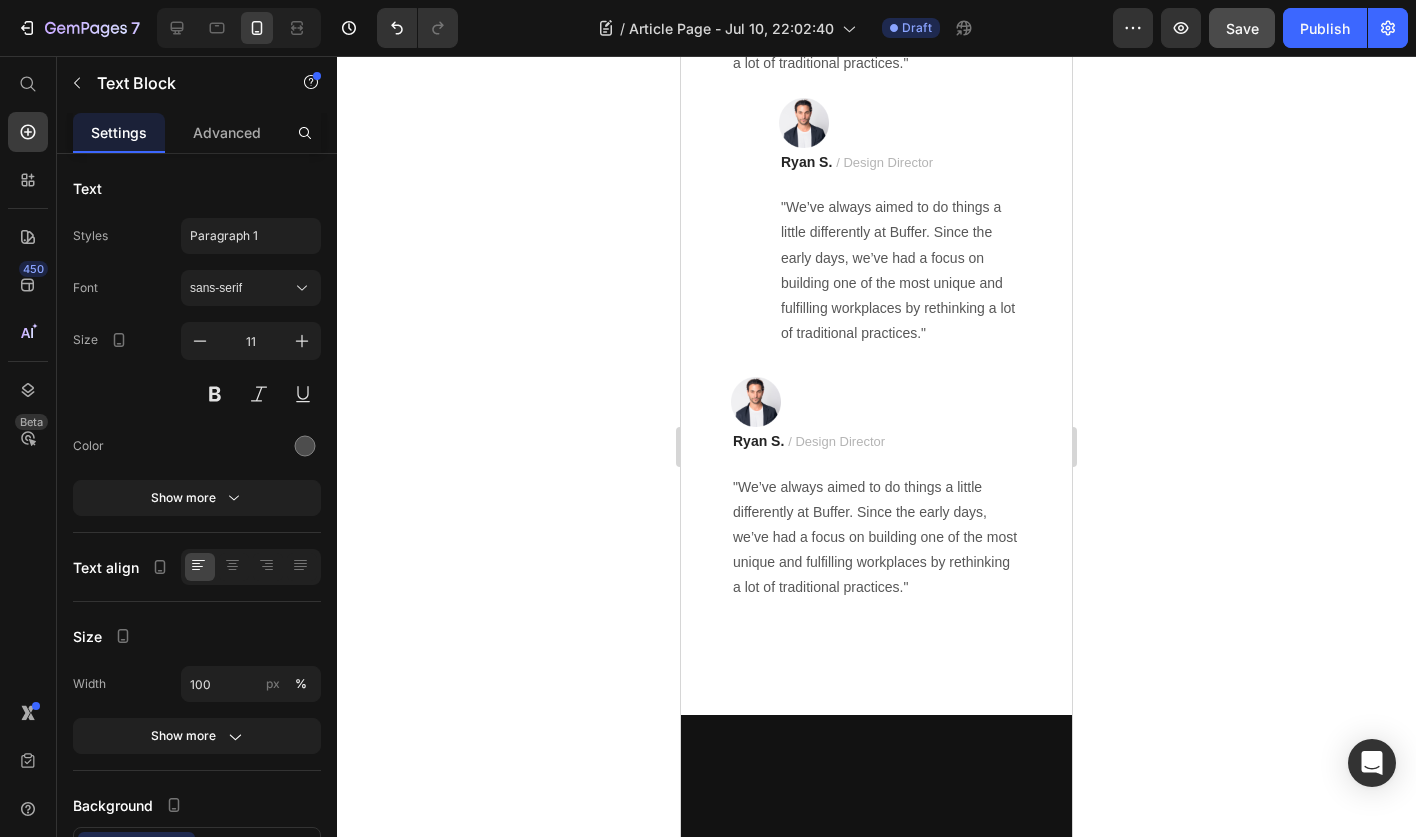 click 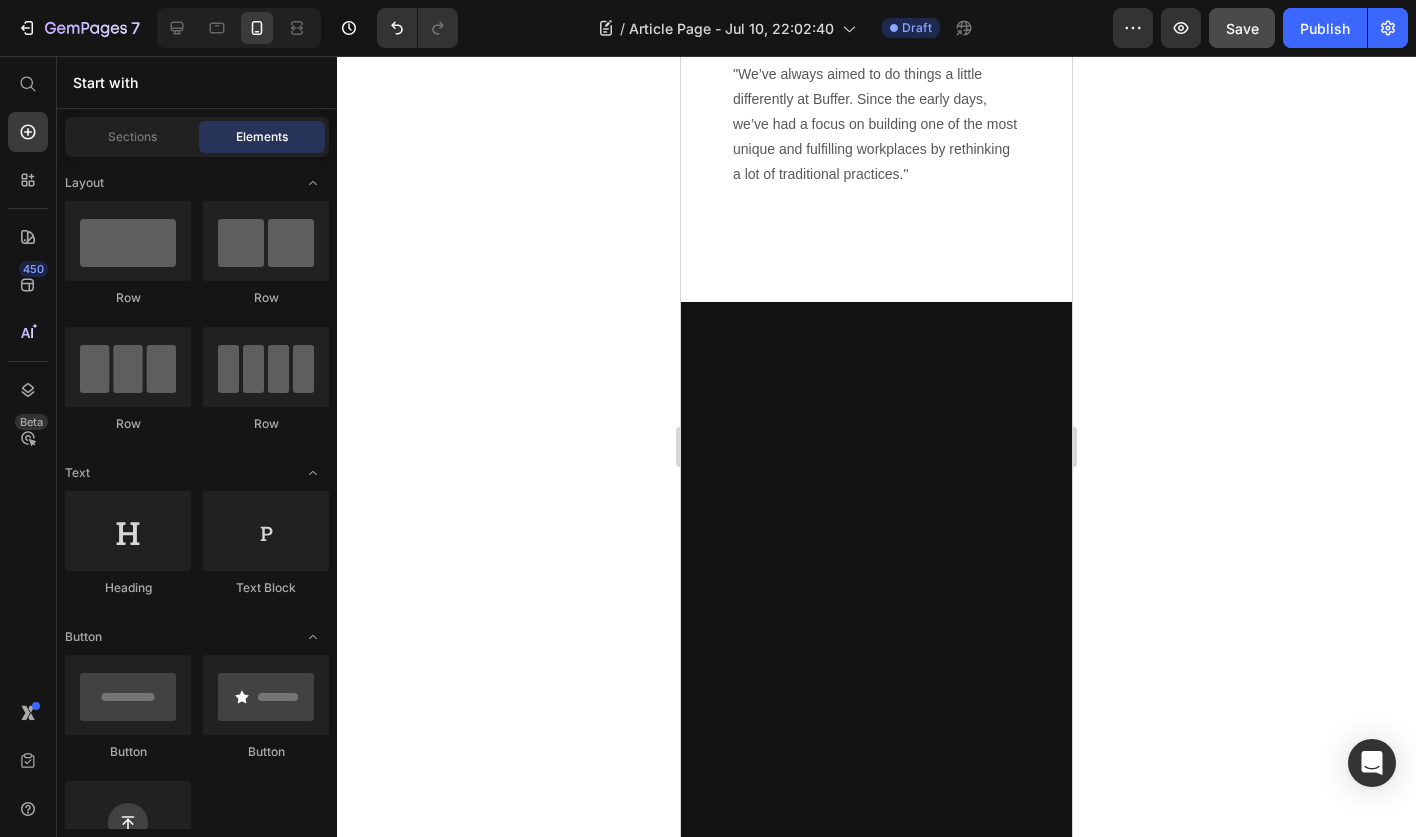 scroll, scrollTop: 13721, scrollLeft: 0, axis: vertical 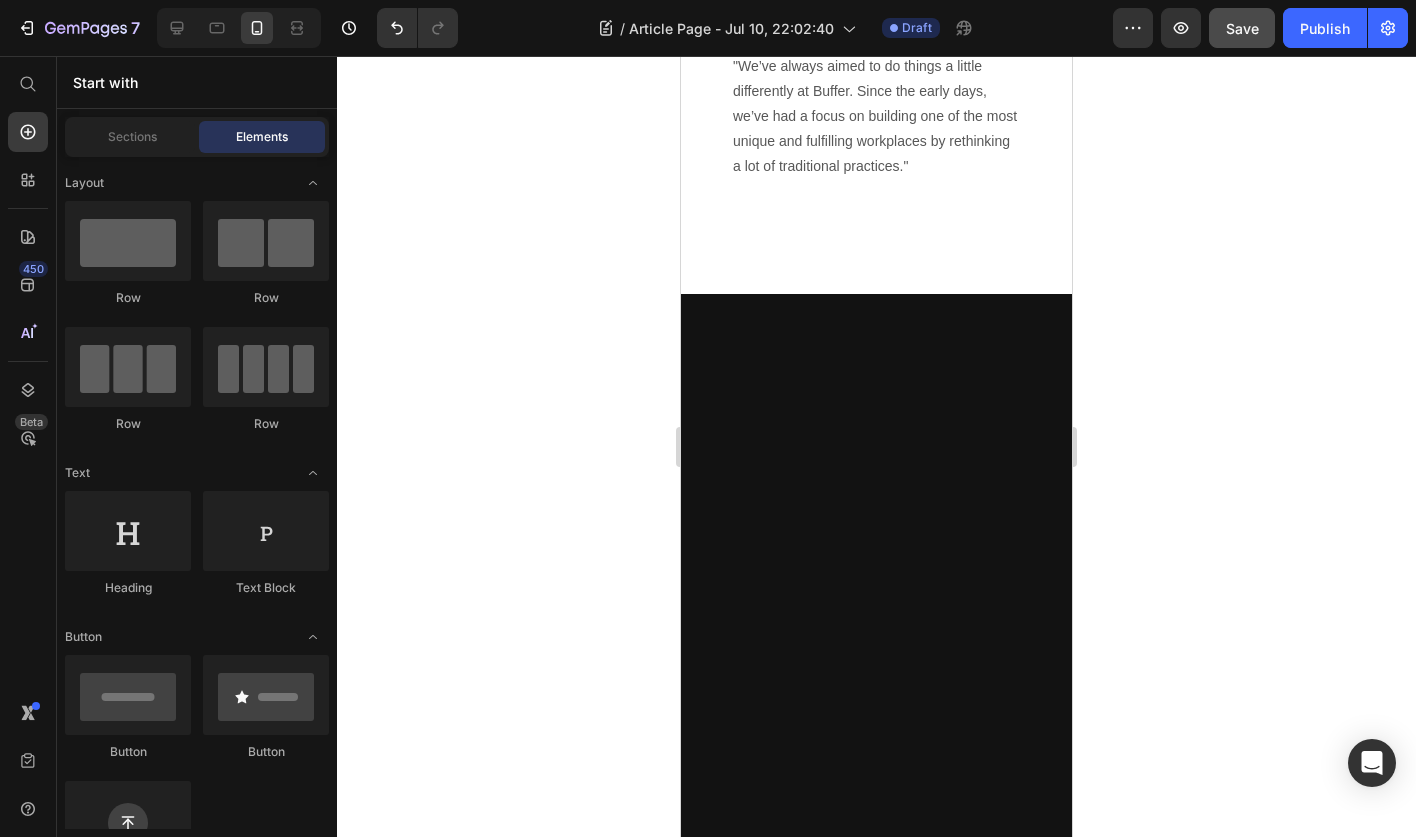 click at bounding box center (876, -1089) 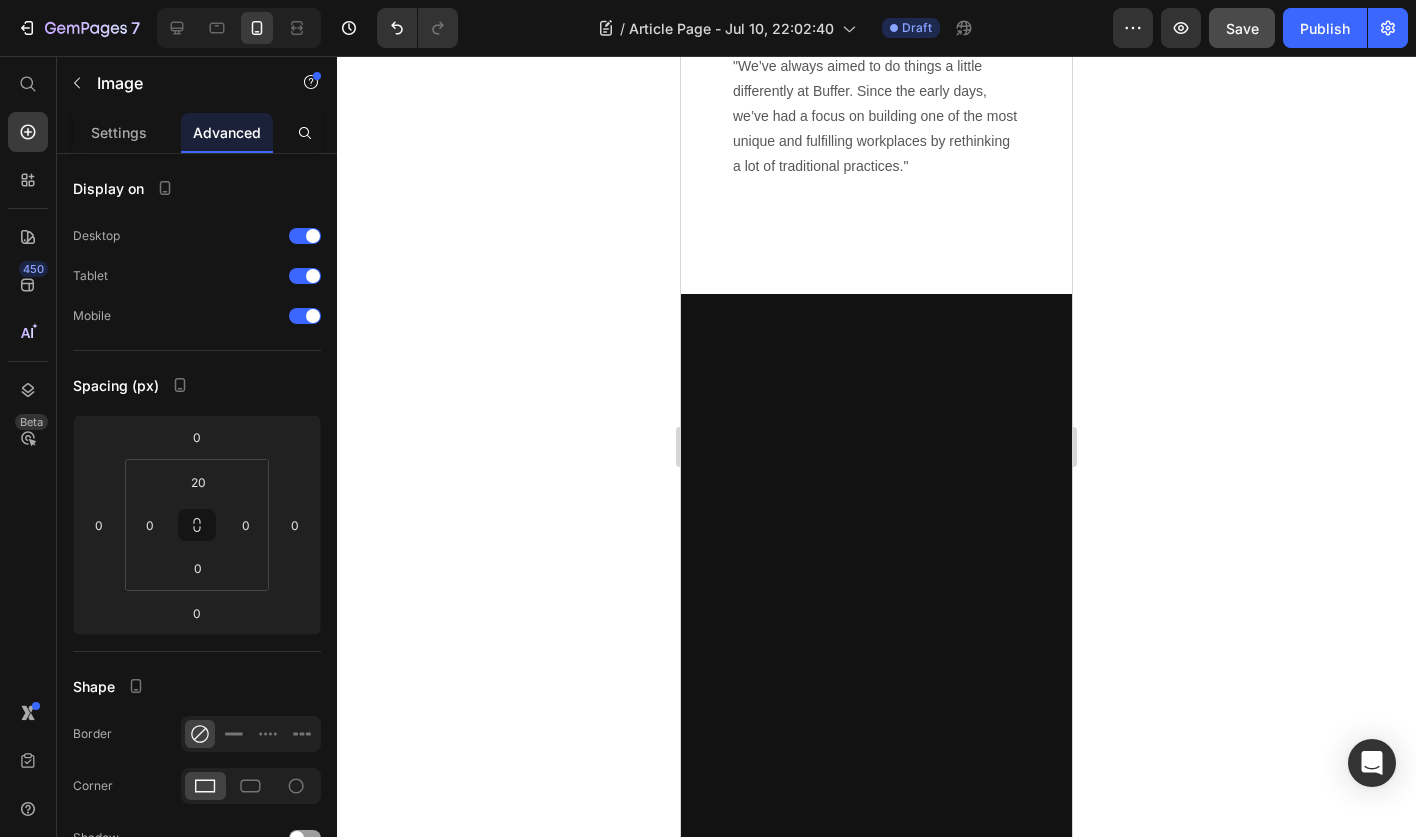 click at bounding box center [864, -1143] 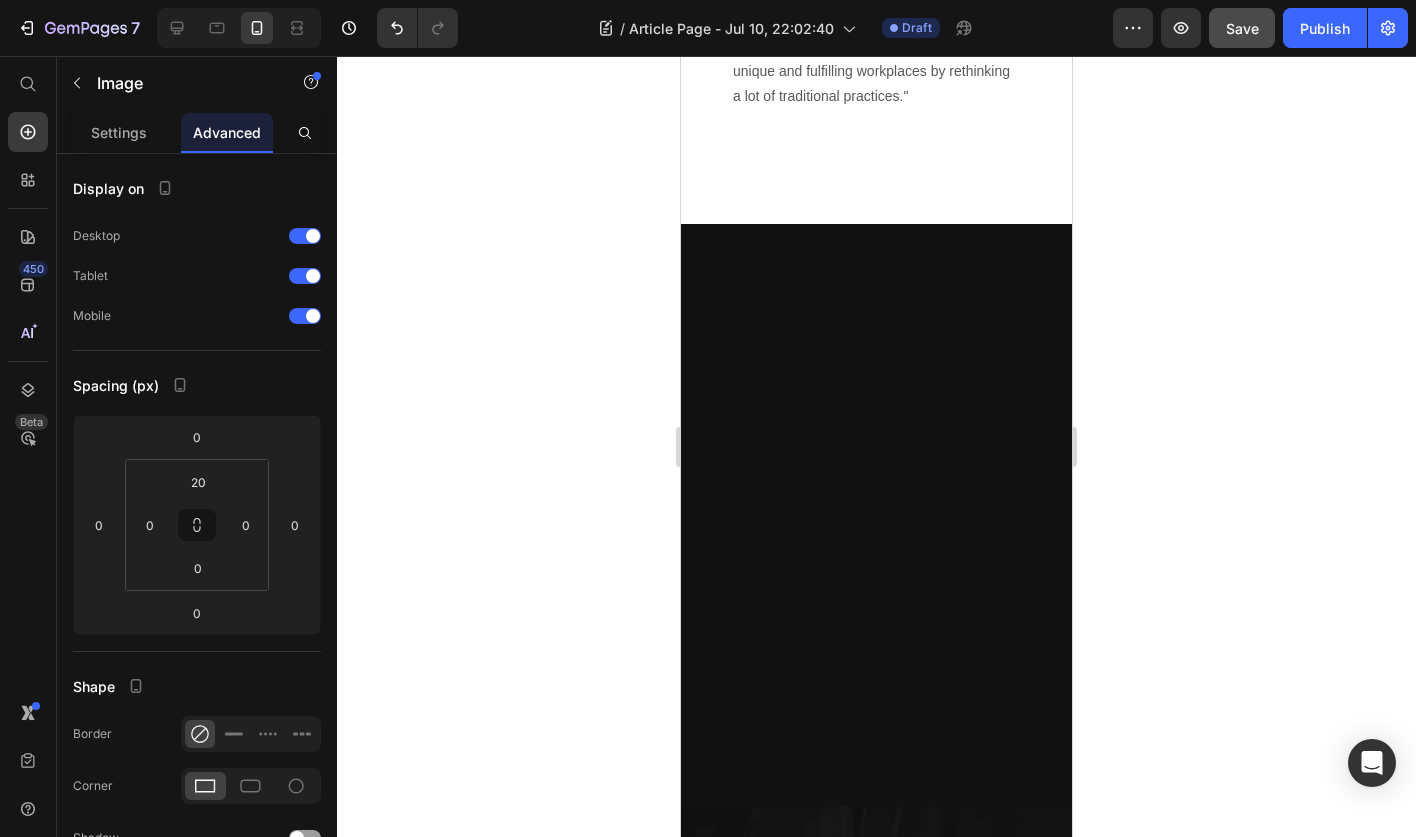scroll, scrollTop: 13686, scrollLeft: 0, axis: vertical 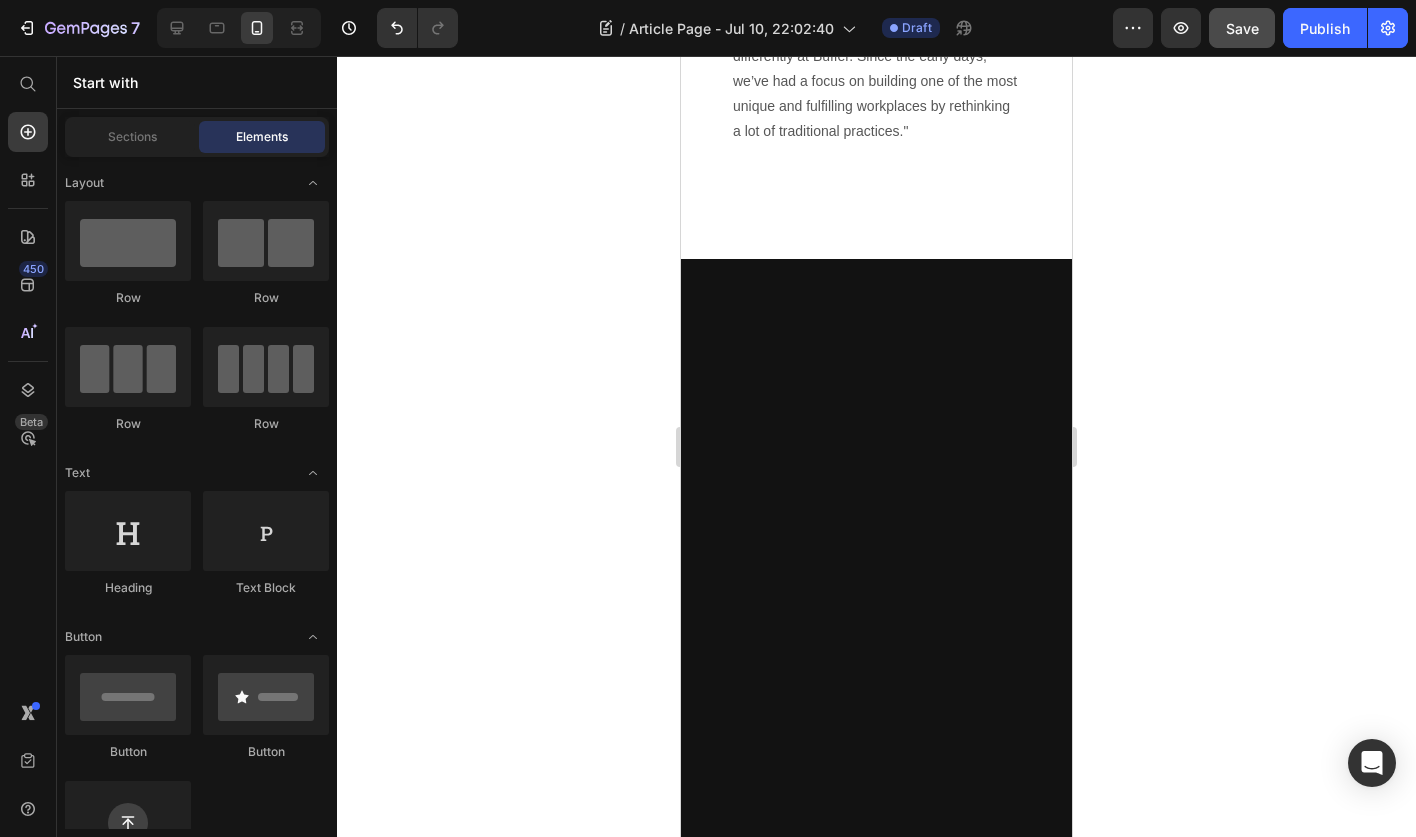 click on "Ryan S.   / Design Director" at bounding box center [876, -1075] 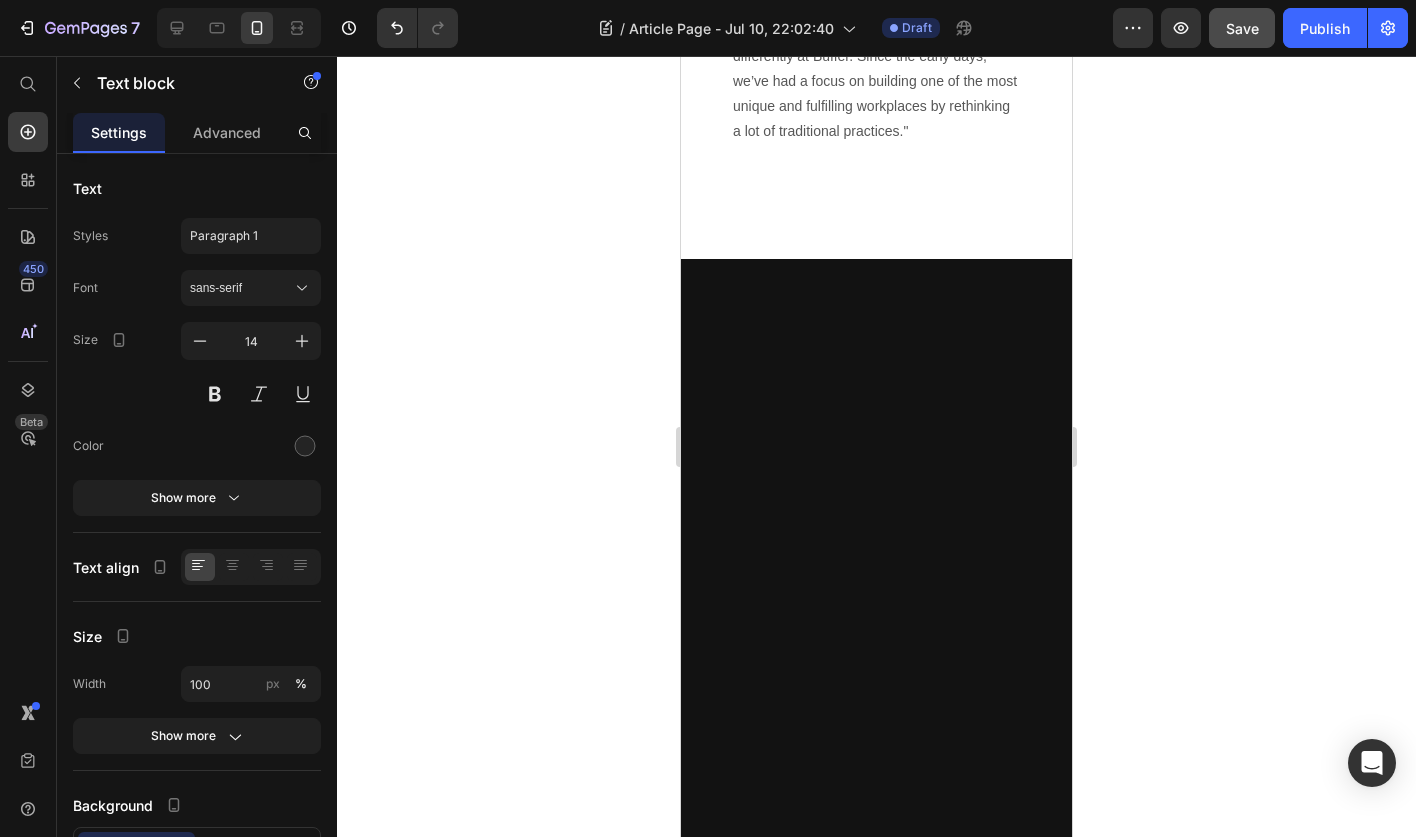 click at bounding box center (888, -1108) 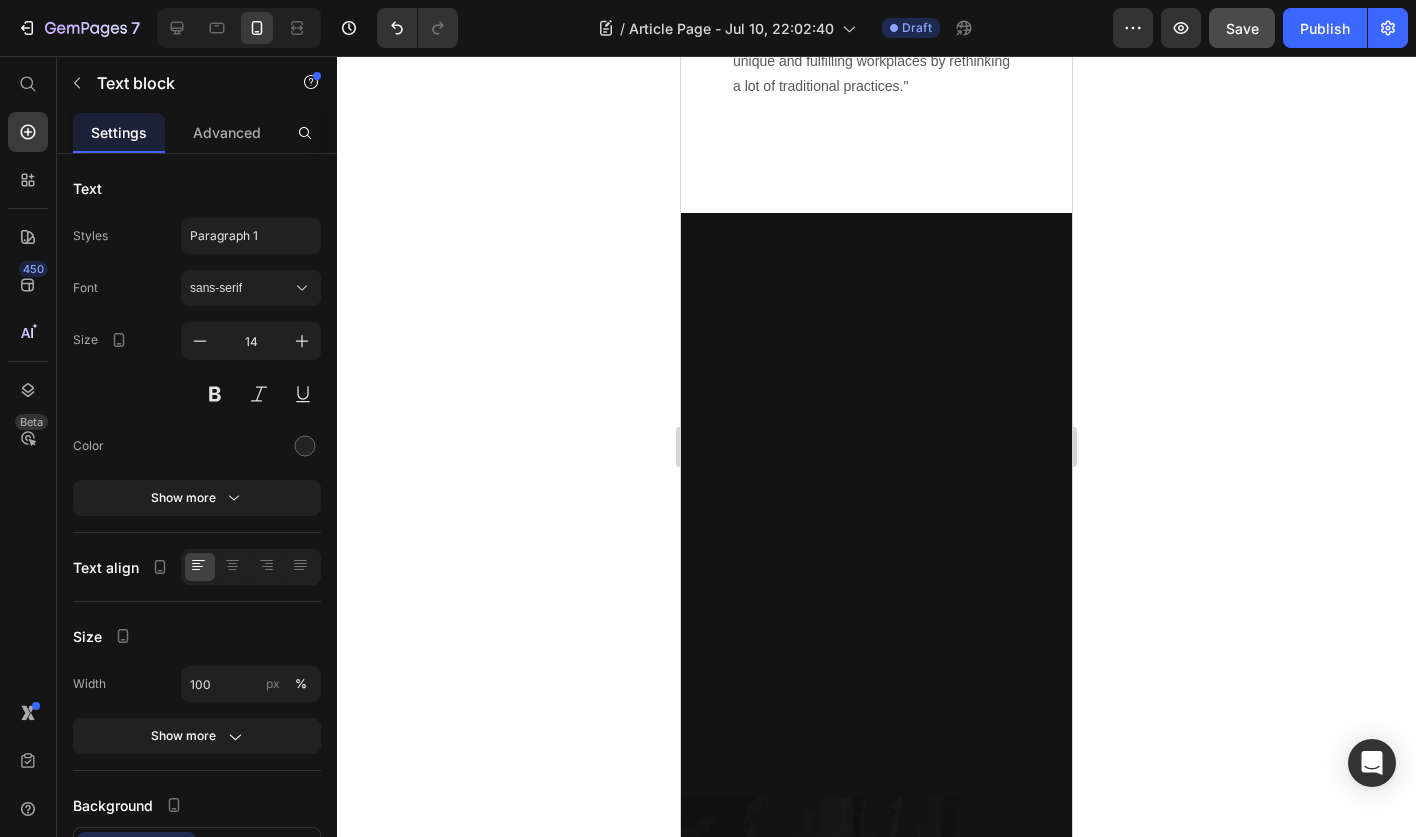 scroll, scrollTop: 13663, scrollLeft: 0, axis: vertical 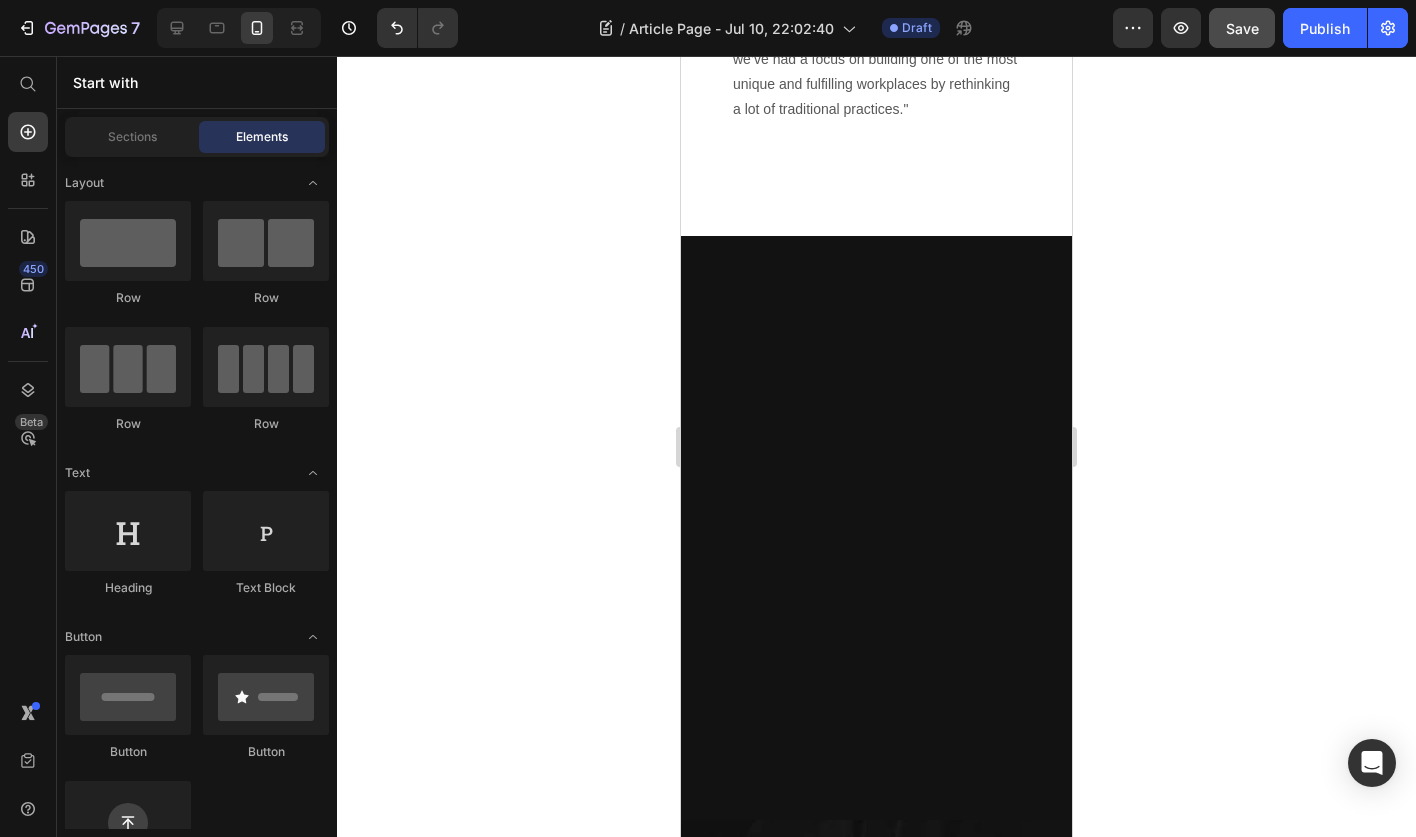 click on ""We’ve always aimed to do things a little differently at Buffer. Since the early days, we’ve had a focus on building one of the most unique and fulfilling workplaces by rethinking a lot of traditional practices."" at bounding box center (876, -1001) 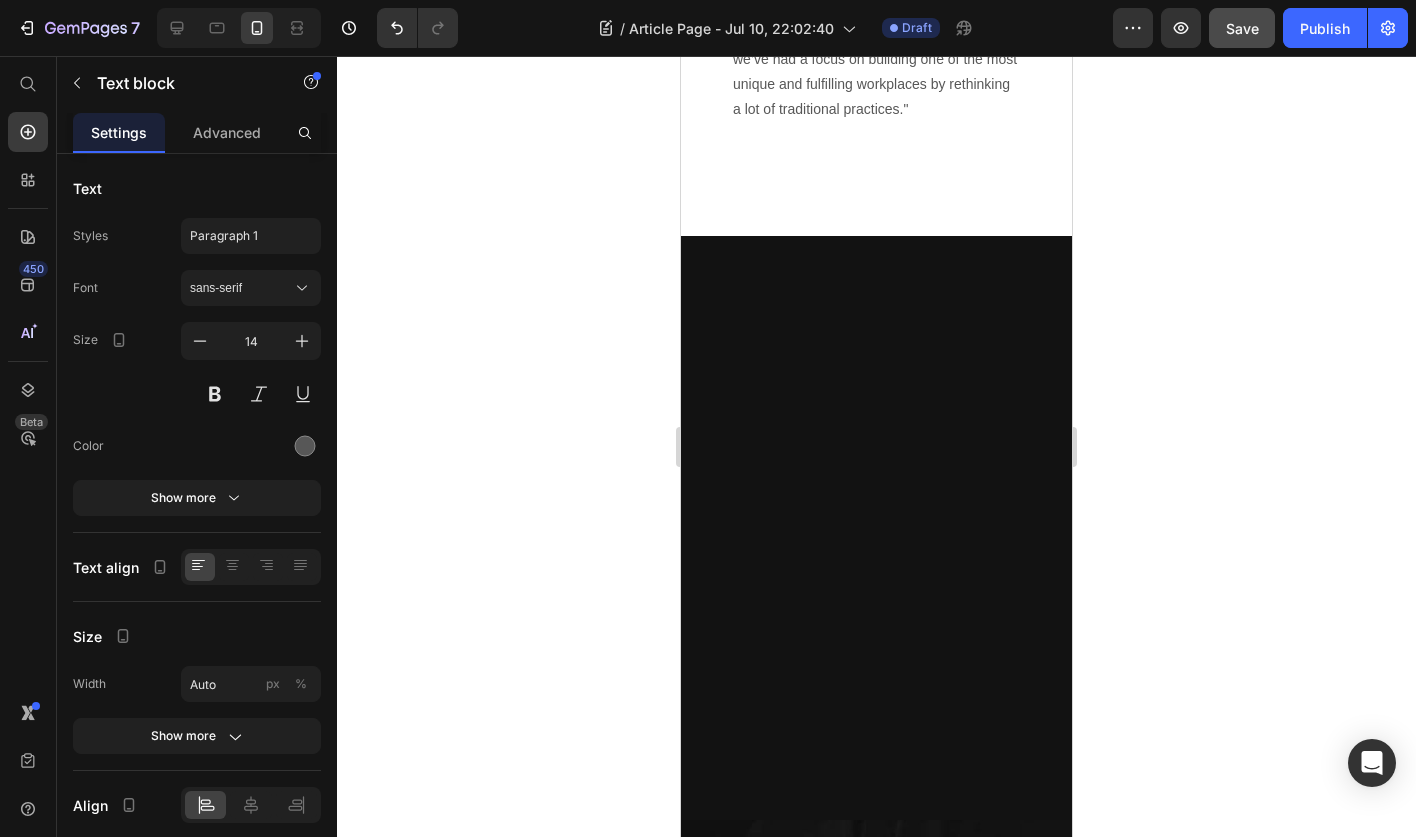 click at bounding box center (888, -1085) 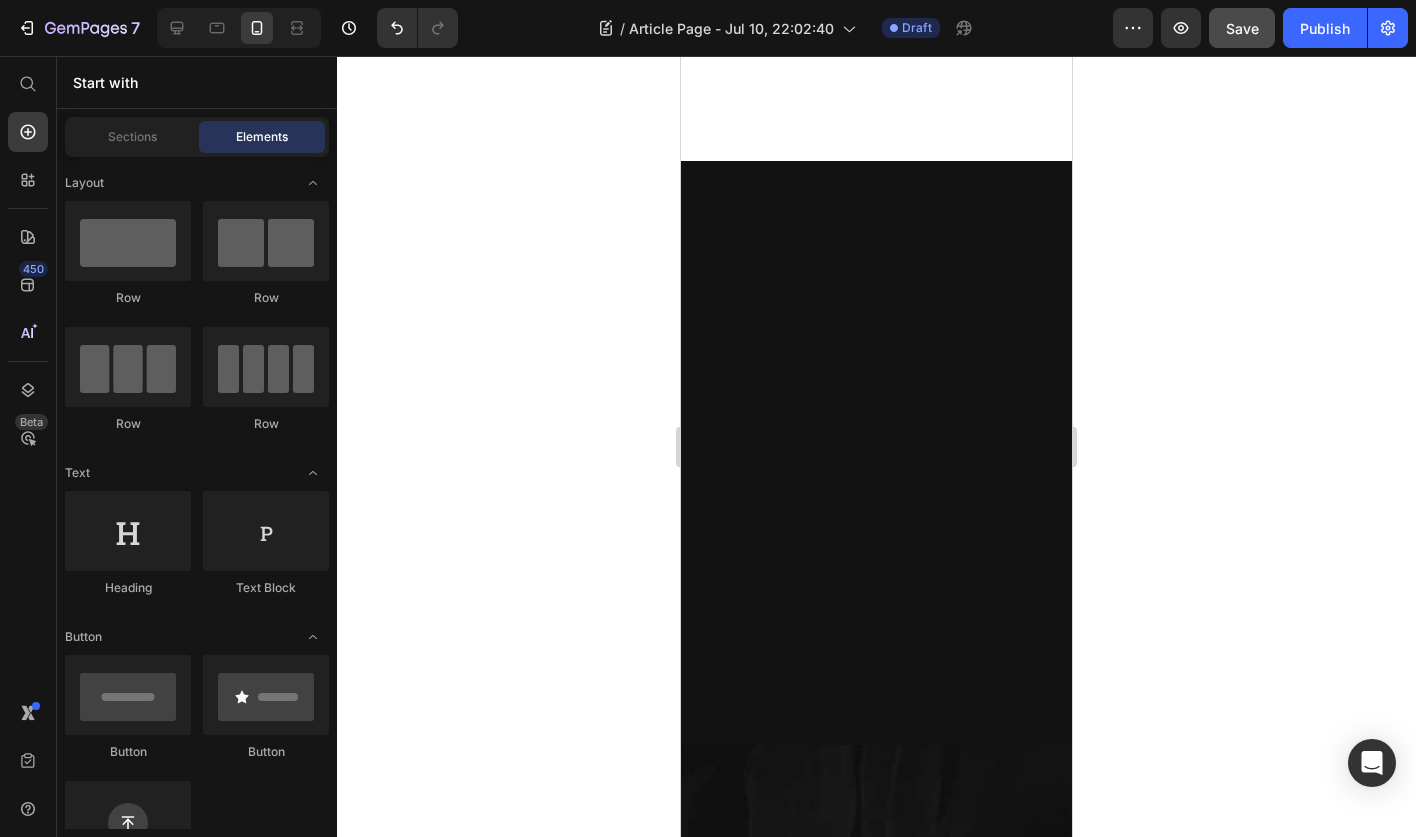 click at bounding box center (900, -955) 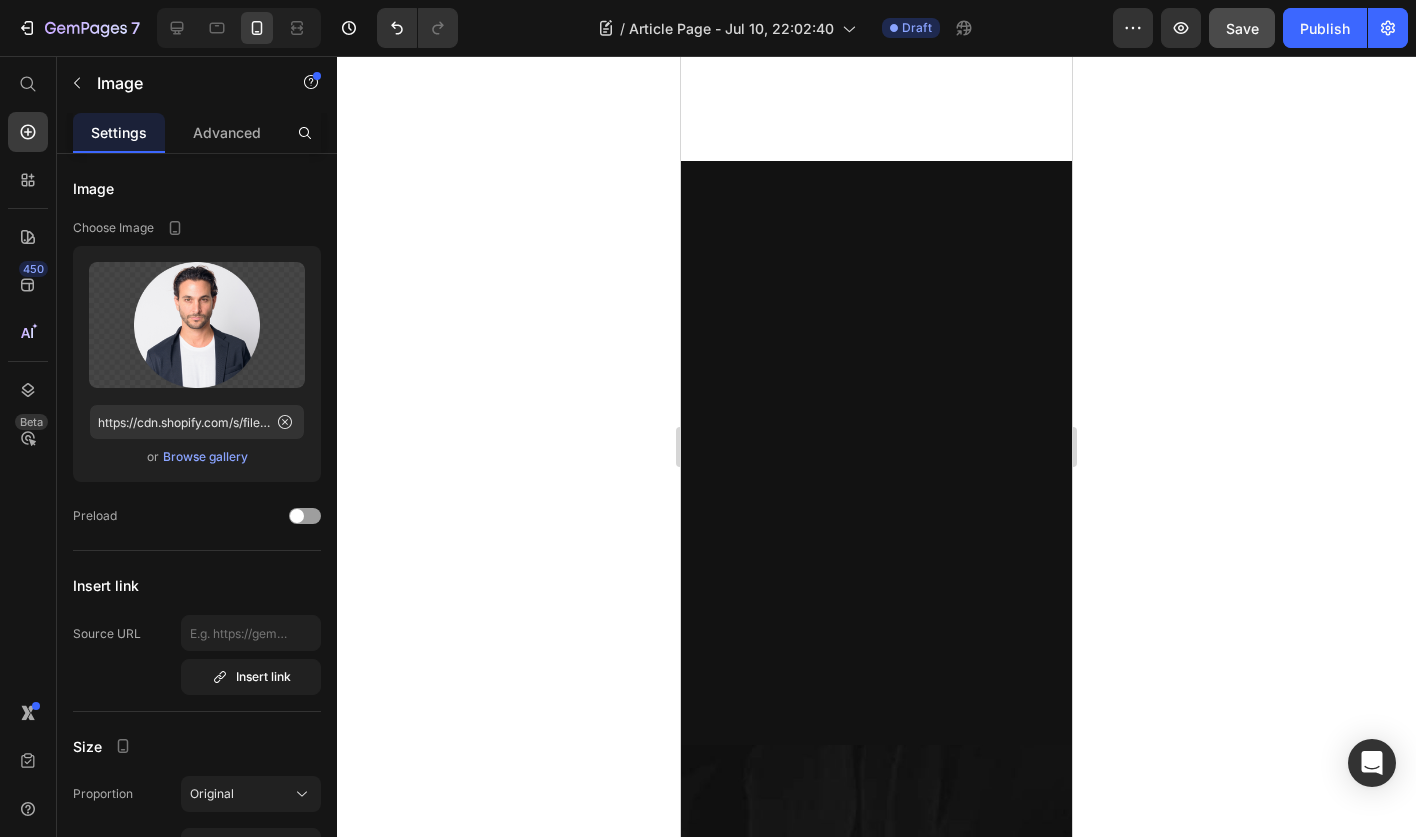 click 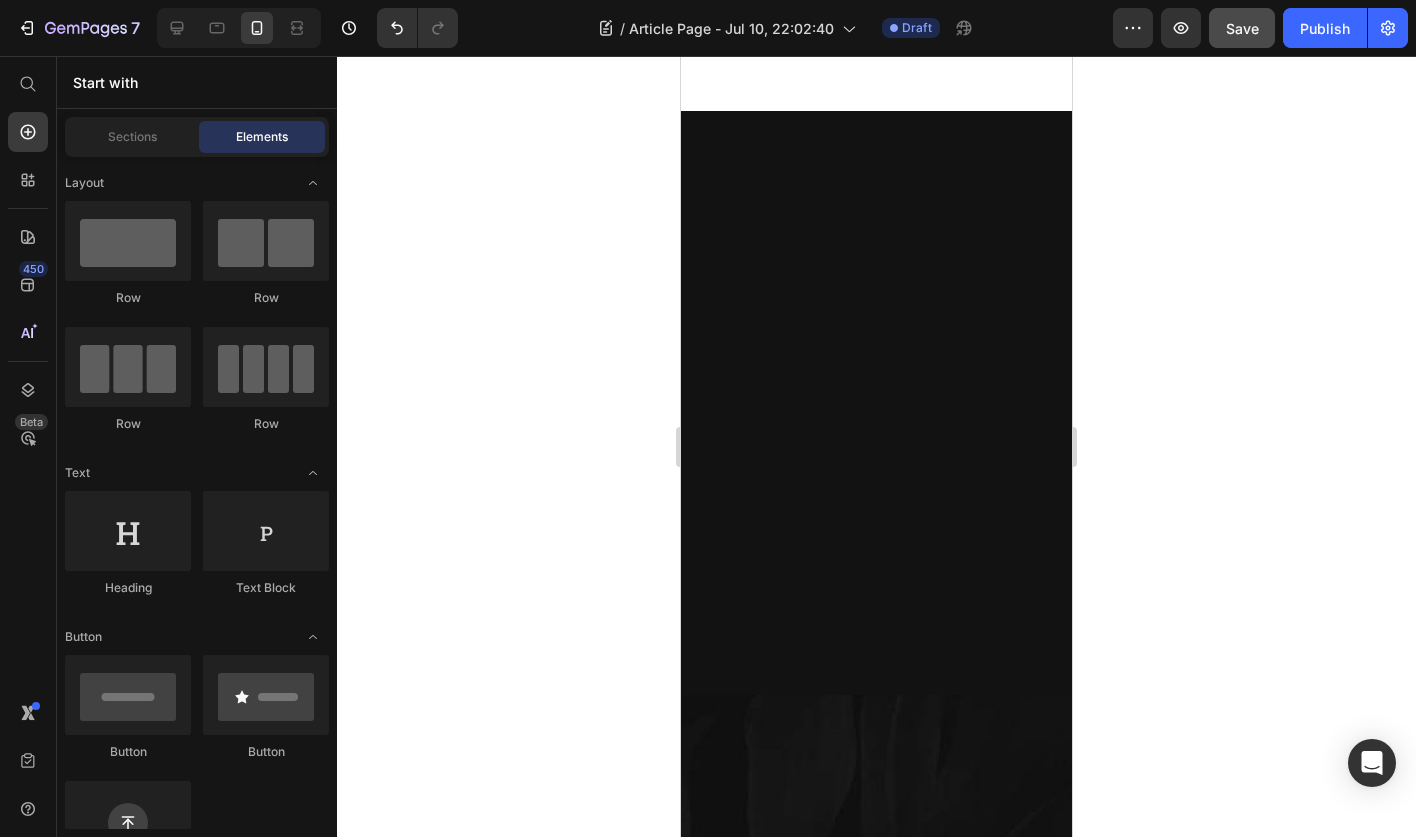 click on ""We’ve always aimed to do things a little differently at Buffer. Since the early days, we’ve had a focus on building one of the most unique and fulfilling workplaces by rethinking a lot of traditional practices." Text block" at bounding box center (900, -858) 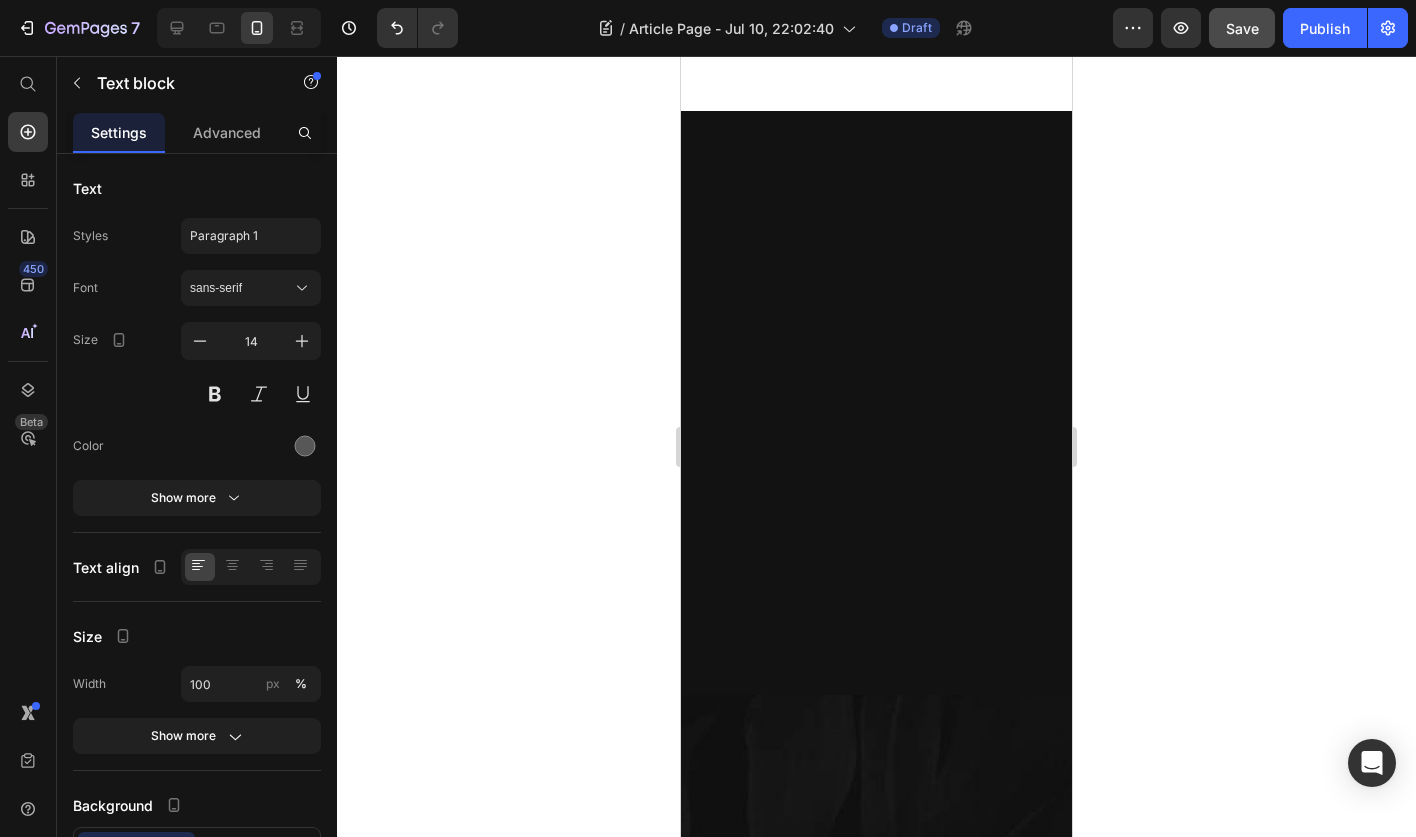 click 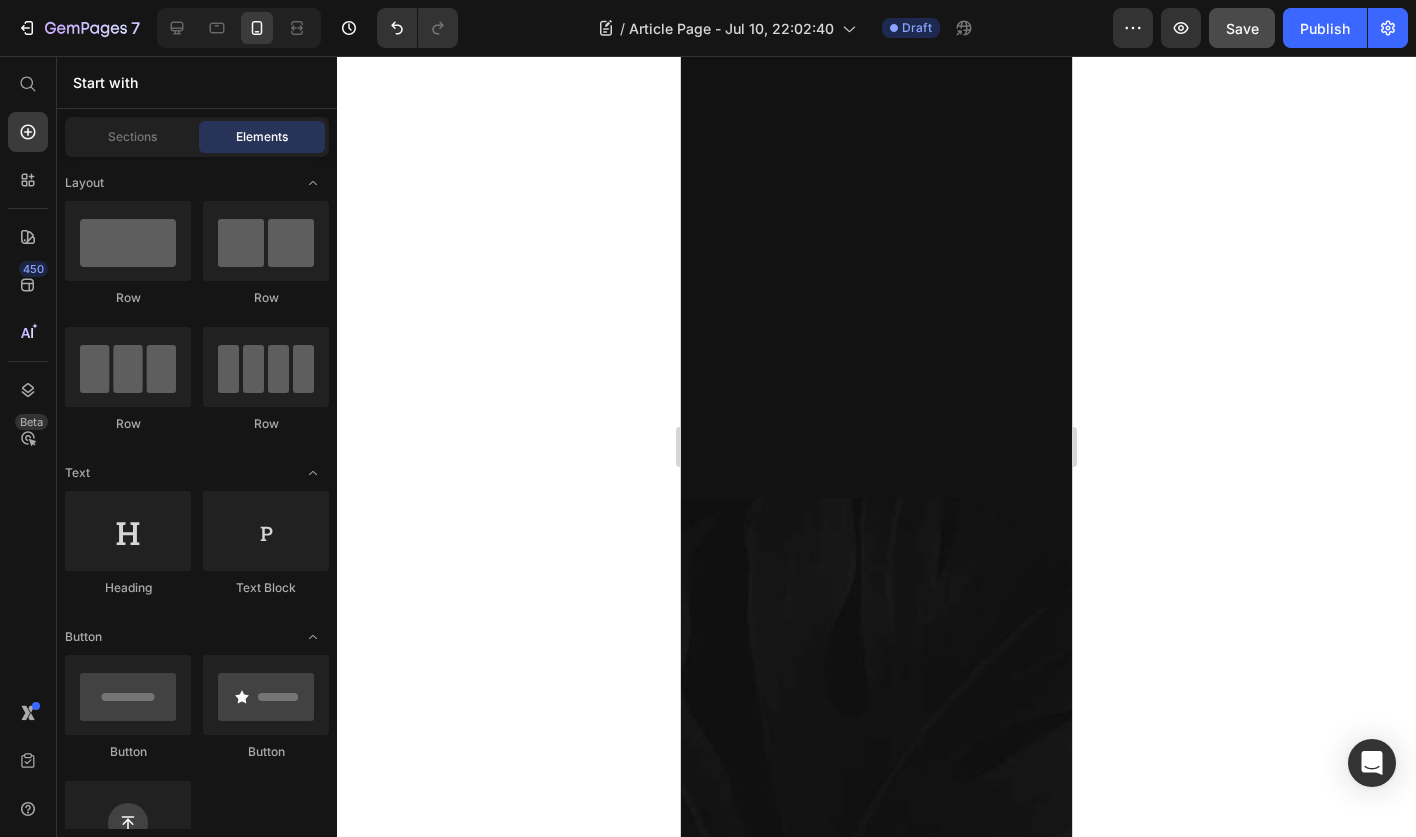 click on "/ Design Director" at bounding box center (884, -966) 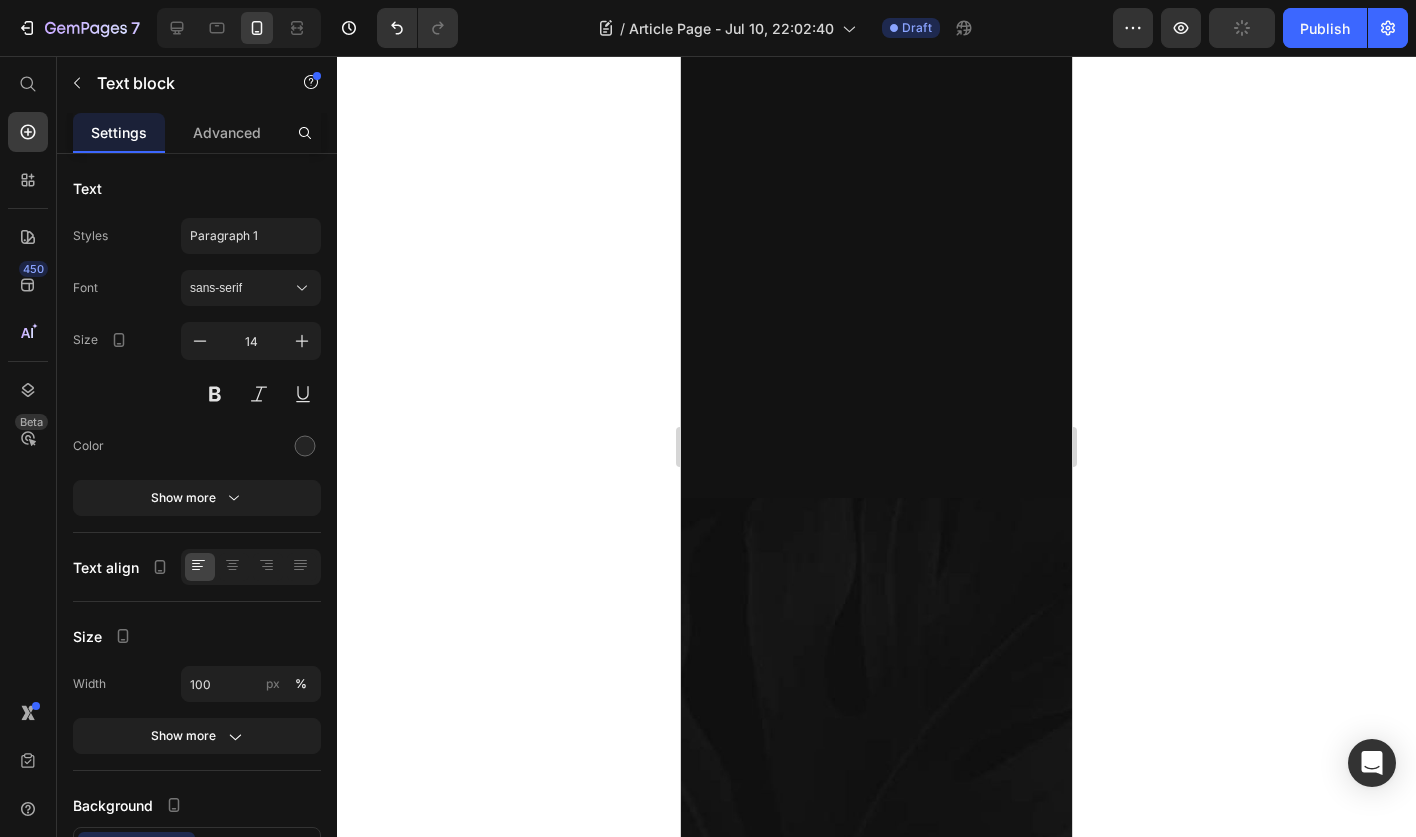click on "Ryan S.   / Design Director" at bounding box center [857, -966] 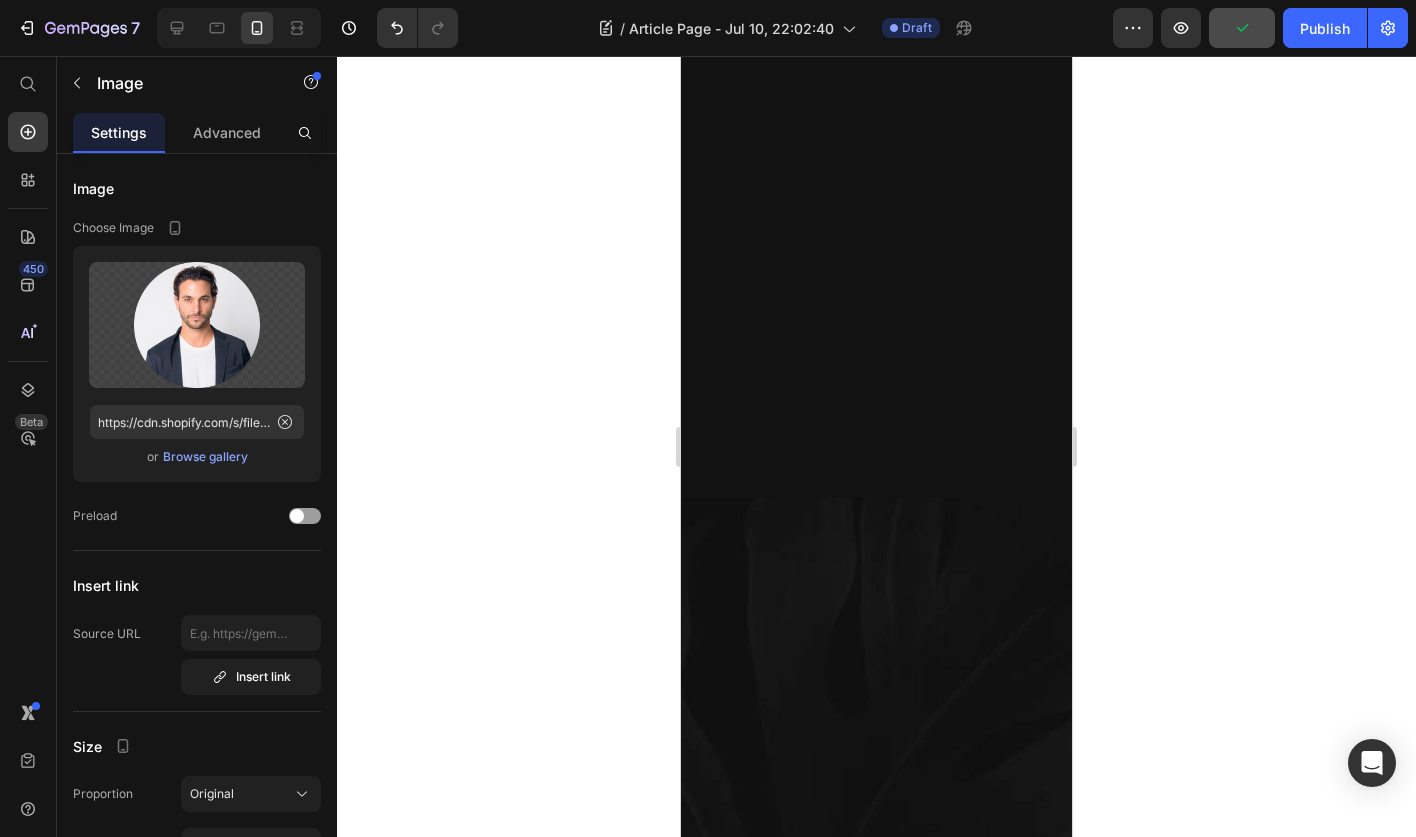click 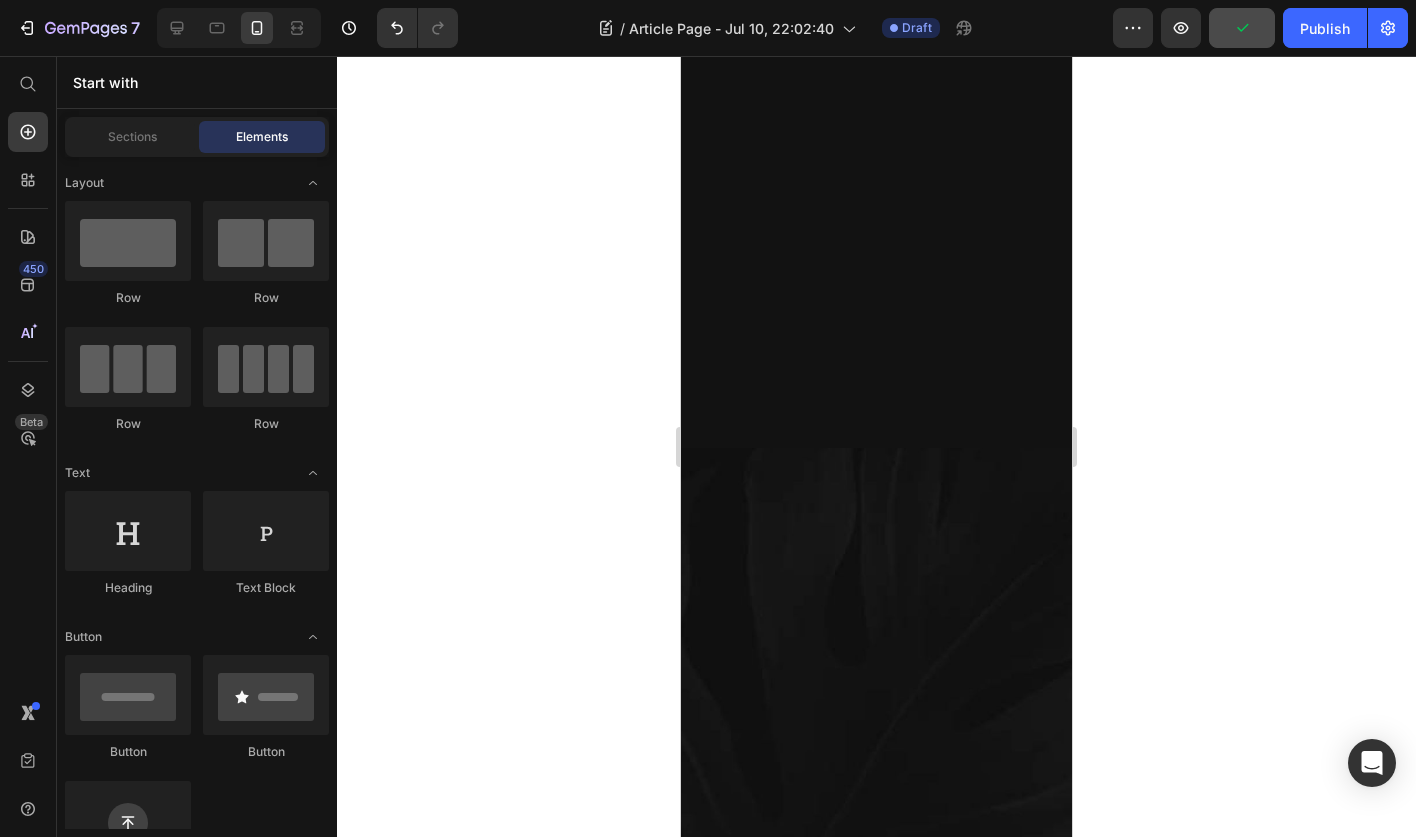 click on "/ Design Director" at bounding box center [884, -966] 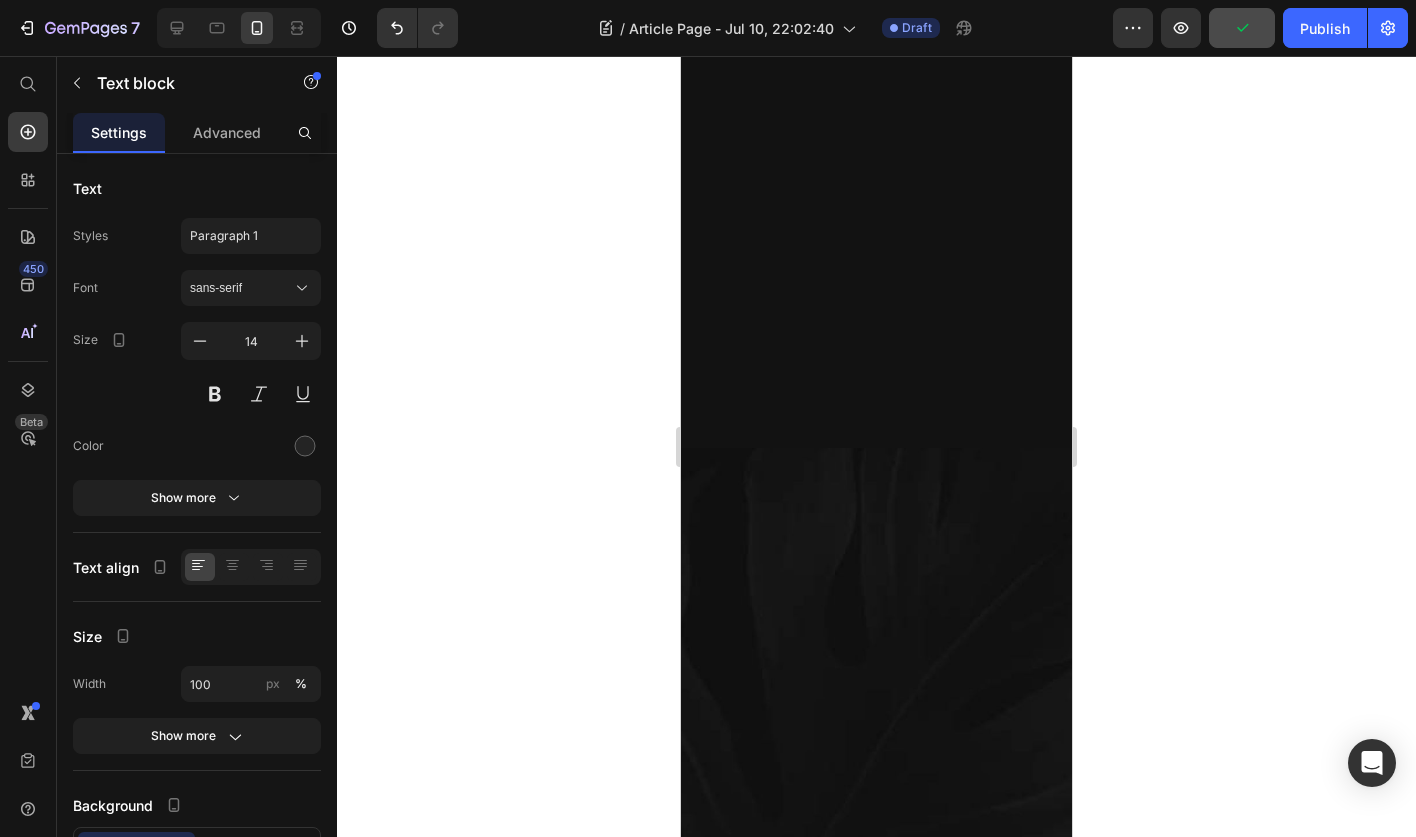 click on "[FIRST] [LAST]   / Design Director Text block   0 Row" at bounding box center [876, -966] 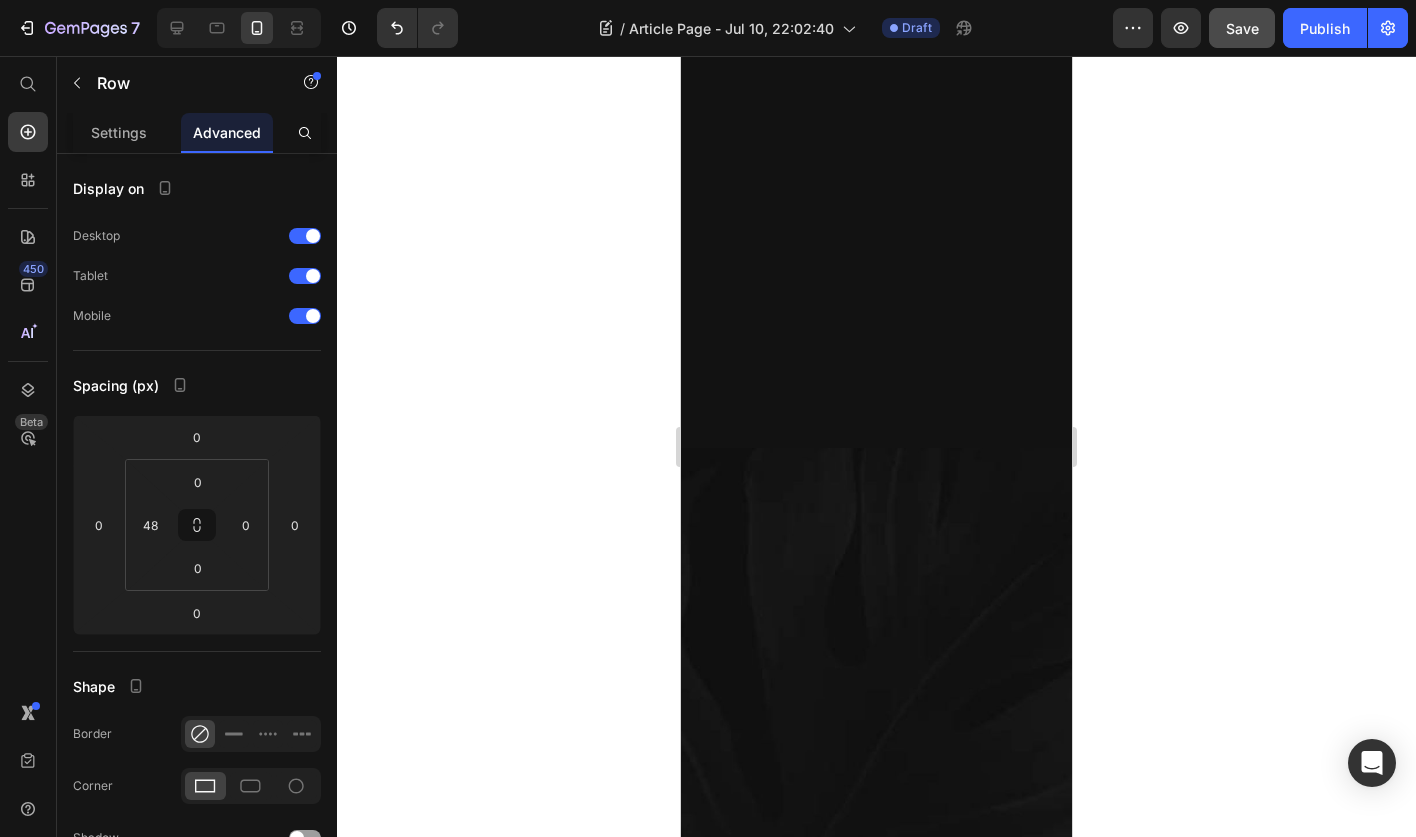 click on "Add a comment Text Block Ryan Blake Text block Image Lorem ipsum dolor sit amet, consectetur adipiscing elit, sed do eiusmod tempor incididunt ut labore et dolore magna aliqua. Ut enim ad minim veniam, quis nostrud exercitation ullamco laboris nisi ut aliquip ex ea commodo consequat. Text Block Row 7 MINUTES AGO Text Block LIKE Text Block REPLY Text Block Row Ryan Blake Text block Image hithere Text Block Row Row 7 MINUTES AGO Text Block LIKE Text Block REPLY Text Block Row Row Carousel" at bounding box center (876, -1220) 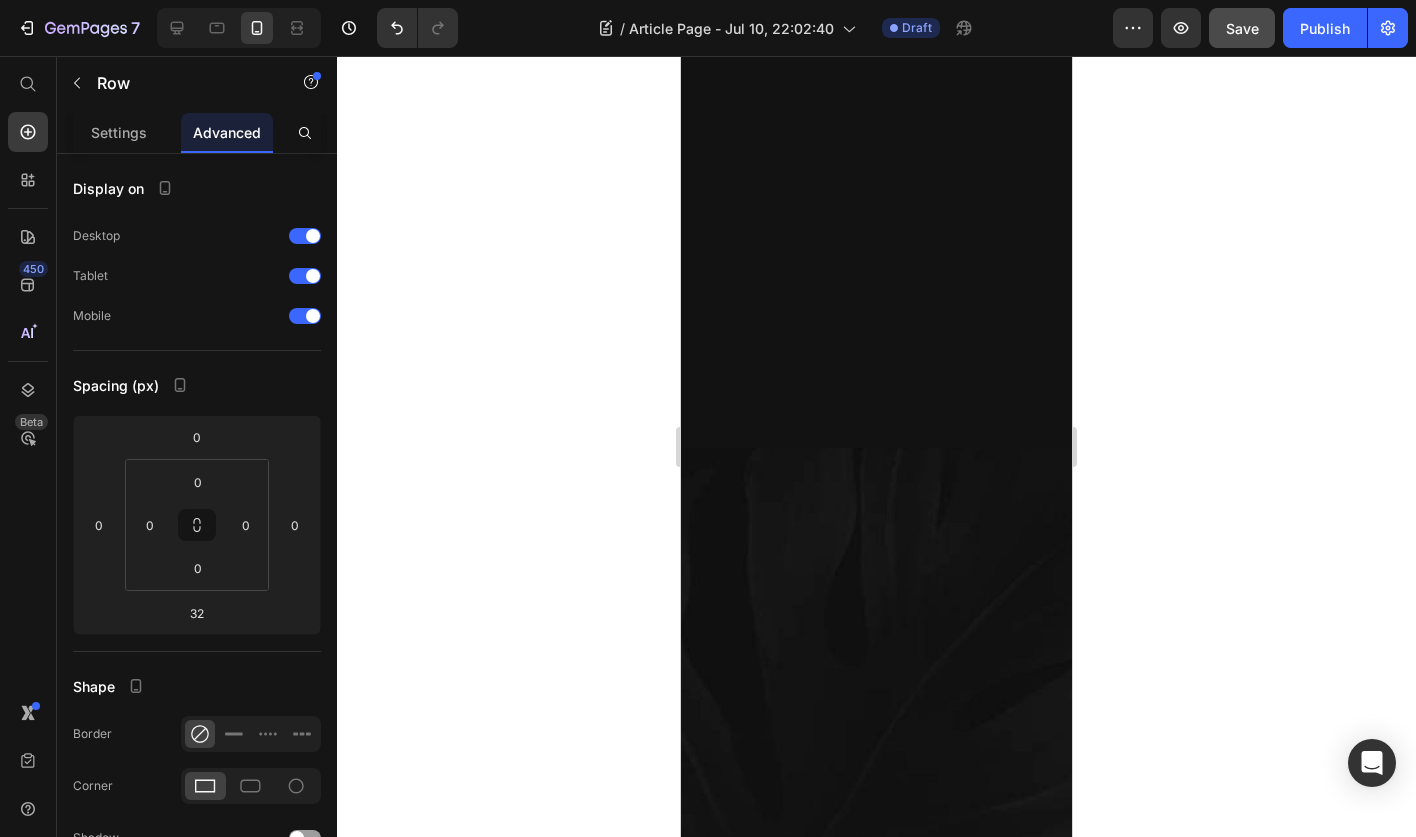click on "[FIRST] [LAST]   / Design Director Text block Row" at bounding box center (876, -966) 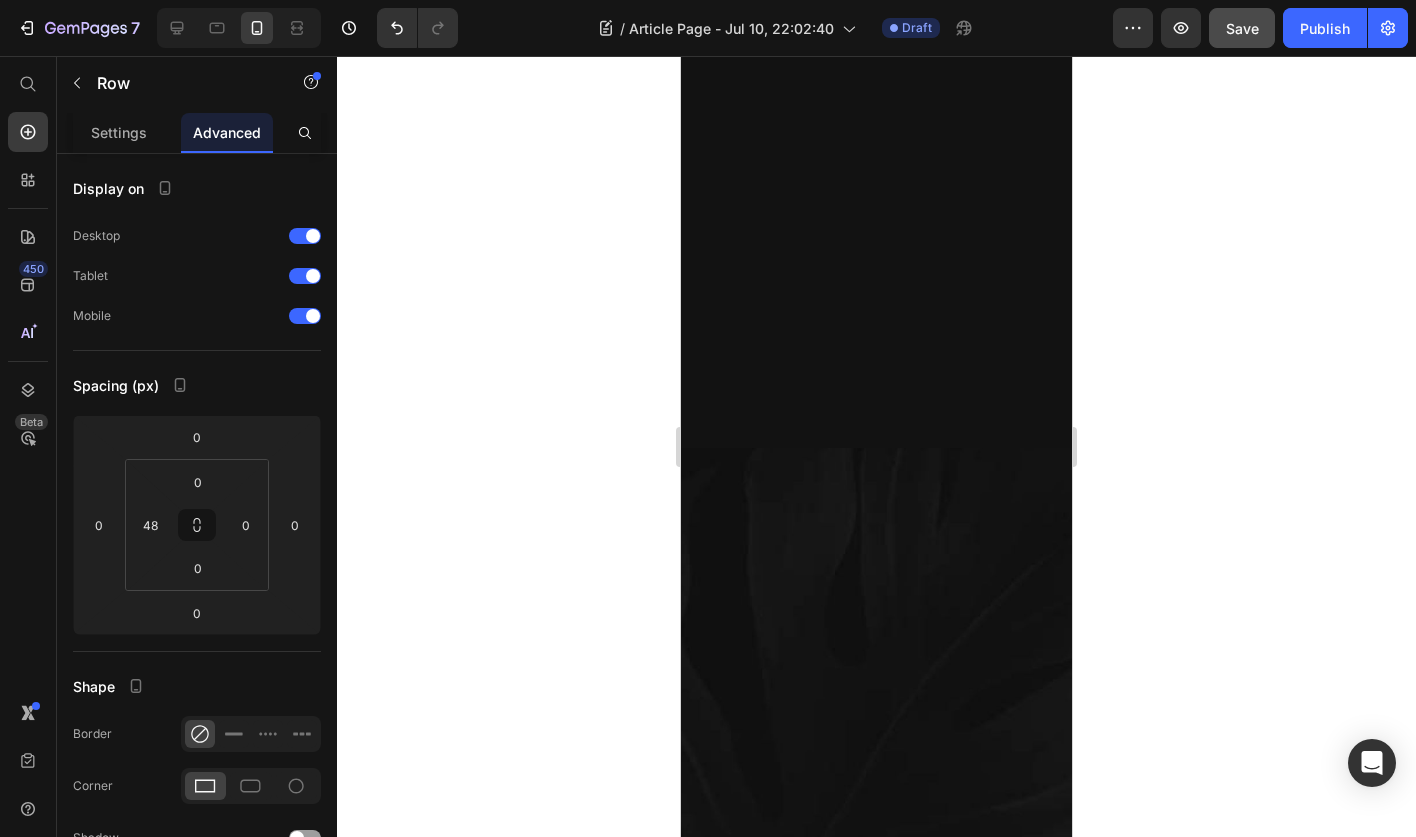 click on "[FIRST] [LAST]   / Design Director Text block Row   0" at bounding box center [876, -966] 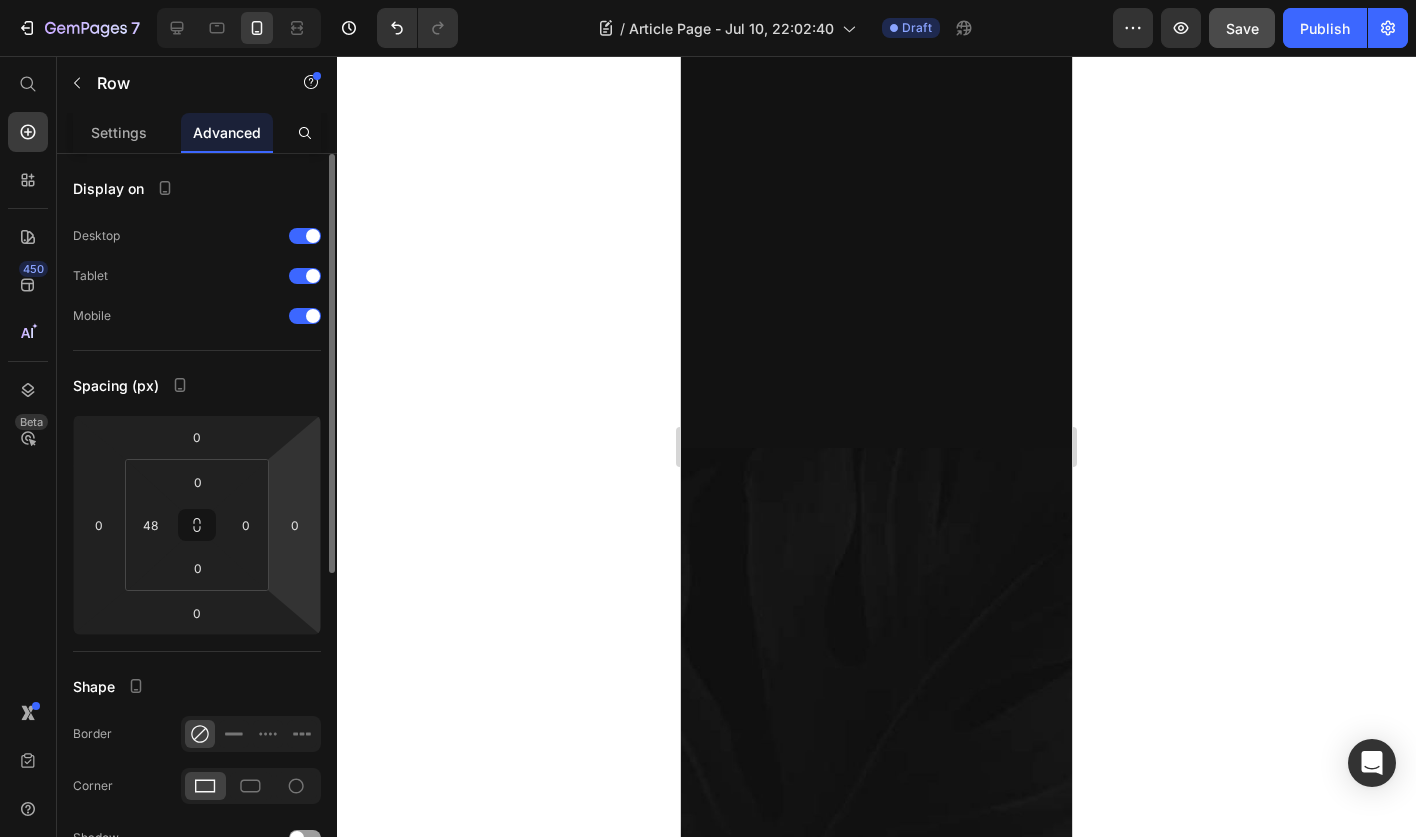 scroll, scrollTop: 565, scrollLeft: 0, axis: vertical 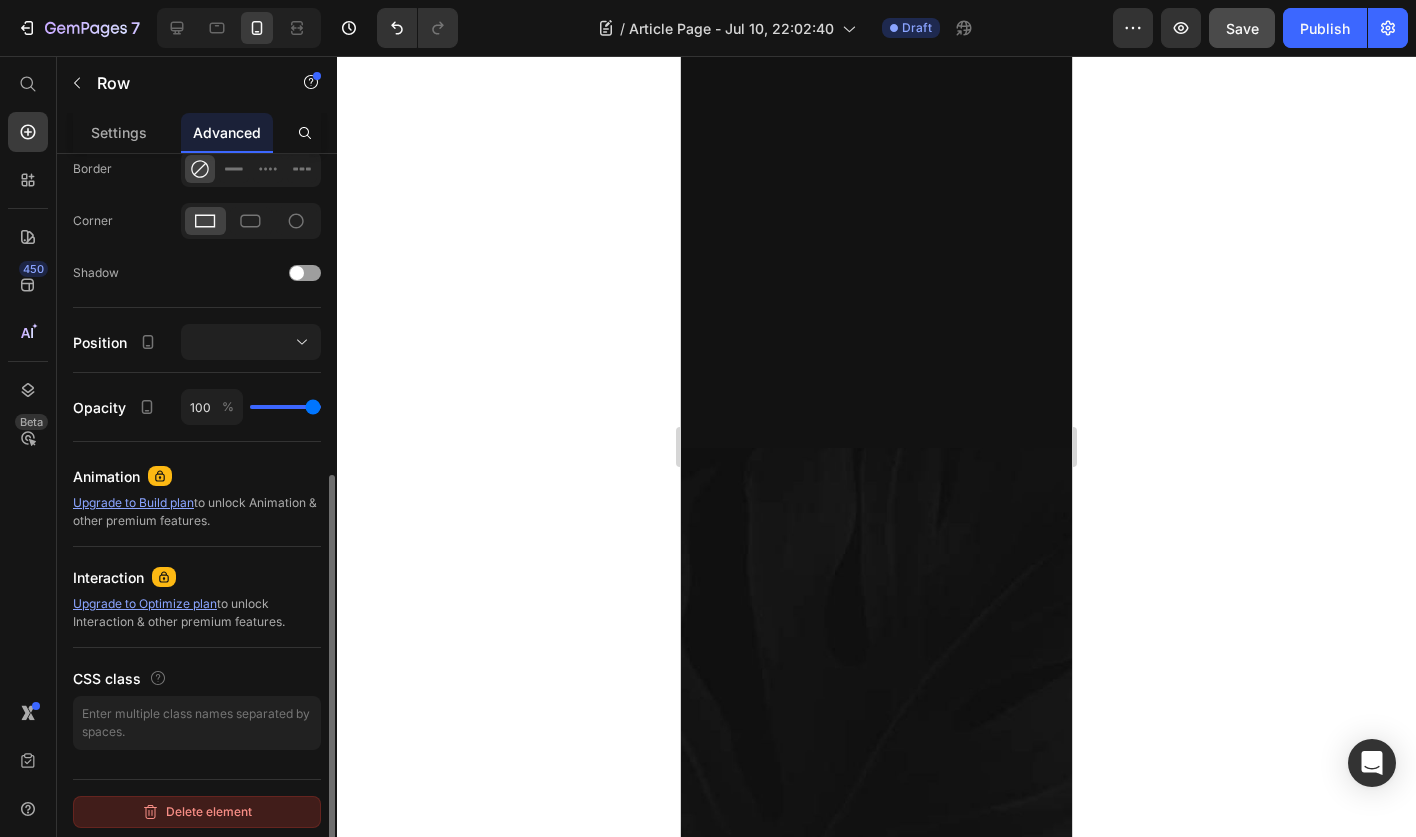 click on "Delete element" at bounding box center (197, 812) 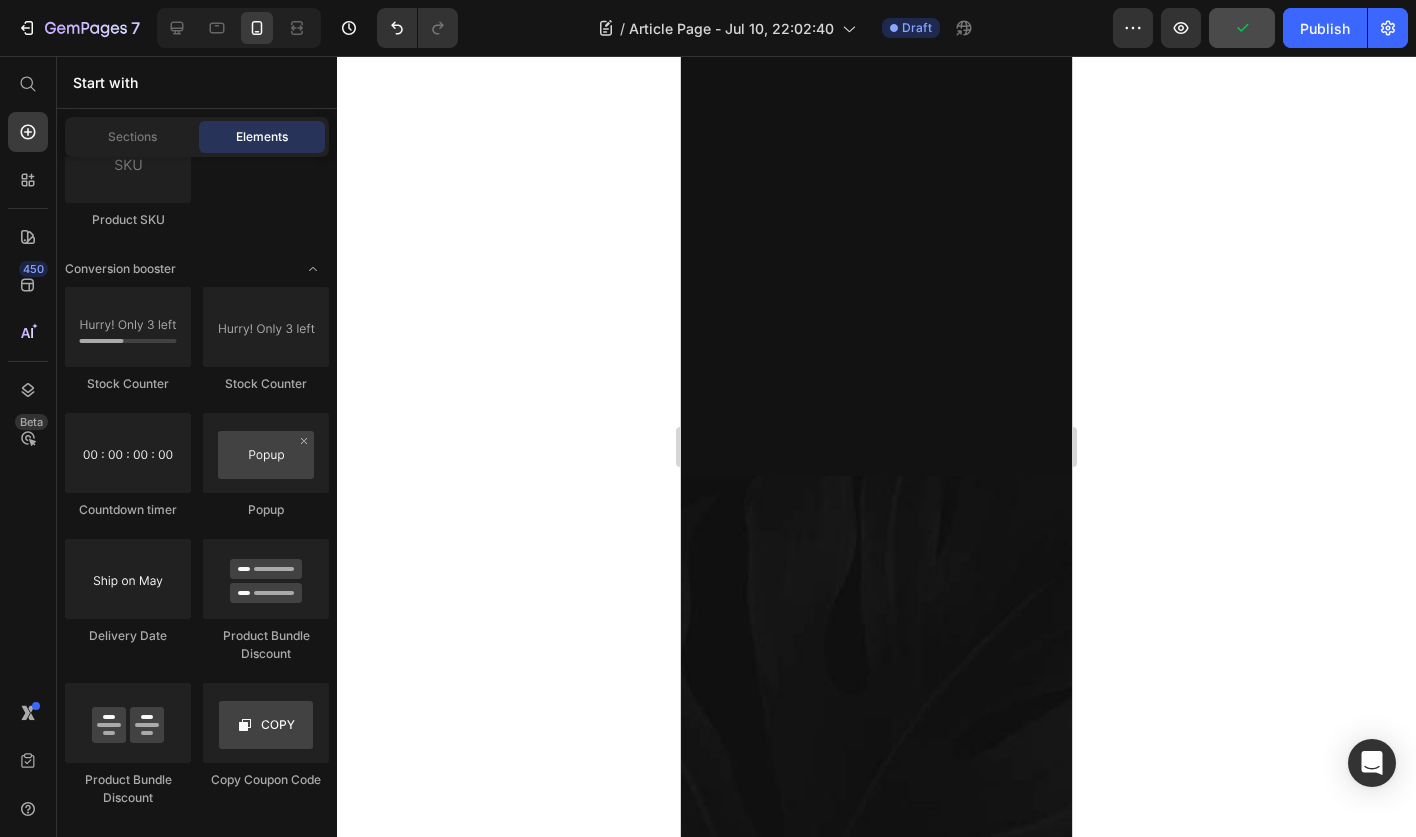 scroll, scrollTop: 5507, scrollLeft: 0, axis: vertical 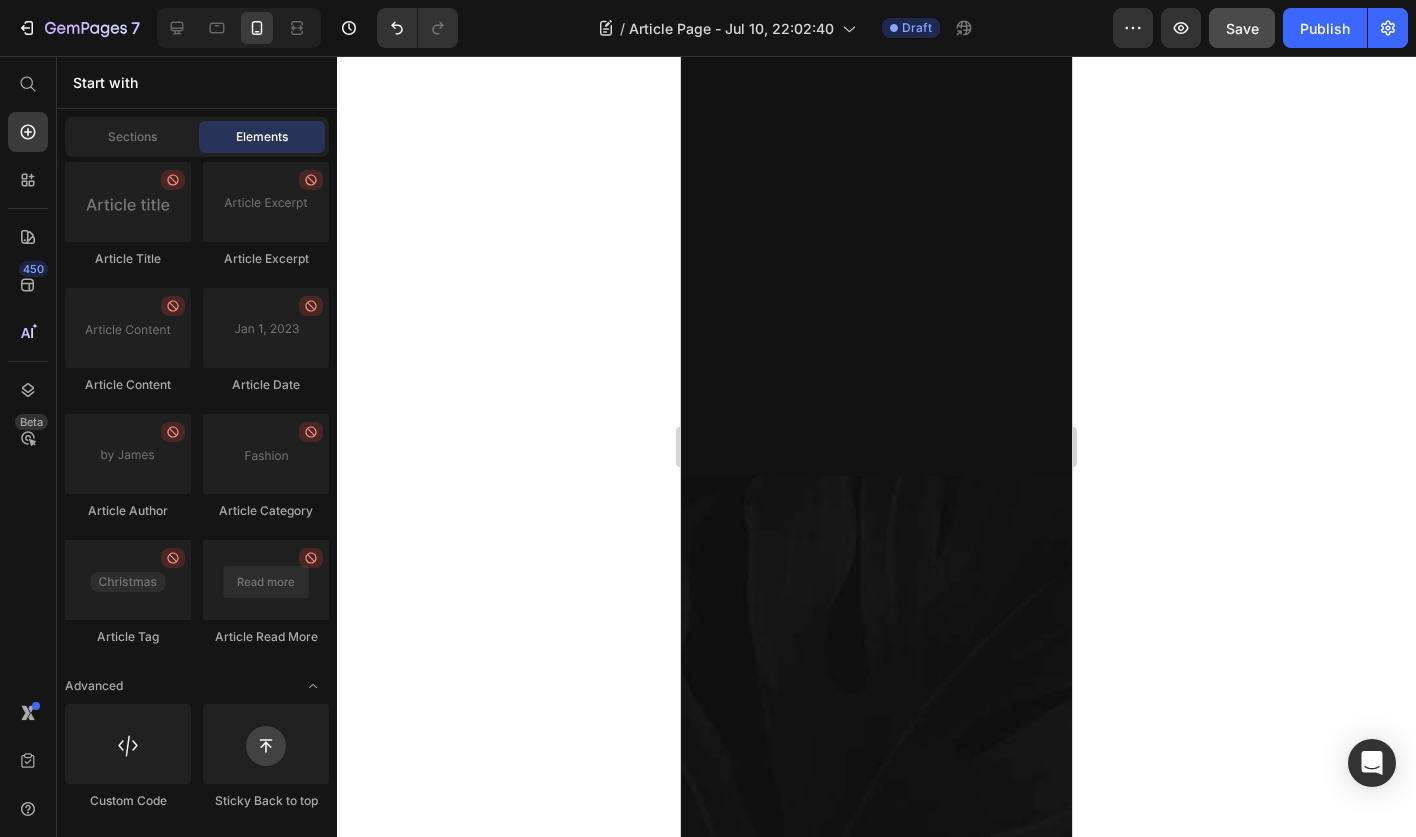 click on "Drop element here" at bounding box center [876, -950] 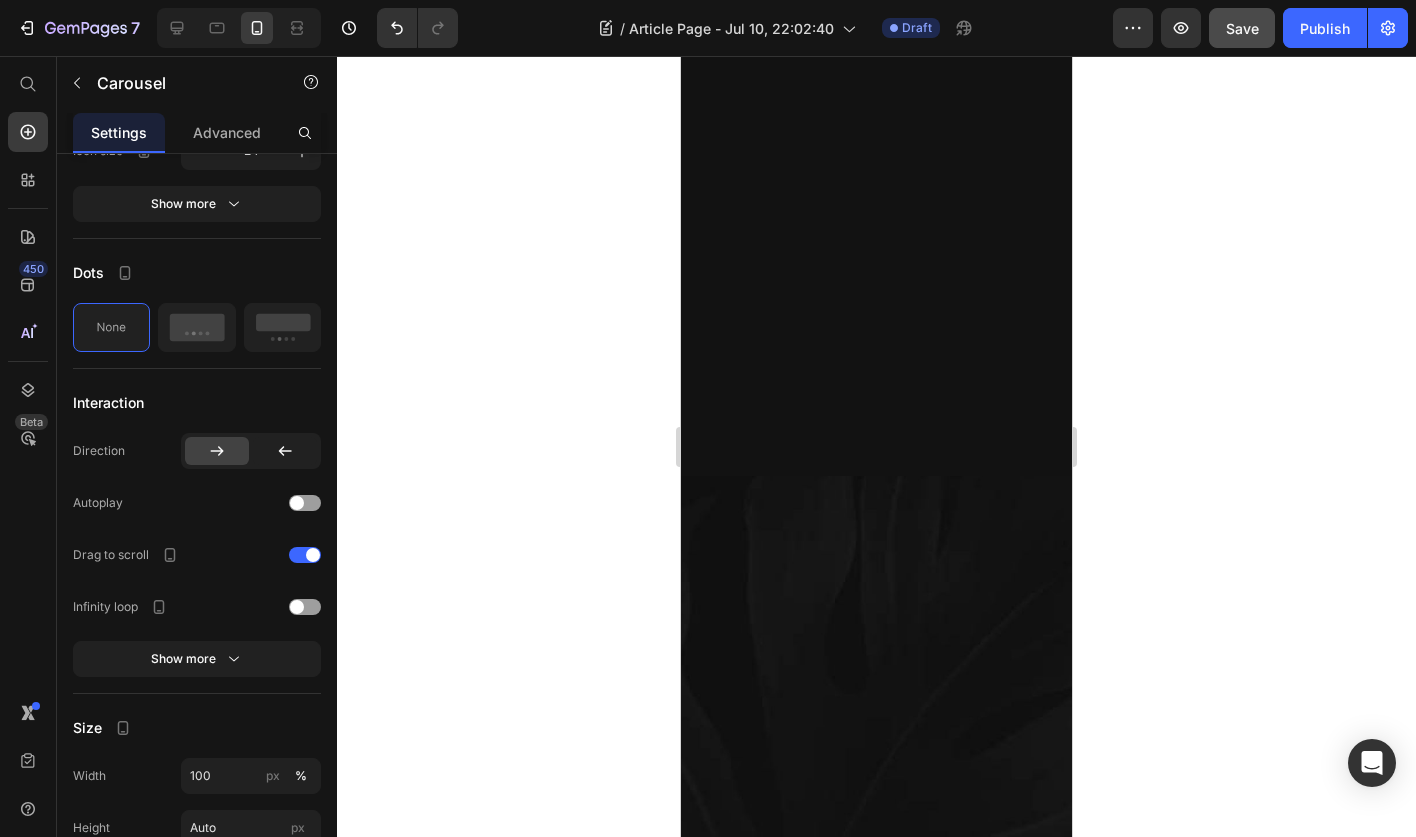 scroll, scrollTop: 0, scrollLeft: 0, axis: both 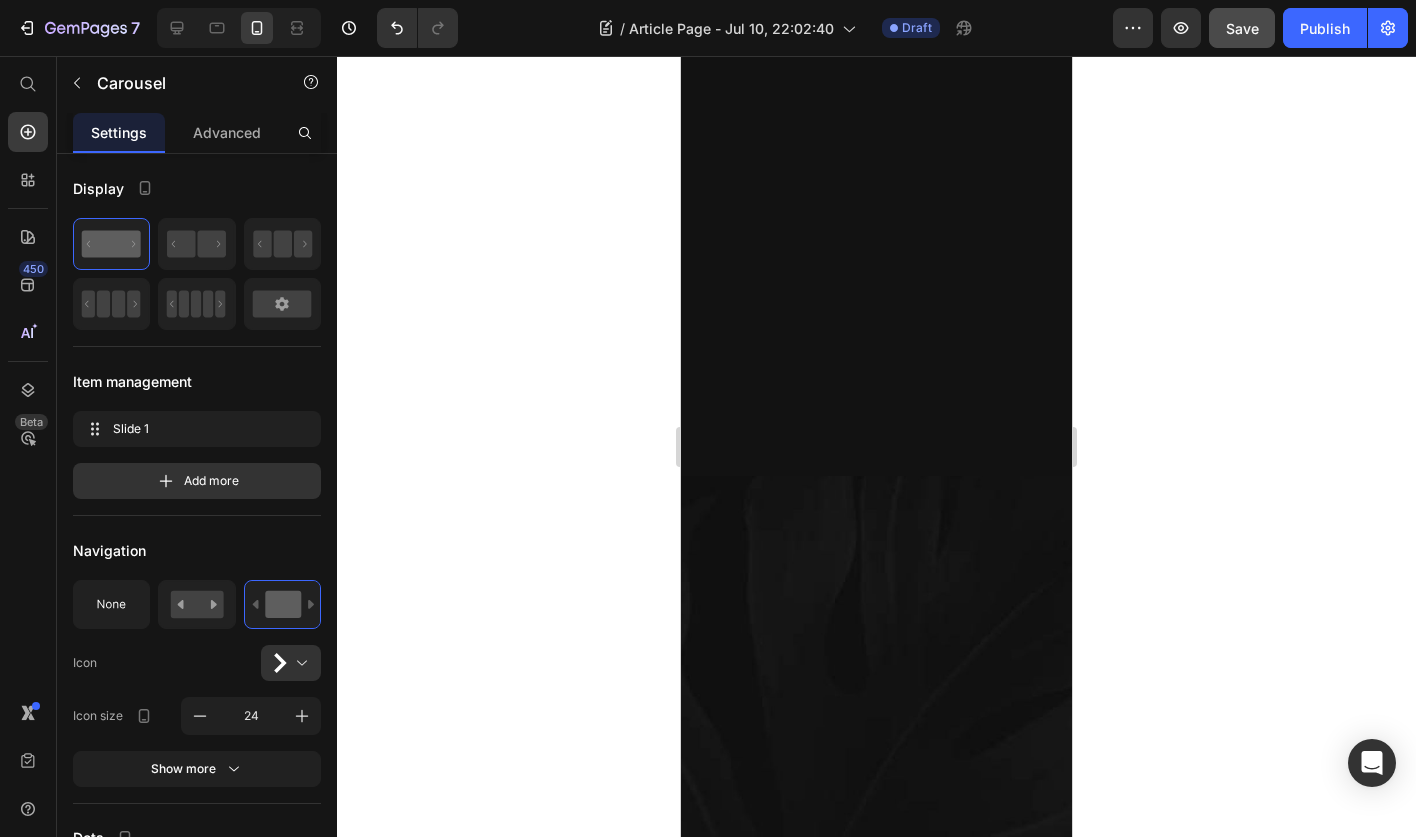 click 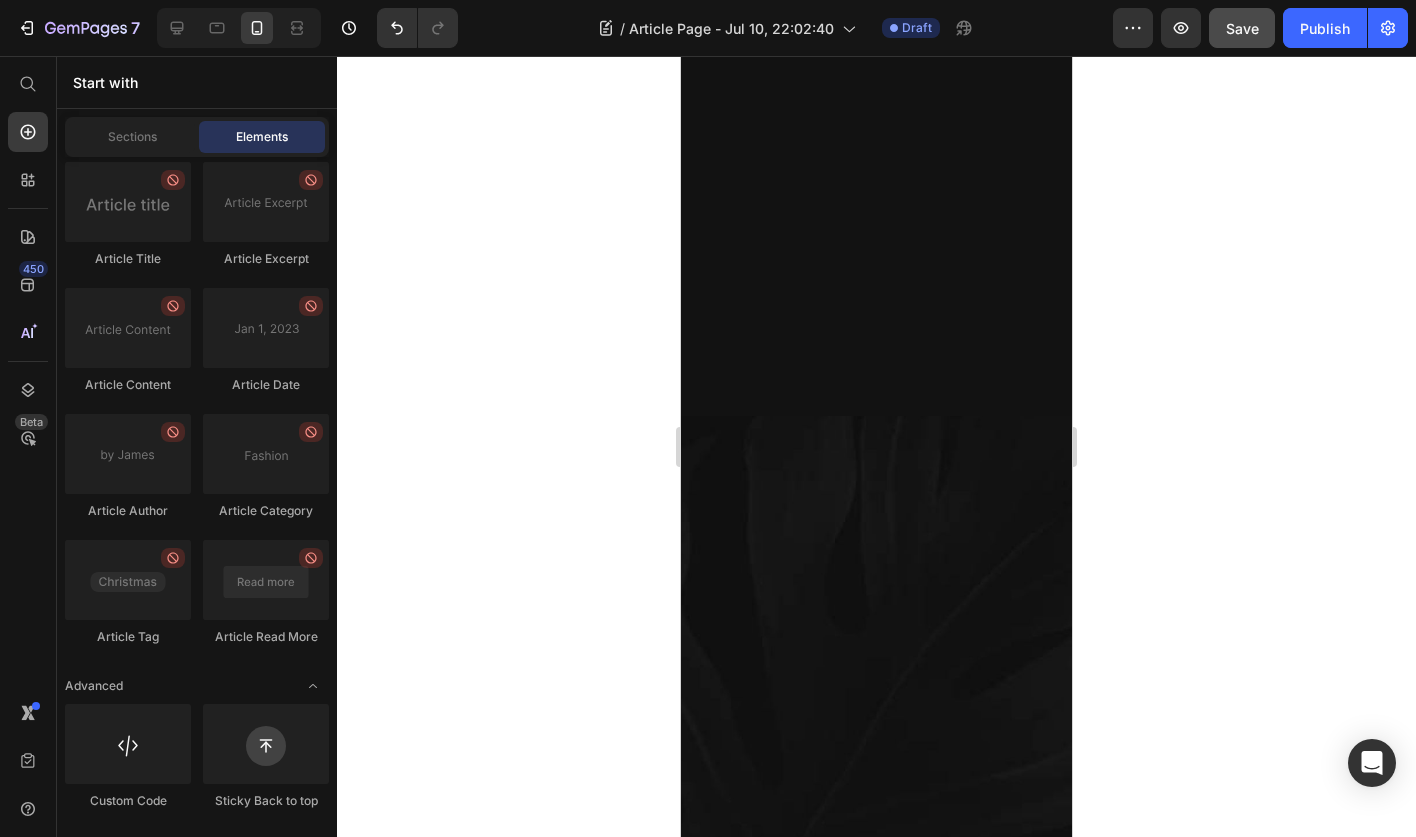 click on "[FIRST] [LAST]   / Design Director Text block "We’ve always aimed to do things a little differently at Buffer. Since the early days, we’ve had a focus on building one of the most unique and fulfilling workplaces by rethinking a lot of traditional practices." Text block Row" at bounding box center (876, -883) 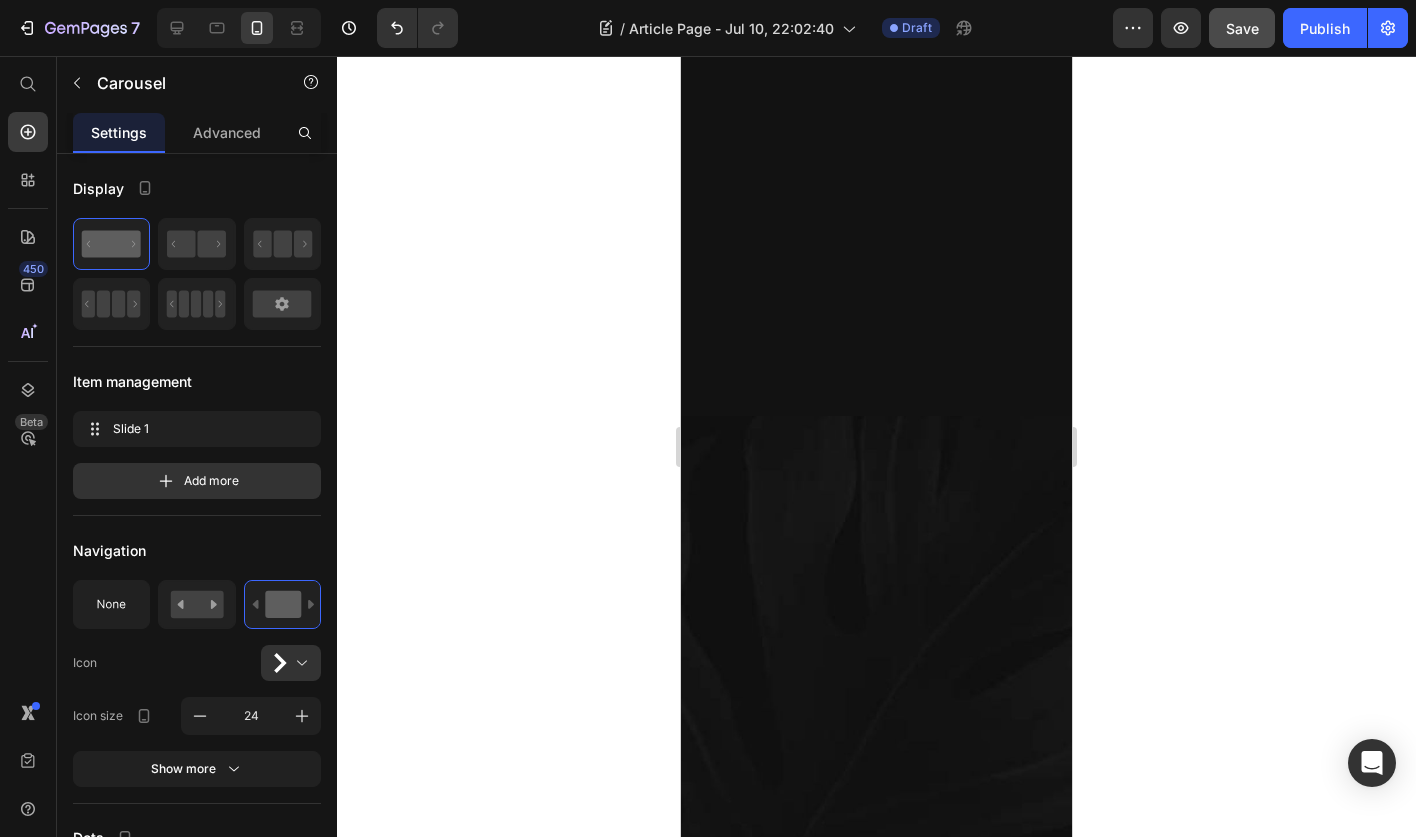 click 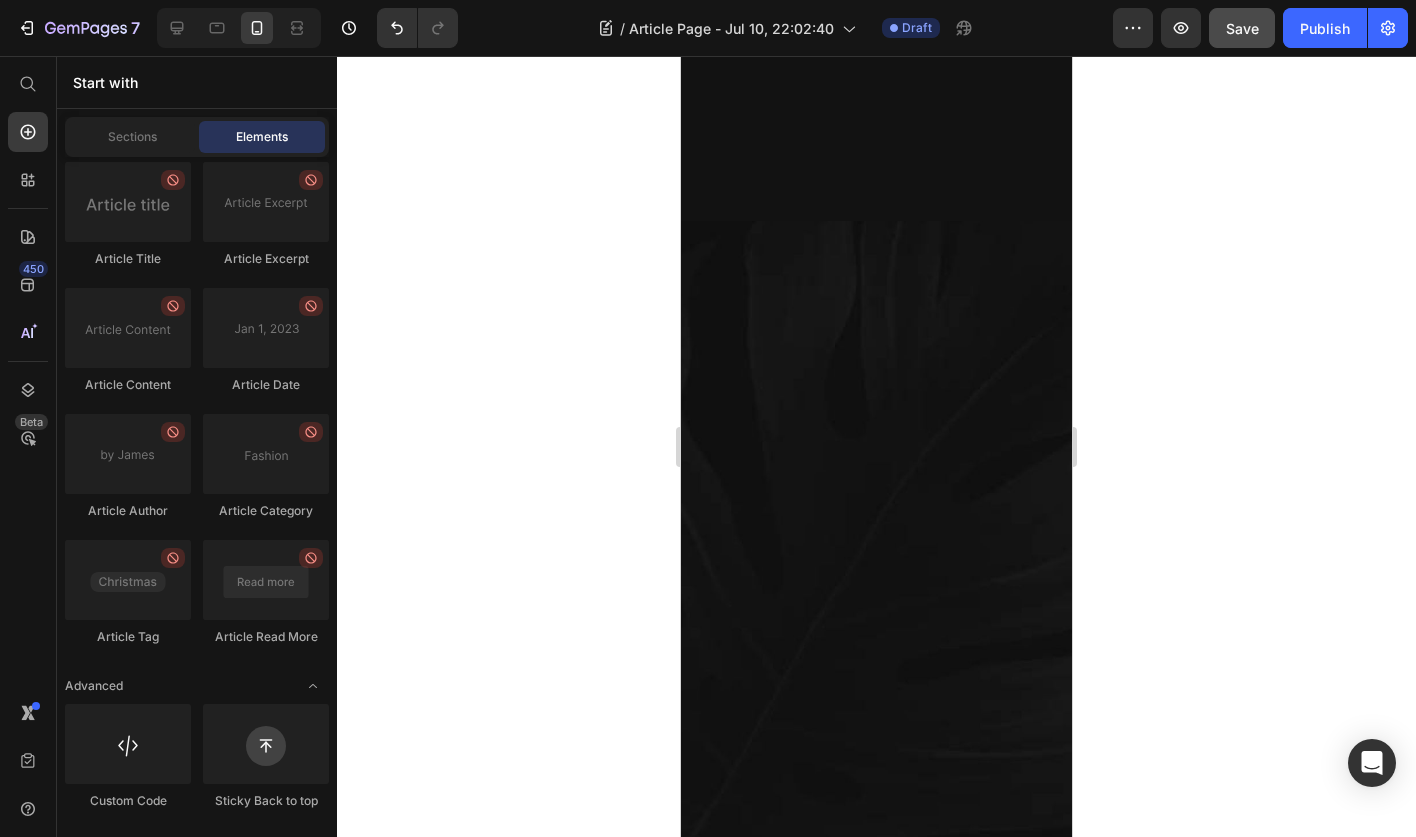 click on "Image Ryan S.   / Design Director Text block "We’ve always aimed to do things a little differently at Buffer. Since the early days, we’ve had a focus on building one of the most unique and fulfilling workplaces by rethinking a lot of traditional practices." Text block Row" at bounding box center (876, -841) 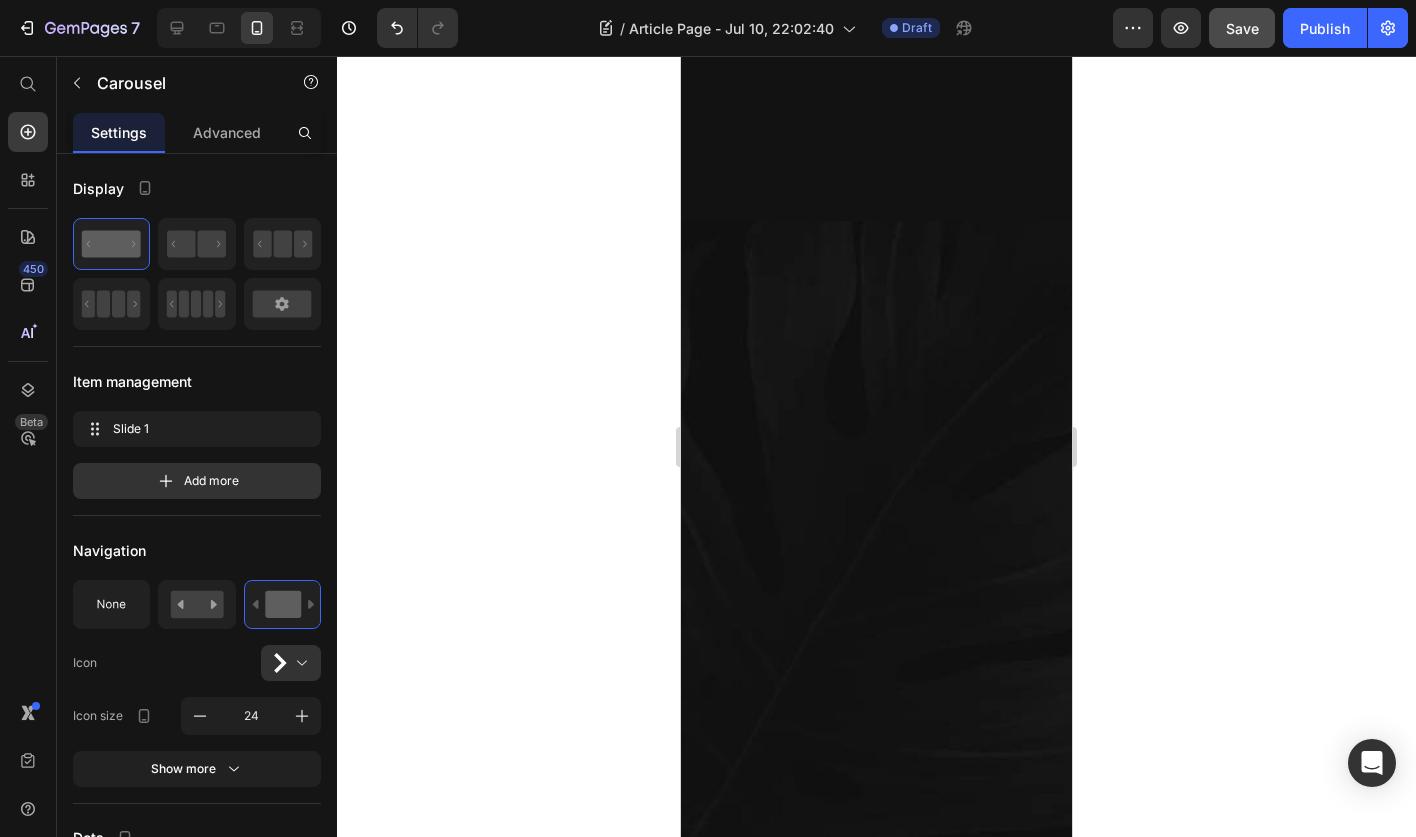 click 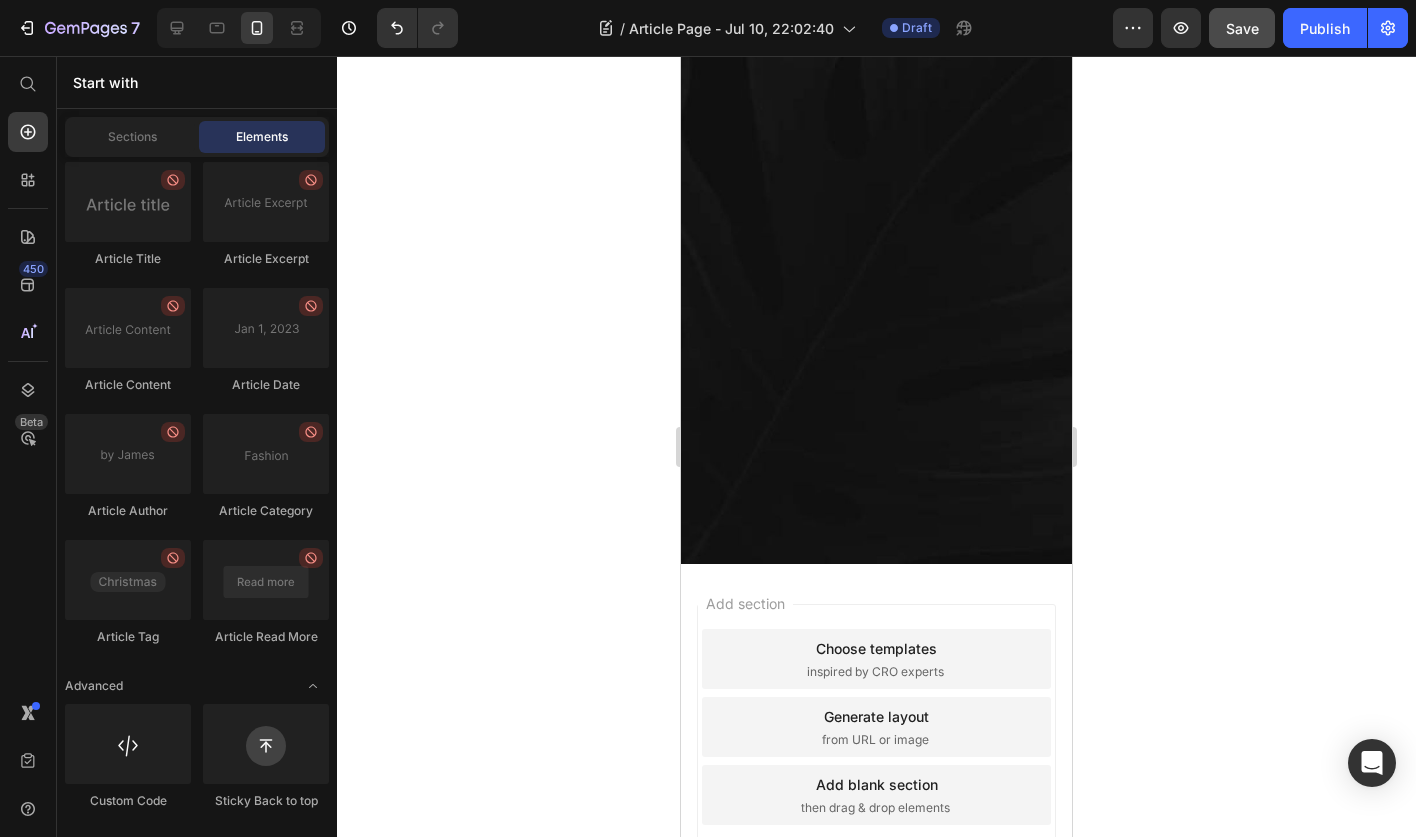 click on "Image Ryan S.   / Design Director Text block "We’ve always aimed to do things a little differently at Buffer. Since the early days, we’ve had a focus on building one of the most unique and fulfilling workplaces by rethinking a lot of traditional practices." Text block Row" at bounding box center (876, -868) 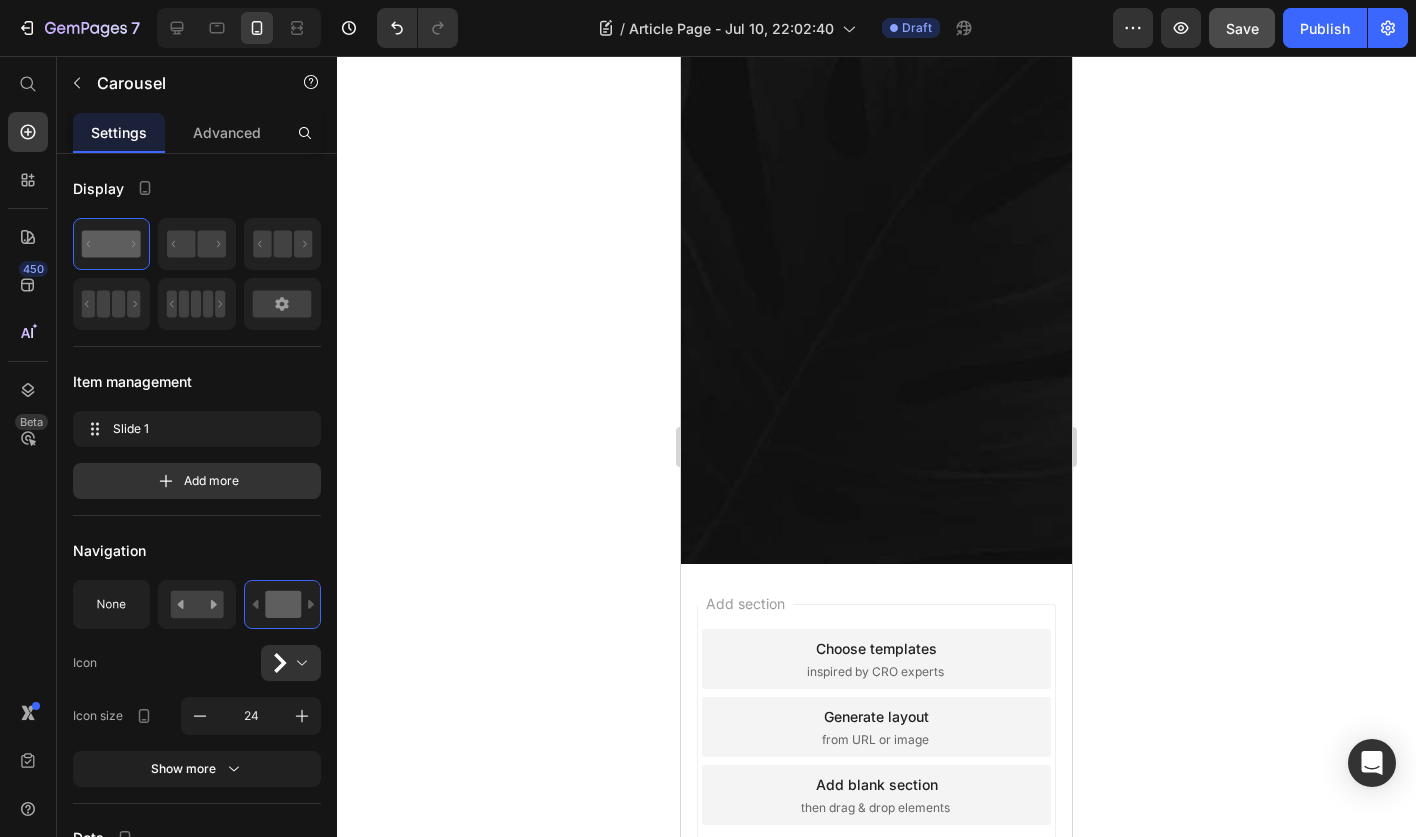 click 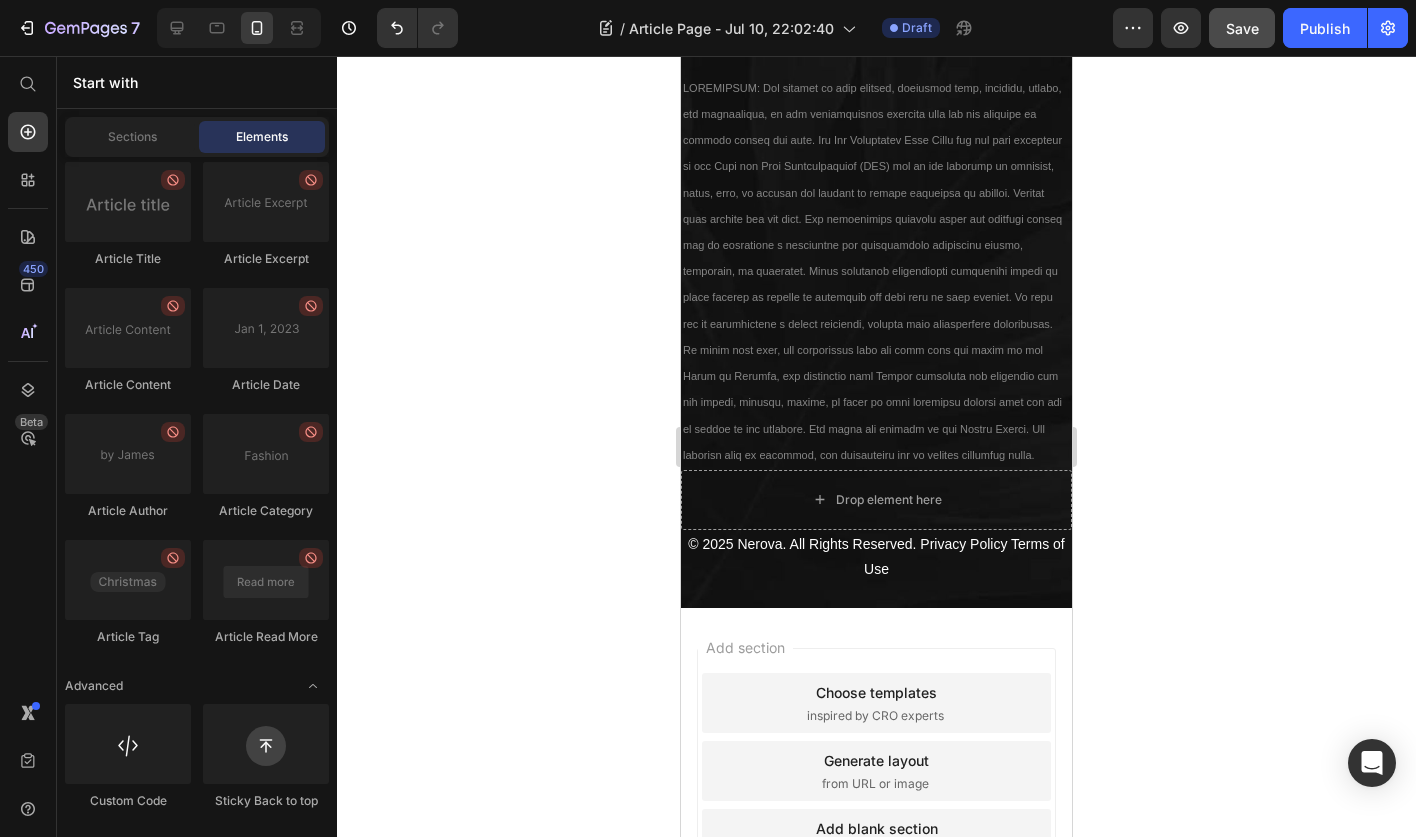 scroll, scrollTop: 13308, scrollLeft: 0, axis: vertical 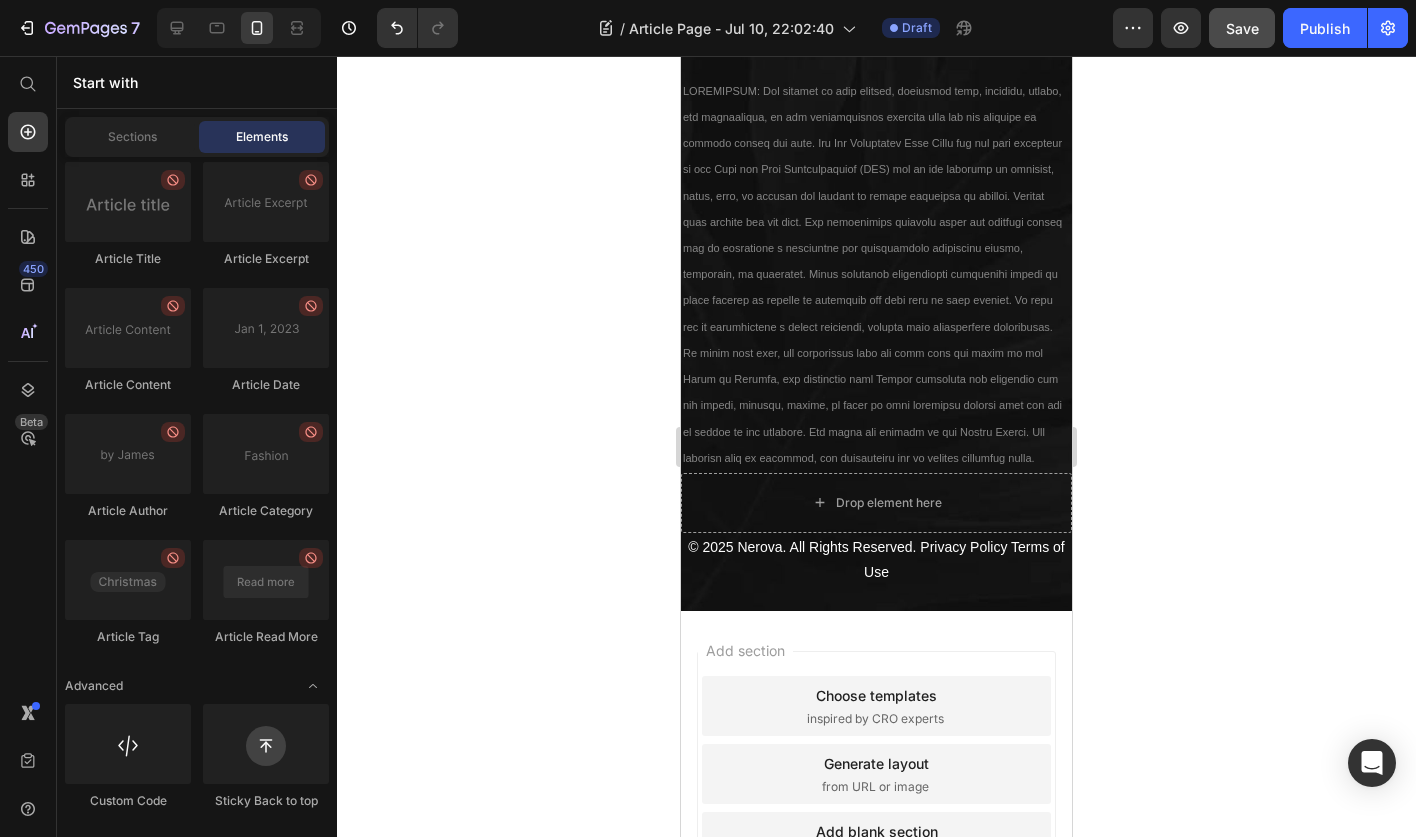 click on "Add a comment Text Block Ryan Blake Text block Image Lorem ipsum dolor sit amet, consectetur adipiscing elit, sed do eiusmod tempor incididunt ut labore et dolore magna aliqua. Ut enim ad minim veniam, quis nostrud exercitation ullamco laboris nisi ut aliquip ex ea commodo consequat. Text Block Row 7 MINUTES AGO Text Block LIKE Text Block REPLY Text Block Row Ryan Blake Text block Image hithere Text Block Row Row 7 MINUTES AGO Text Block LIKE Text Block REPLY Text Block Row Row" at bounding box center (876, -945) 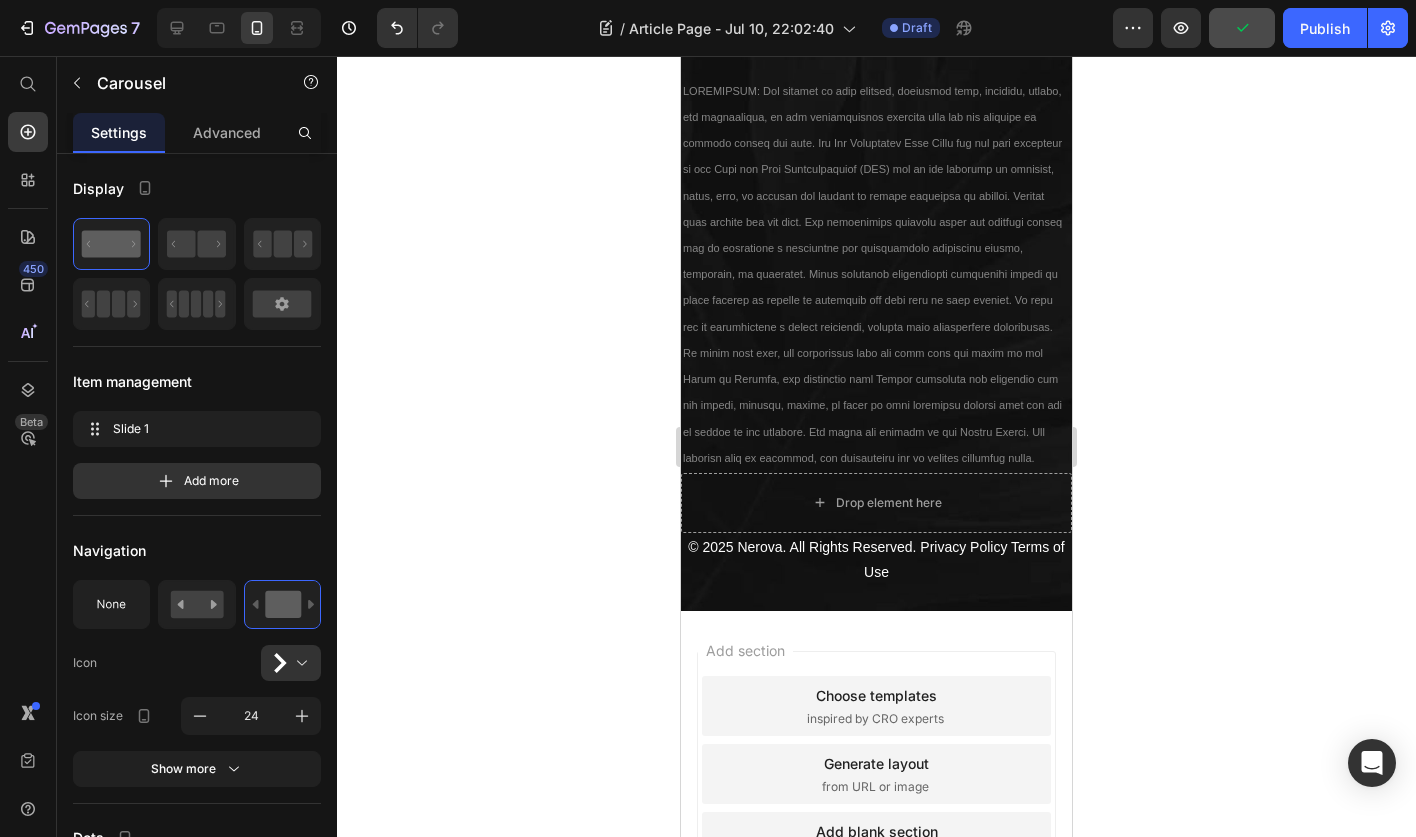 click on "Image" at bounding box center [754, -983] 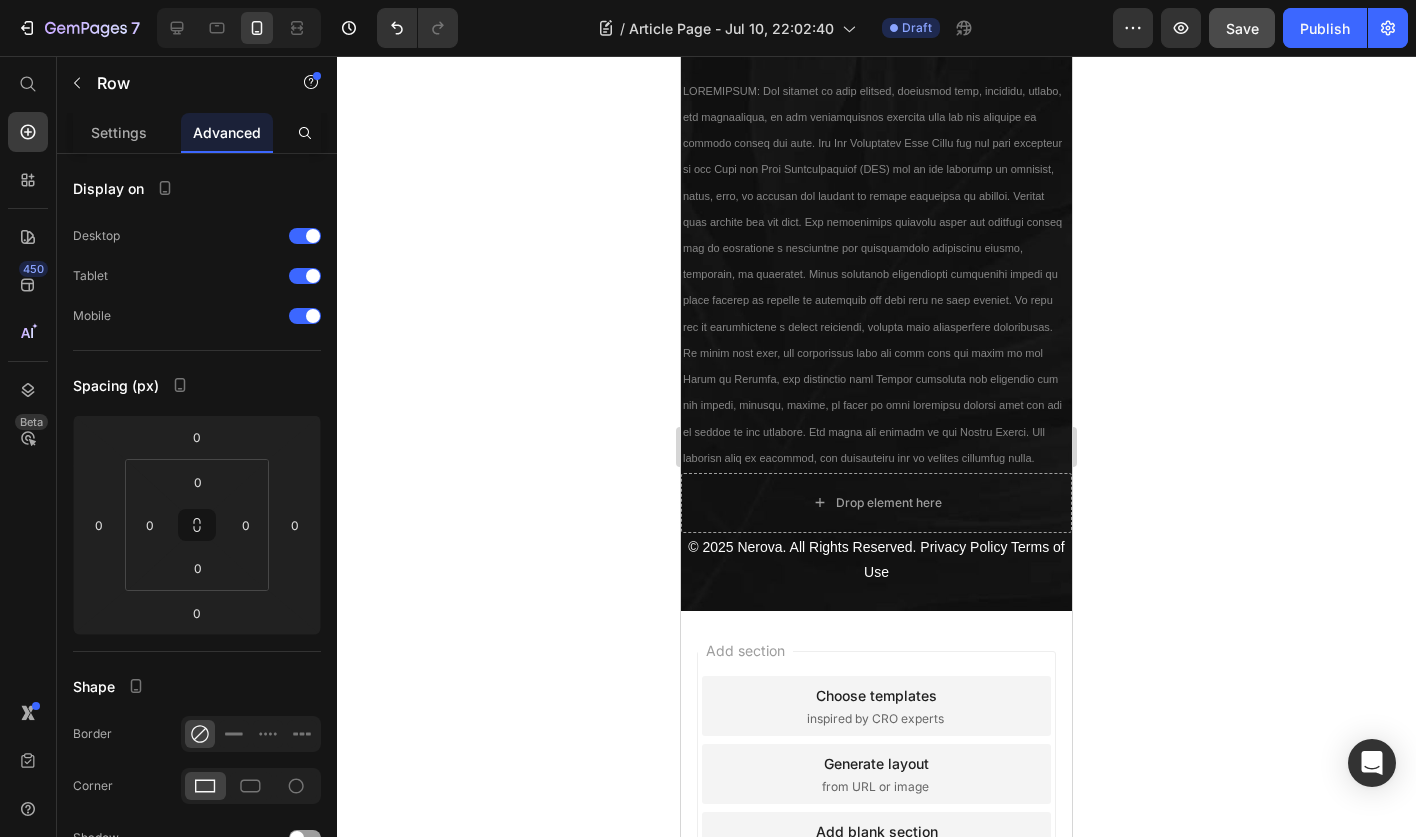 click on "Add a comment Text Block [FIRST] [LAST] Text block Image Lorem ipsum dolor sit amet, consectetur adipiscing elit, sed do eiusmod tempor incididunt ut labore et dolore magna aliqua. Ut enim ad minim veniam, quis nostrud exercitation ullamco laboris nisi ut aliquip ex ea commodo consequat. Text Block Row   0 7 MINUTES AGO Text Block LIKE Text Block REPLY Text Block Row [FIRST] [LAST] Text block Image hithere Text Block Row Row 7 MINUTES AGO Text Block LIKE Text Block REPLY Text Block Row Row" at bounding box center (876, -945) 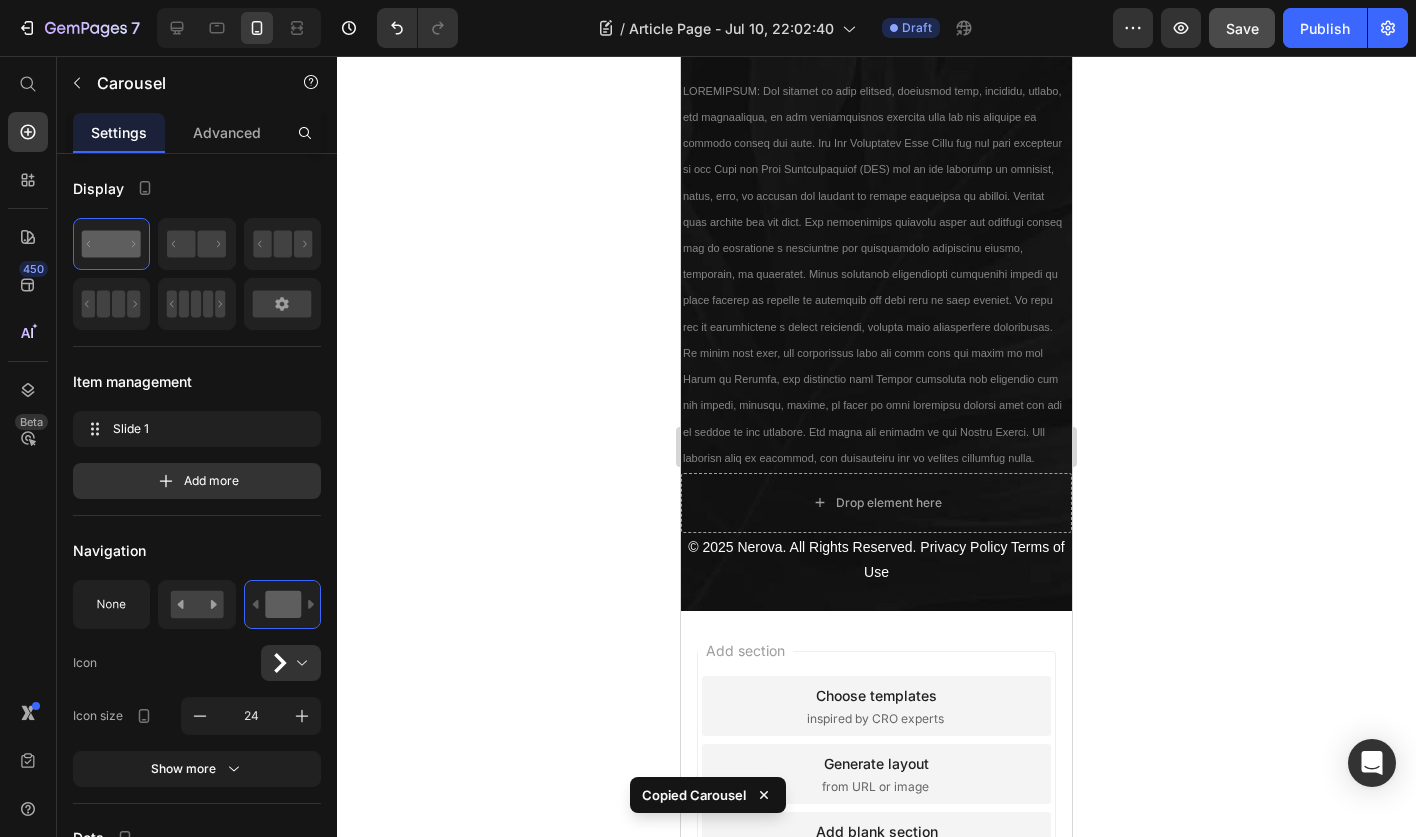 click on "Add a comment Text Block [FIRST] [LAST] Text block Image Lorem ipsum dolor sit amet, consectetur adipiscing elit, sed do eiusmod tempor incididunt ut labore et dolore magna aliqua. Ut enim ad minim veniam, quis nostrud exercitation ullamco laboris nisi ut aliquip ex ea commodo consequat. Text Block Row 7 MINUTES AGO Text Block LIKE Text Block REPLY Text Block Row [FIRST] [LAST] Text block Image hithere Text Block Row Row 7 MINUTES AGO Text Block LIKE Text Block REPLY Text Block Row Row Carousel   11 Row Section 3" at bounding box center (876, -904) 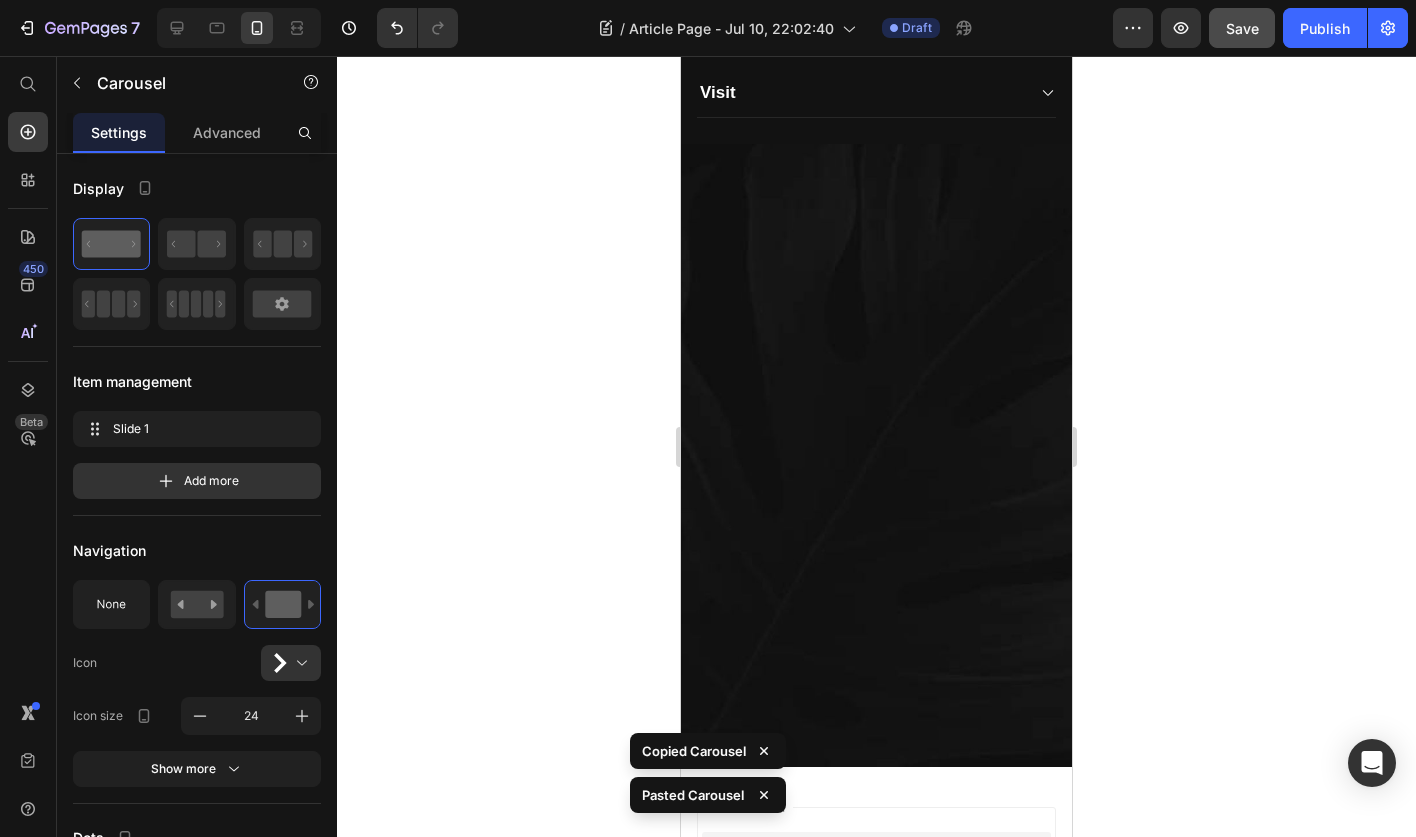 scroll, scrollTop: 13631, scrollLeft: 0, axis: vertical 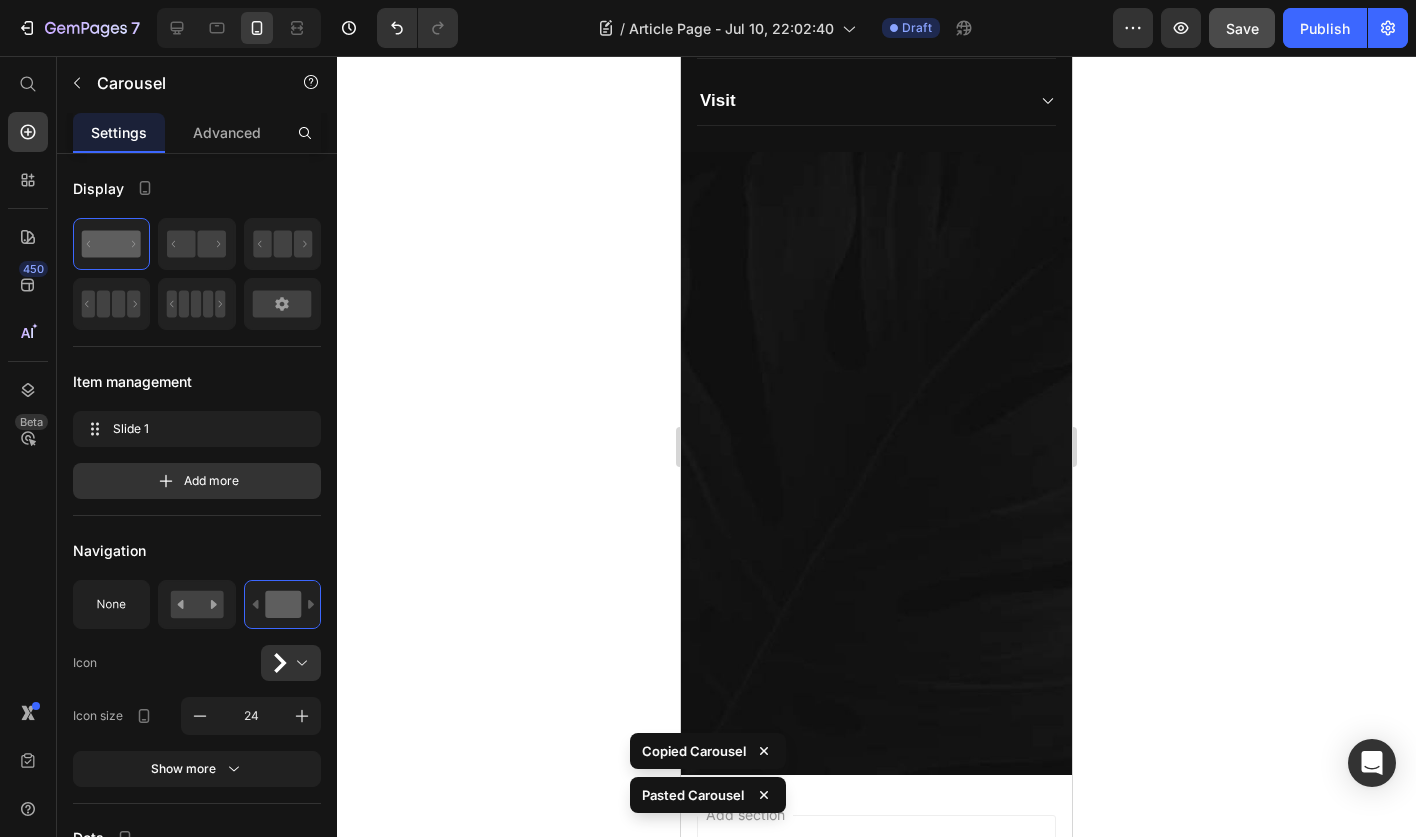 click on "Add a comment Text Block Ryan Blake Text block Image Lorem ipsum dolor sit amet, consectetur adipiscing elit, sed do eiusmod tempor incididunt ut labore et dolore magna aliqua. Ut enim ad minim veniam, quis nostrud exercitation ullamco laboris nisi ut aliquip ex ea commodo consequat. Text Block Row 7 MINUTES AGO Text Block LIKE Text Block REPLY Text Block Row Ryan Blake Text block Image hithere Text Block Row Row 7 MINUTES AGO Text Block LIKE Text Block REPLY Text Block Row Row" at bounding box center (876, -757) 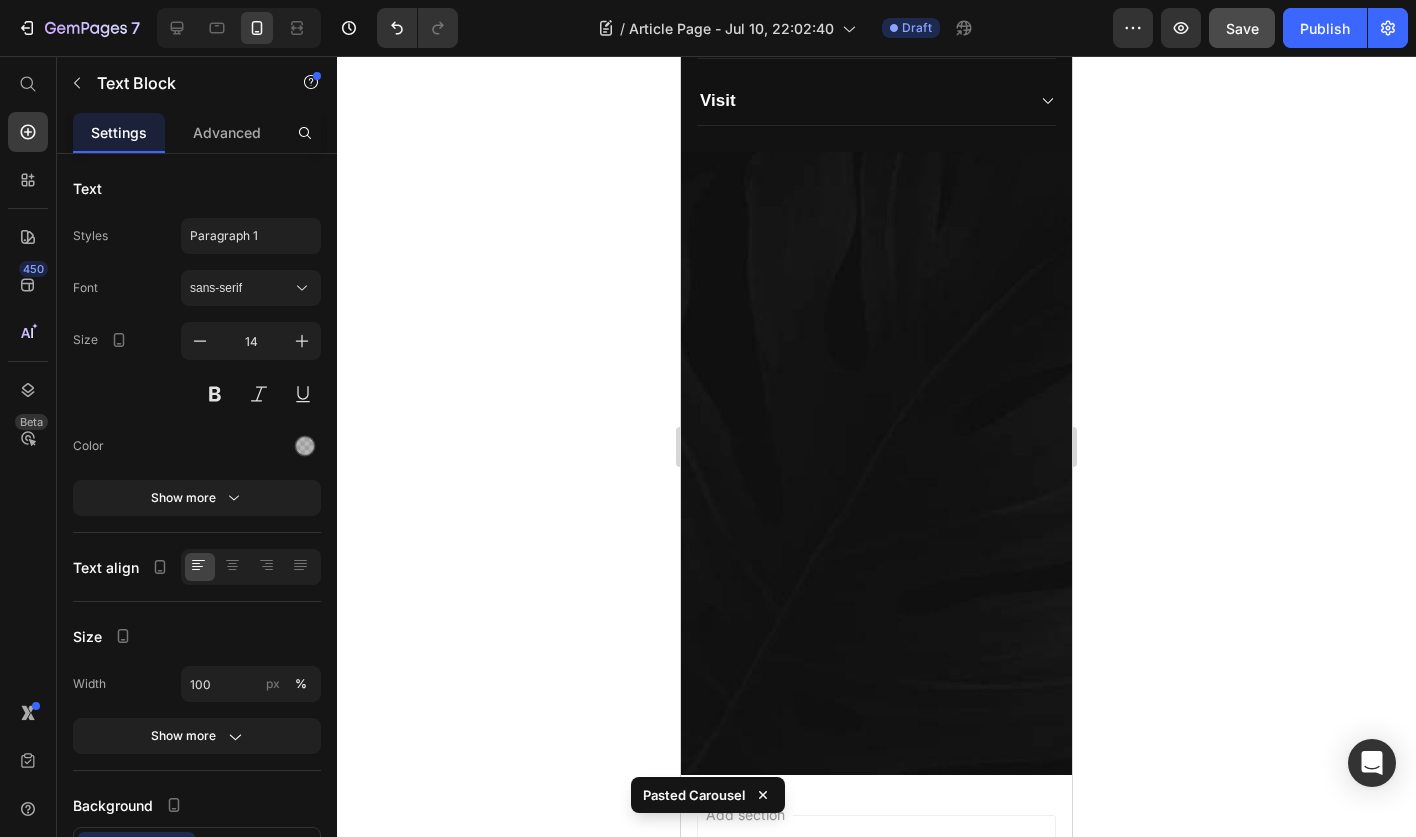click 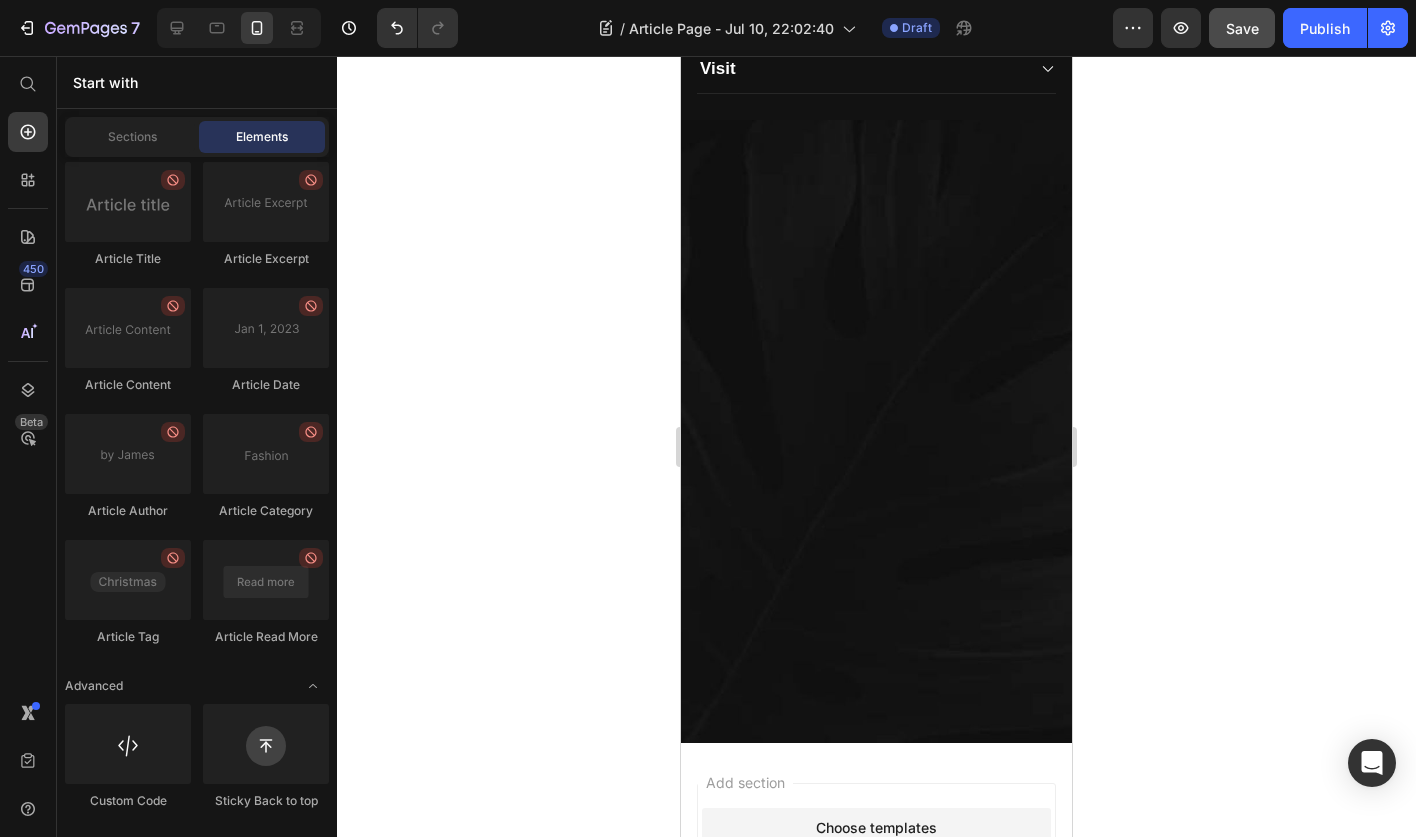 click on "Add a comment Text Block [FIRST] [LAST] Text block Image Lorem ipsum dolor sit amet, consectetur adipiscing elit, sed do eiusmod tempor incididunt ut labore et dolore magna aliqua. Ut enim ad minim veniam, quis nostrud exercitation ullamco laboris nisi ut aliquip ex ea commodo consequat. Text Block Row 7 MINUTES AGO Text Block LIKE Text Block REPLY Text Block Row [FIRST] [LAST] Text block Image hithere Text Block Row Row 7 MINUTES AGO Text Block LIKE Text Block REPLY Text Block Row Row Carousel Row [FIRST] [LAST] Text block Image Lorem ipsum dolor sit amet, consectetur adipiscing elit, sed do eiusmod tempor incididunt ut labore et dolore magna aliqua. Ut enim ad minim veniam, quis nostrud exercitation ullamco laboris nisi ut aliquip ex ea commodo consequat. Text Block Row 7 MINUTES AGO Text Block LIKE Text Block REPLY Text Block Row [FIRST] [LAST] Text block Image hithere Text Block Row Row 7 MINUTES AGO Text Block LIKE Text Block REPLY Text Block Row Row Carousel" at bounding box center (876, -1023) 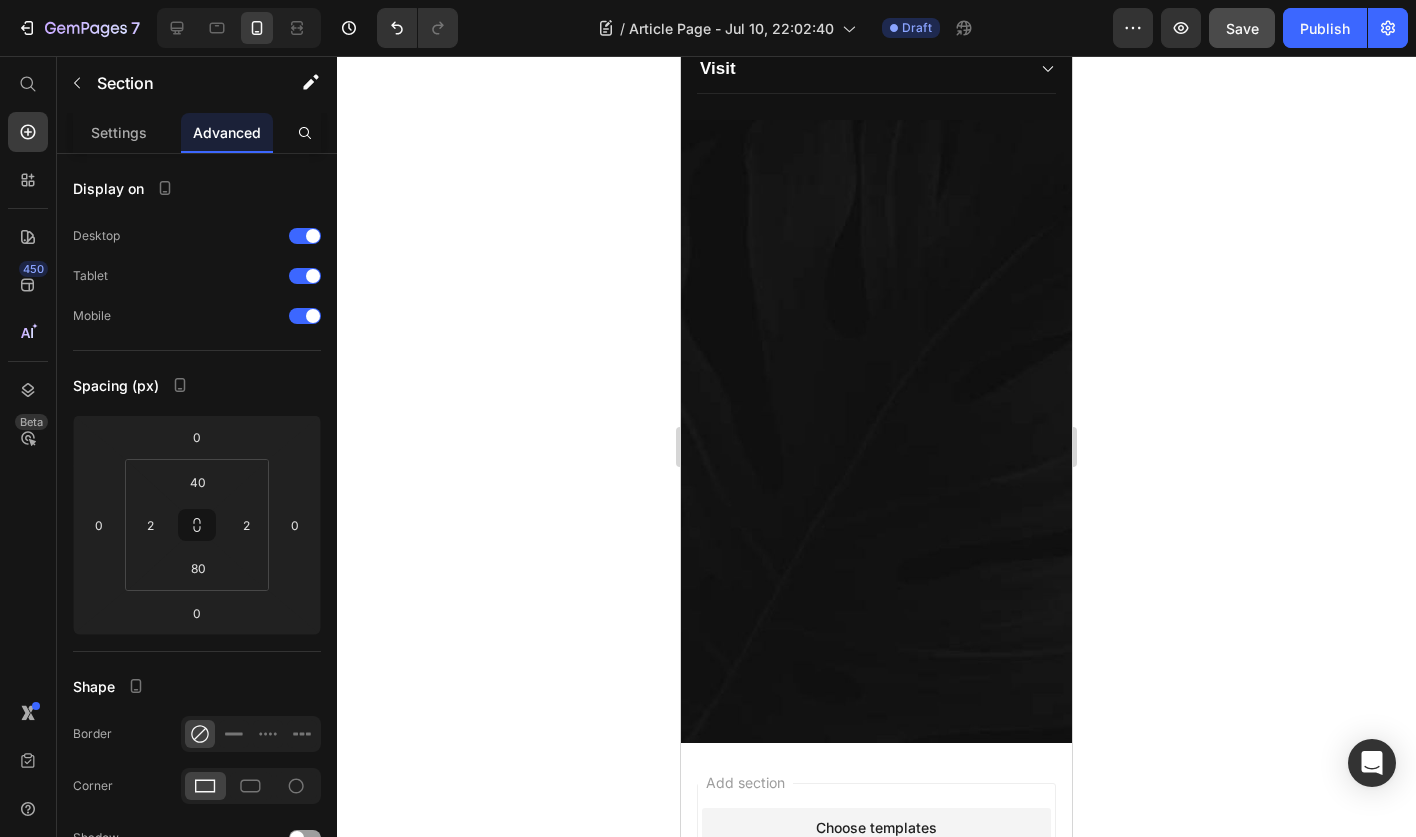 click on "Add a comment Text Block [FIRST] [LAST] Text block Image Lorem ipsum dolor sit amet, consectetur adipiscing elit, sed do eiusmod tempor incididunt ut labore et dolore magna aliqua. Ut enim ad minim veniam, quis nostrud exercitation ullamco laboris nisi ut aliquip ex ea commodo consequat. Text Block Row 7 MINUTES AGO Text Block LIKE Text Block REPLY Text Block Row [FIRST] [LAST] Text block Image hithere Text Block Row Row 7 MINUTES AGO Text Block LIKE Text Block REPLY Text Block Row Row Carousel Row [FIRST] [LAST] Text block Image Lorem ipsum dolor sit amet, consectetur adipiscing elit, sed do eiusmod tempor incididunt ut labore et dolore magna aliqua. Ut enim ad minim veniam, quis nostrud exercitation ullamco laboris nisi ut aliquip ex ea commodo consequat. Text Block Row 7 MINUTES AGO Text Block LIKE Text Block REPLY Text Block Row [FIRST] [LAST] Text block Image hithere Text Block Row Row 7 MINUTES AGO Text Block LIKE Text Block REPLY Text Block Row Row Carousel" at bounding box center [876, -1023] 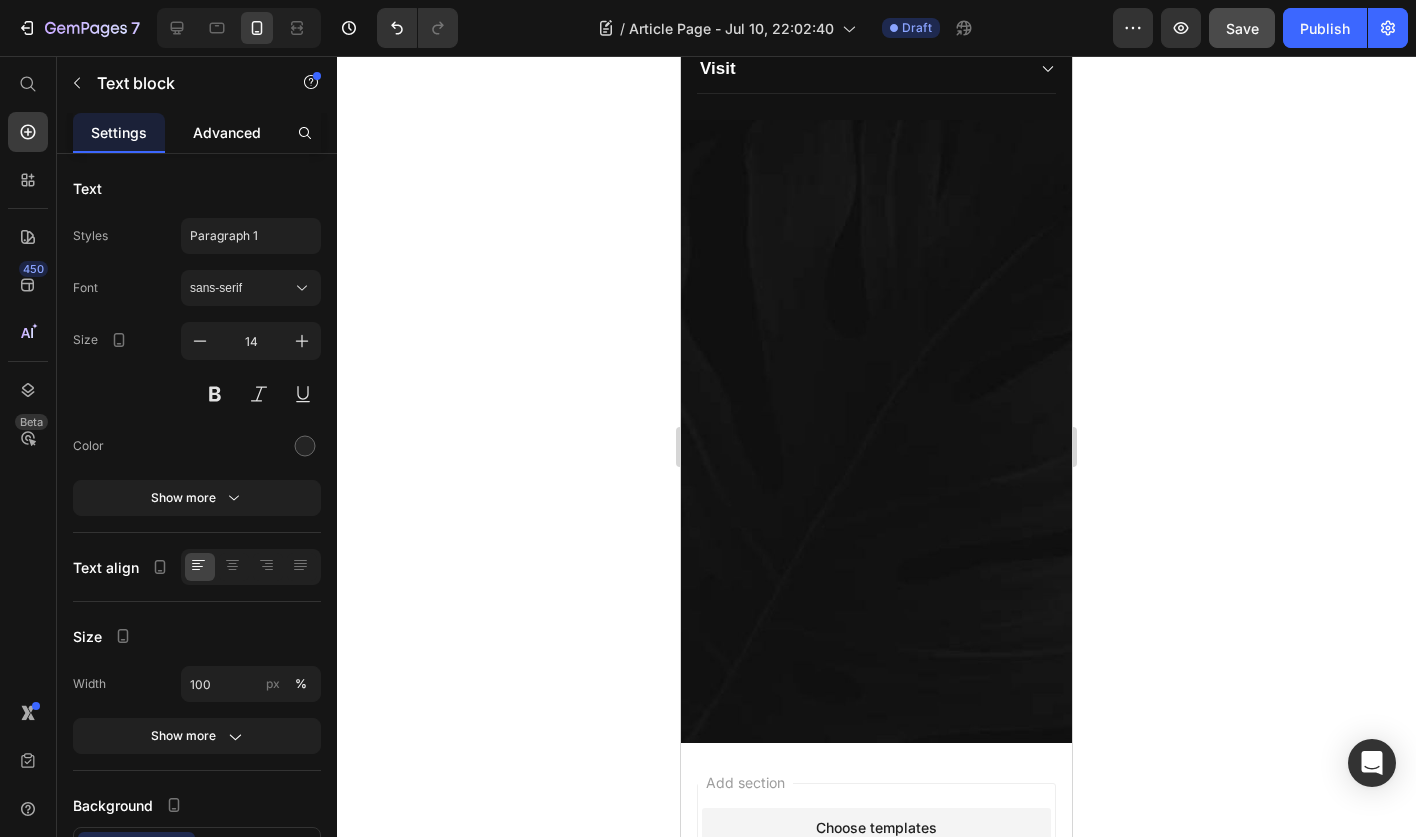 click on "Advanced" at bounding box center (227, 132) 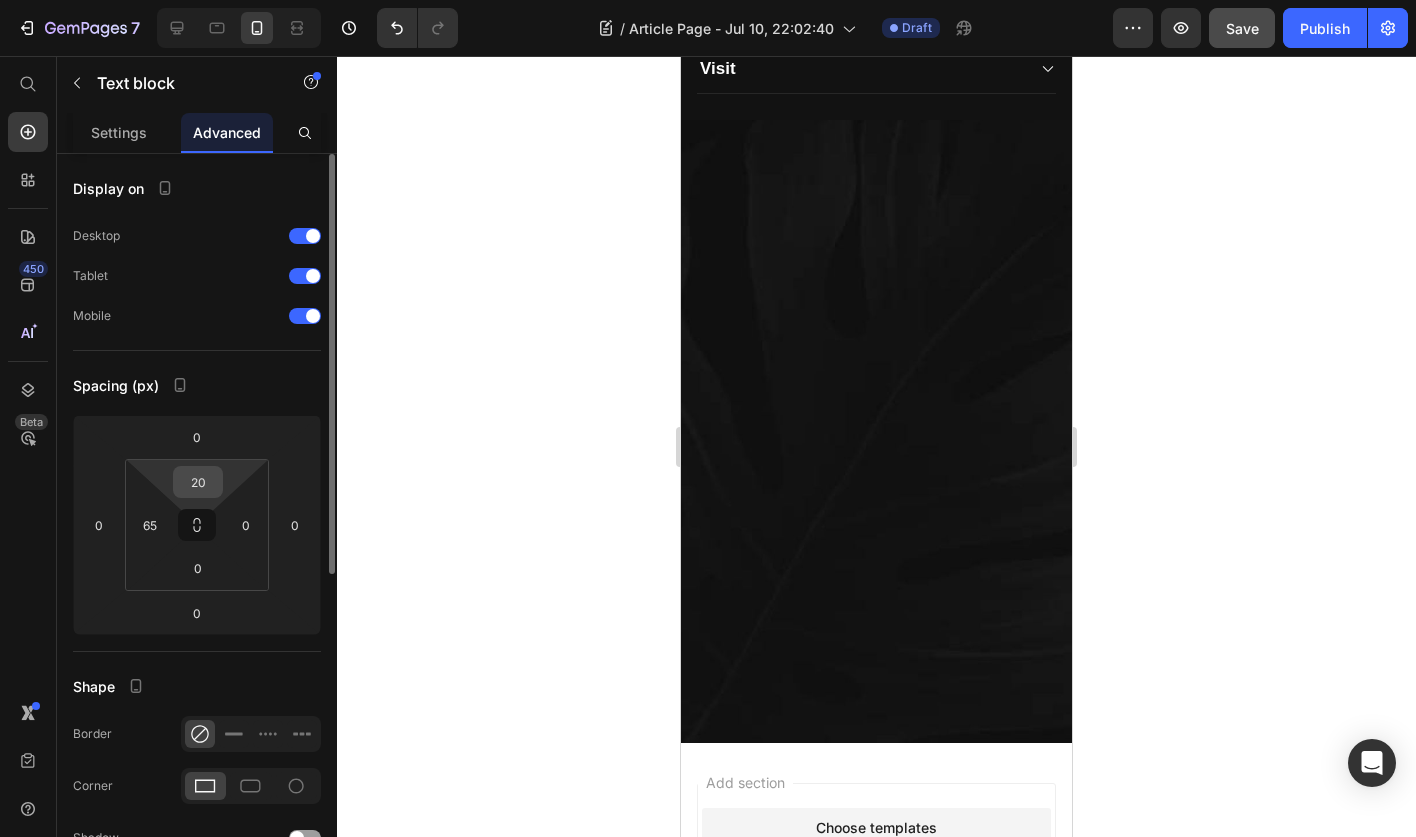 click on "20" at bounding box center [198, 482] 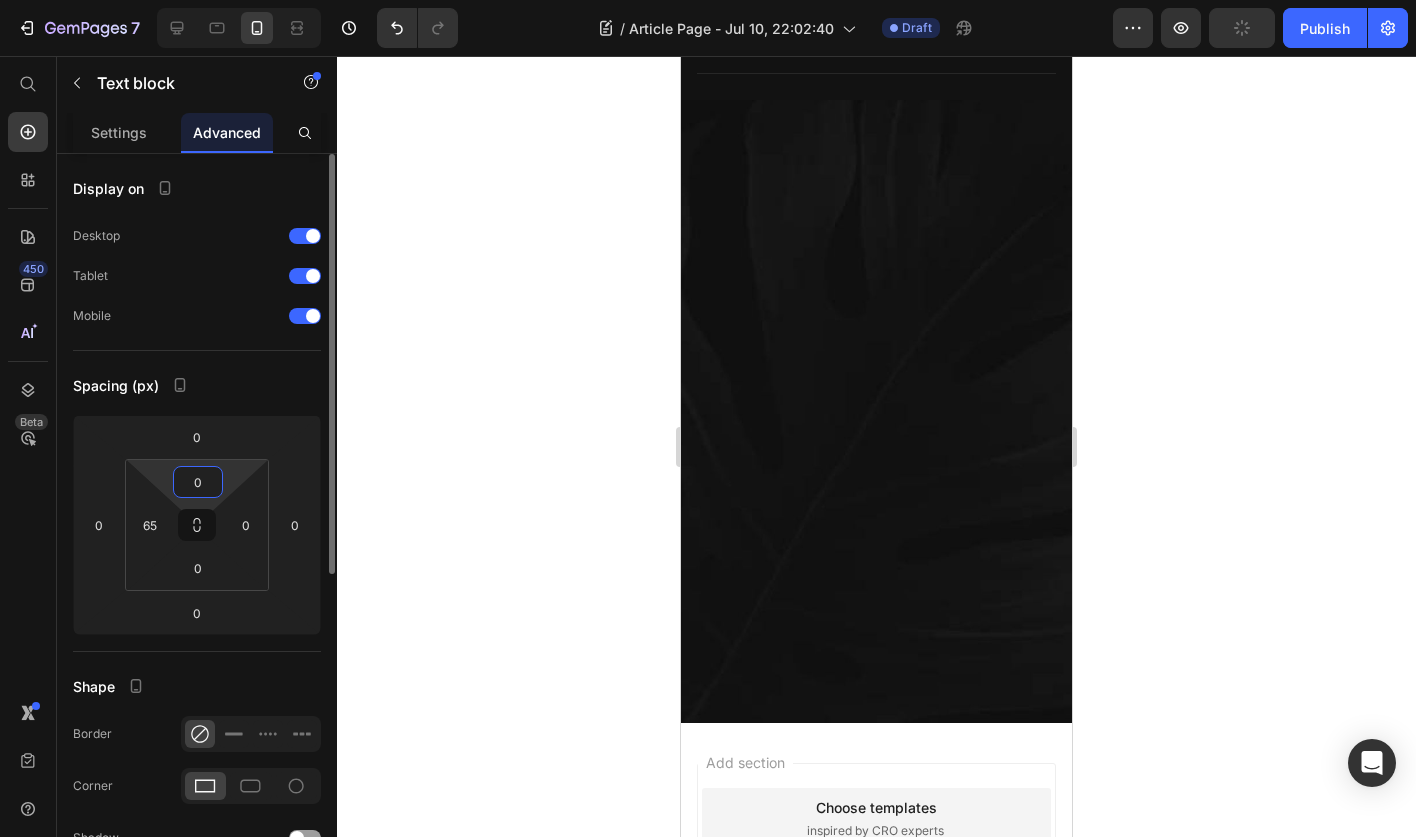 type on "0" 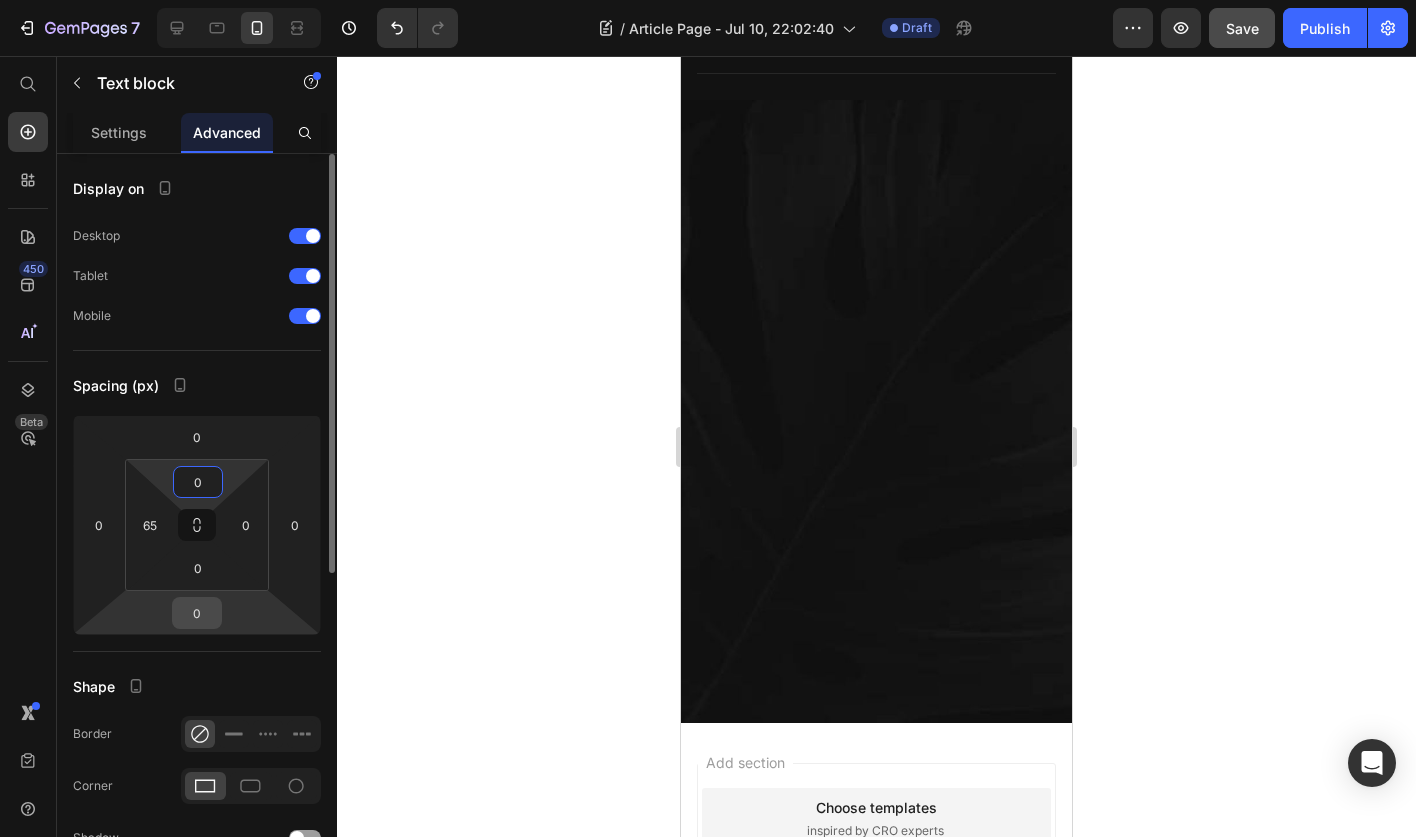click on "0" at bounding box center (197, 613) 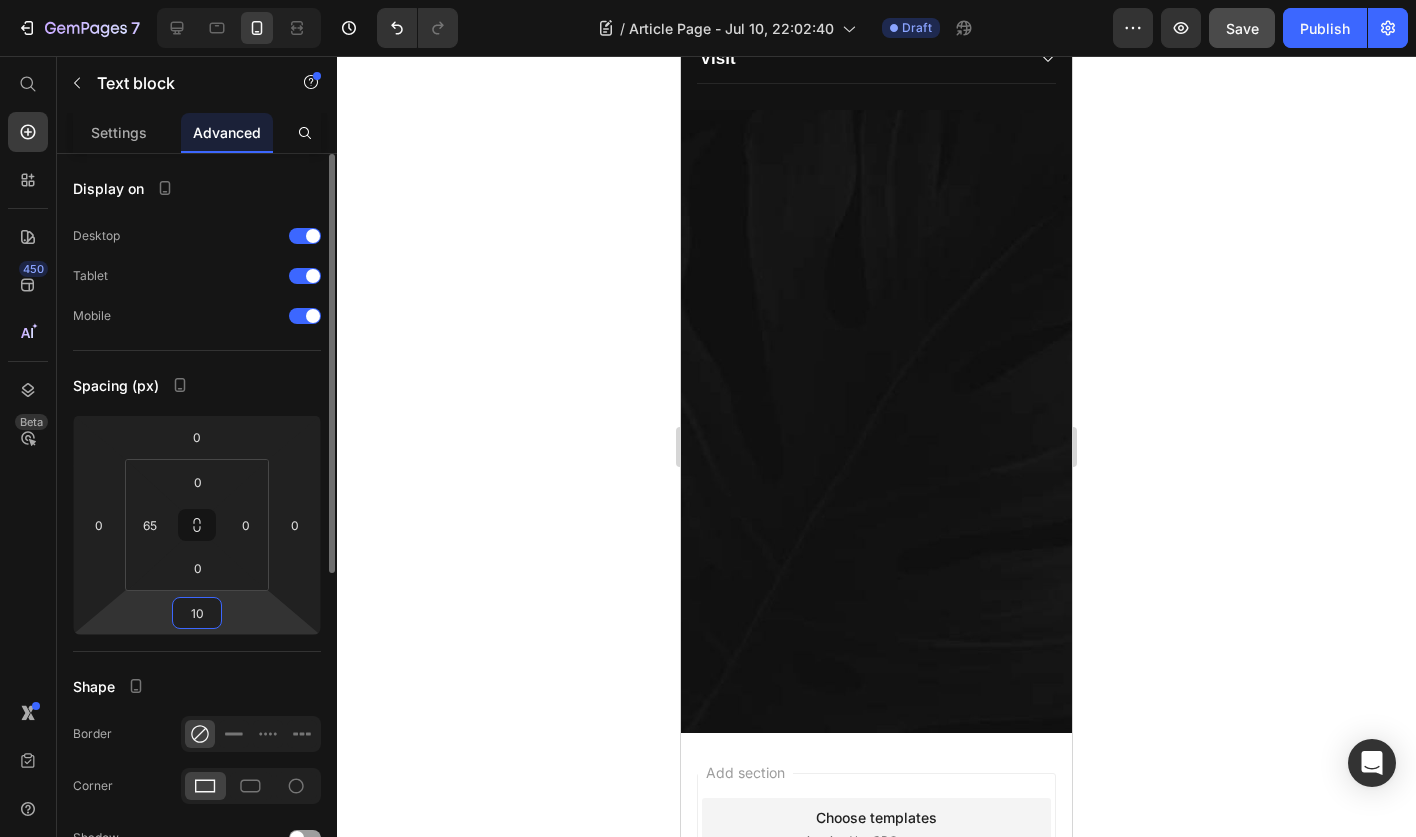 type on "1" 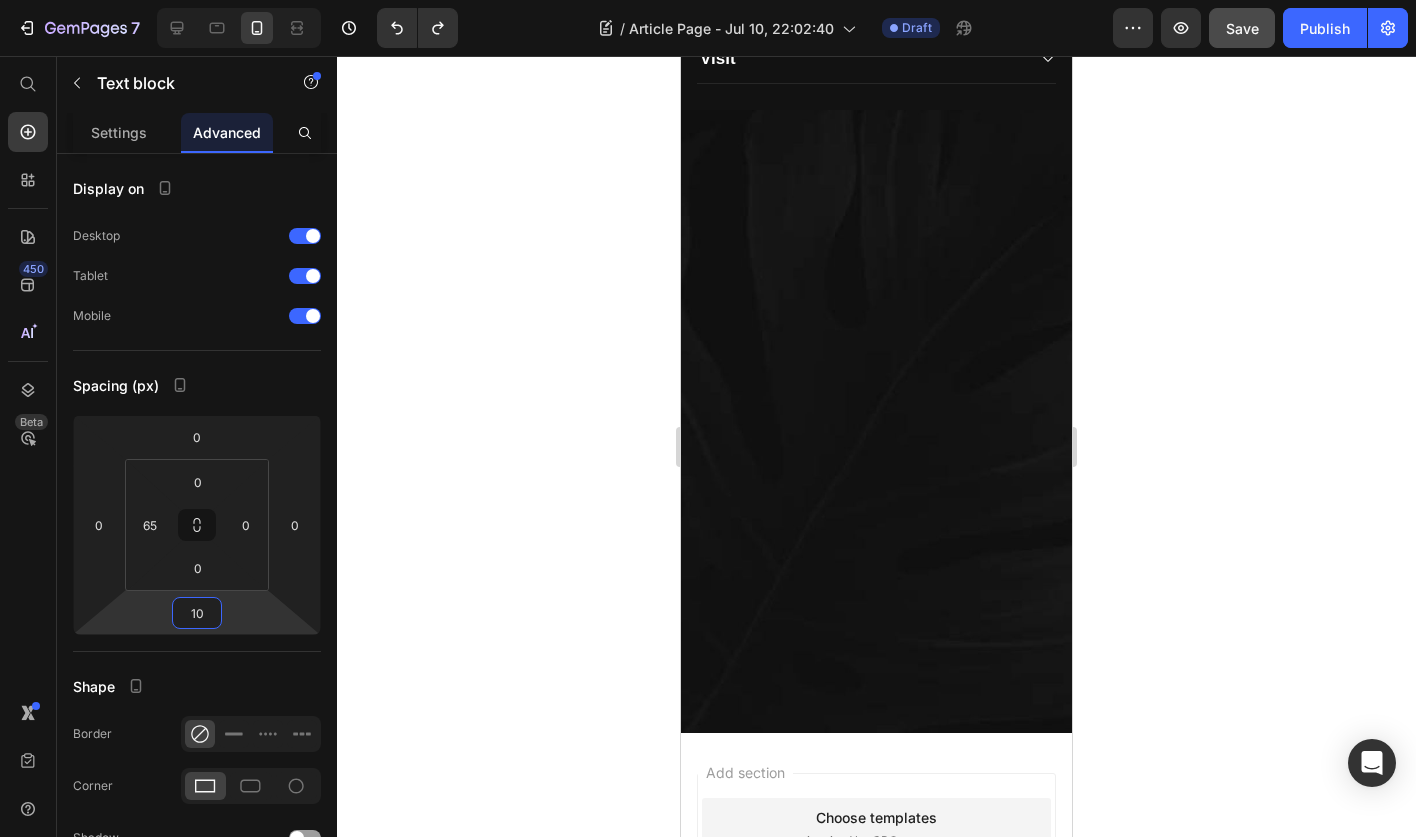 type on "10" 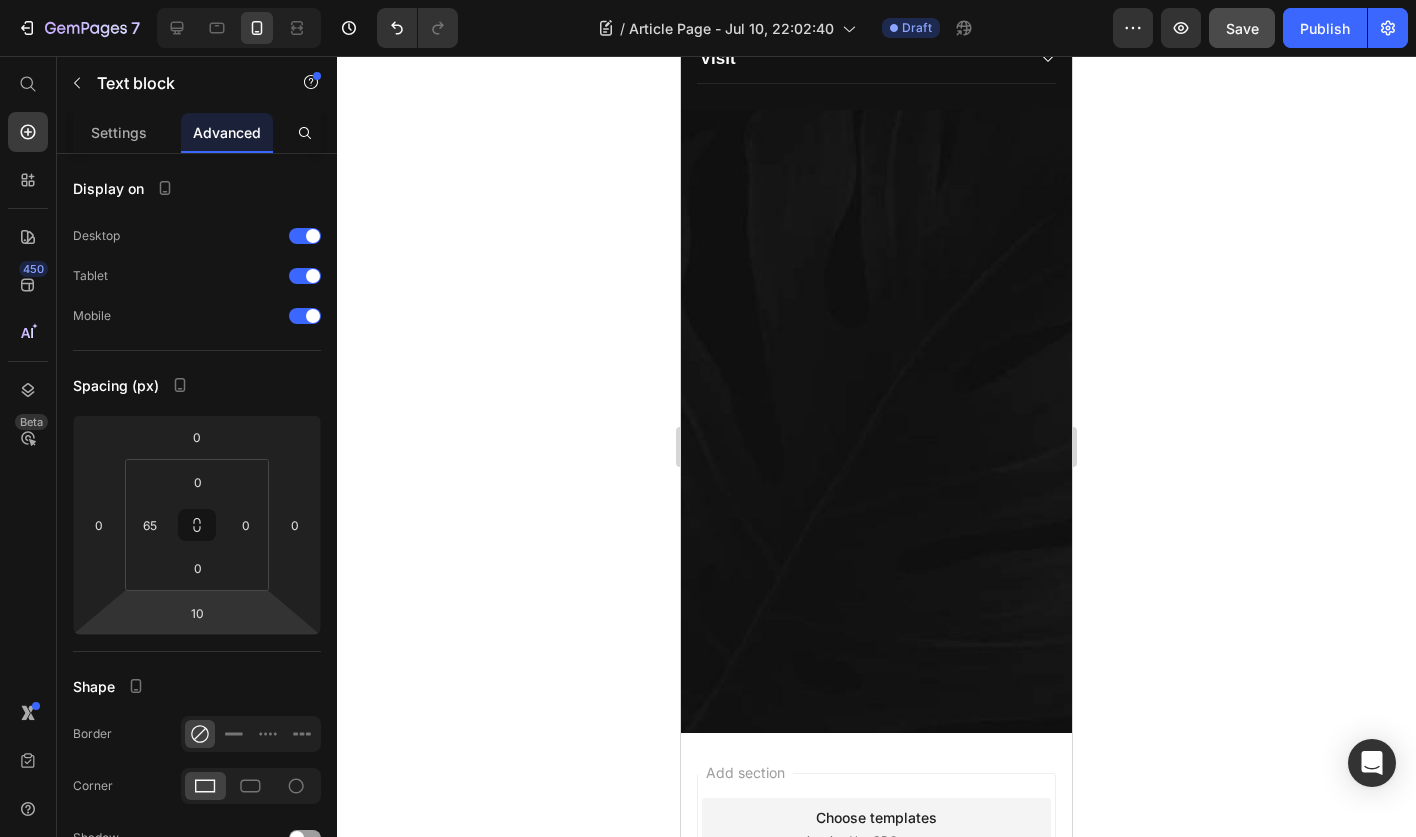 click 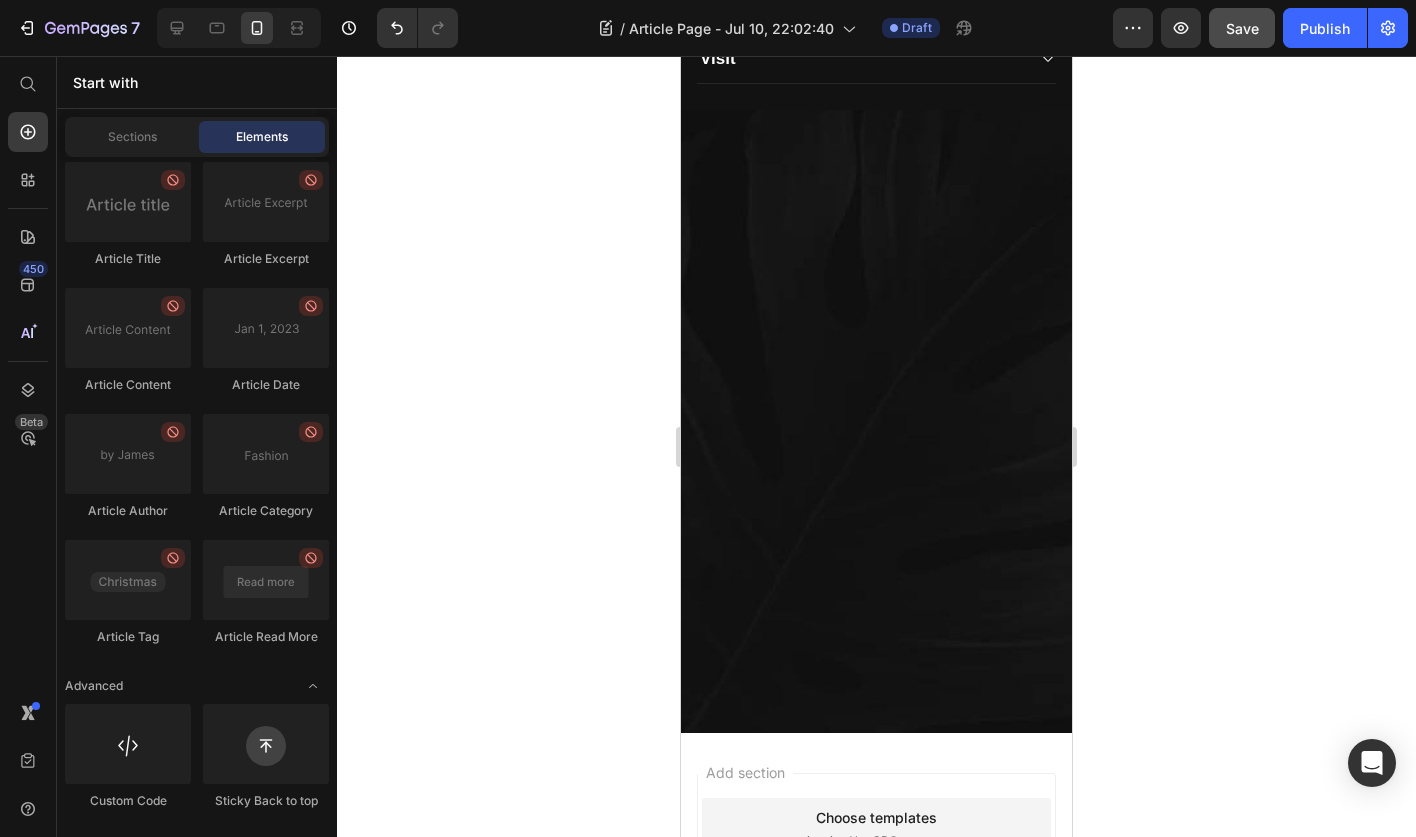 click on "[FIRST] [LAST]" at bounding box center (909, -977) 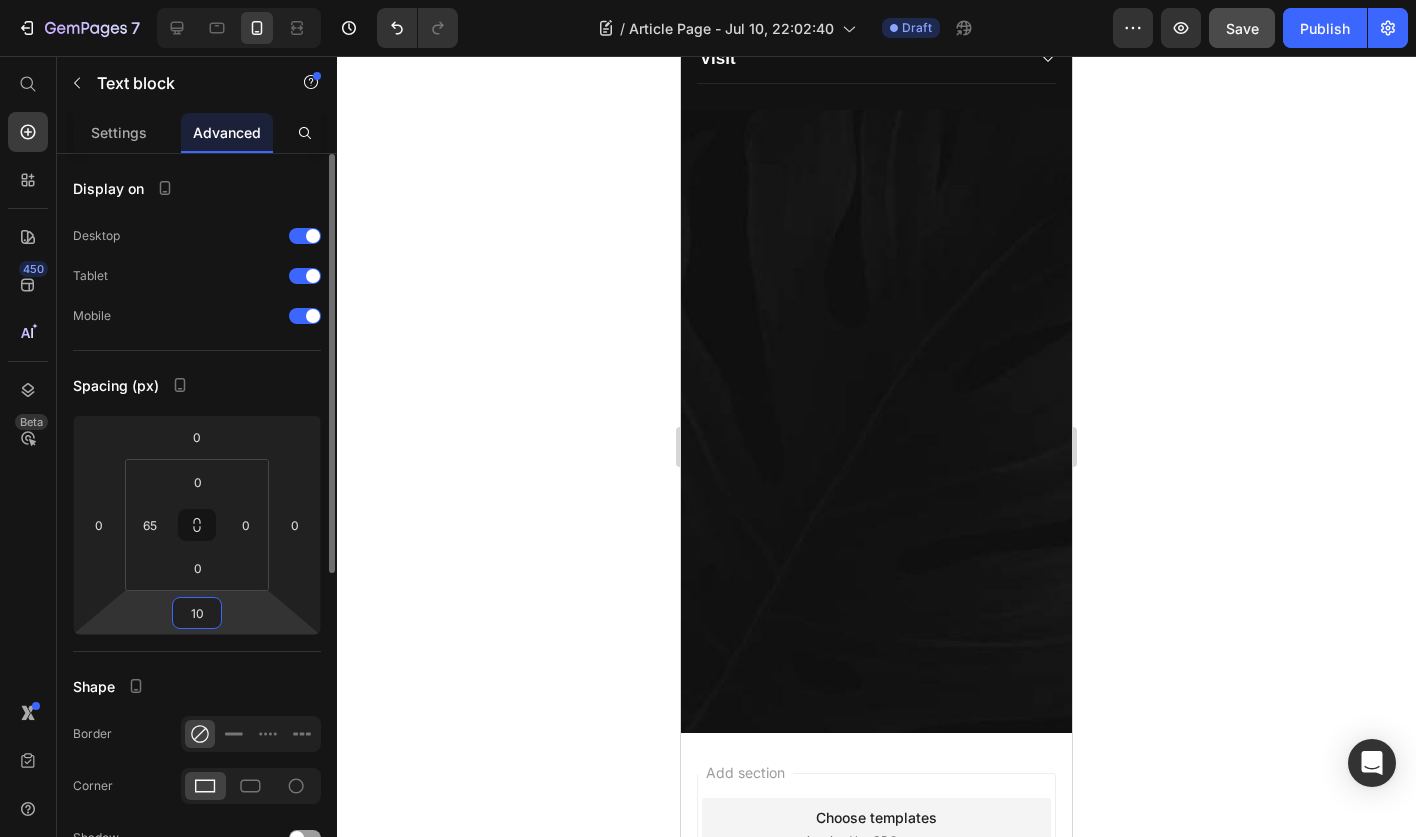 click on "10" at bounding box center (197, 613) 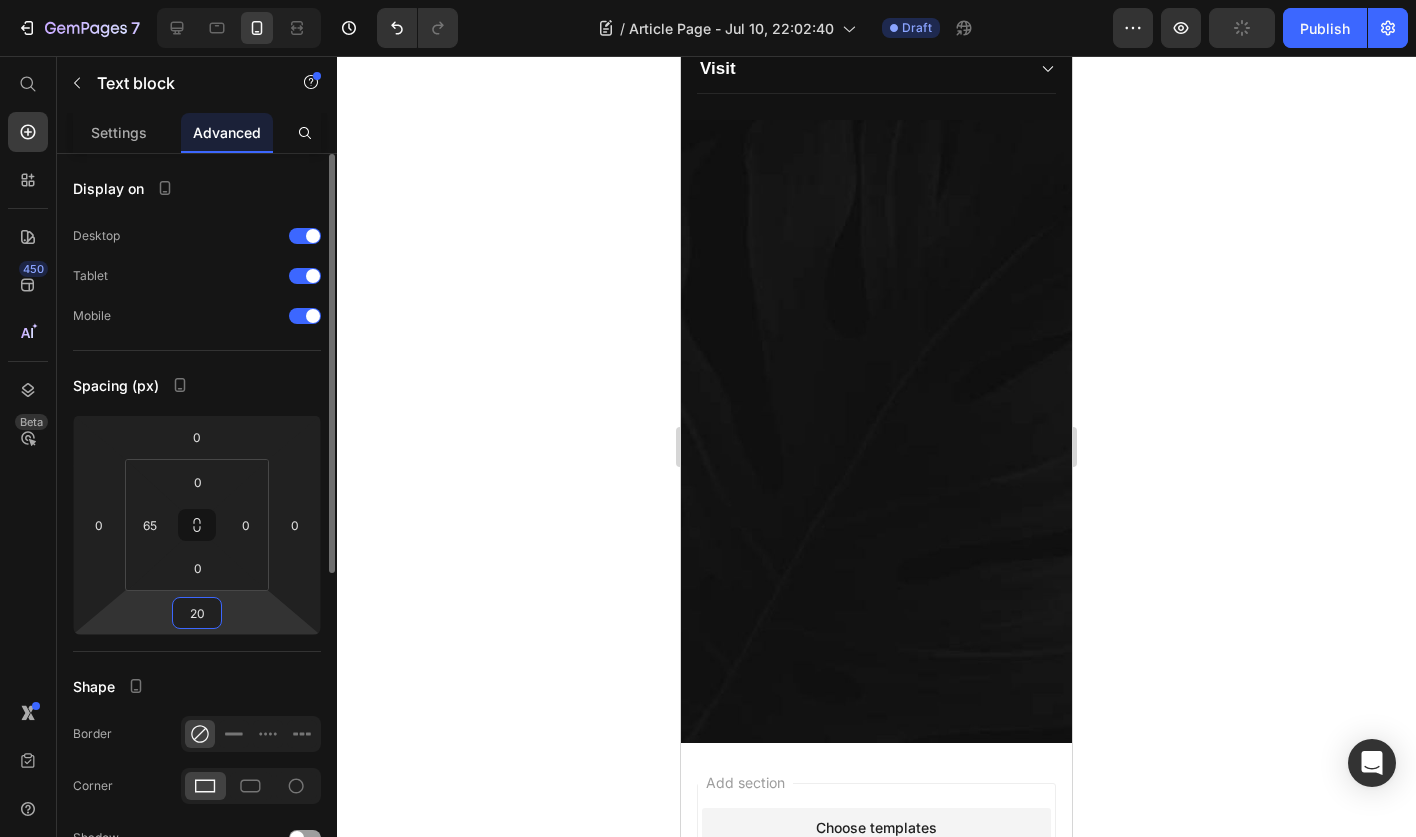 type on "2" 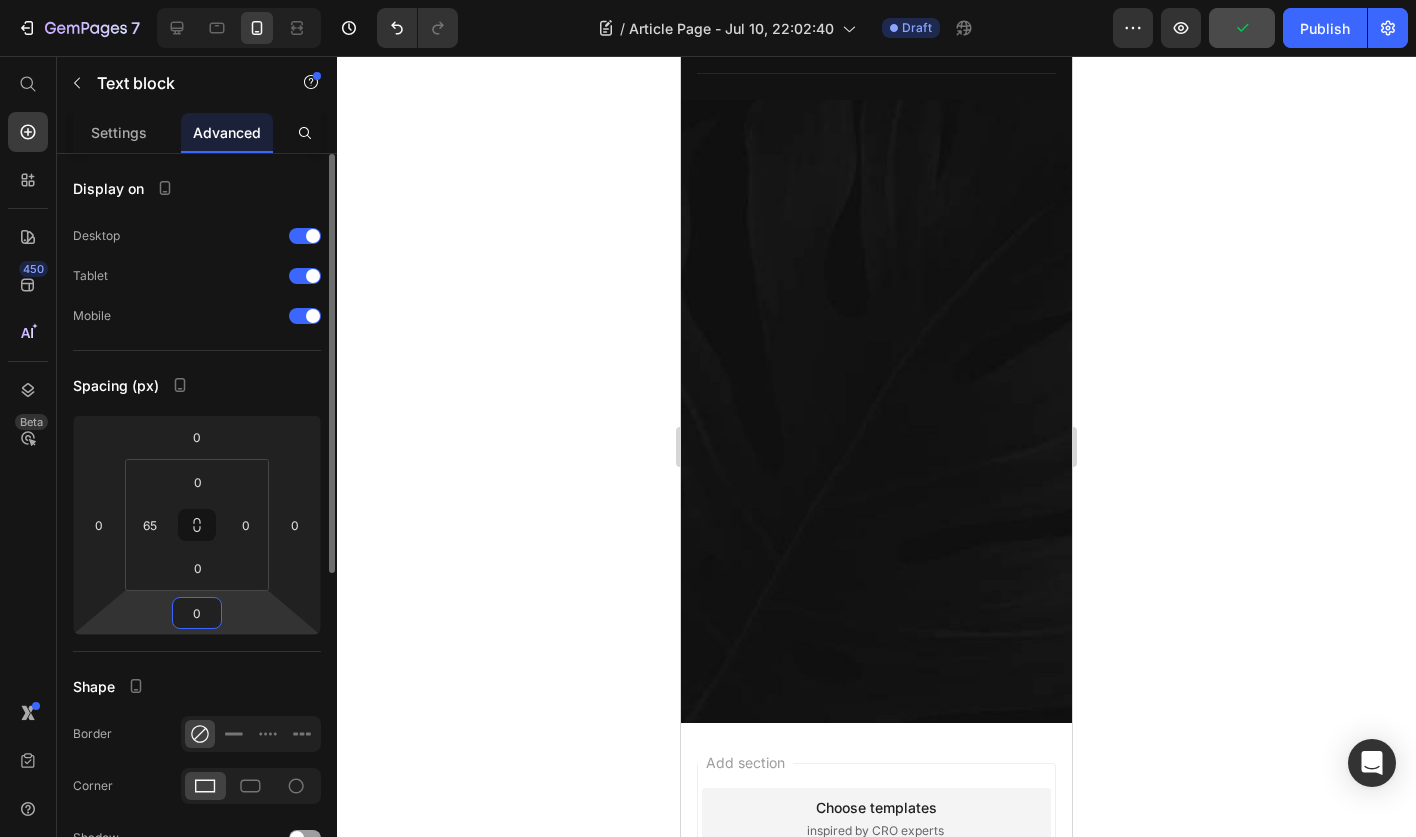 type on "0" 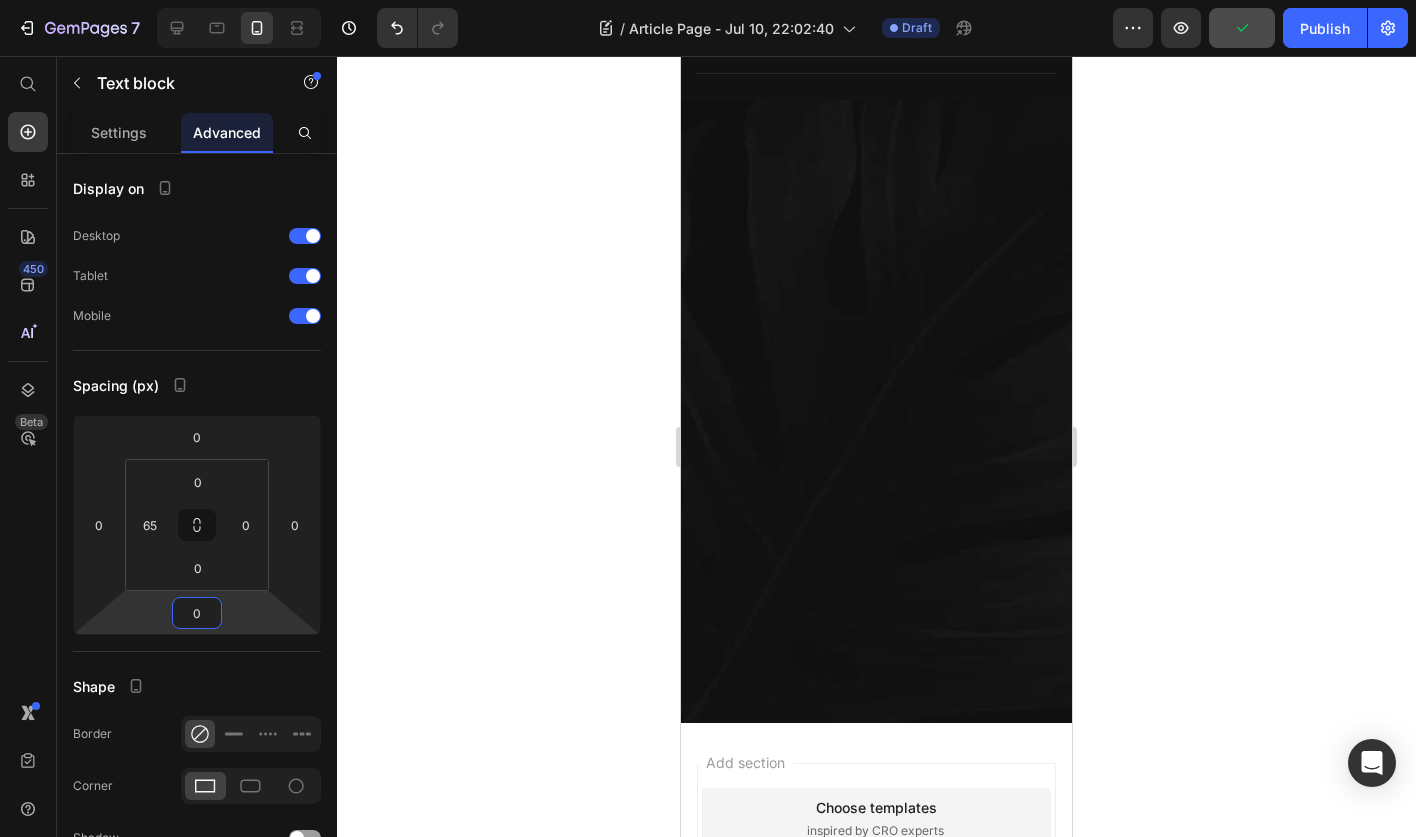 click 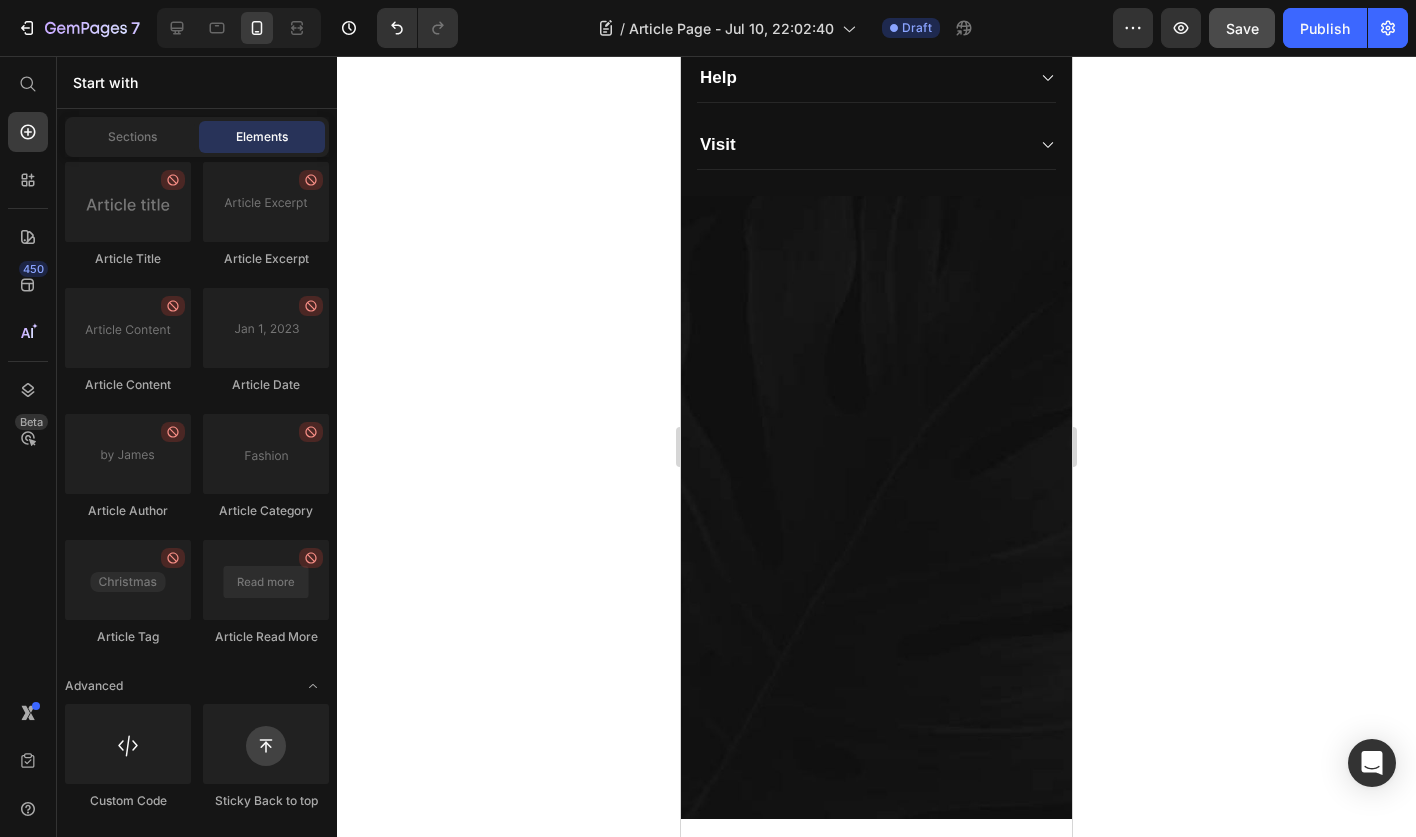 scroll, scrollTop: 13523, scrollLeft: 0, axis: vertical 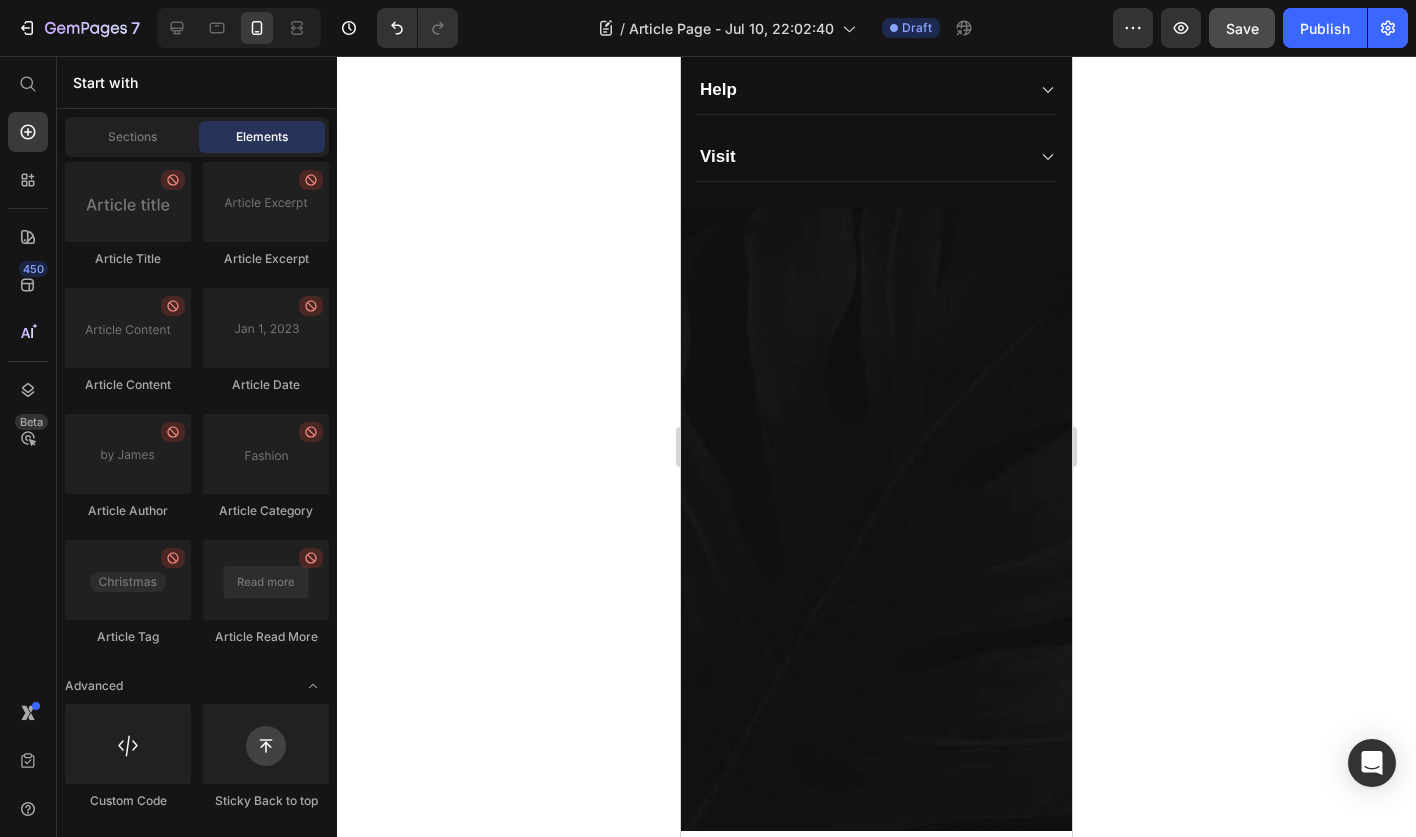 click on "Add a comment Text Block Ryan Blake Text block Image Lorem ipsum dolor sit amet, consectetur adipiscing elit, sed do eiusmod tempor incididunt ut labore et dolore magna aliqua. Ut enim ad minim veniam, quis nostrud exercitation ullamco laboris nisi ut aliquip ex ea commodo consequat. Text Block Row 7 MINUTES AGO Text Block LIKE Text Block REPLY Text Block Row Ryan Blake Text block Image hithere Text Block Row Row 7 MINUTES AGO Text Block LIKE Text Block REPLY Text Block Row Row" at bounding box center [876, -1160] 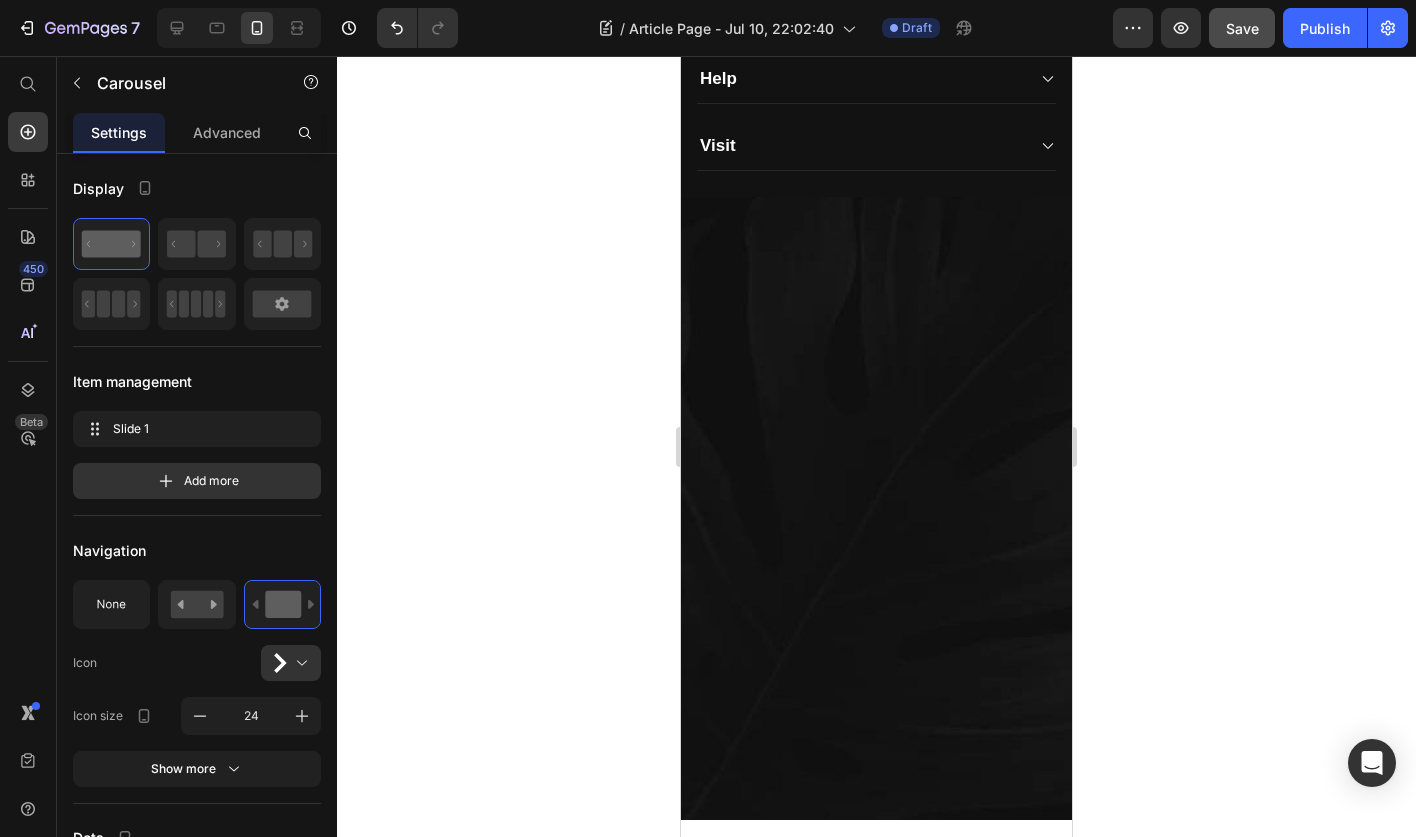 drag, startPoint x: 879, startPoint y: 376, endPoint x: 887, endPoint y: 306, distance: 70.45566 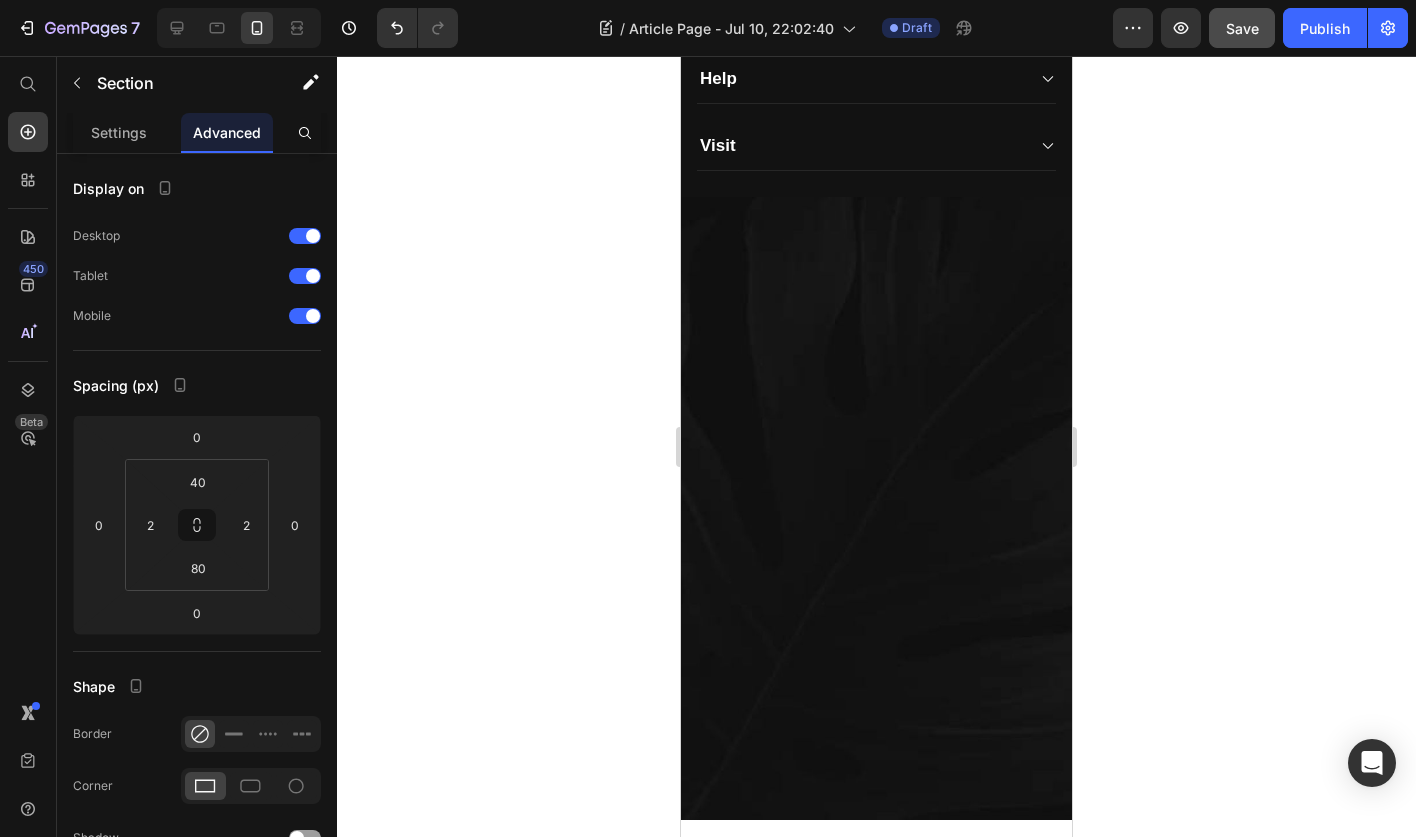 click on "Add a comment Text Block [FIRST] [LAST] Text block Image Lorem ipsum dolor sit amet, consectetur adipiscing elit, sed do eiusmod tempor incididunt ut labore et dolore magna aliqua. Ut enim ad minim veniam, quis nostrud exercitation ullamco laboris nisi ut aliquip ex ea commodo consequat. Text Block Row 7 MINUTES AGO Text Block LIKE Text Block REPLY Text Block Row [FIRST] [LAST] Text block Image hithere Text Block Row Row 7 MINUTES AGO Text Block LIKE Text Block REPLY Text Block Row Row Carousel Row [FIRST] [LAST] Text block Image Lorem ipsum dolor sit amet, consectetur adipiscing elit, sed do eiusmod tempor incididunt ut labore et dolore magna aliqua. Ut enim ad minim veniam, quis nostrud exercitation ullamco laboris nisi ut aliquip ex ea commodo consequat. Text Block Row 7 MINUTES AGO Text Block LIKE Text Block REPLY Text Block Row [FIRST] [LAST] Text block Image hithere Text Block Row Row 7 MINUTES AGO Text Block LIKE Text Block REPLY Text Block Row Row Carousel" at bounding box center [876, -931] 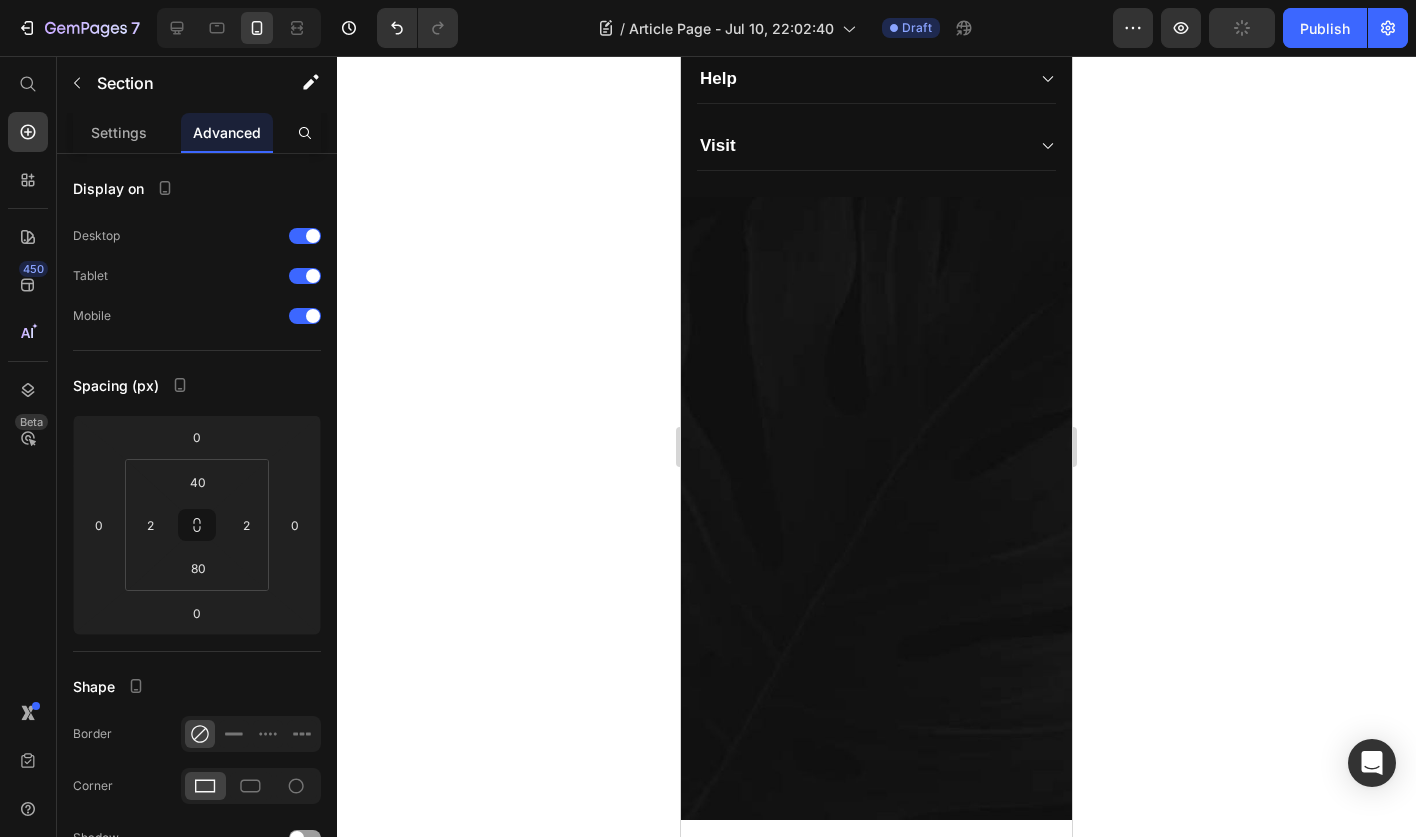 click on "Add a comment Text Block [FIRST] [LAST] Text block Image Lorem ipsum dolor sit amet, consectetur adipiscing elit, sed do eiusmod tempor incididunt ut labore et dolore magna aliqua. Ut enim ad minim veniam, quis nostrud exercitation ullamco laboris nisi ut aliquip ex ea commodo consequat. Text Block Row 7 MINUTES AGO Text Block LIKE Text Block REPLY Text Block Row [FIRST] [LAST] Text block Image hithere Text Block Row Row 7 MINUTES AGO Text Block LIKE Text Block REPLY Text Block Row Row Carousel Row [FIRST] [LAST] Text block Image Lorem ipsum dolor sit amet, consectetur adipiscing elit, sed do eiusmod tempor incididunt ut labore et dolore magna aliqua. Ut enim ad minim veniam, quis nostrud exercitation ullamco laboris nisi ut aliquip ex ea commodo consequat. Text Block Row 7 MINUTES AGO Text Block LIKE Text Block REPLY Text Block Row [FIRST] [LAST] Text block Image hithere Text Block Row Row 7 MINUTES AGO Text Block LIKE Text Block REPLY Text Block Row Row Carousel" at bounding box center [876, -931] 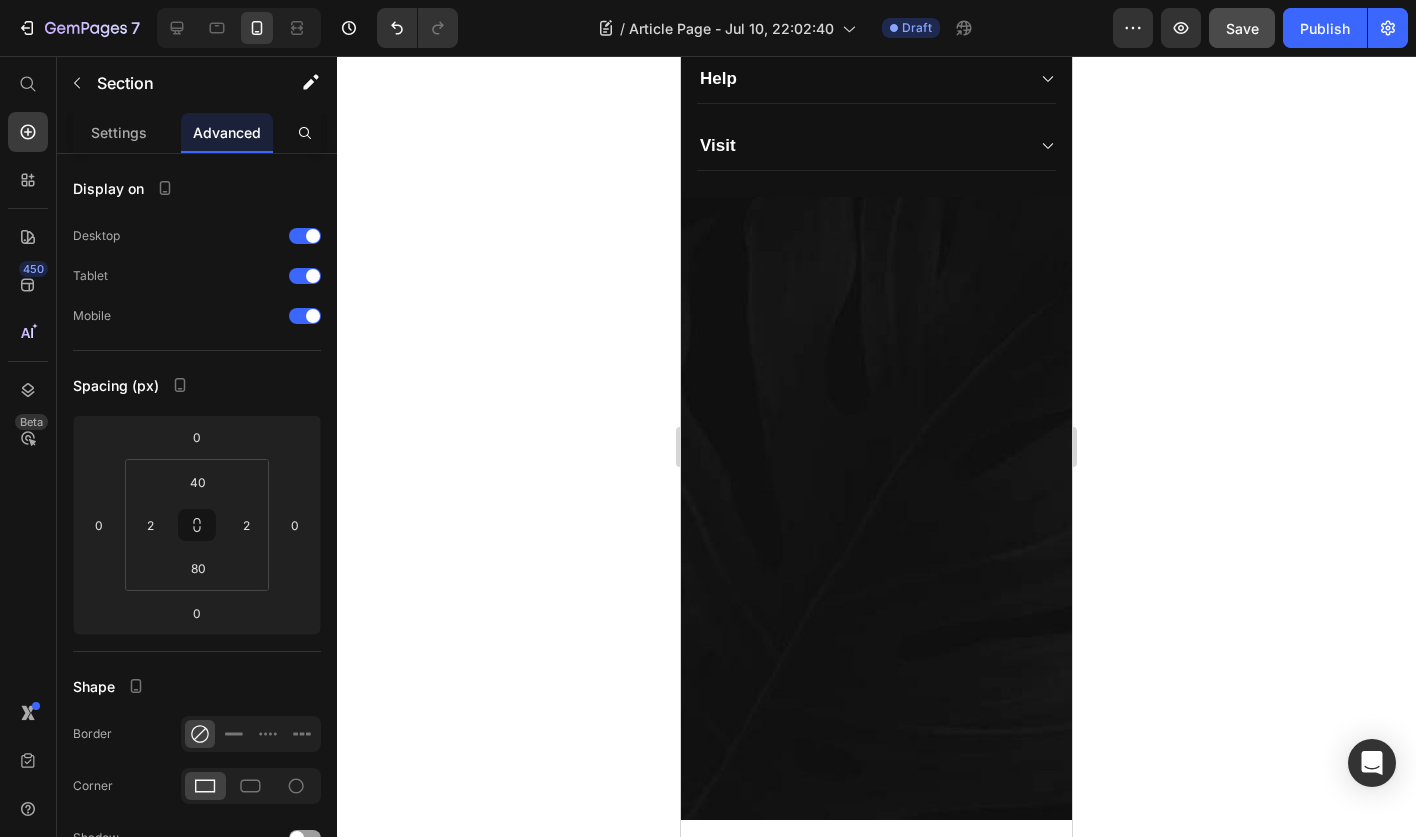 click on "[FIRST] [LAST] Text block Image Lorem ipsum dolor sit amet, consectetur adipiscing elit, sed do eiusmod tempor incididunt ut labore et dolore magna aliqua. Ut enim ad minim veniam, quis nostrud exercitation ullamco laboris nisi ut aliquip ex ea commodo consequat. Text Block Row 7 MINUTES AGO Text Block LIKE Text Block REPLY Text Block Row Row [FIRST] [LAST] Text block Image hithere Text Block Row Row 7 MINUTES AGO Text Block LIKE Text Block REPLY Text Block Row Row Carousel" at bounding box center (876, -686) 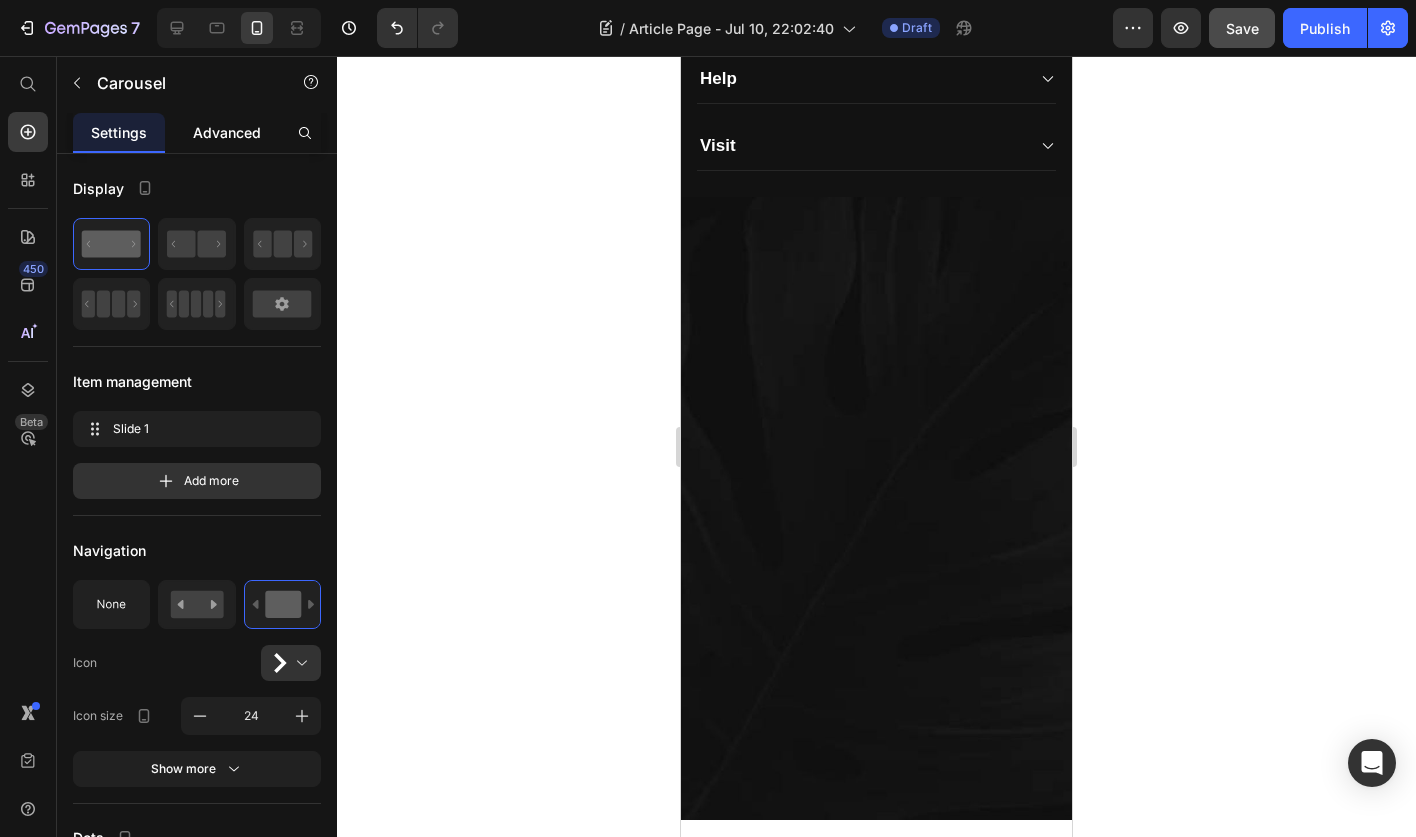 click on "Advanced" at bounding box center (227, 132) 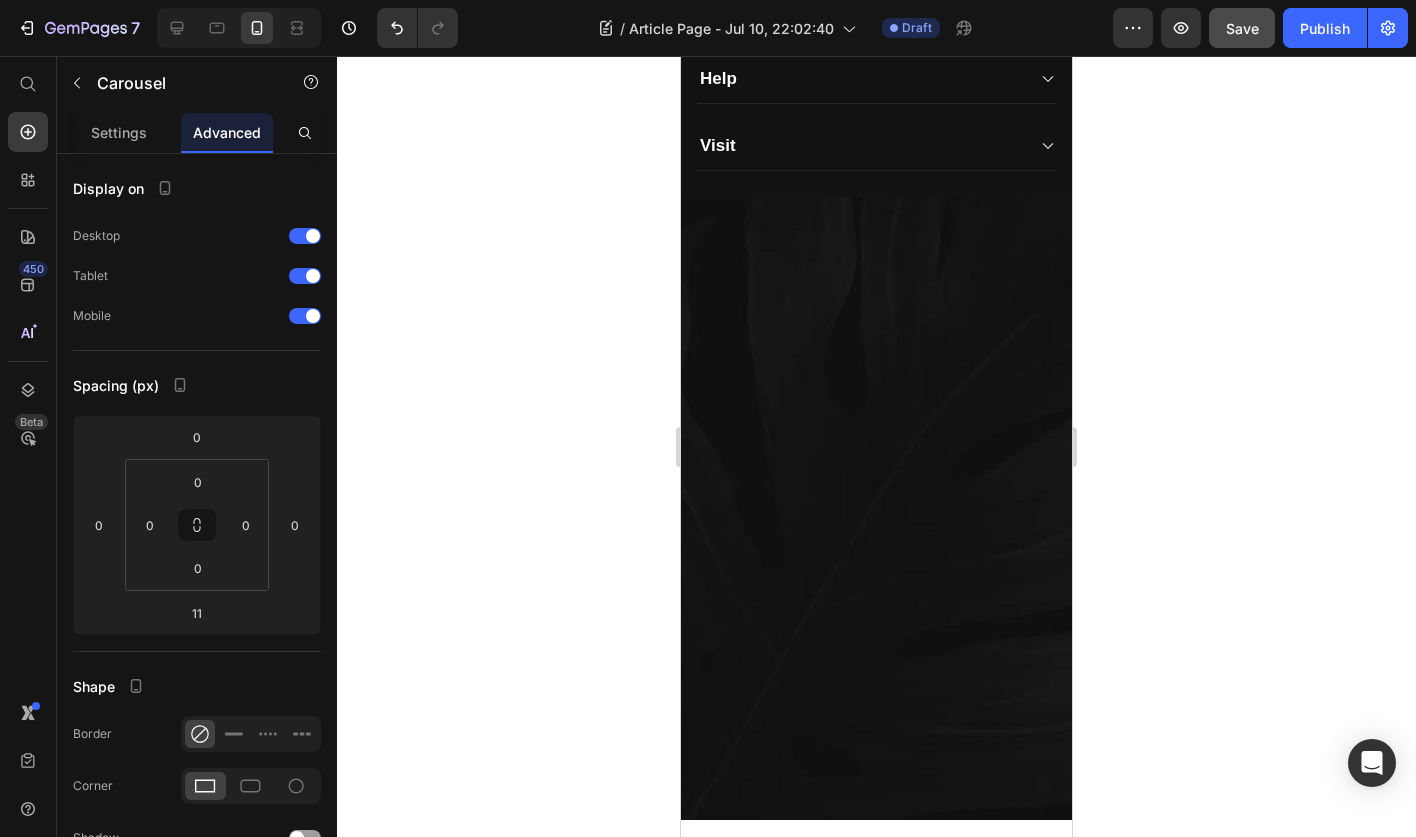 click on "Add a comment Text Block [FIRST] [LAST] Text block Image Lorem ipsum dolor sit amet, consectetur adipiscing elit, sed do eiusmod tempor incididunt ut labore et dolore magna aliqua. Ut enim ad minim veniam, quis nostrud exercitation ullamco laboris nisi ut aliquip ex ea commodo consequat. Text Block Row 7 MINUTES AGO Text Block LIKE Text Block REPLY Text Block Row [FIRST] [LAST] Text block Image hithere Text Block Row Row 7 MINUTES AGO Text Block LIKE Text Block REPLY Text Block Row Row Carousel Row [FIRST] [LAST] Text block Image Lorem ipsum dolor sit amet, consectetur adipiscing elit, sed do eiusmod tempor incididunt ut labore et dolore magna aliqua. Ut enim ad minim veniam, quis nostrud exercitation ullamco laboris nisi ut aliquip ex ea commodo consequat. Text Block Row 7 MINUTES AGO Text Block LIKE Text Block REPLY Text Block Row [FIRST] [LAST] Text block Image hithere Text Block Row Row 7 MINUTES AGO Text Block LIKE Text Block REPLY Text Block Row Row Carousel   11" at bounding box center (876, -931) 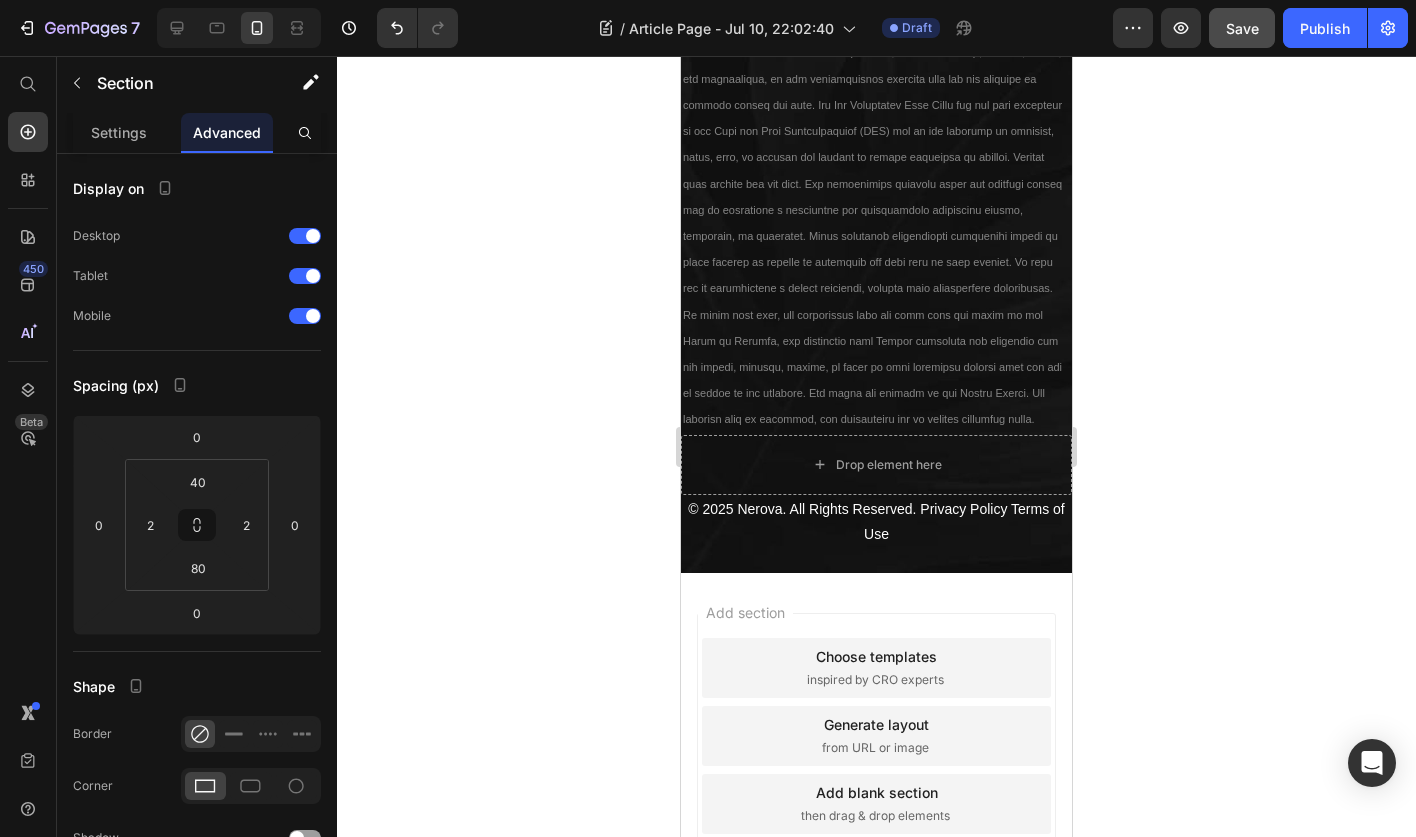 scroll, scrollTop: 13830, scrollLeft: 0, axis: vertical 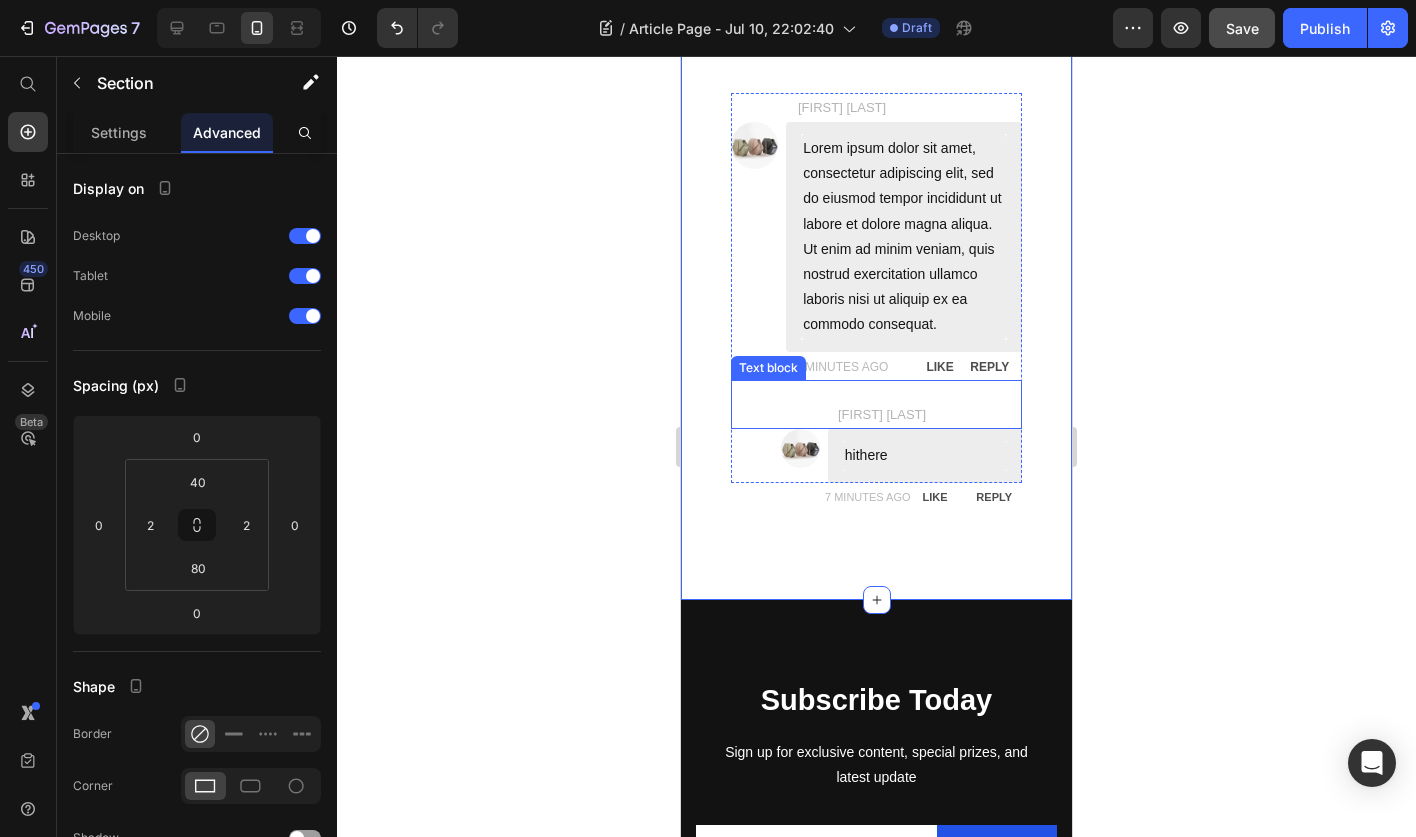 click on "[FIRST] [LAST]" at bounding box center (929, 414) 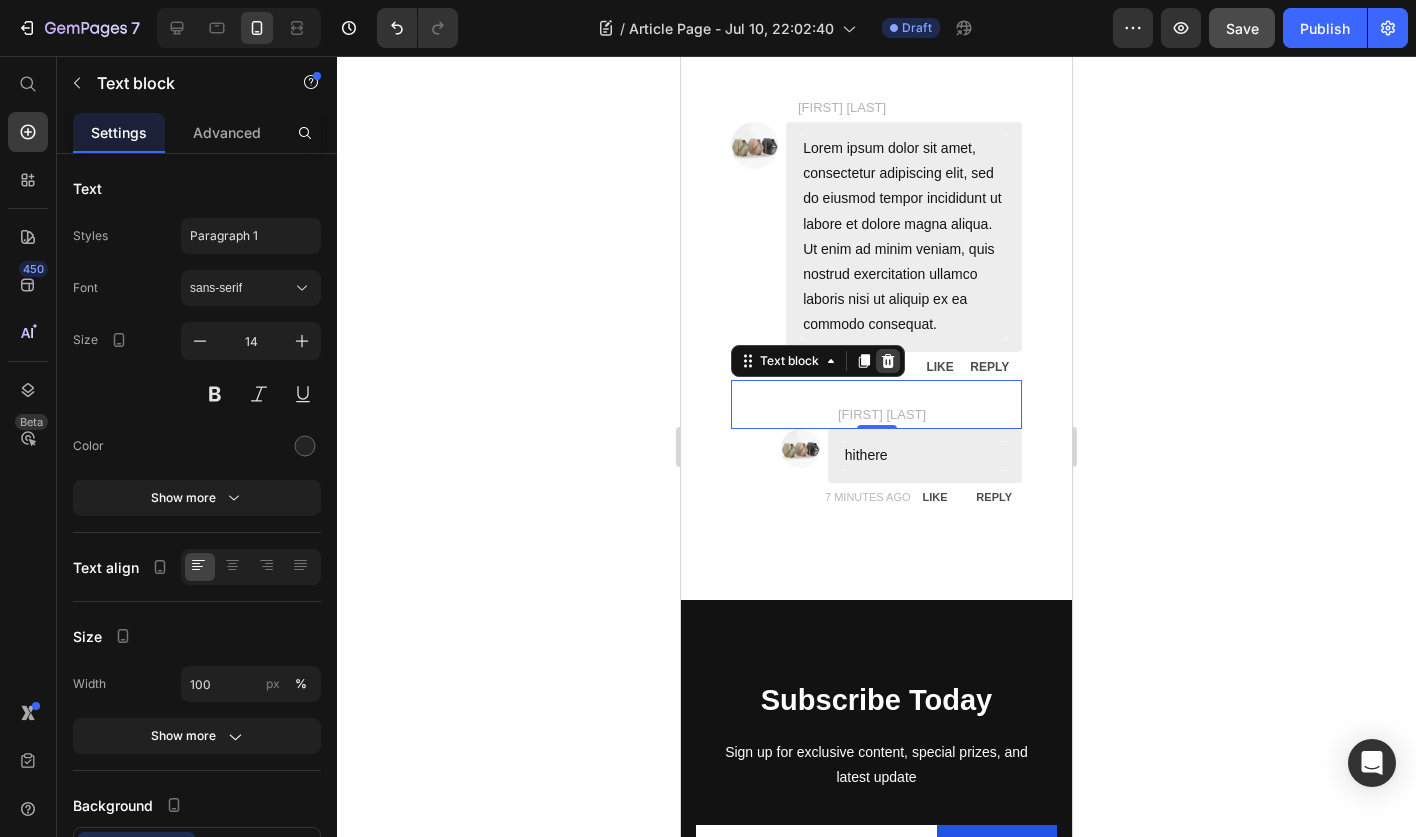 click at bounding box center (888, 361) 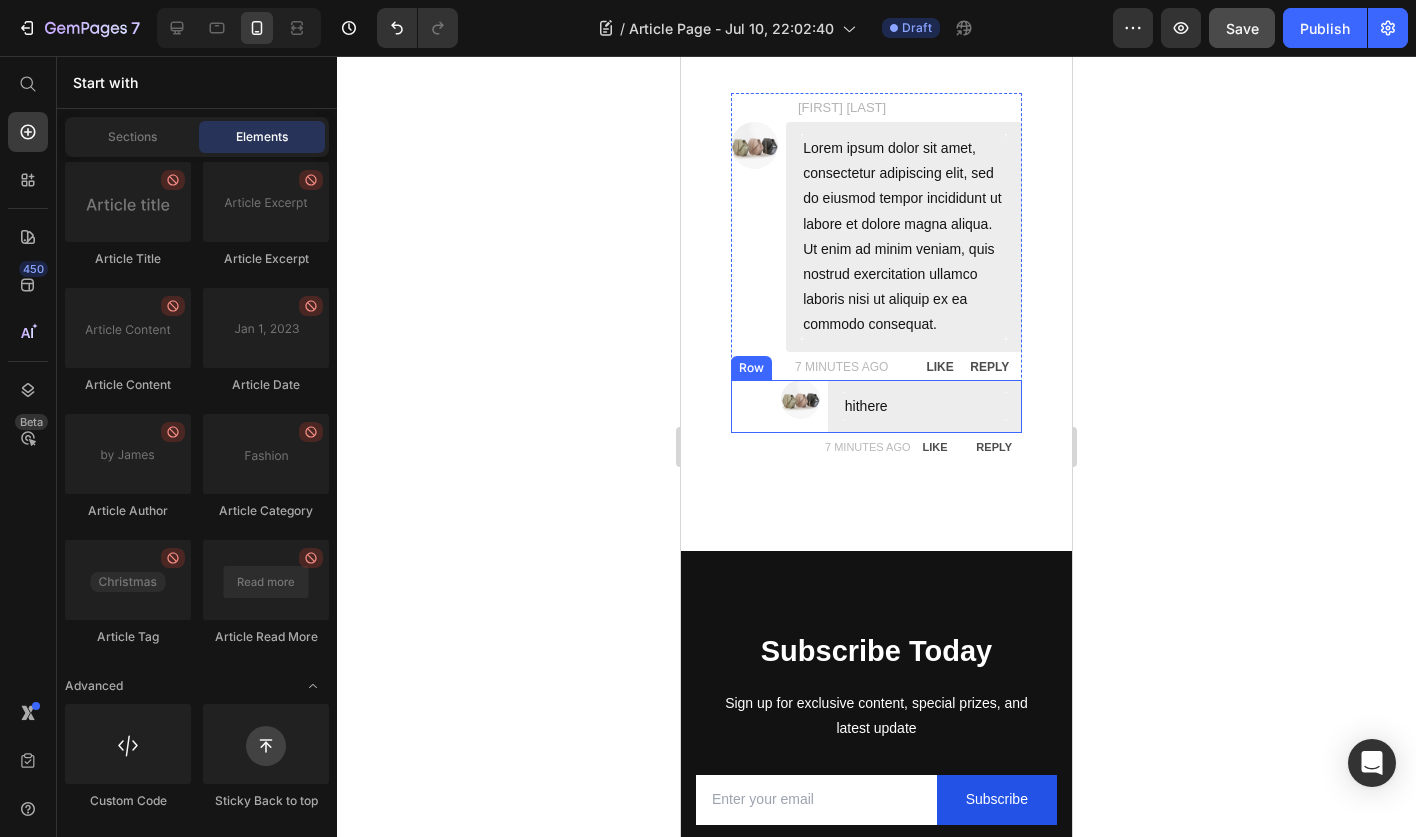 click on "Image hithere Text Block Row" at bounding box center [876, 406] 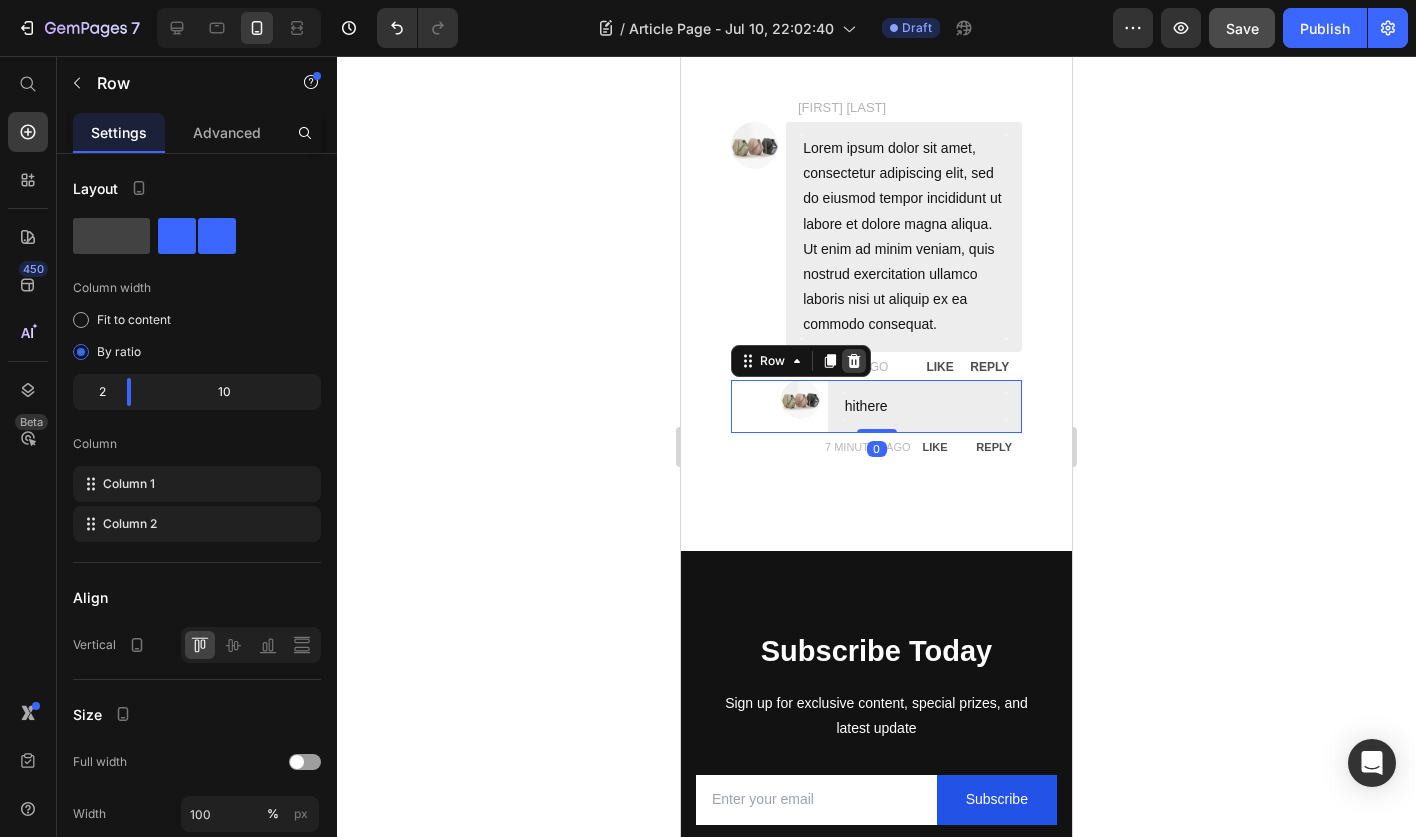 click at bounding box center [854, 361] 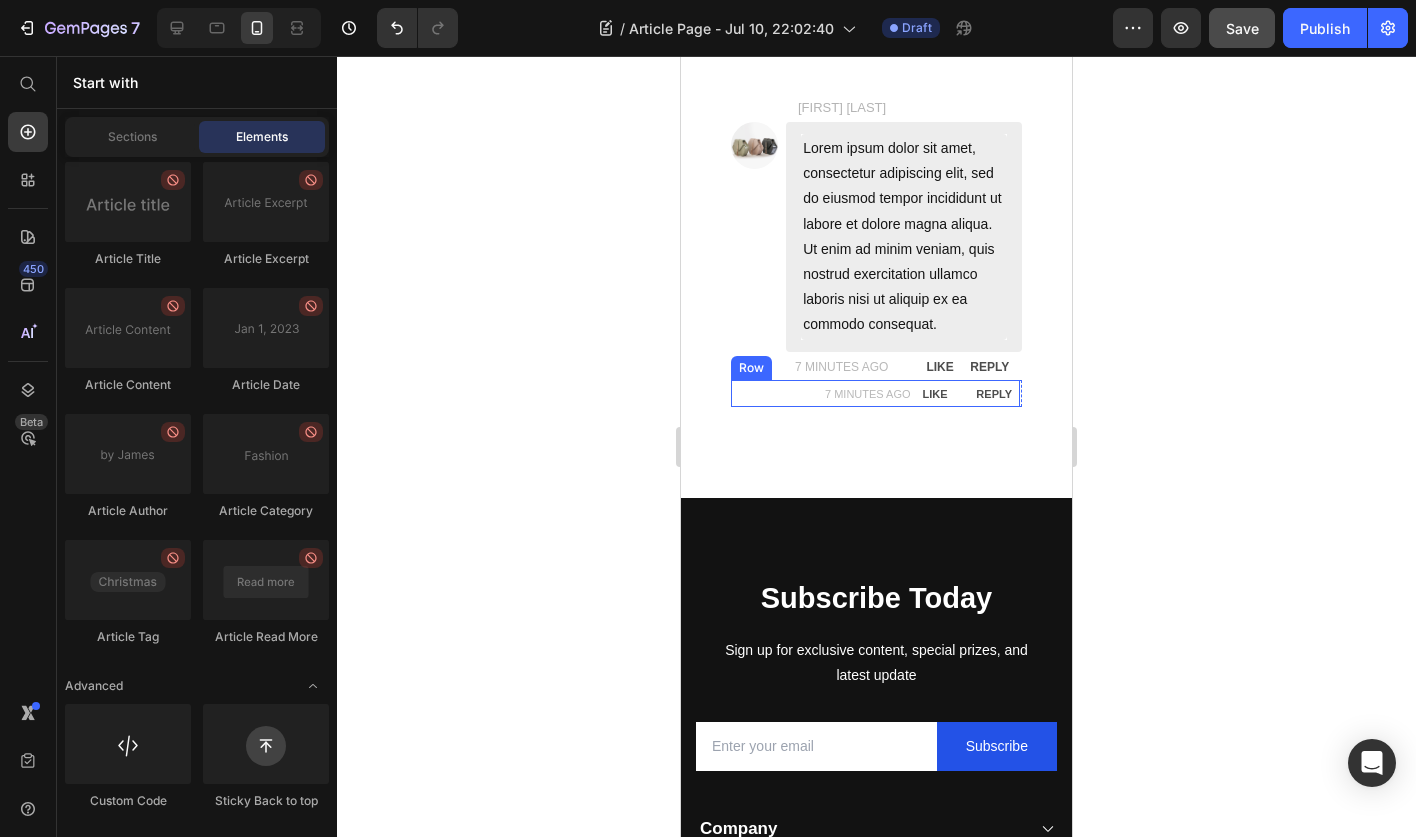 click on "7 MINUTES AGO Text Block LIKE Text Block REPLY Text Block Row" at bounding box center (875, 393) 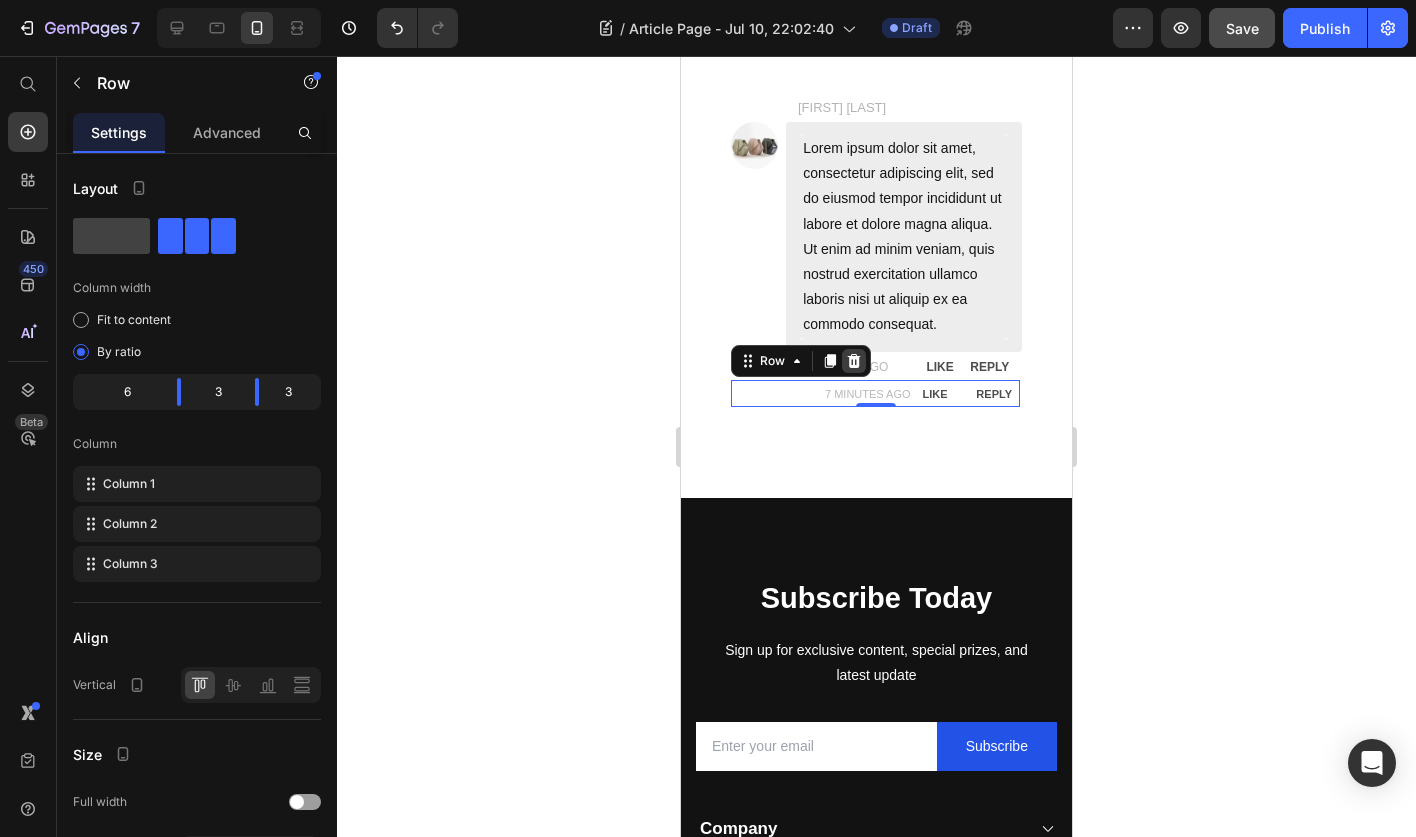 click 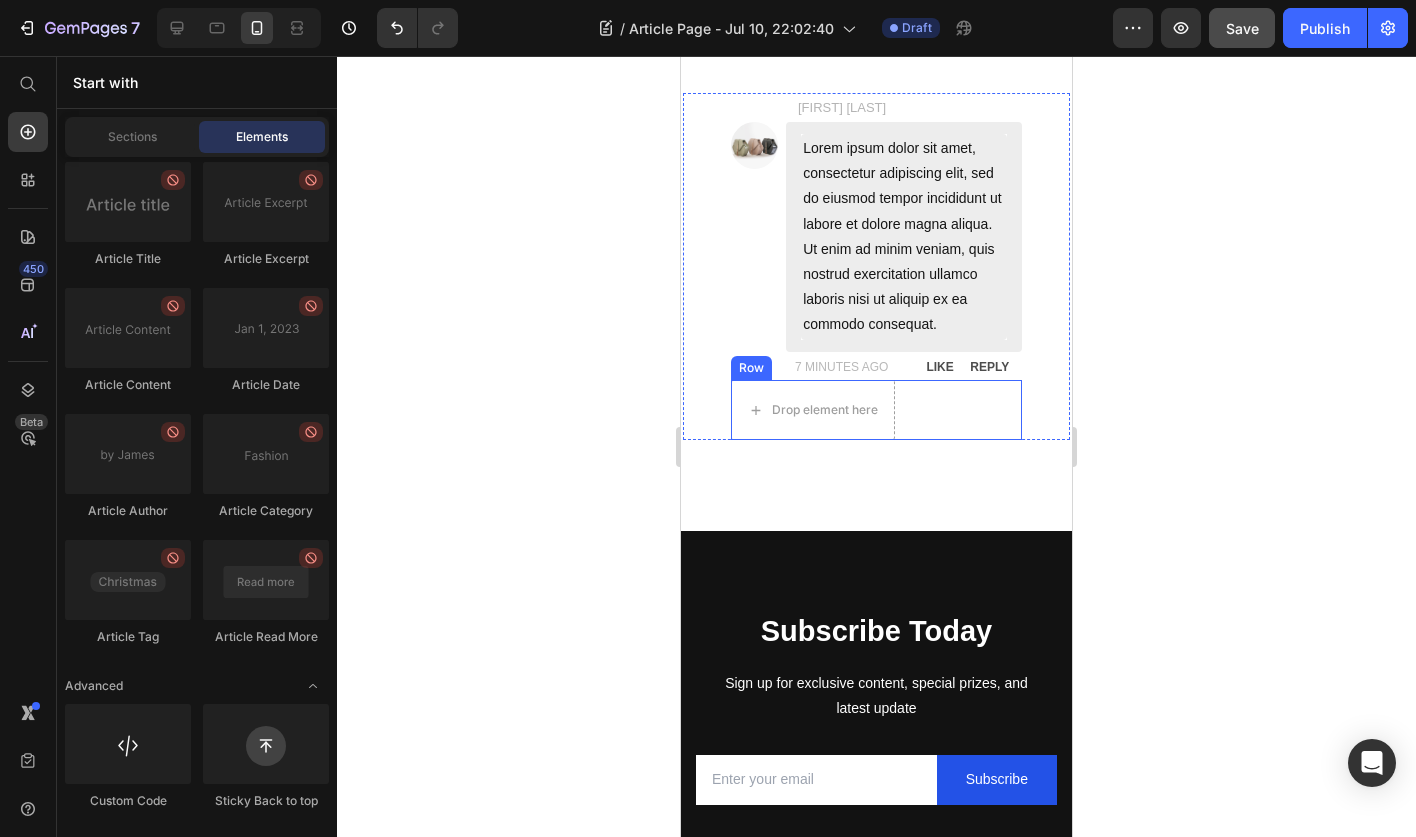 click on "Drop element here Row" at bounding box center [876, 410] 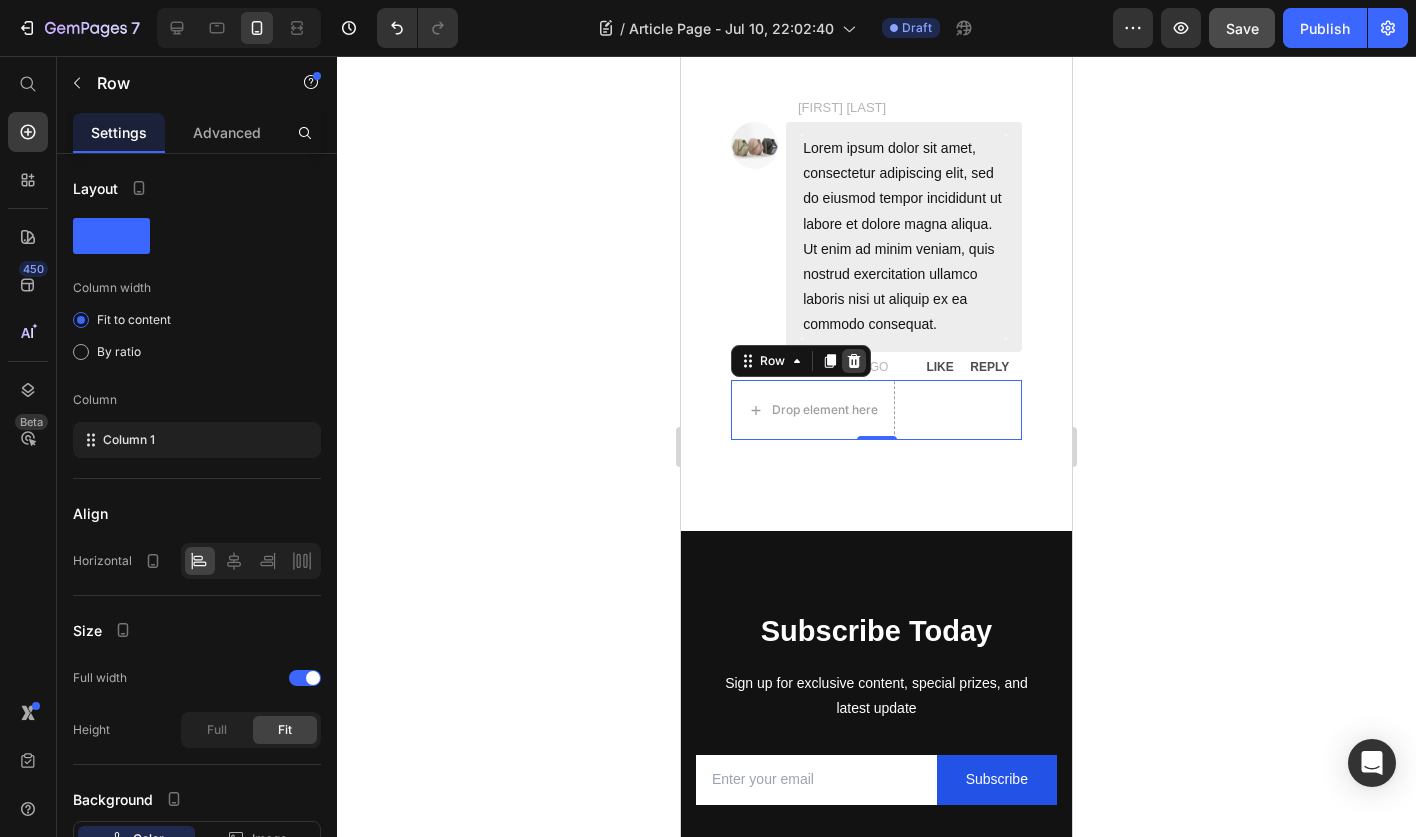 click 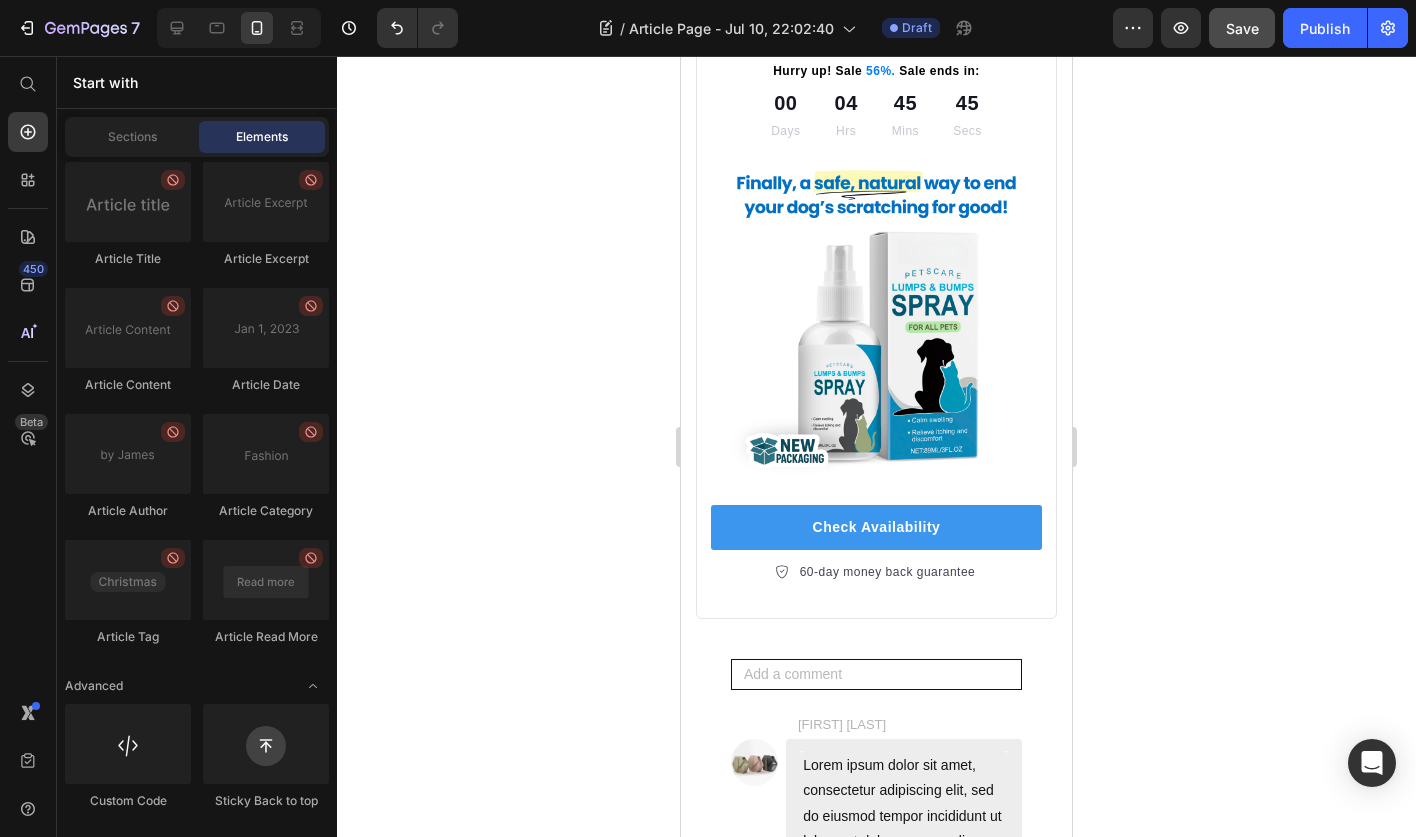 scroll, scrollTop: 13485, scrollLeft: 0, axis: vertical 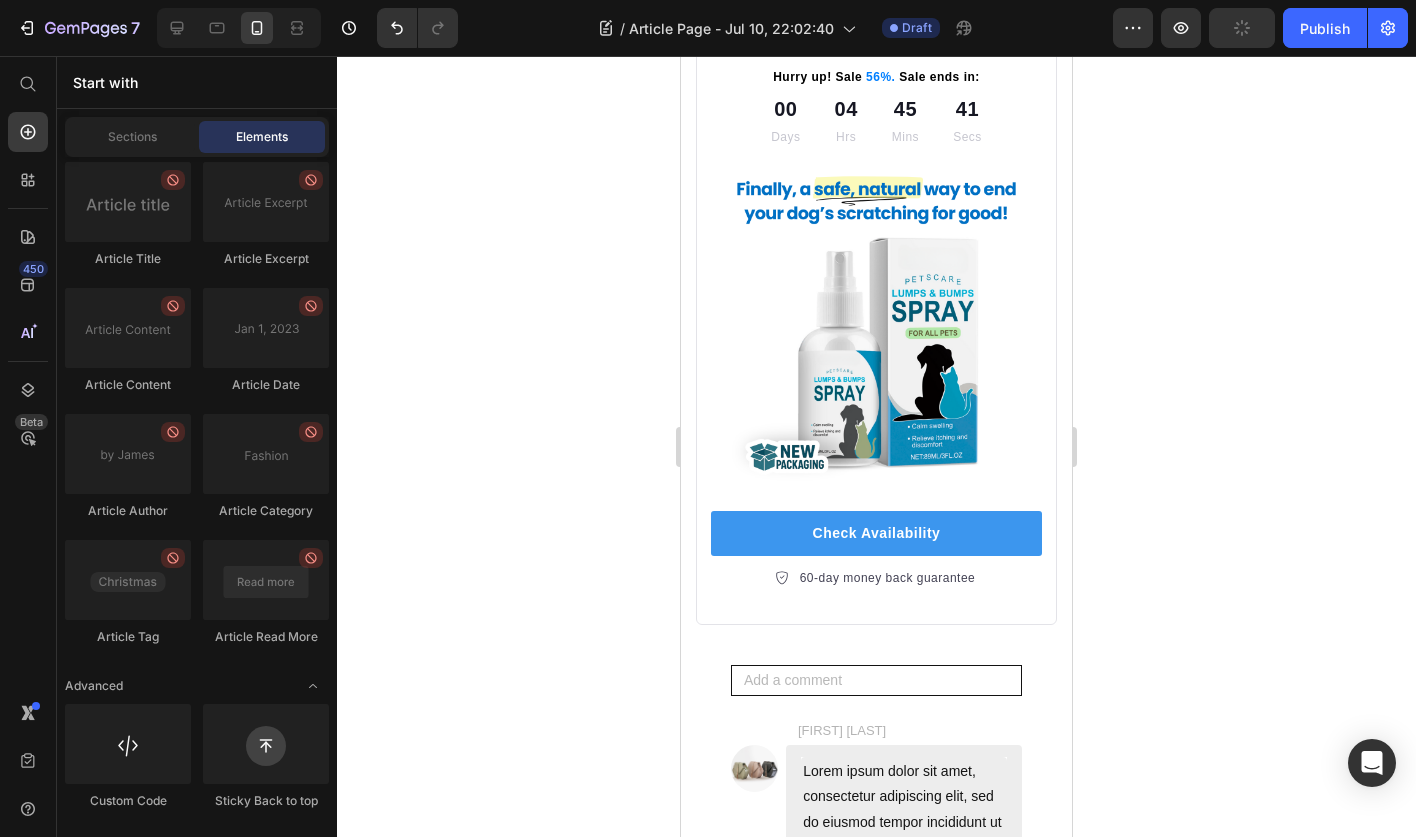 click on "Image" at bounding box center (754, 1309) 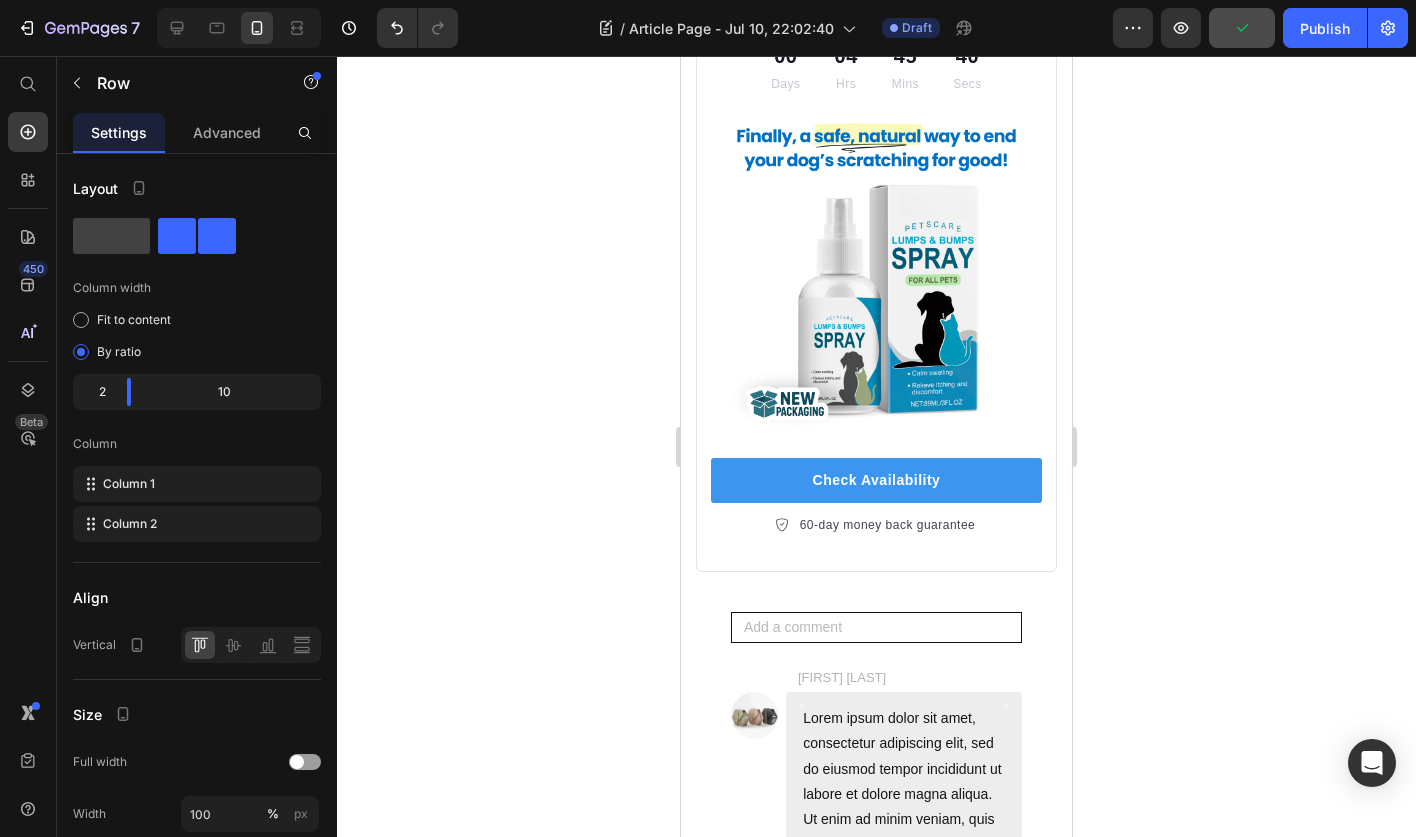 scroll, scrollTop: 13555, scrollLeft: 0, axis: vertical 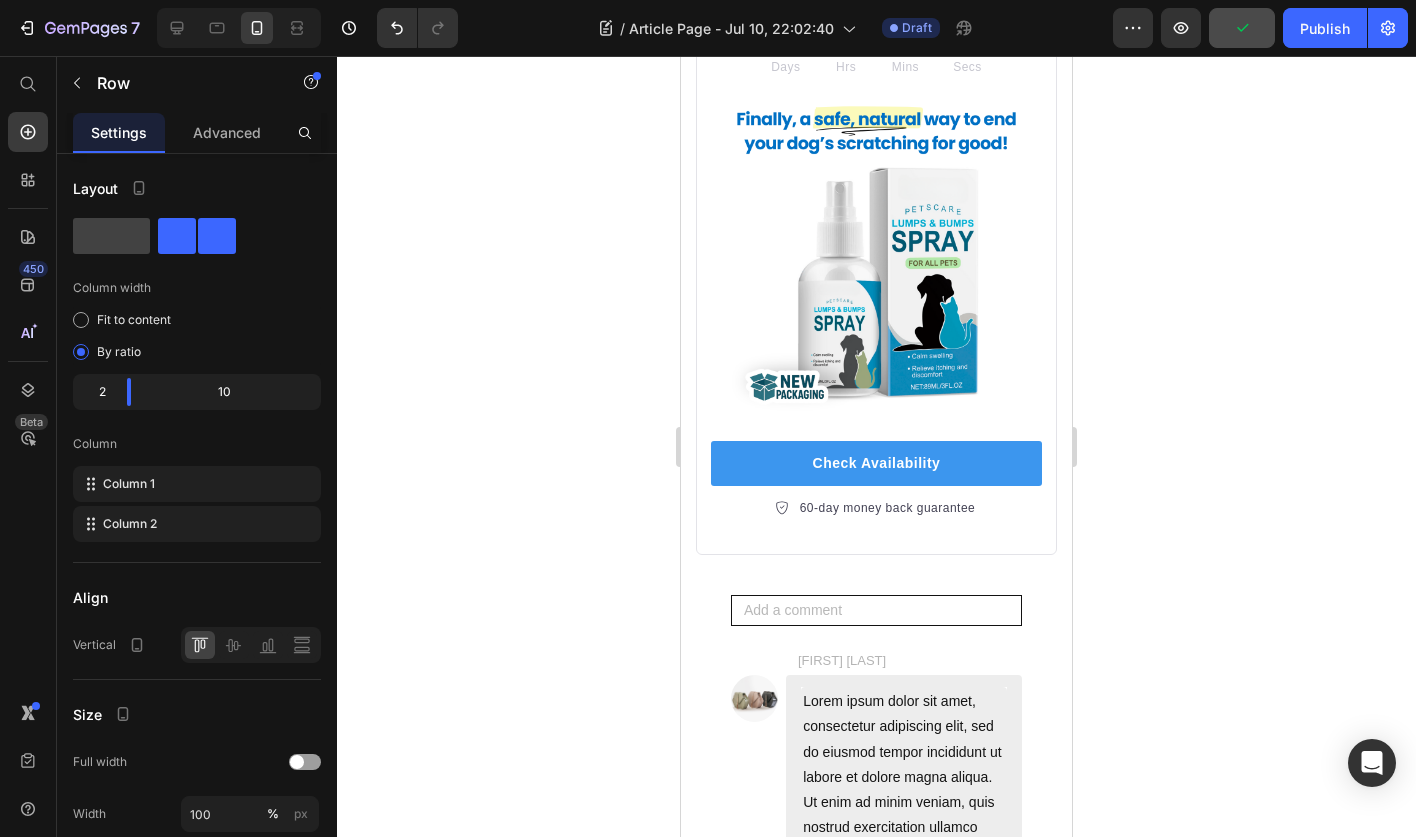 click on "[FIRST] [LAST] Text block" at bounding box center (876, 1109) 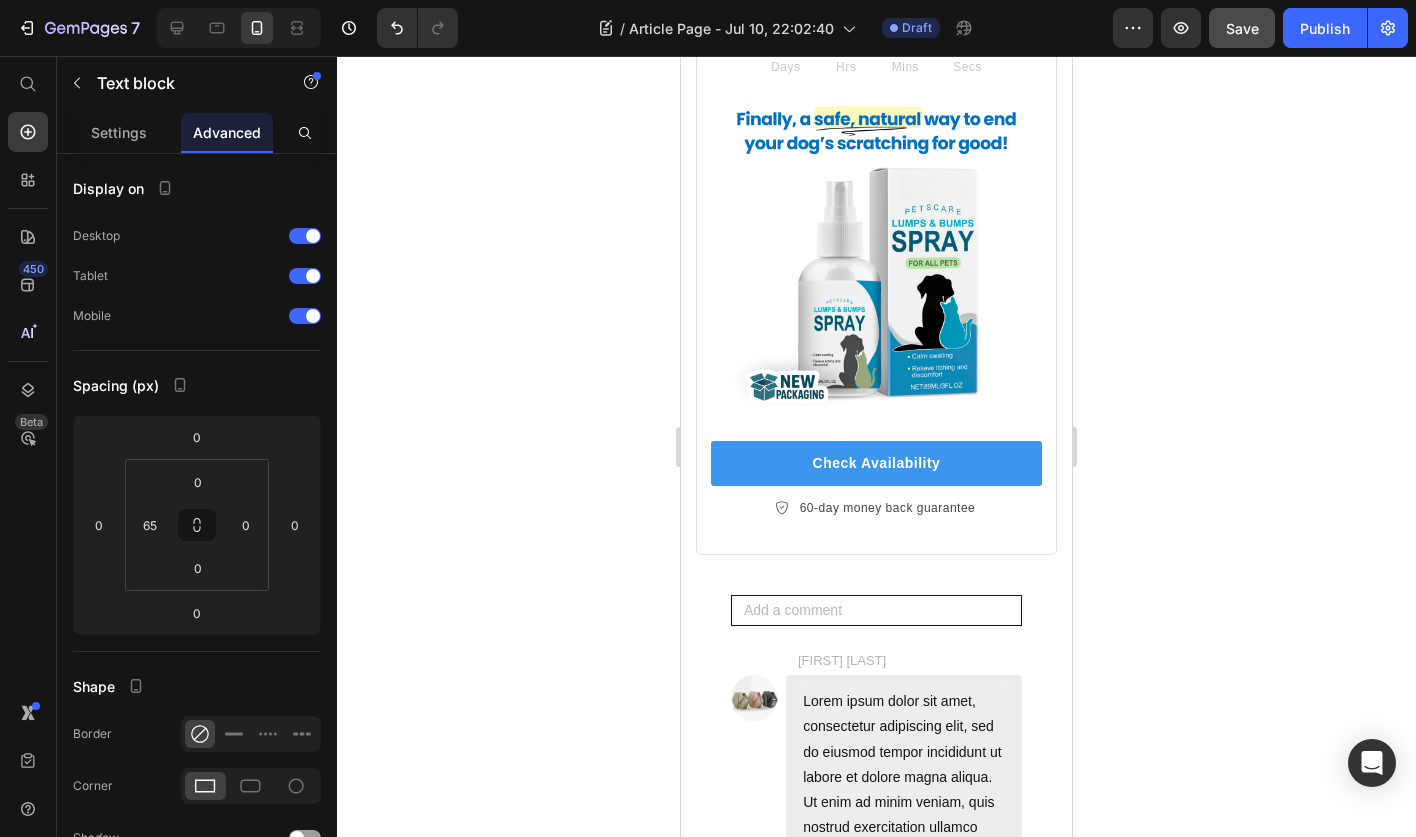 click on "Image" at bounding box center (754, 1239) 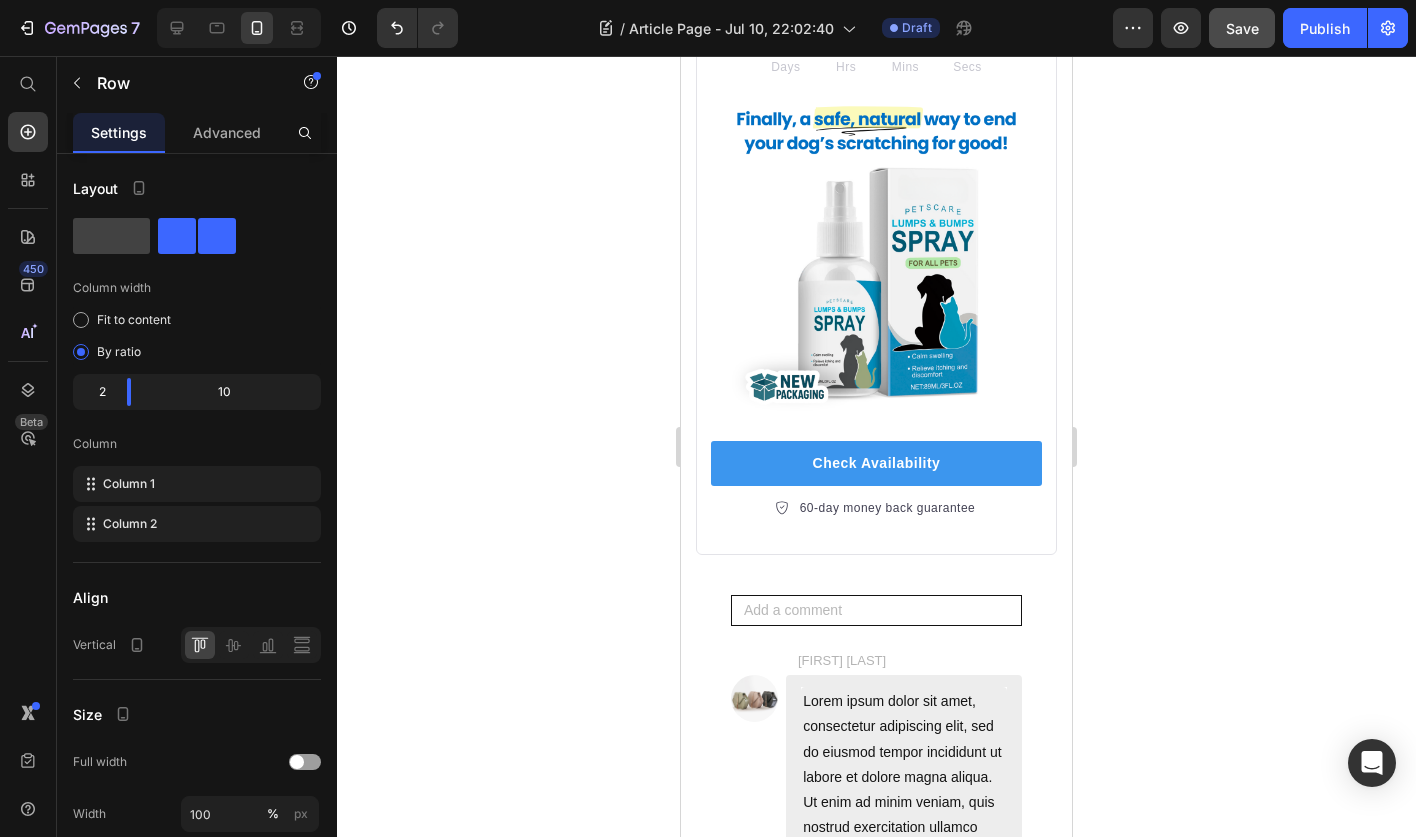 drag, startPoint x: 622, startPoint y: 376, endPoint x: 1117, endPoint y: 414, distance: 496.45645 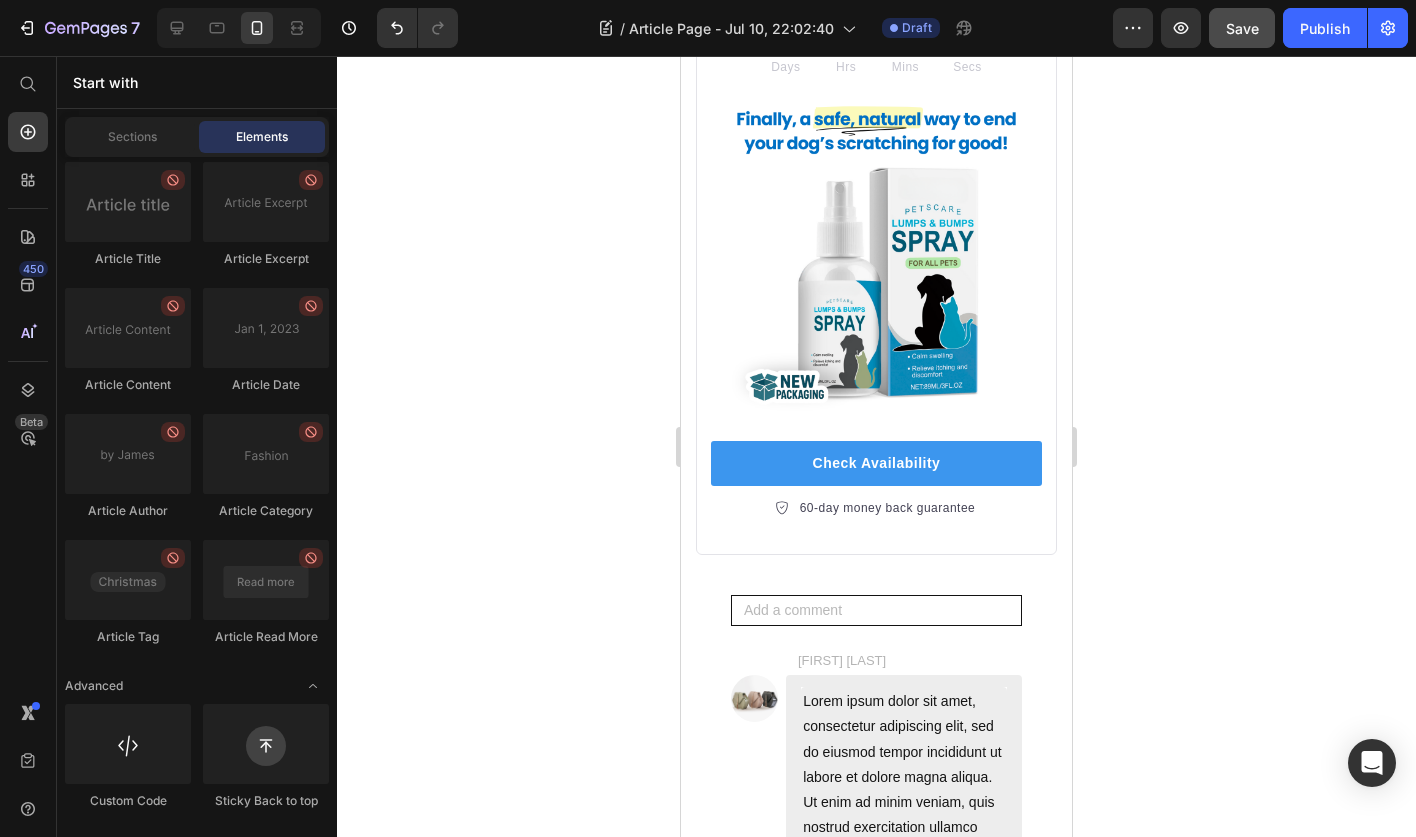 click on "[FIRST] [LAST]" at bounding box center [909, 1109] 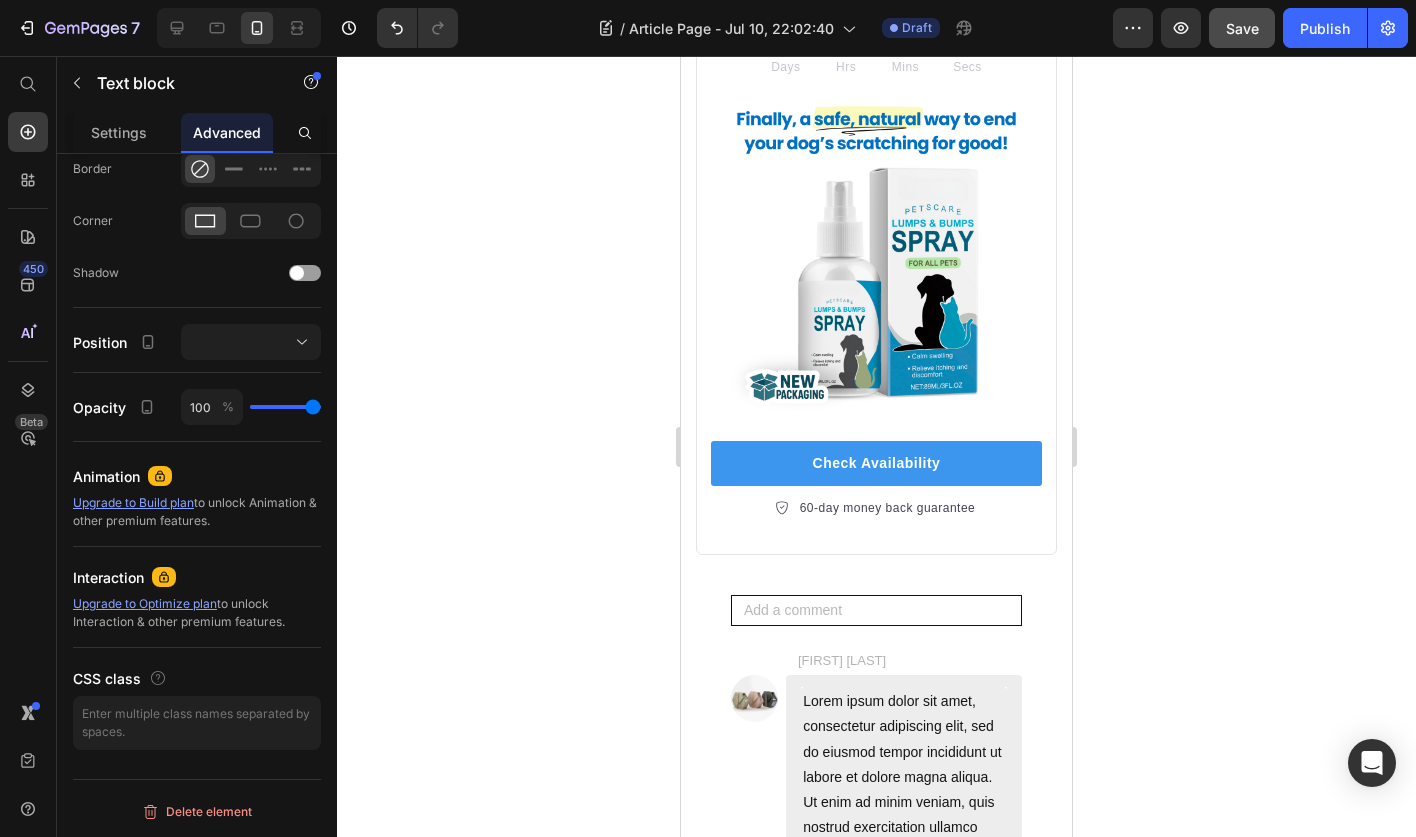scroll, scrollTop: 337, scrollLeft: 0, axis: vertical 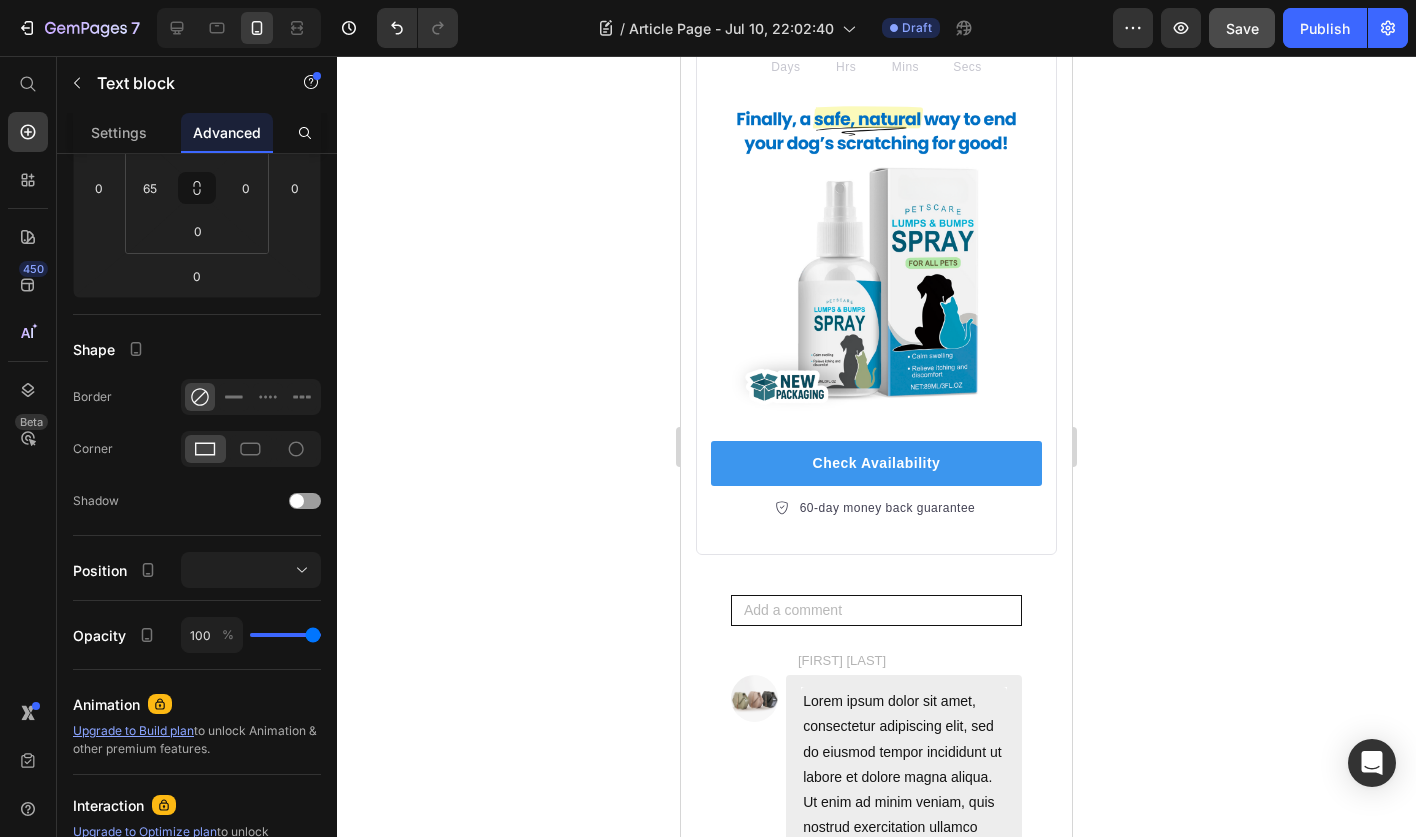 click on "Image" at bounding box center (754, 1239) 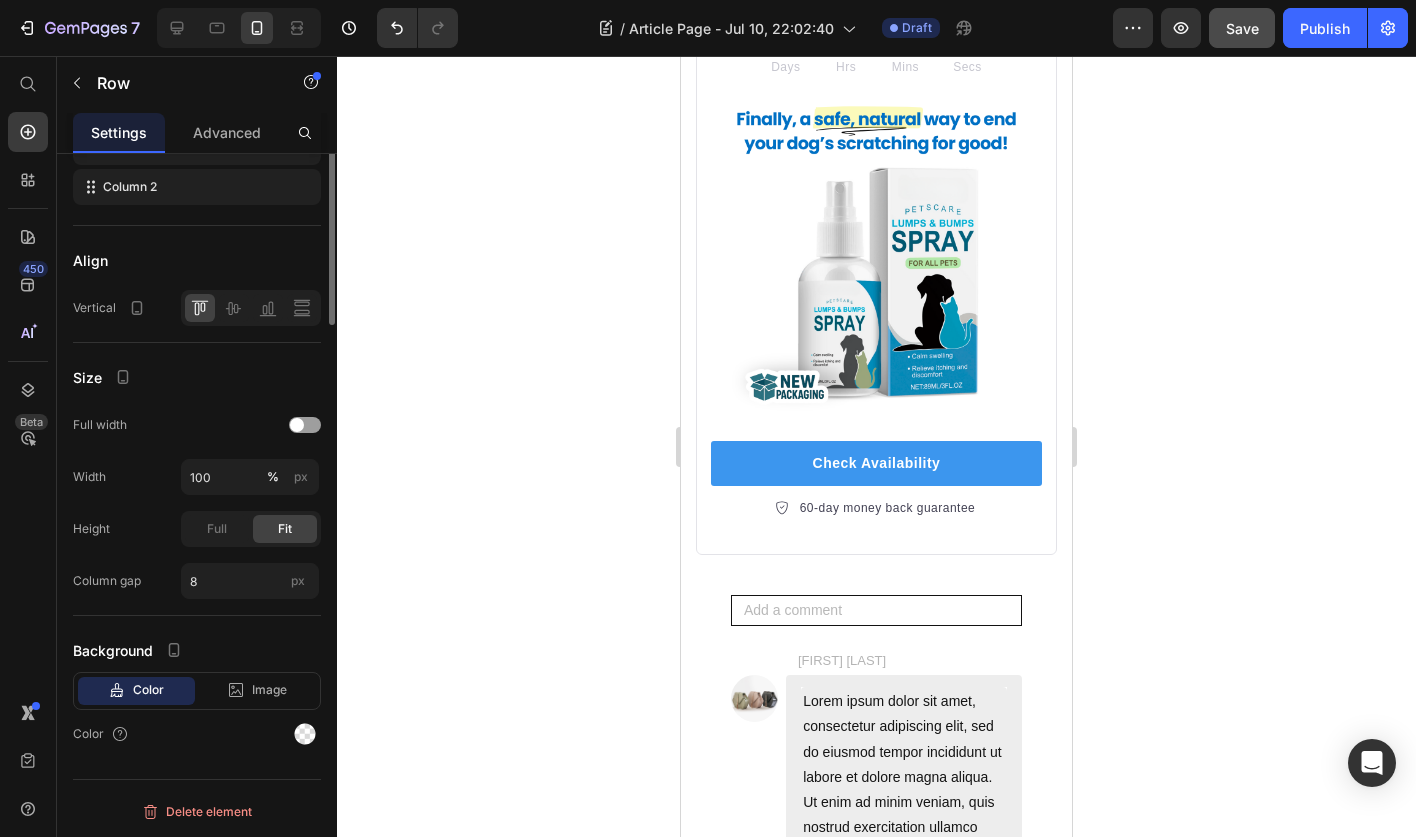 scroll, scrollTop: 0, scrollLeft: 0, axis: both 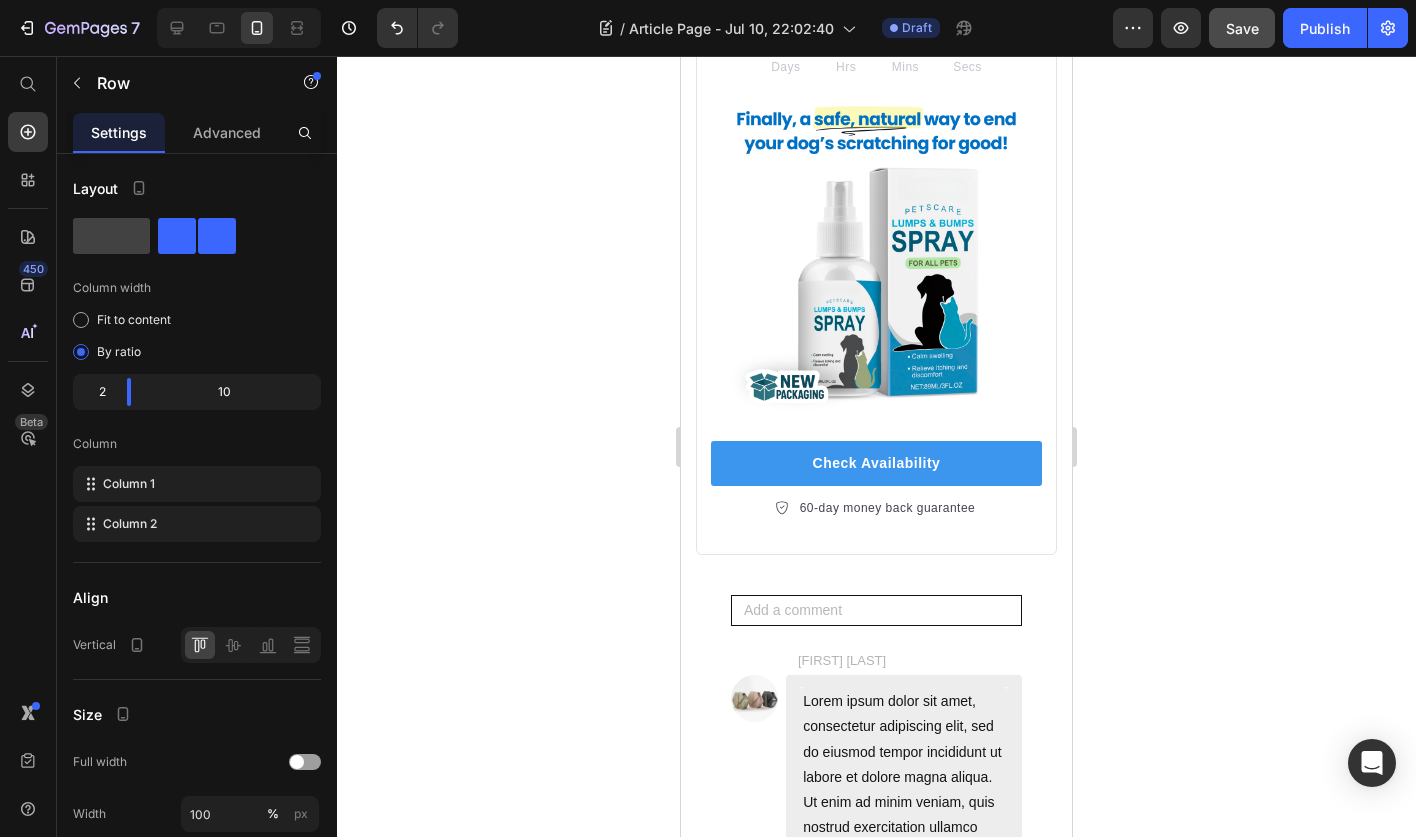 click on "7 MINUTES AGO Text Block LIKE Text Block REPLY Text Block Row" at bounding box center [876, 1367] 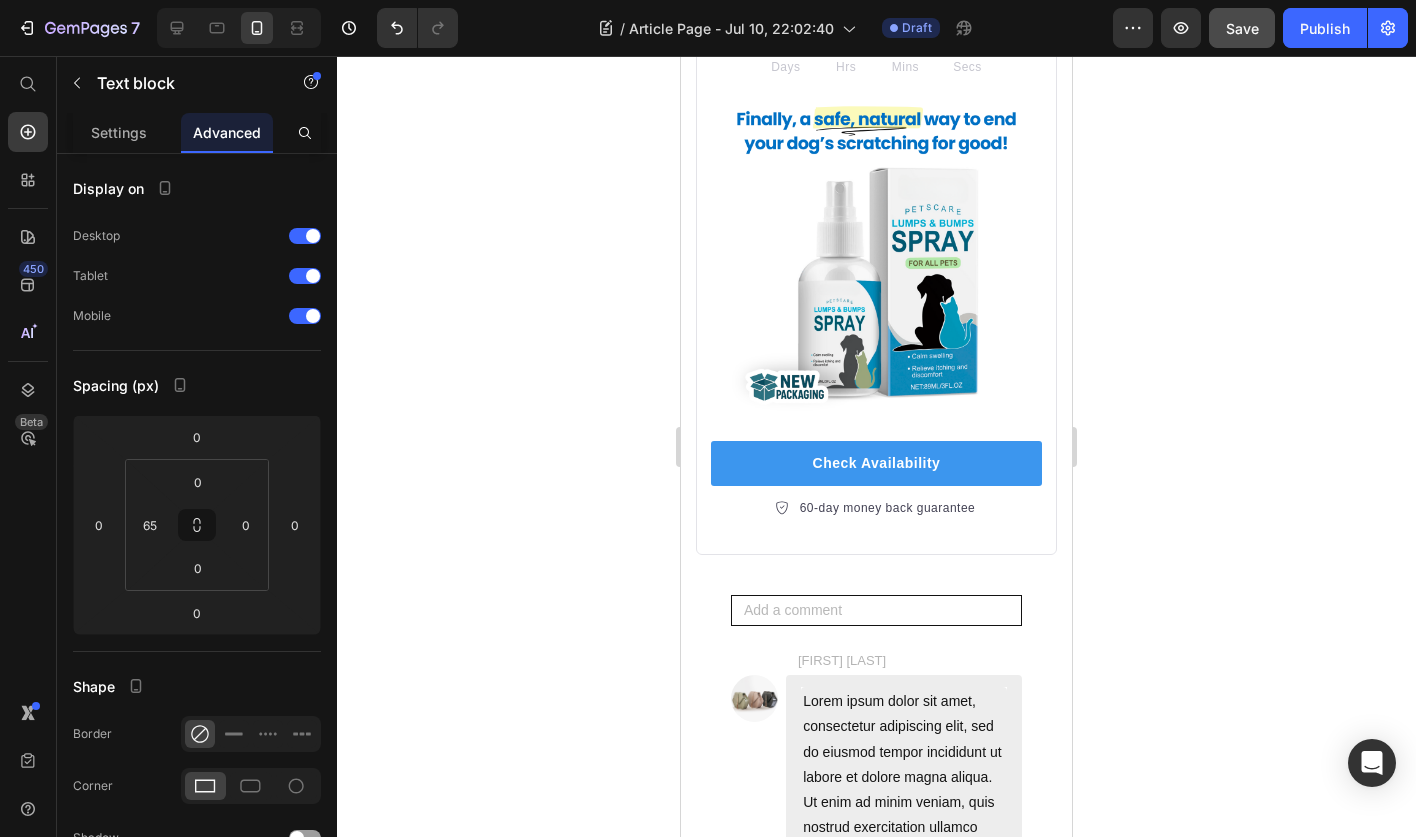 click on "[FIRST] [LAST]" at bounding box center [909, 1109] 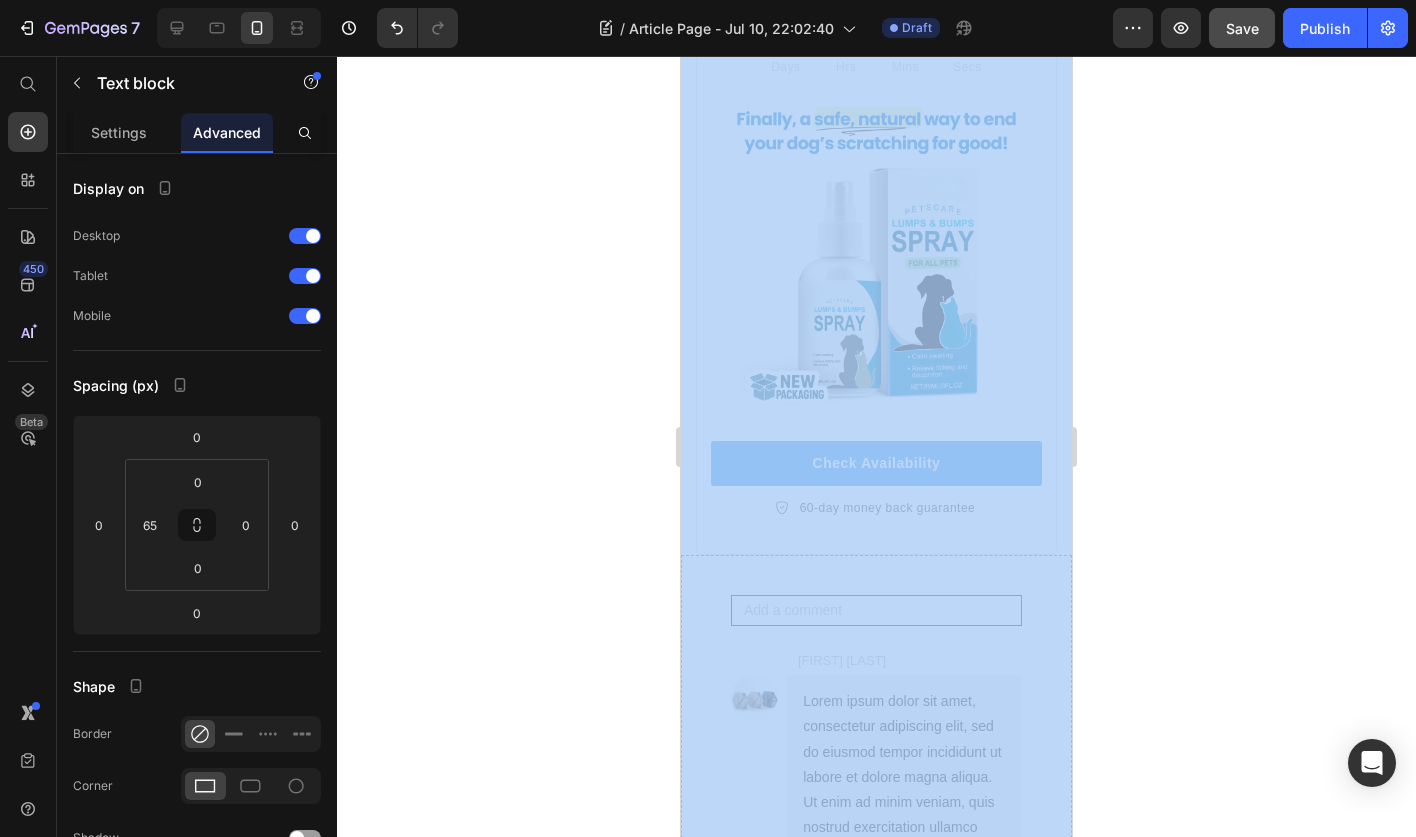 drag, startPoint x: 1309, startPoint y: 429, endPoint x: 689, endPoint y: 500, distance: 624.05206 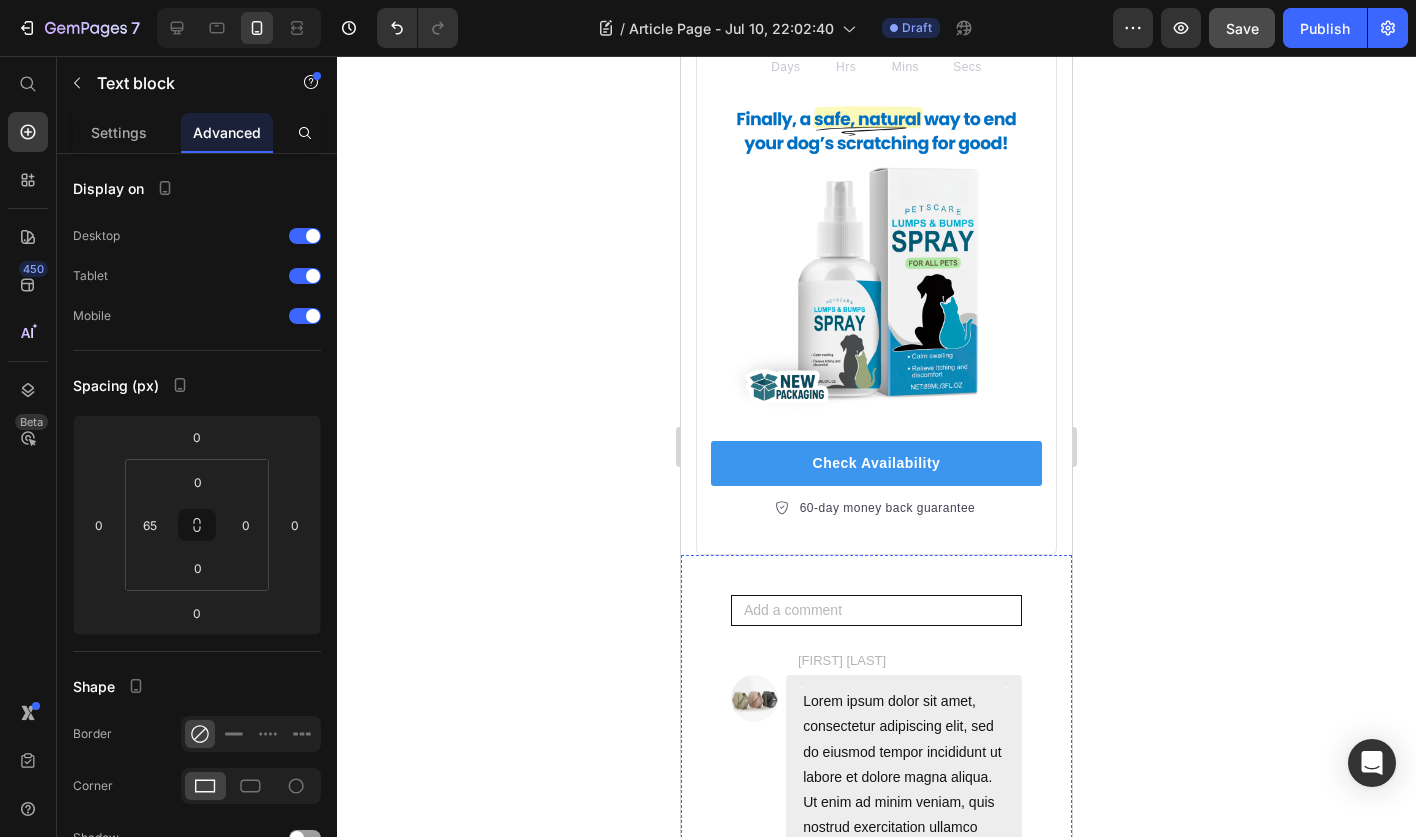 click on "[FIRST] [LAST] Text block   0 Image Lorem ipsum dolor sit amet, consectetur adipiscing elit, sed do eiusmod tempor incididunt ut labore et dolore magna aliqua. Ut enim ad minim veniam, quis nostrud exercitation ullamco laboris nisi ut aliquip ex ea commodo consequat. Text Block Row 7 MINUTES AGO Text Block LIKE Text Block REPLY Text Block Row Row" at bounding box center (876, 1238) 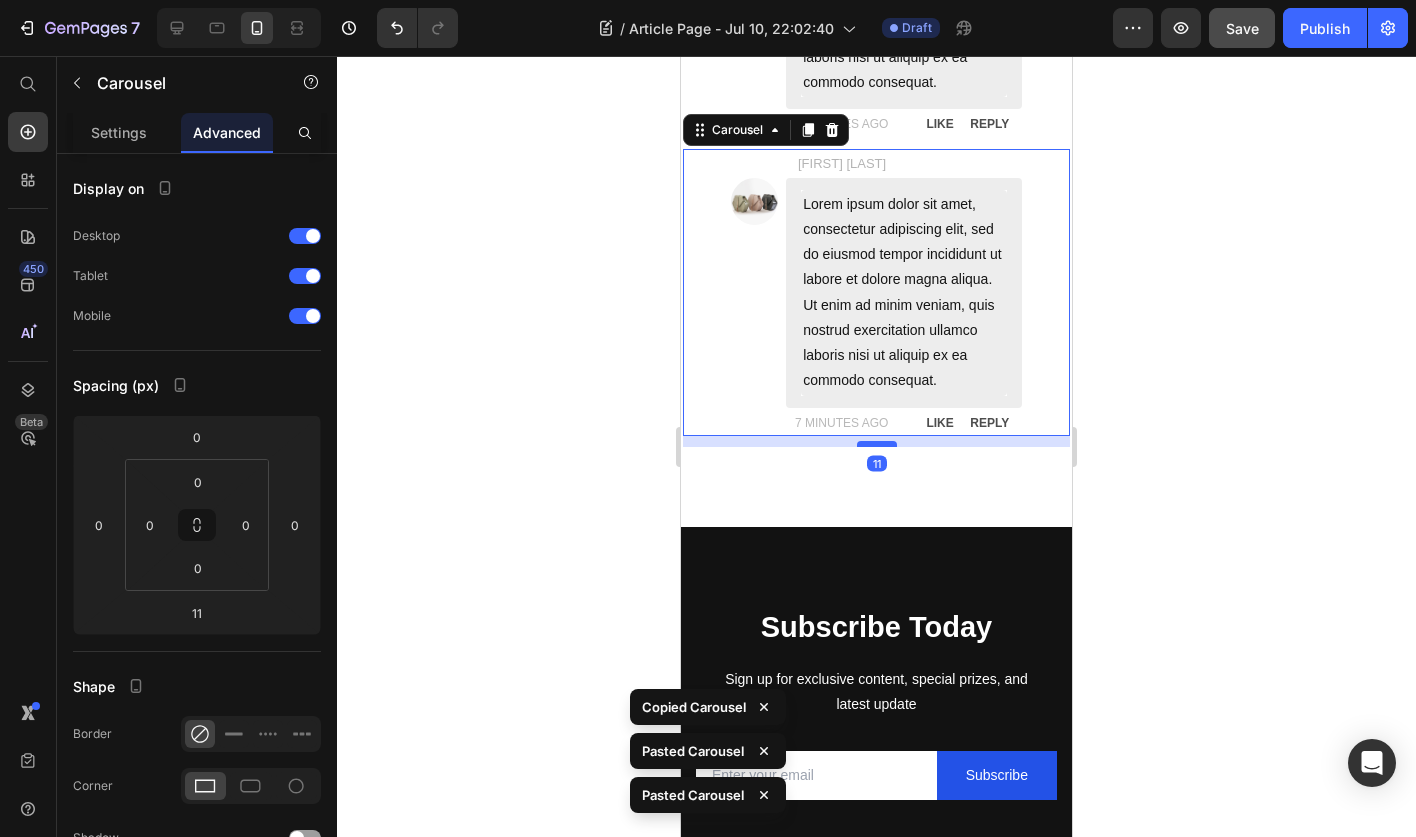 scroll, scrollTop: 14395, scrollLeft: 0, axis: vertical 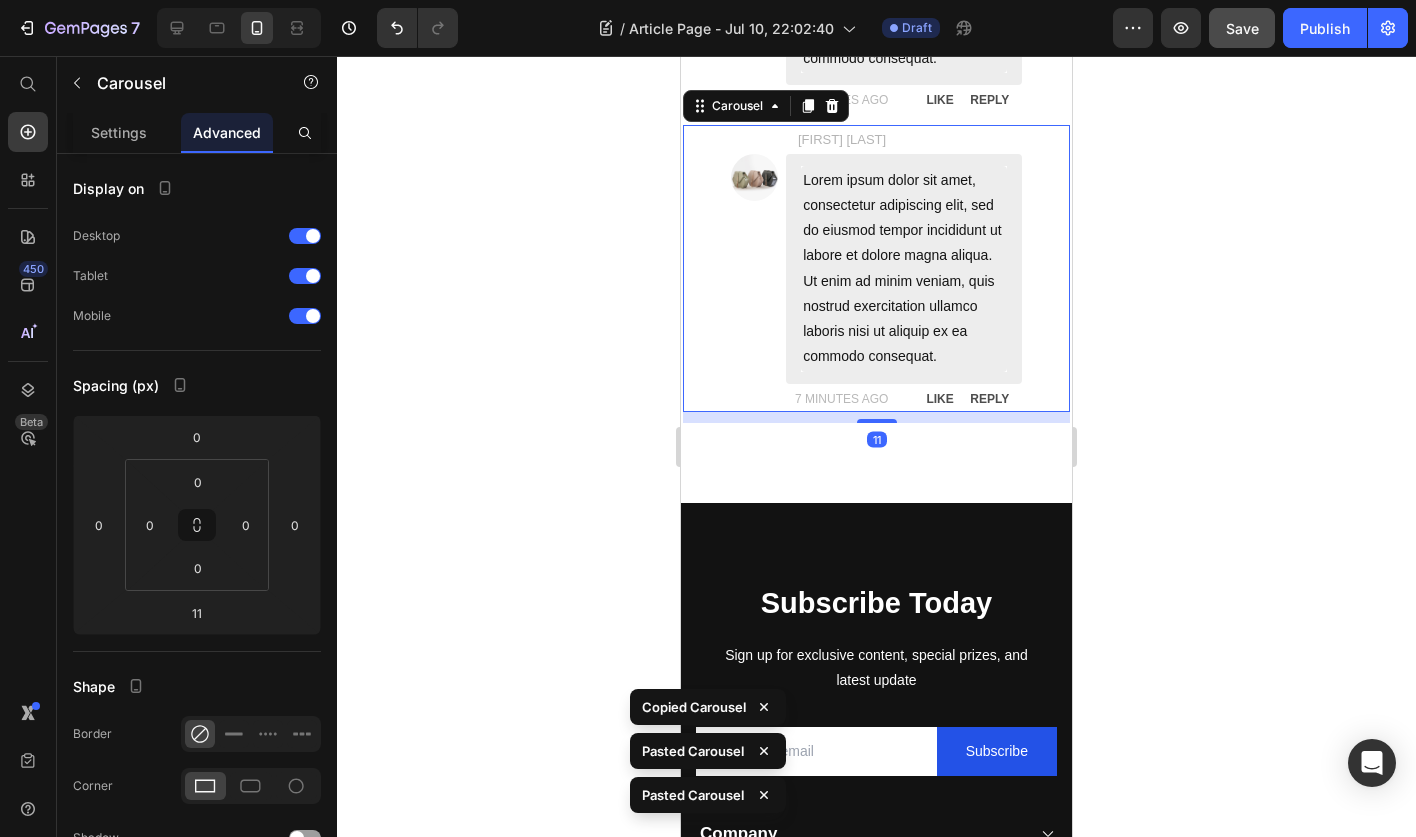 click 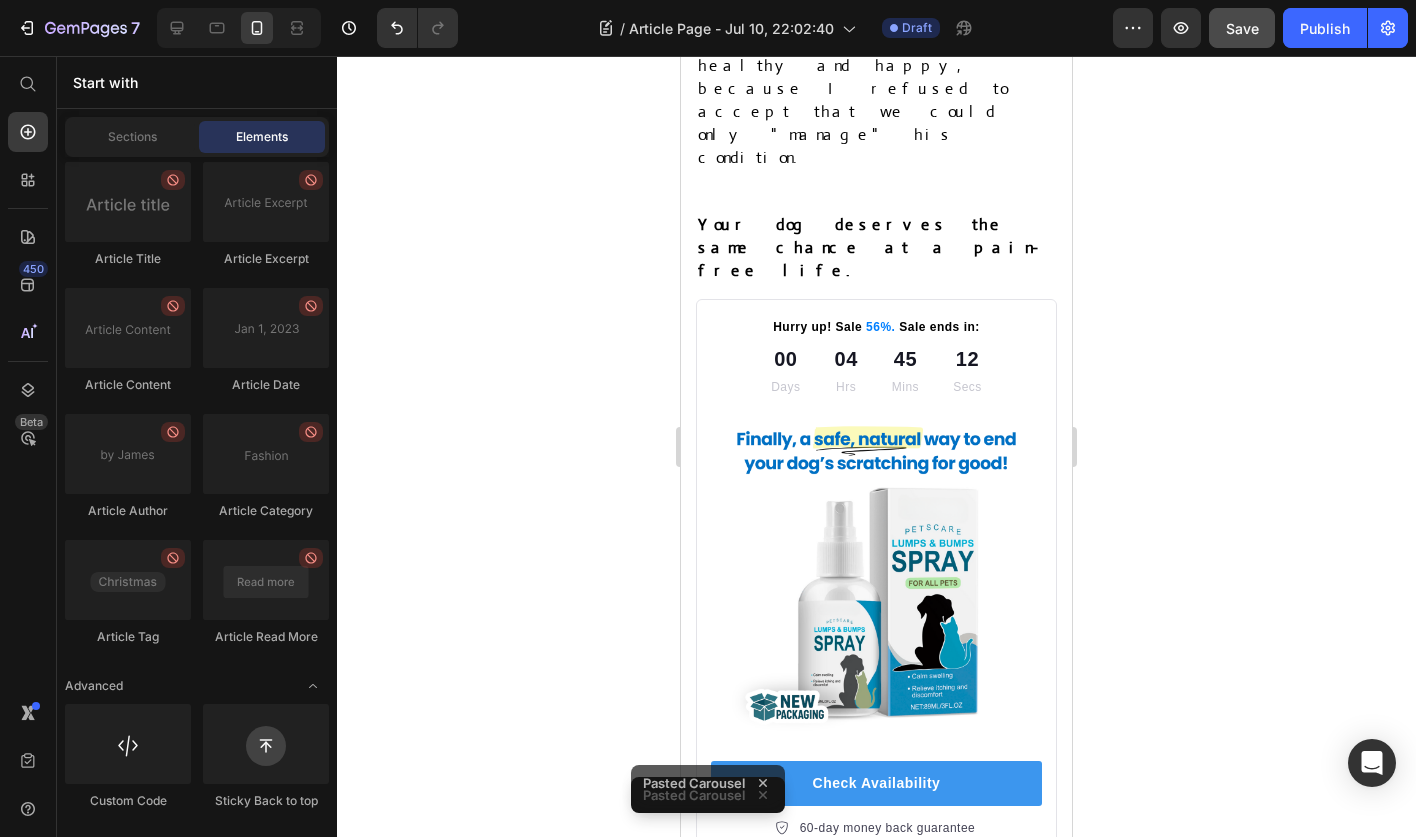 scroll, scrollTop: 13210, scrollLeft: 0, axis: vertical 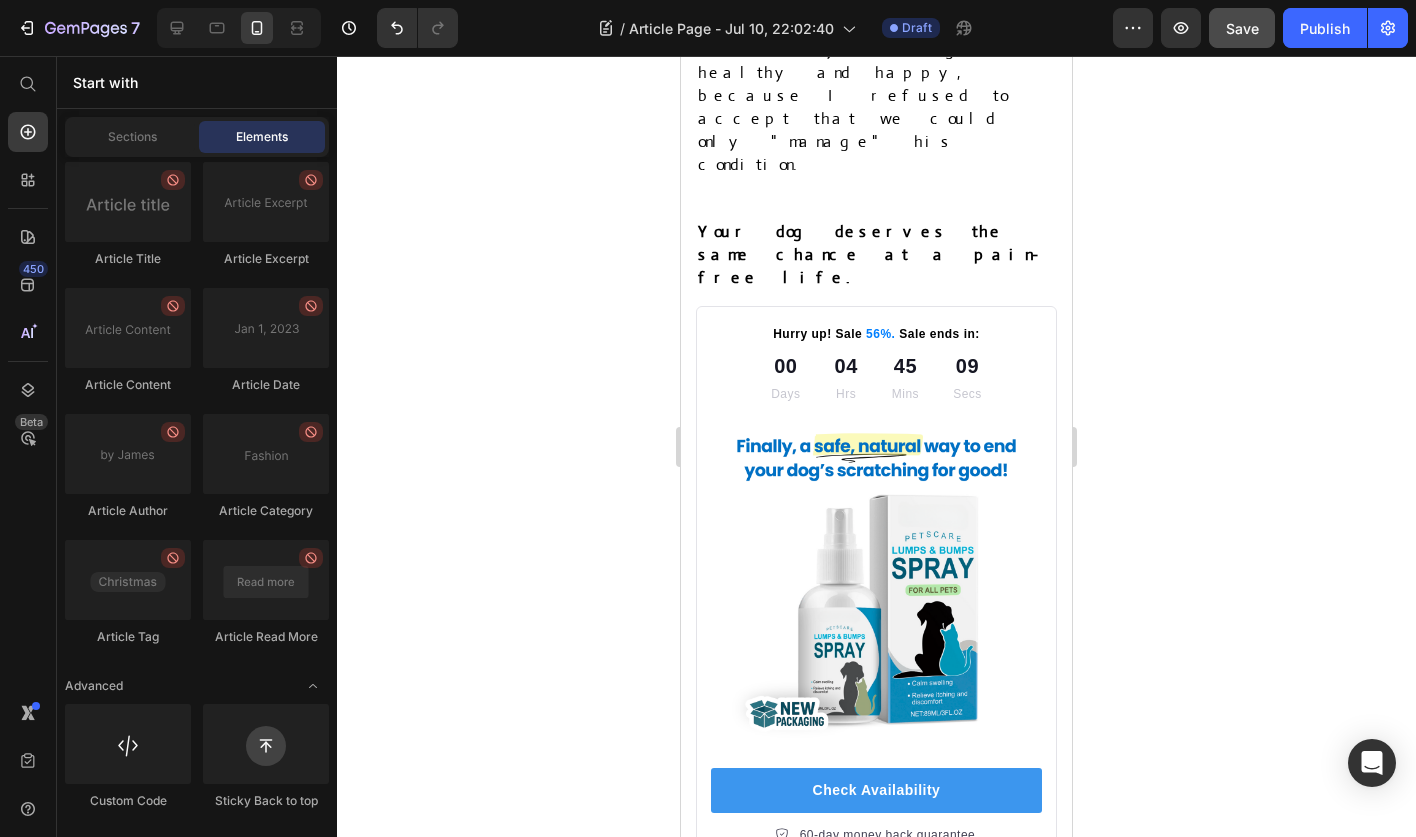 click on "Image hithere Text Block Row" at bounding box center (876, 1354) 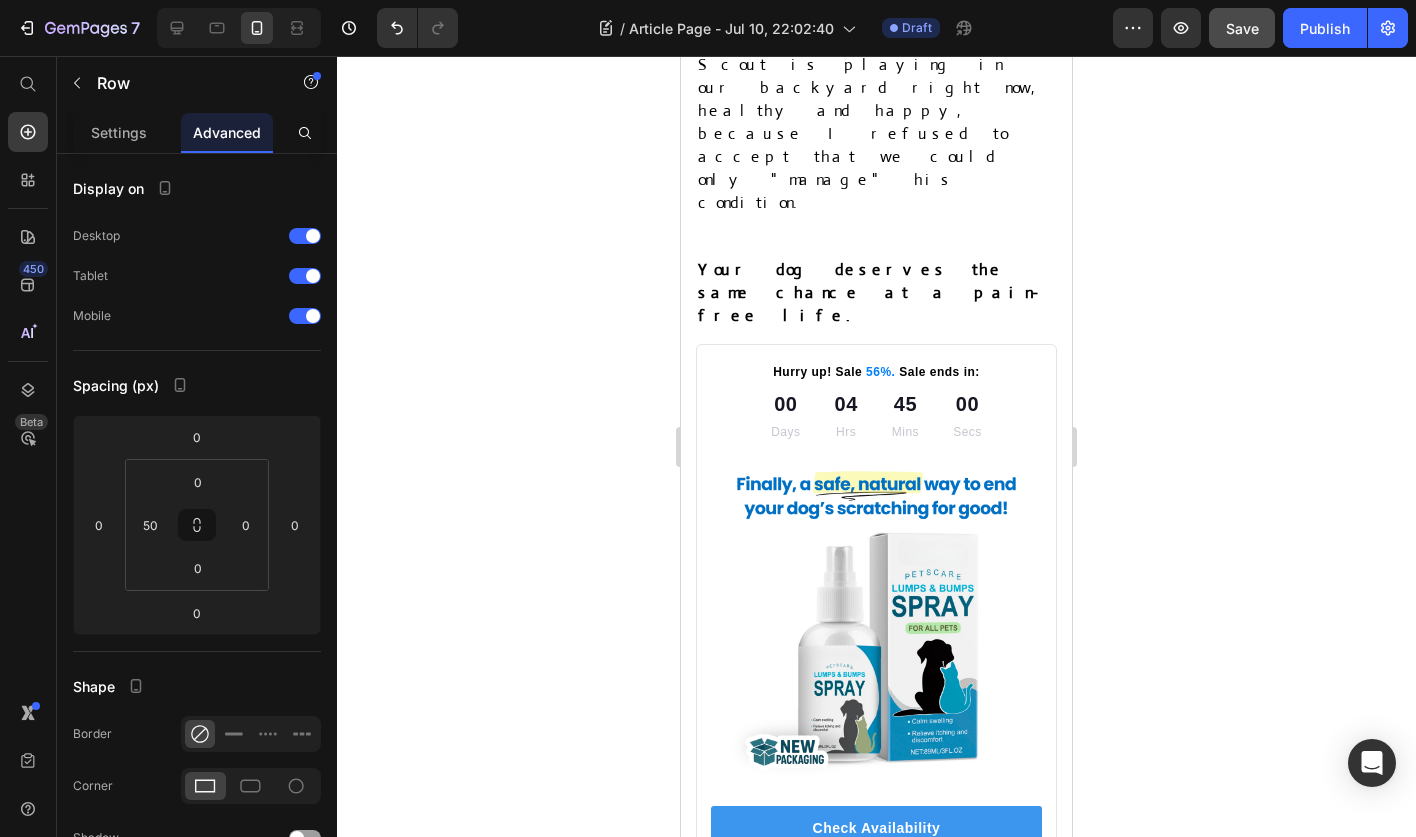 scroll, scrollTop: 13153, scrollLeft: 0, axis: vertical 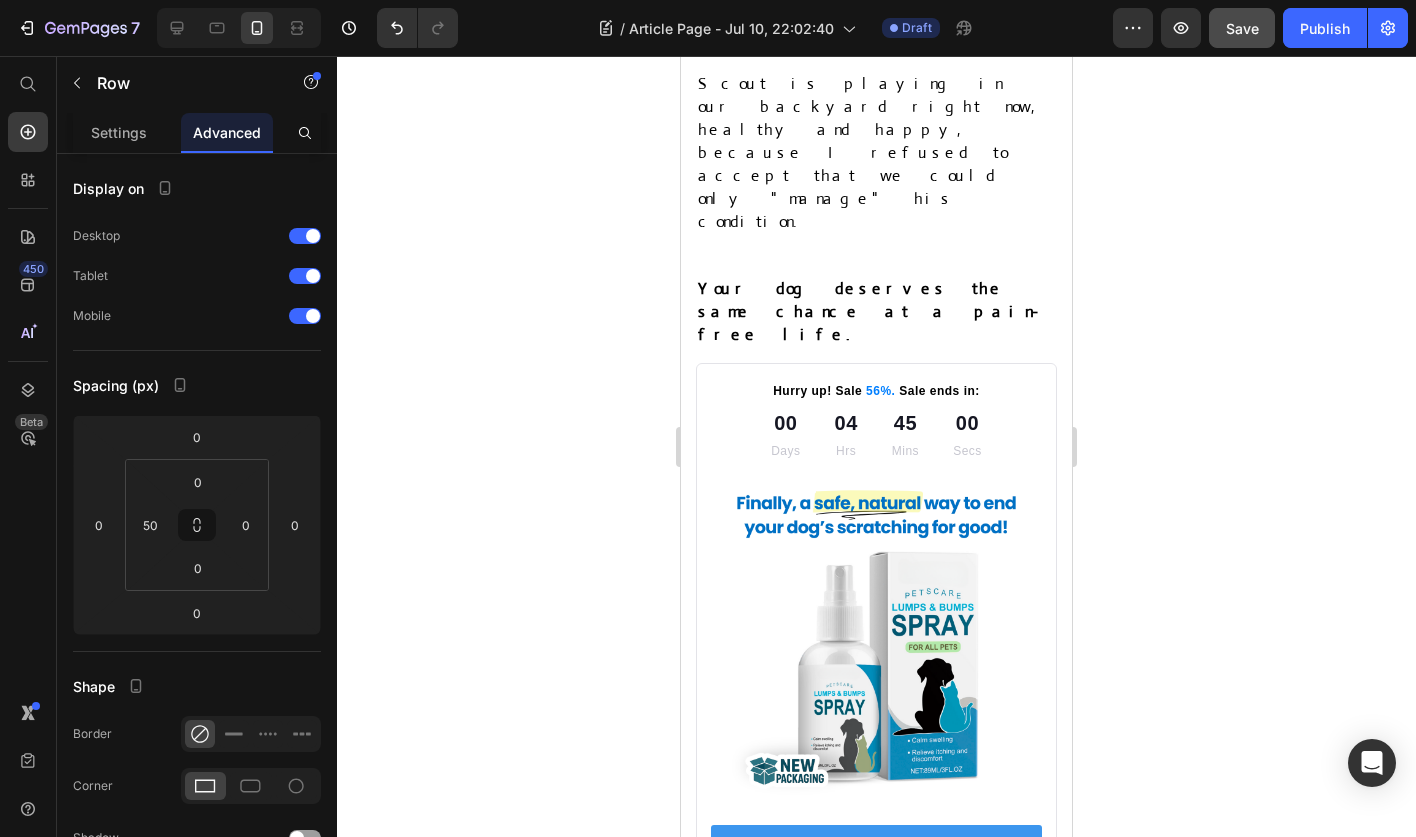 click 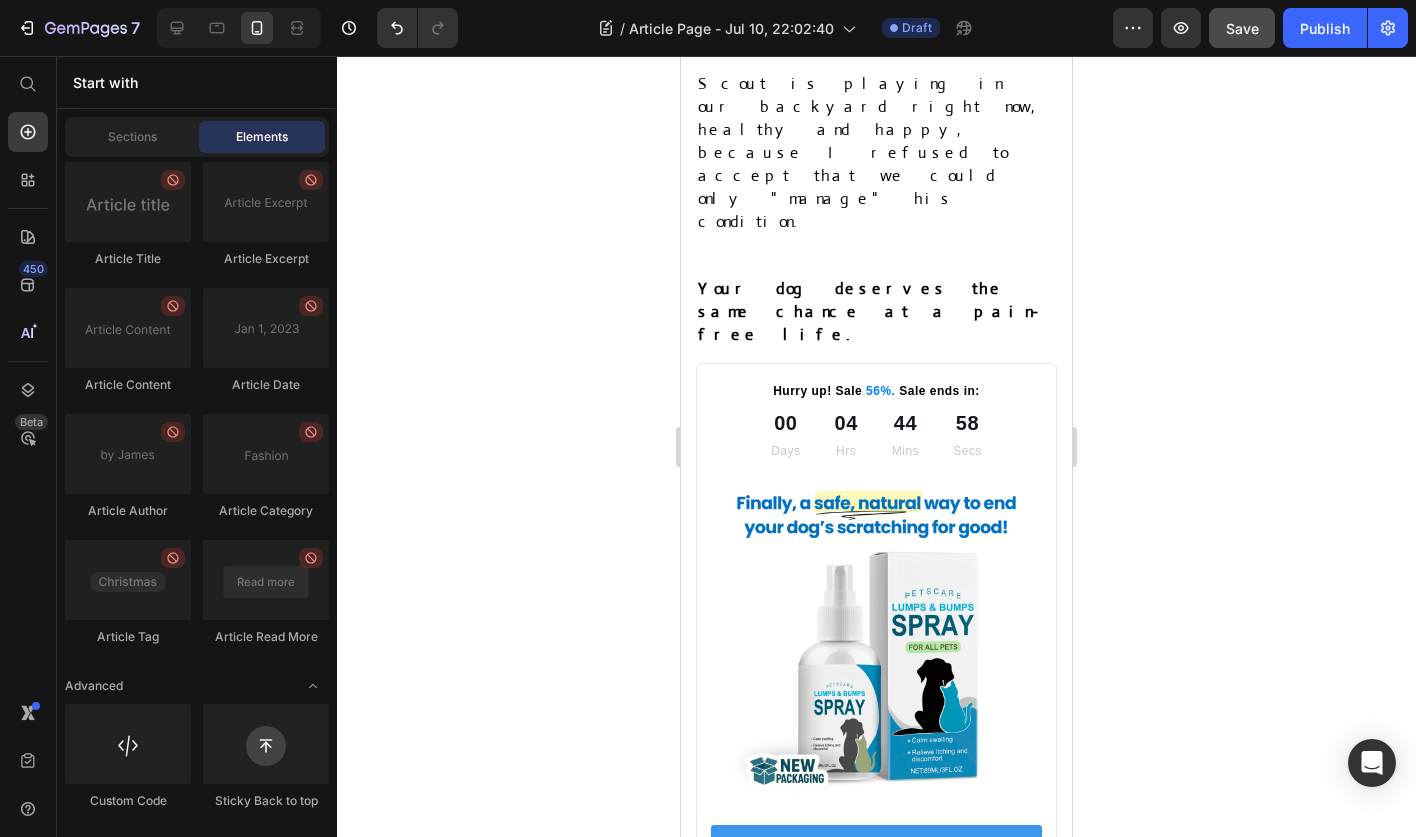 click 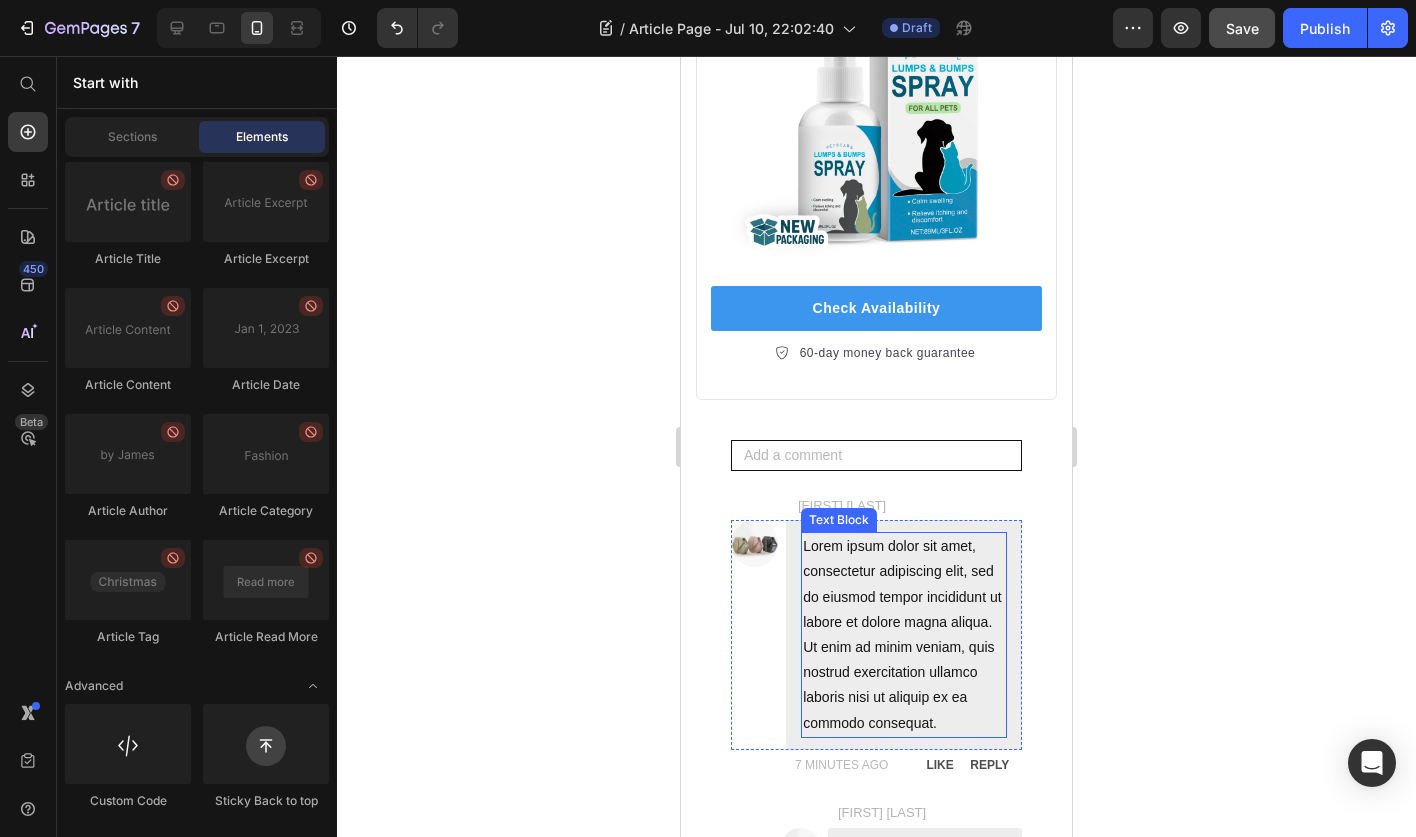 scroll, scrollTop: 13712, scrollLeft: 0, axis: vertical 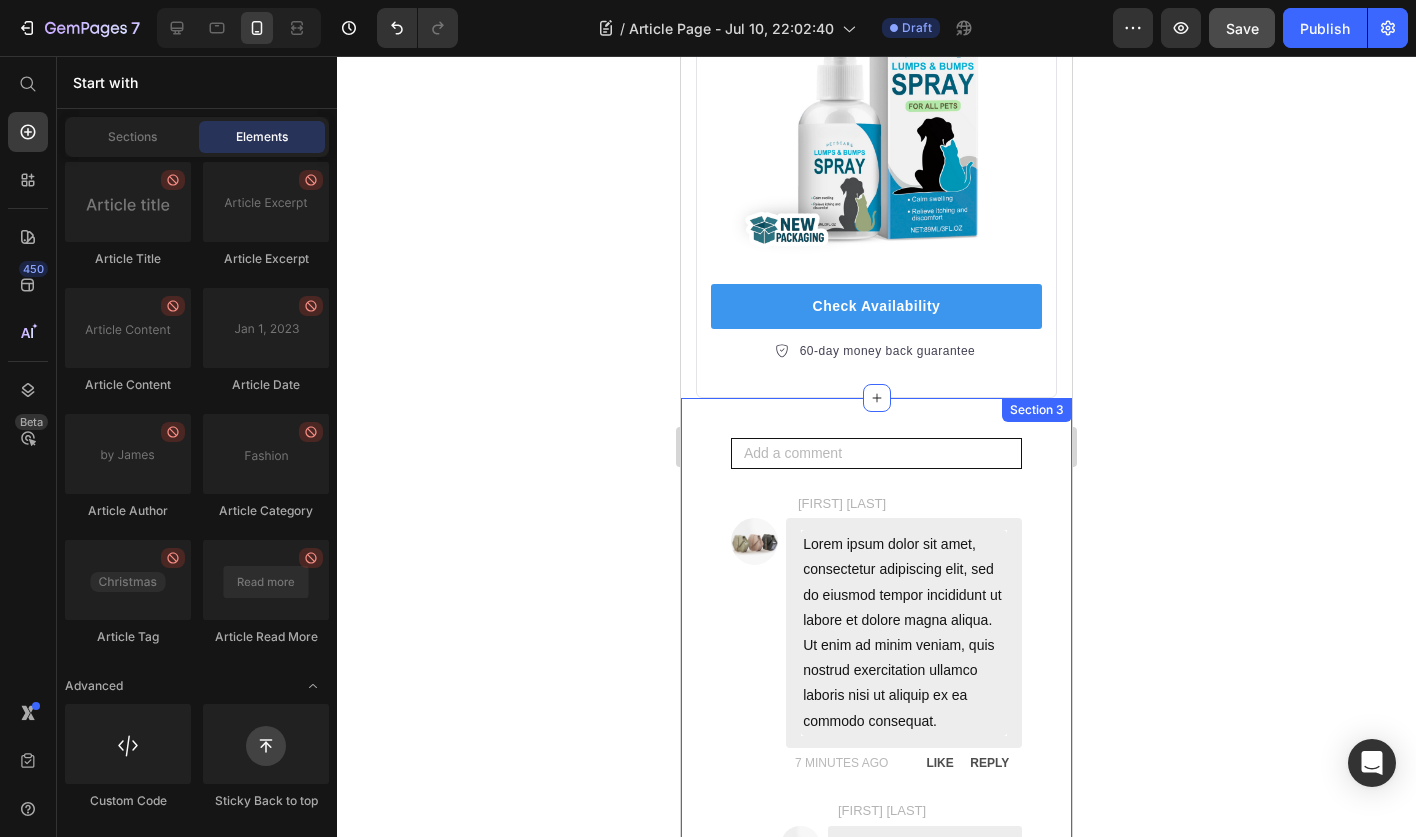 click on "[FIRST] [LAST] Text block Image Lorem ipsum dolor sit amet, consectetur adipiscing elit, sed do eiusmod tempor incididunt ut labore et dolore magna aliqua. Ut enim ad minim veniam, quis nostrud exercitation ullamco laboris nisi ut aliquip ex ea commodo consequat. Text Block Row 7 MINUTES AGO Text Block LIKE Text Block REPLY Text Block Row Row Carousel" at bounding box center (876, 1087) 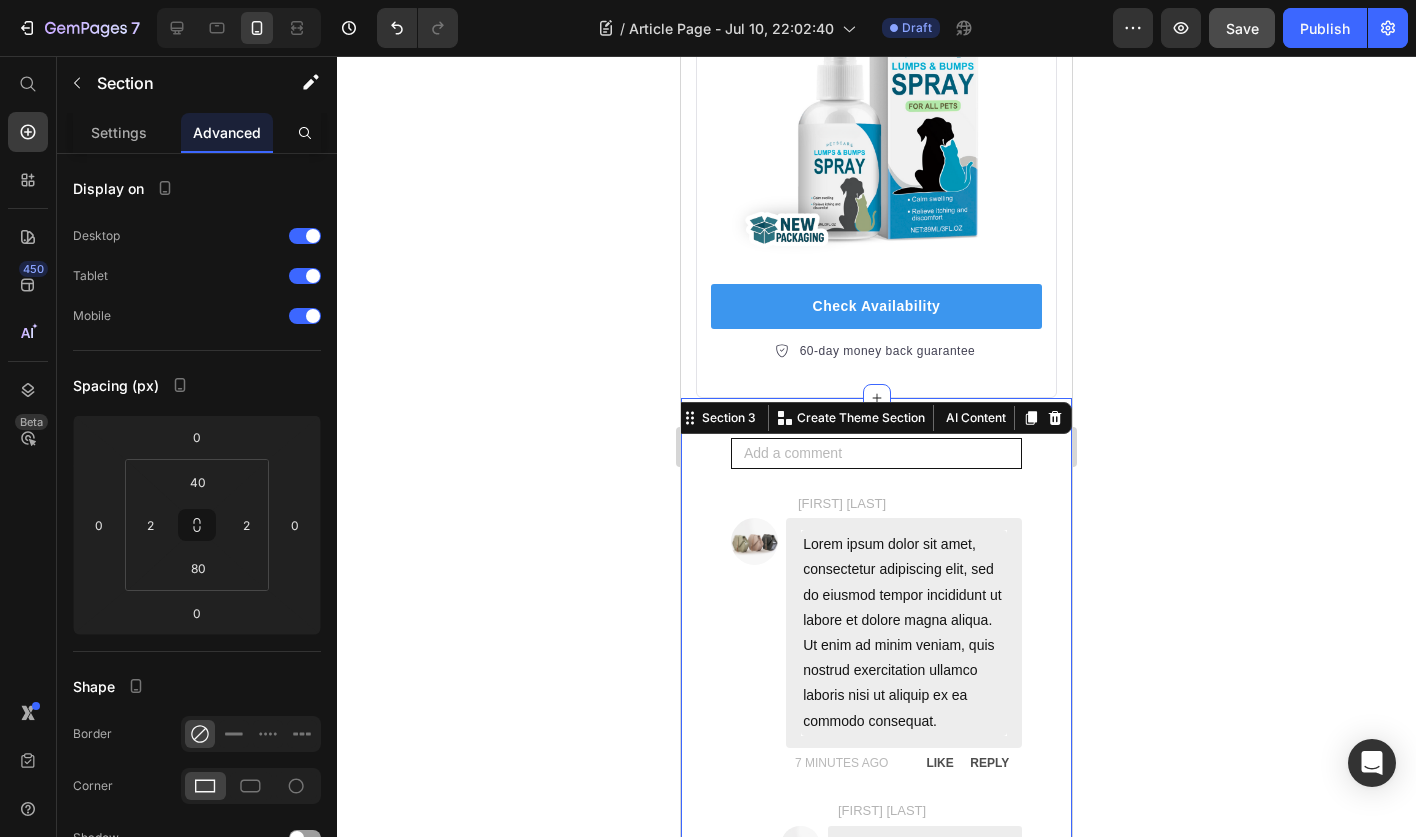 click on "7 MINUTES AGO" at bounding box center (854, 1212) 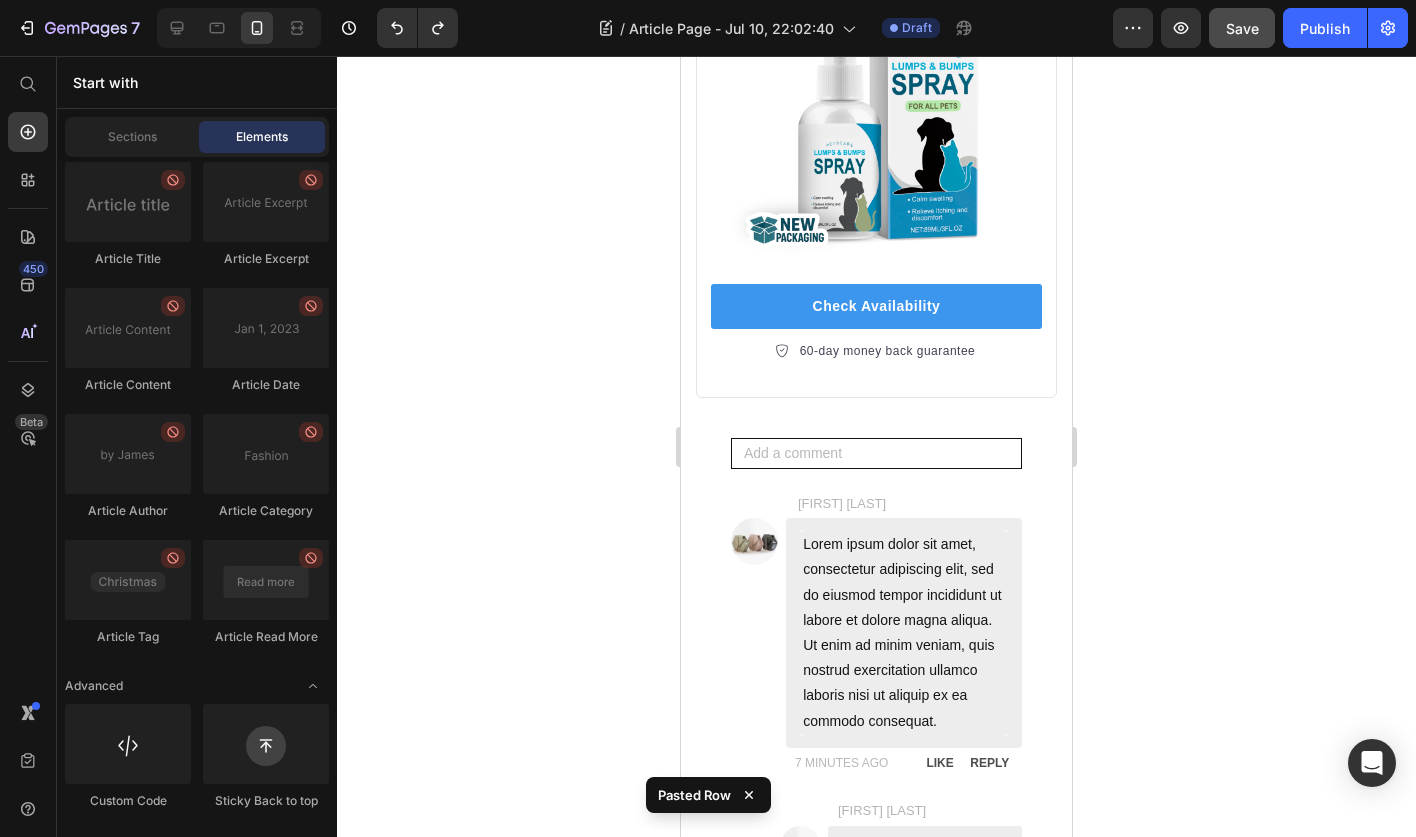 click on "[FIRST] [LAST]" at bounding box center [909, 1250] 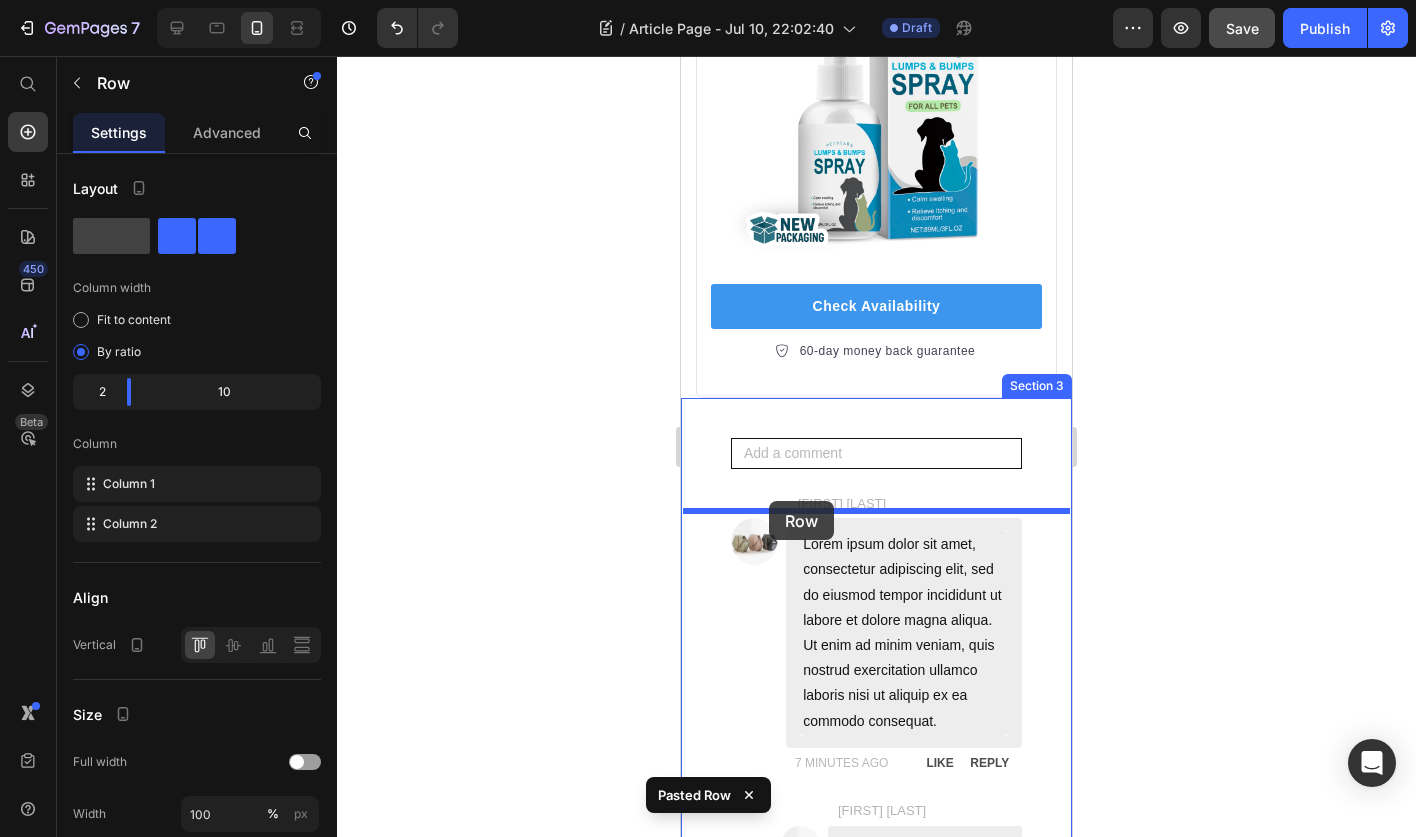 drag, startPoint x: 763, startPoint y: 575, endPoint x: 769, endPoint y: 501, distance: 74.24284 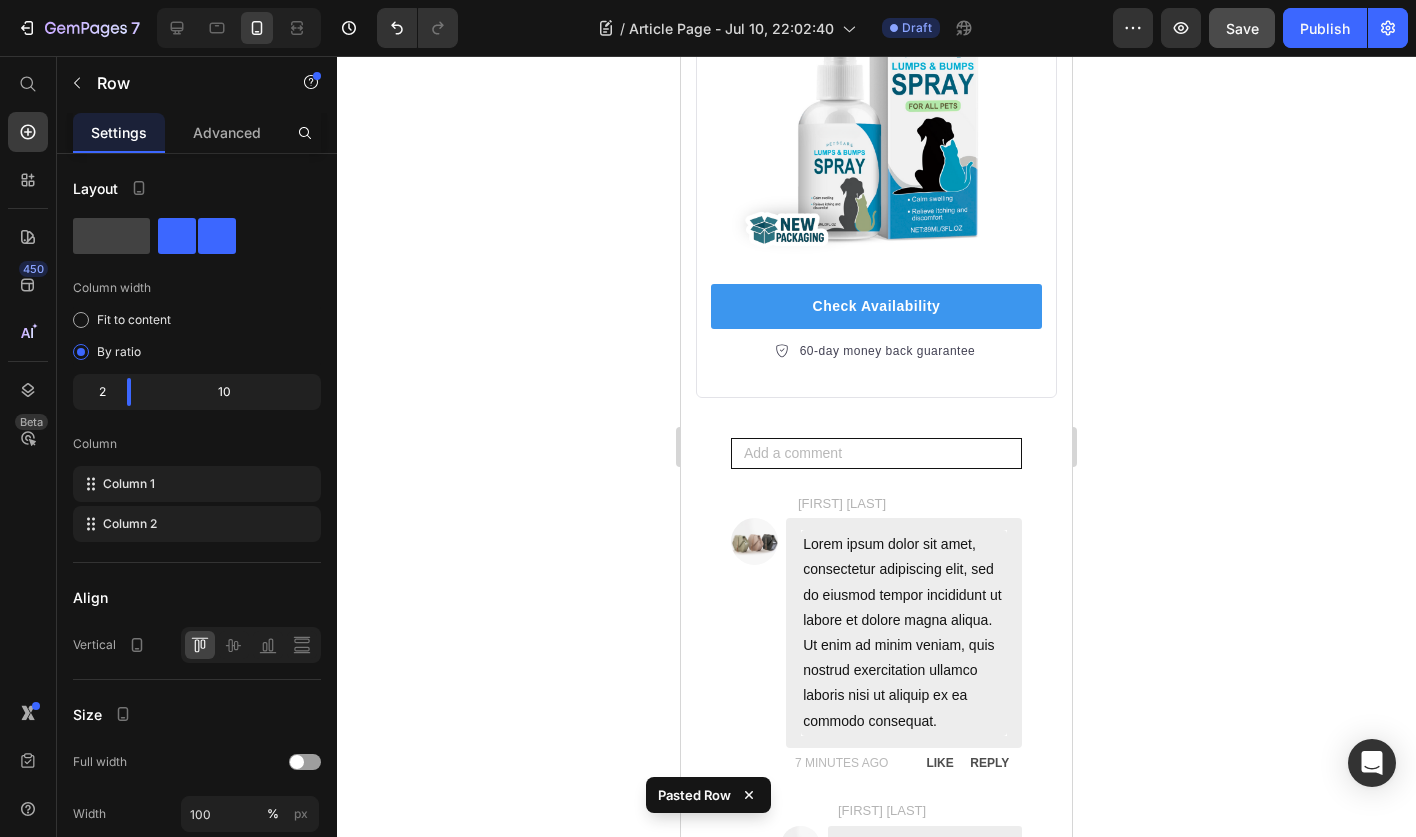 click 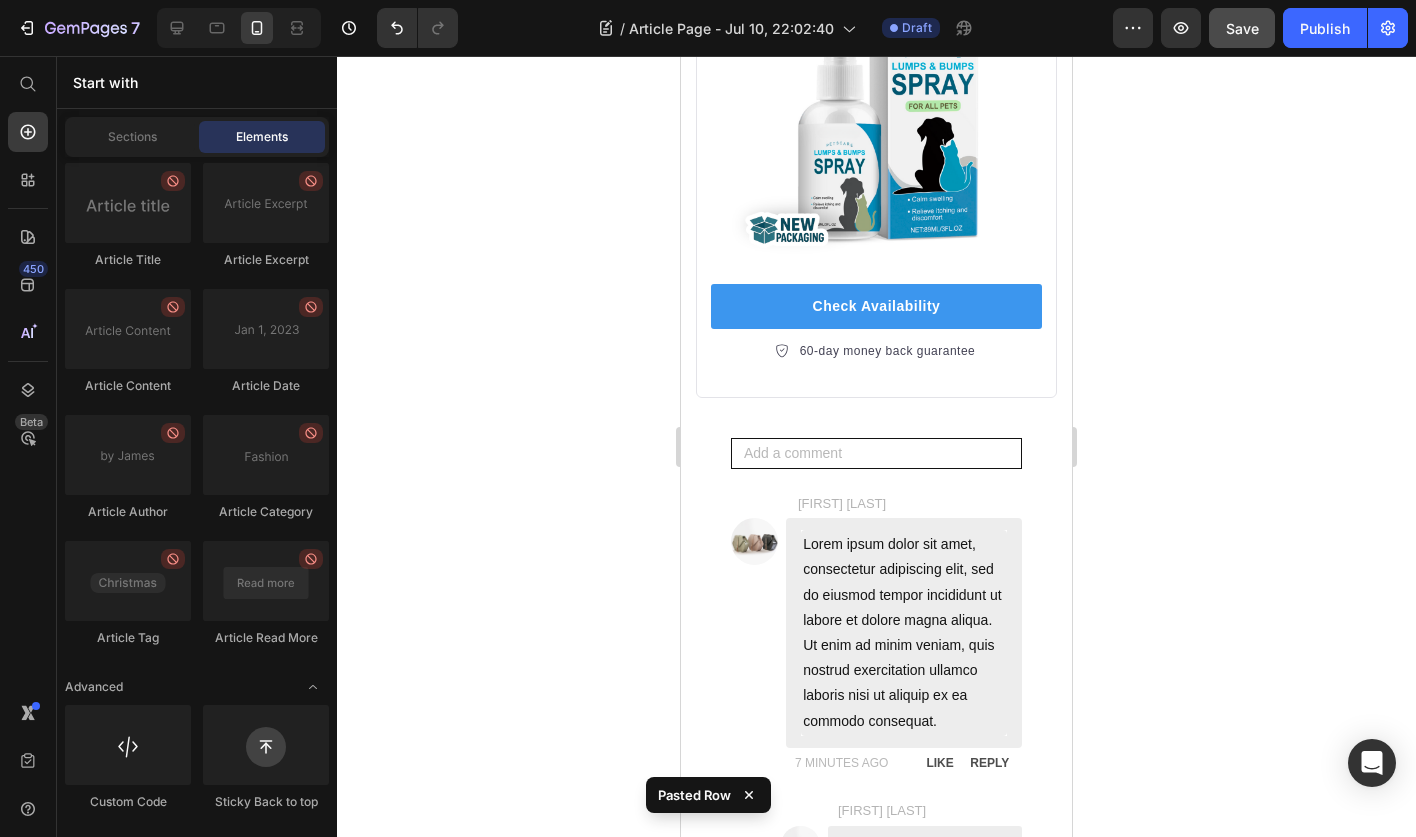 click 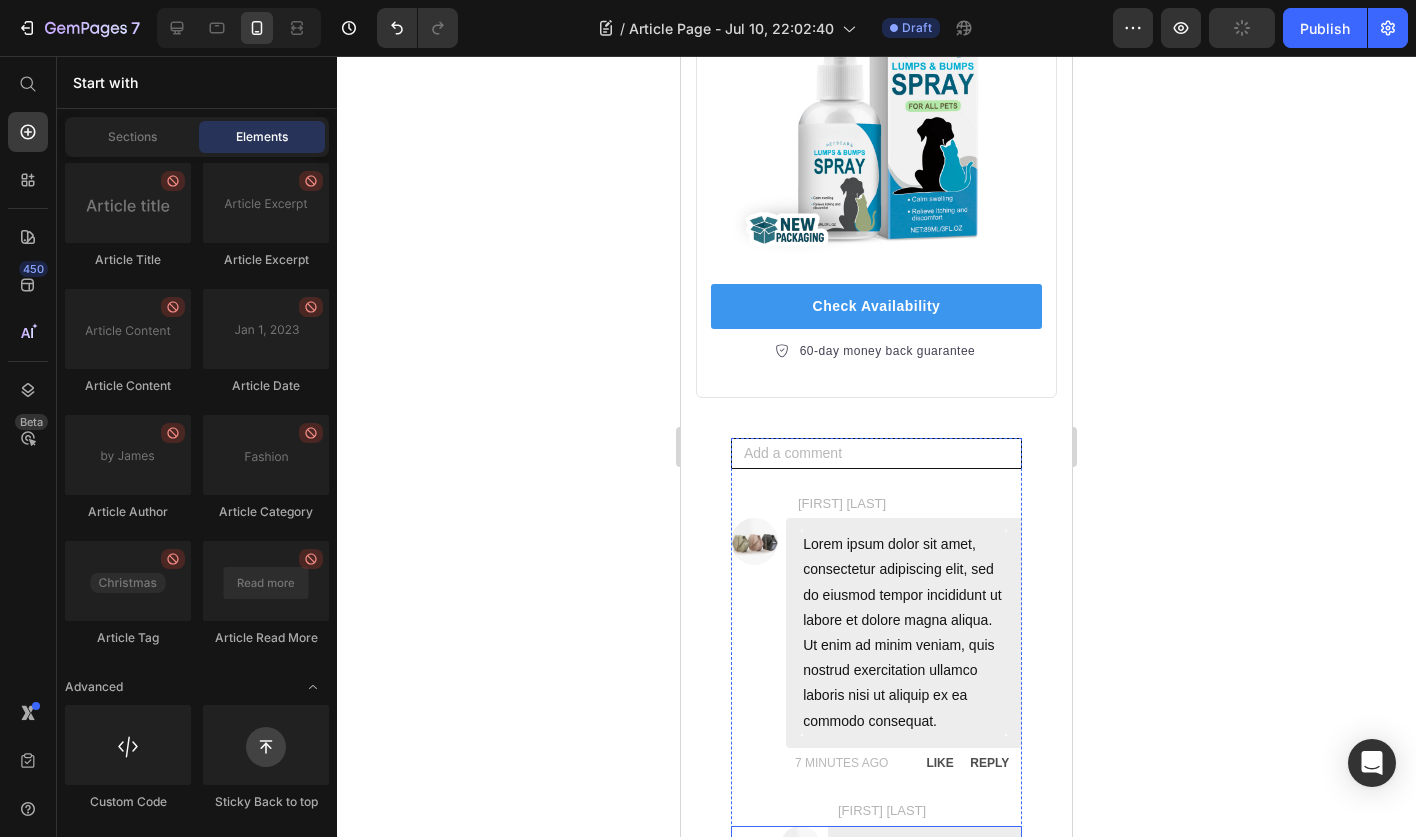 click on "Image hithere Text Block Row" at bounding box center [876, 852] 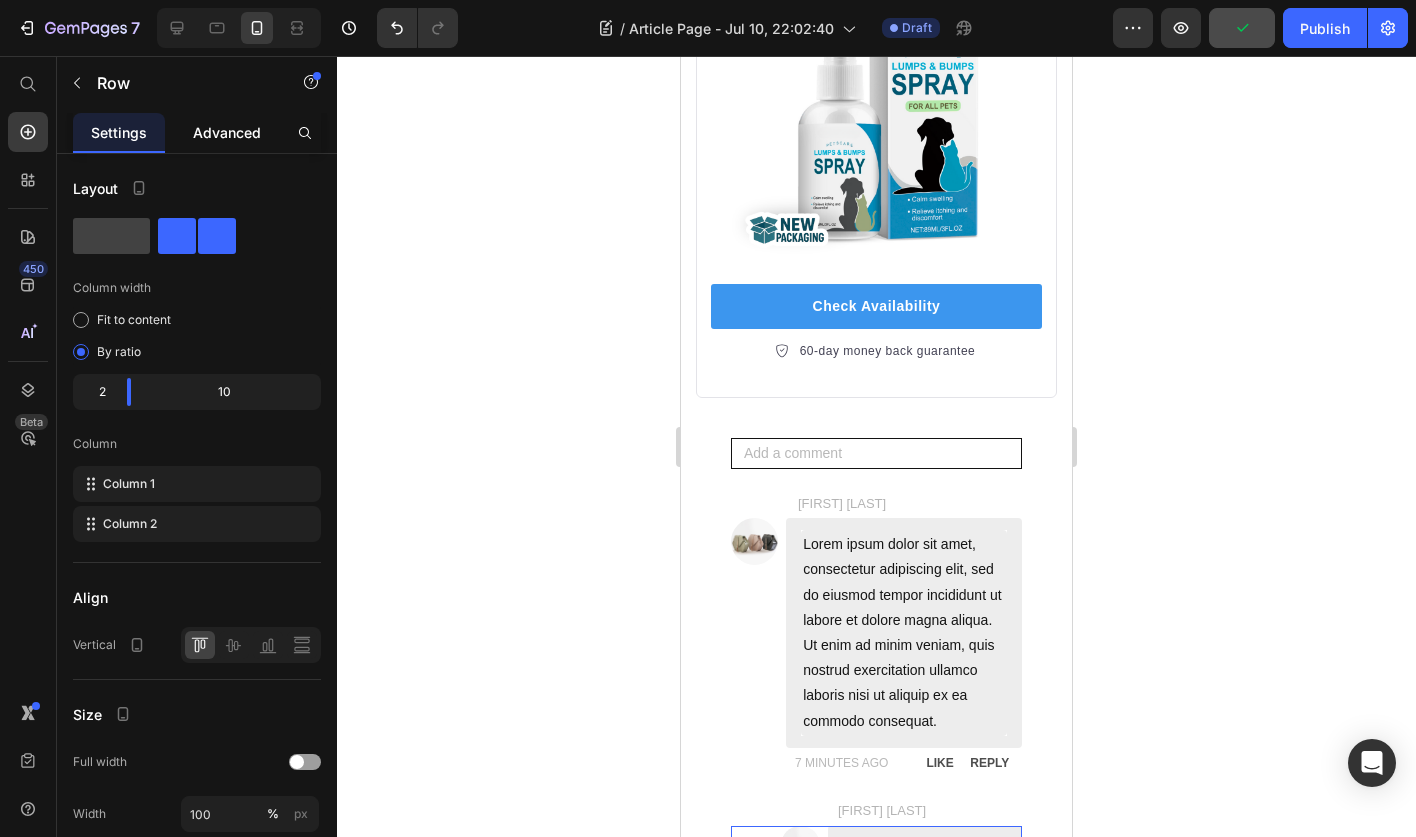 click on "Advanced" at bounding box center [227, 132] 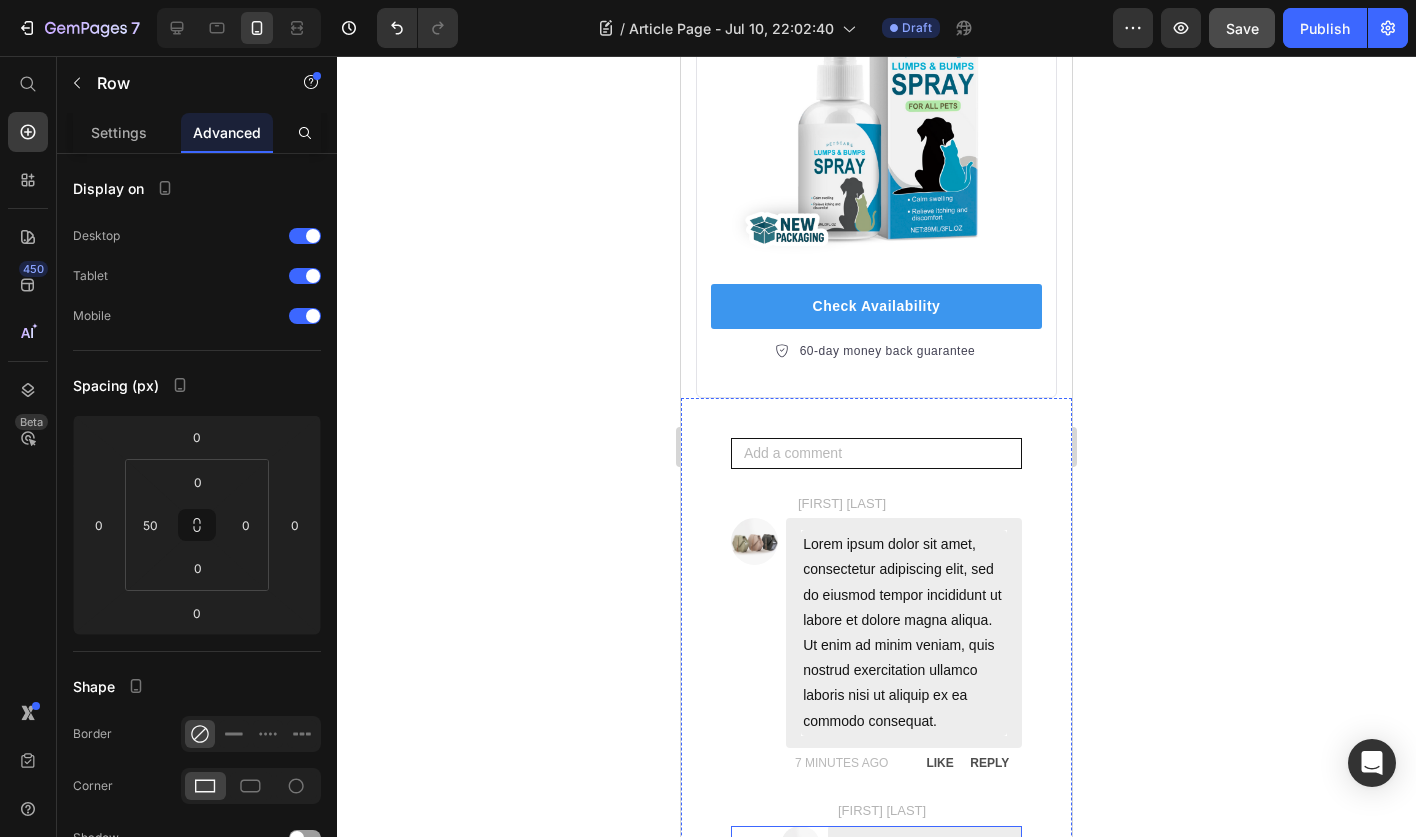 click on "Image hithere Text Block Row" at bounding box center (876, 1263) 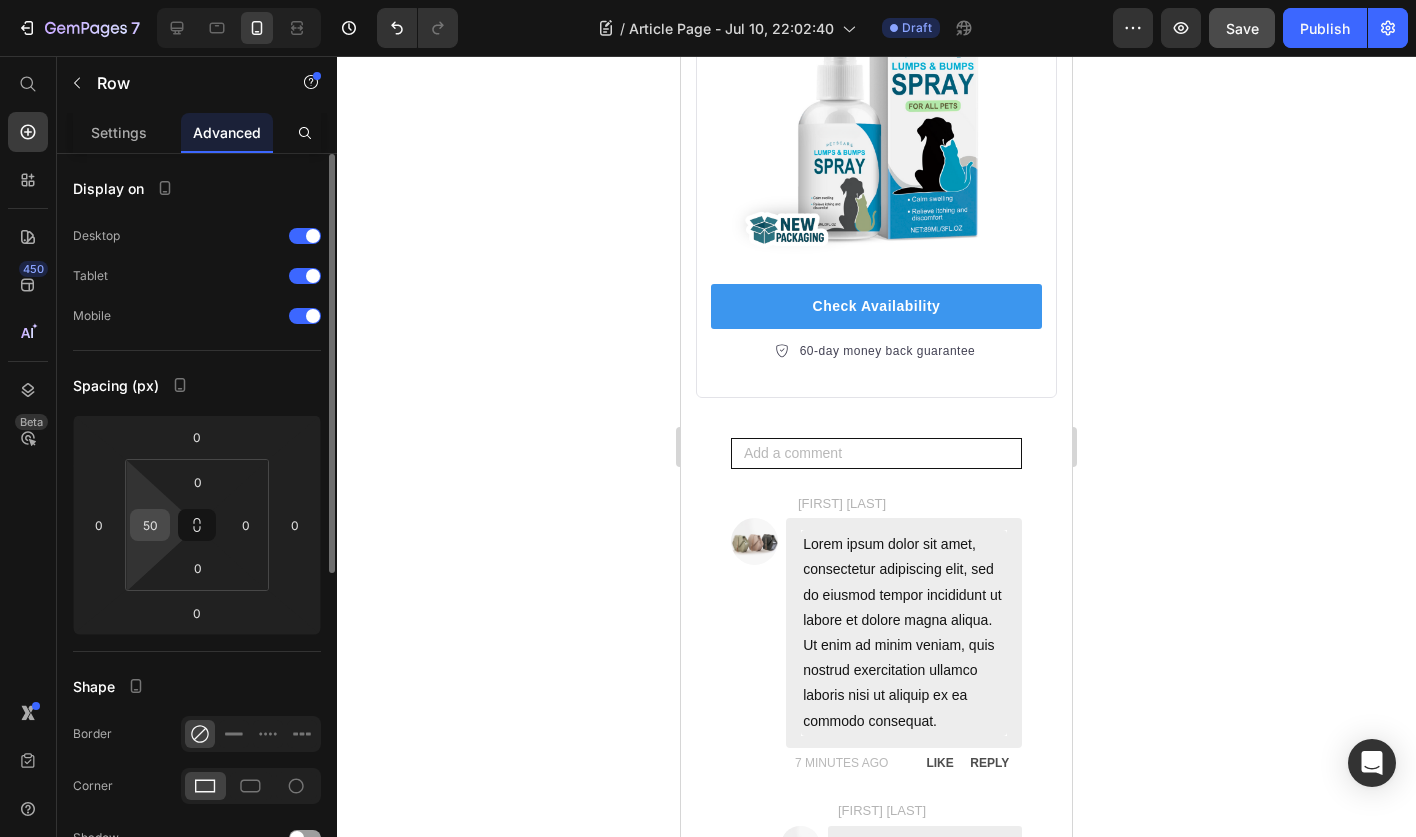 click on "50" at bounding box center (150, 525) 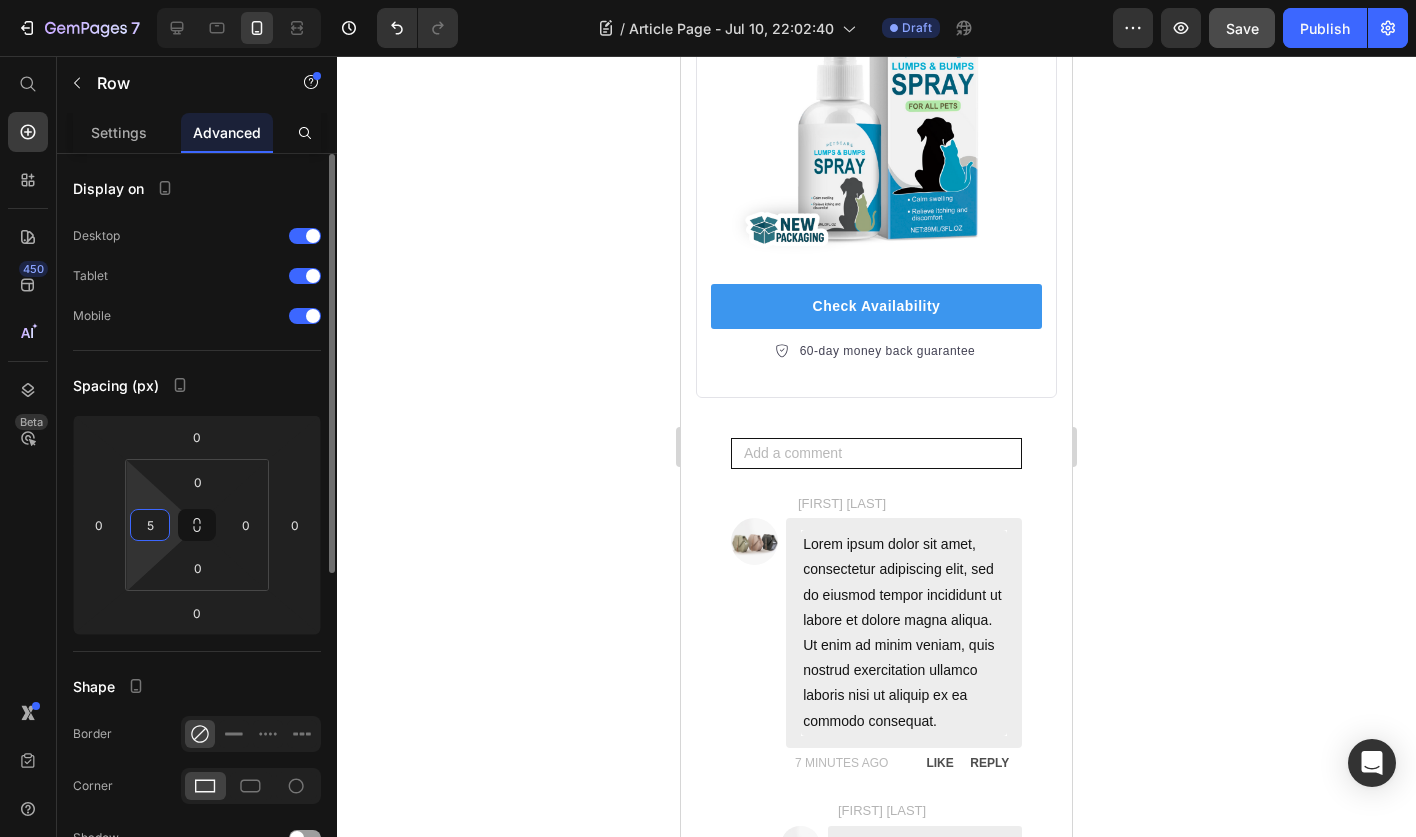 type on "50" 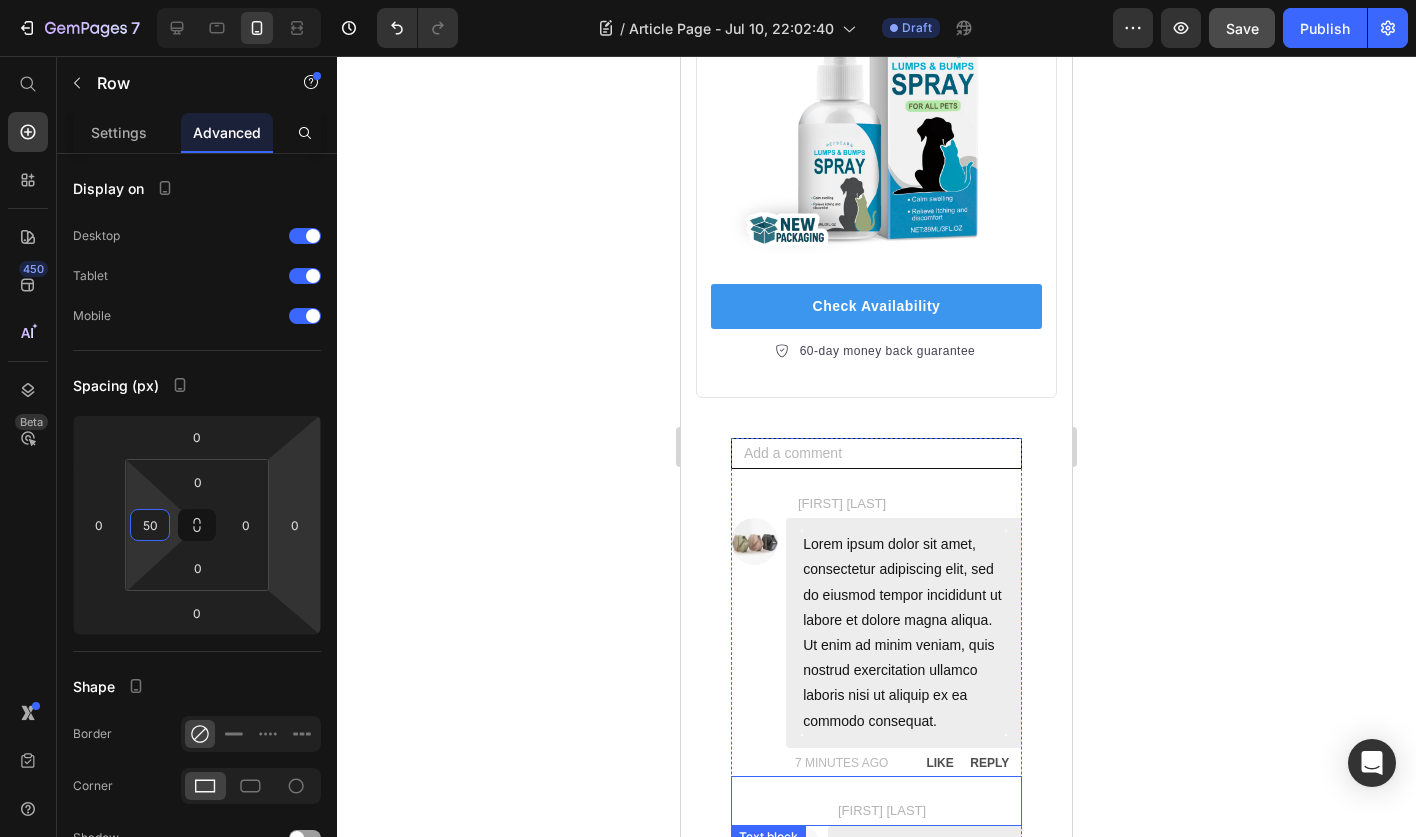 click on "Text block" at bounding box center (768, 837) 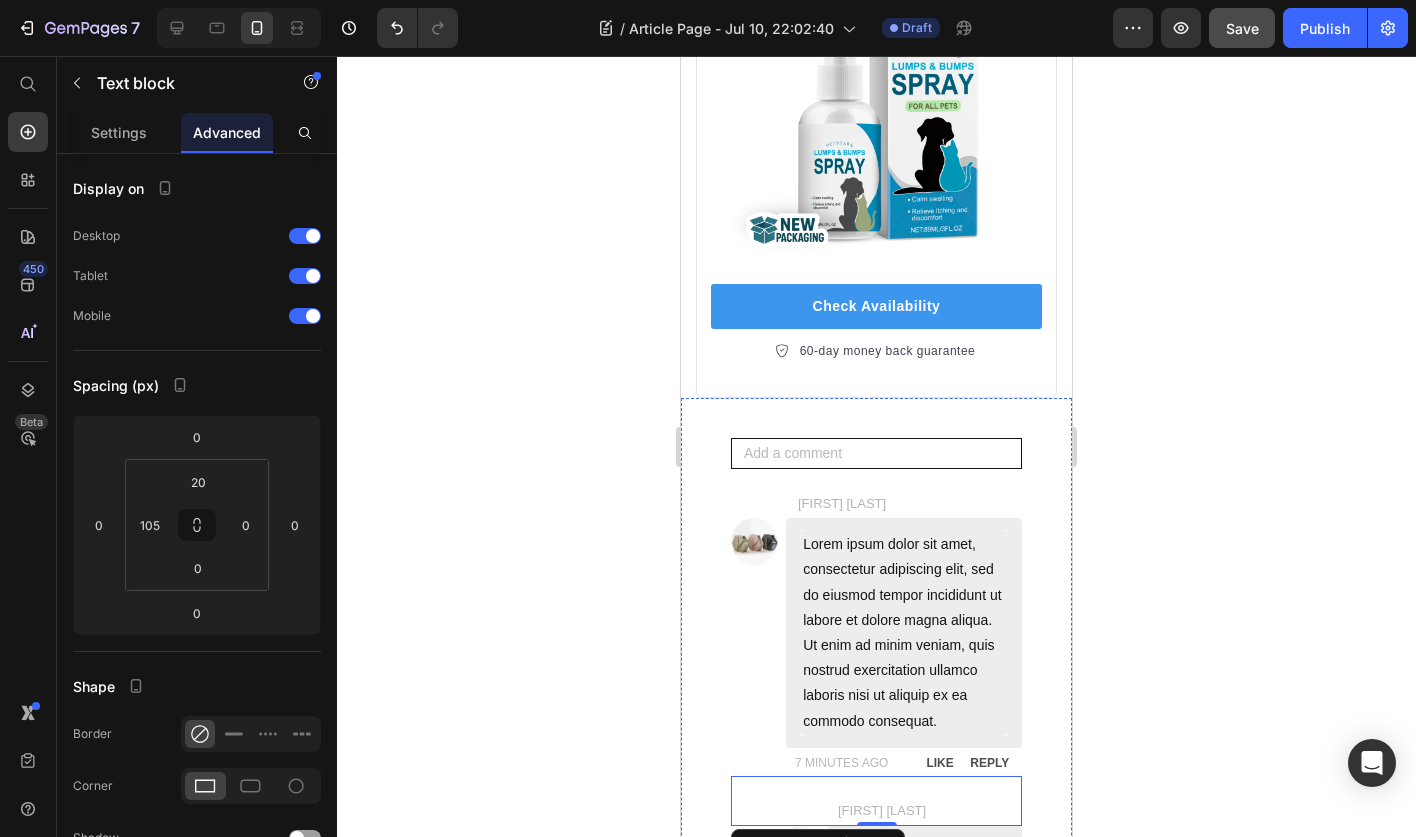 click on "Image hithere Text Block Row" at bounding box center [876, 1263] 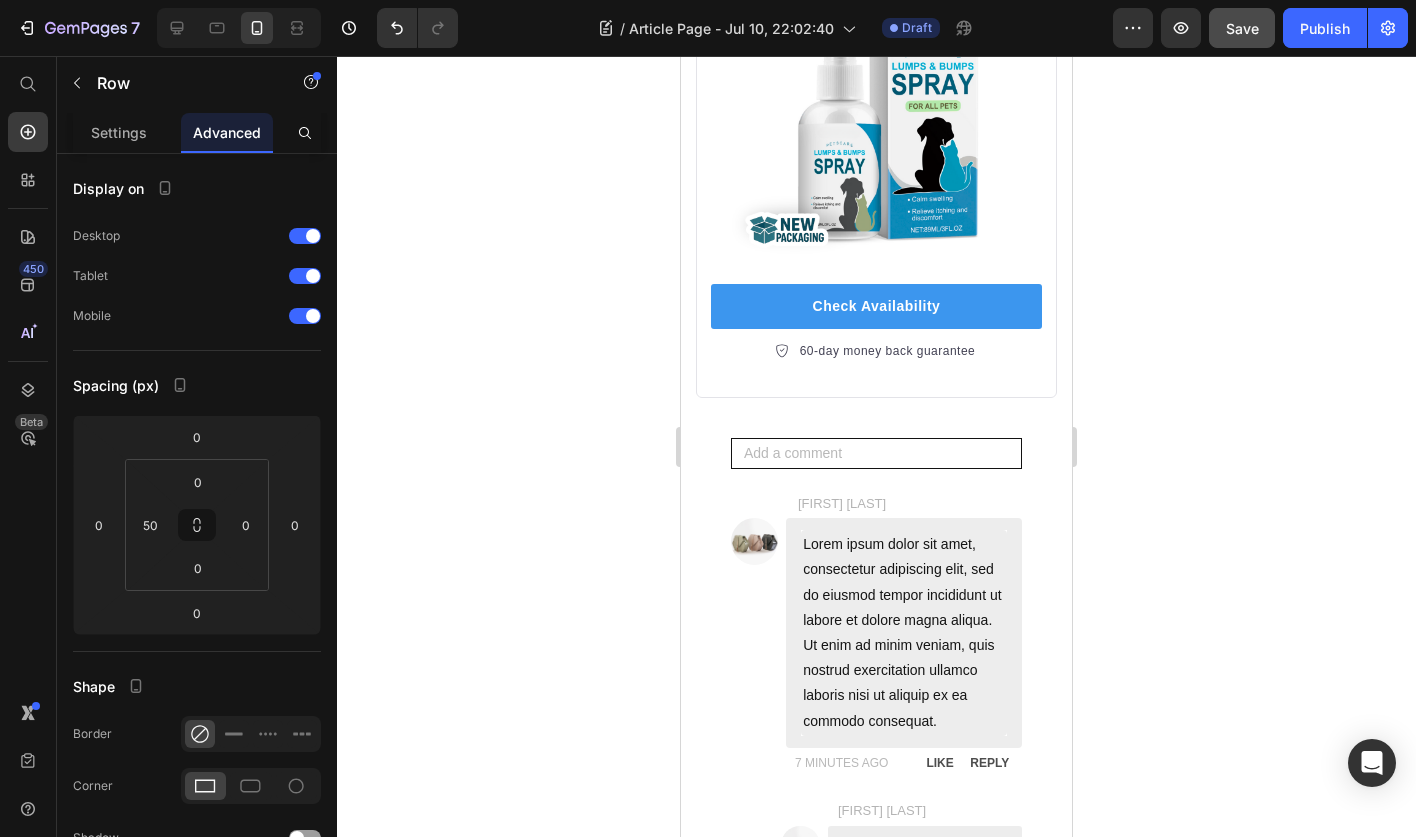 click 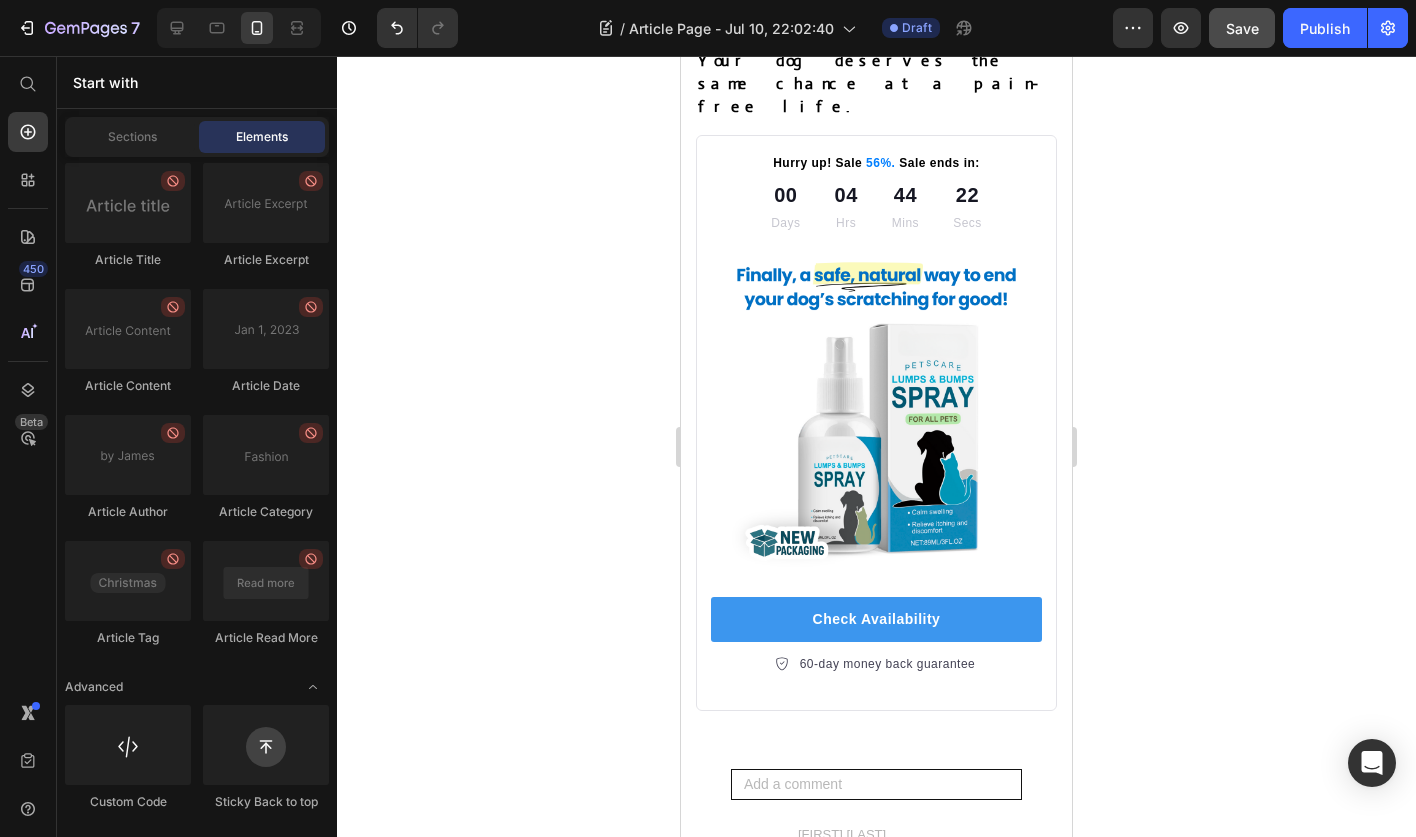 scroll, scrollTop: 13294, scrollLeft: 0, axis: vertical 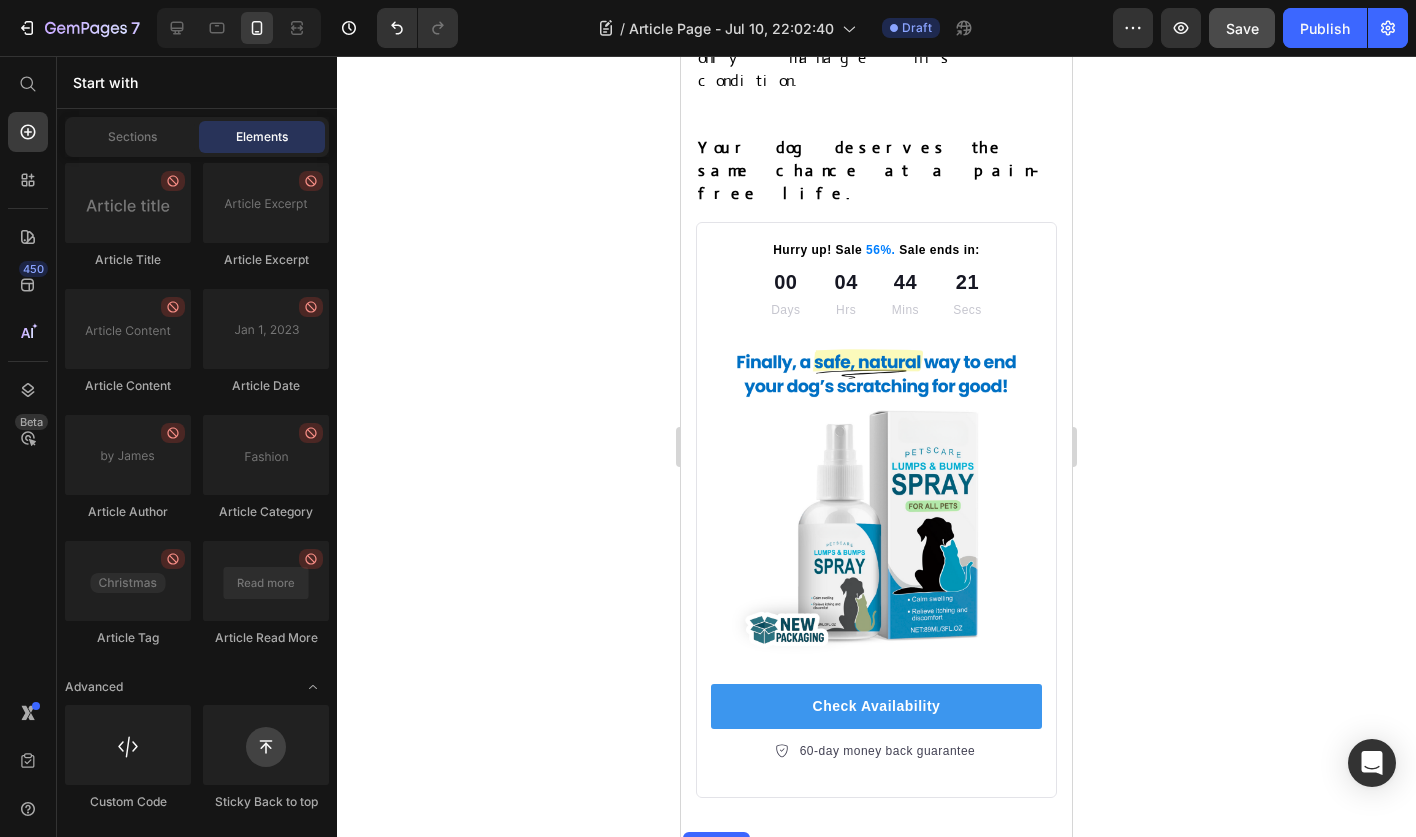 click on "Add a comment Text Block Ryan Blake Text block Image Lorem ipsum dolor sit amet, consectetur adipiscing elit, sed do eiusmod tempor incididunt ut labore et dolore magna aliqua. Ut enim ad minim veniam, quis nostrud exercitation ullamco laboris nisi ut aliquip ex ea commodo consequat. Text Block Row 7 MINUTES AGO Text Block LIKE Text Block REPLY Text Block Row Ryan Blake Text block Image hithere Text Block Row Row 7 MINUTES AGO Text Block LIKE Text Block REPLY Text Block Row Row" at bounding box center [876, 1090] 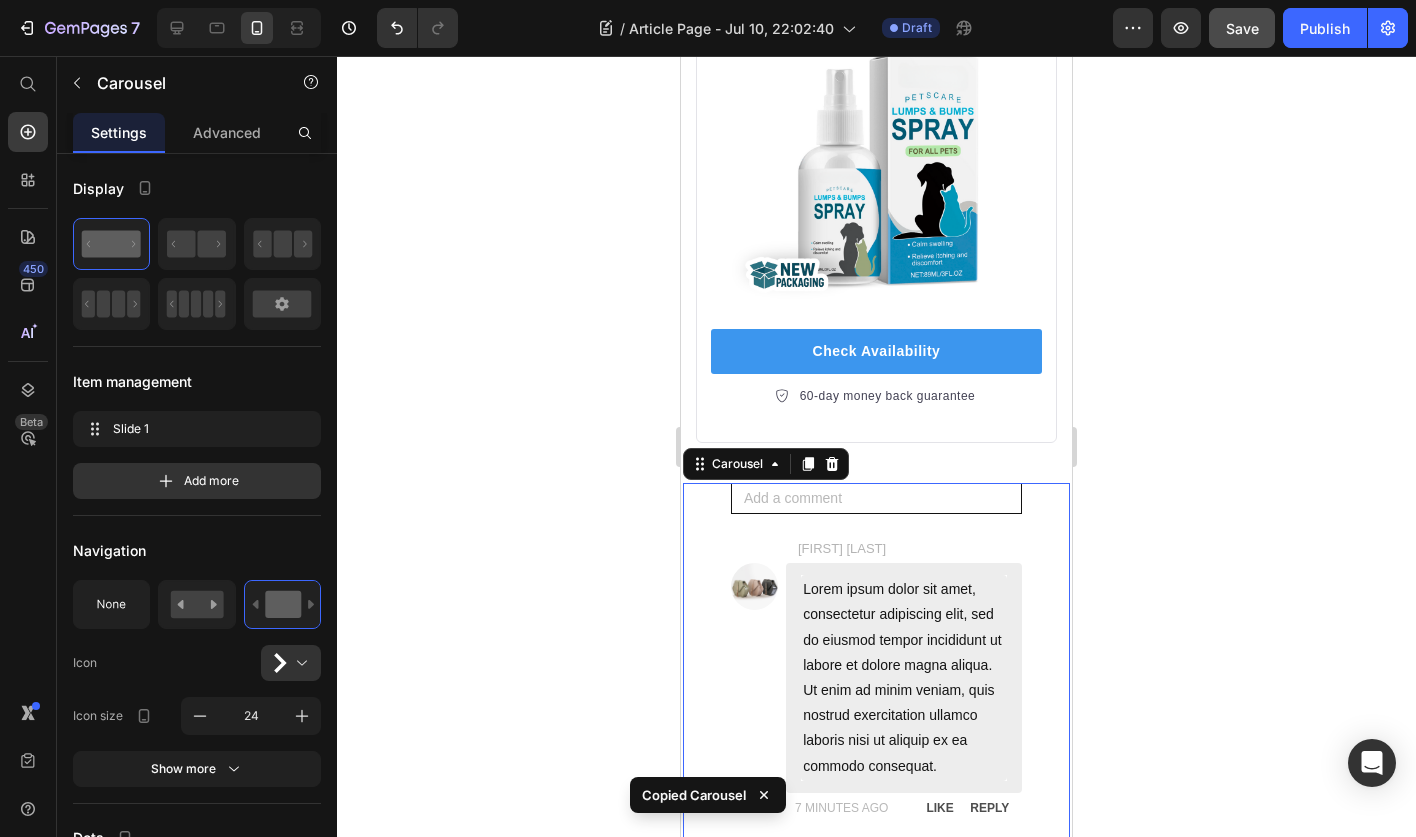 scroll, scrollTop: 13690, scrollLeft: 0, axis: vertical 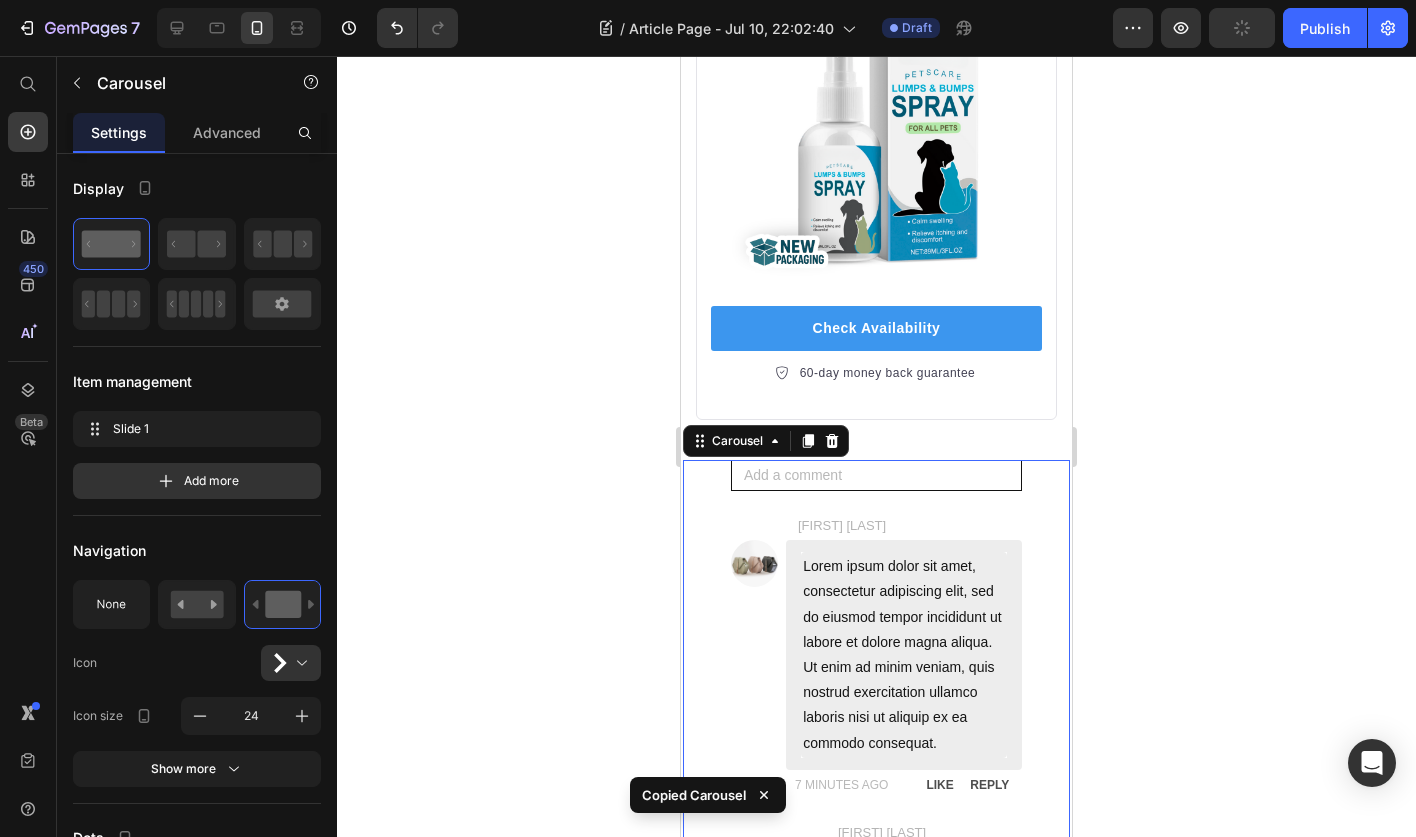 click on "[FIRST] [LAST] Text block" at bounding box center (876, 1272) 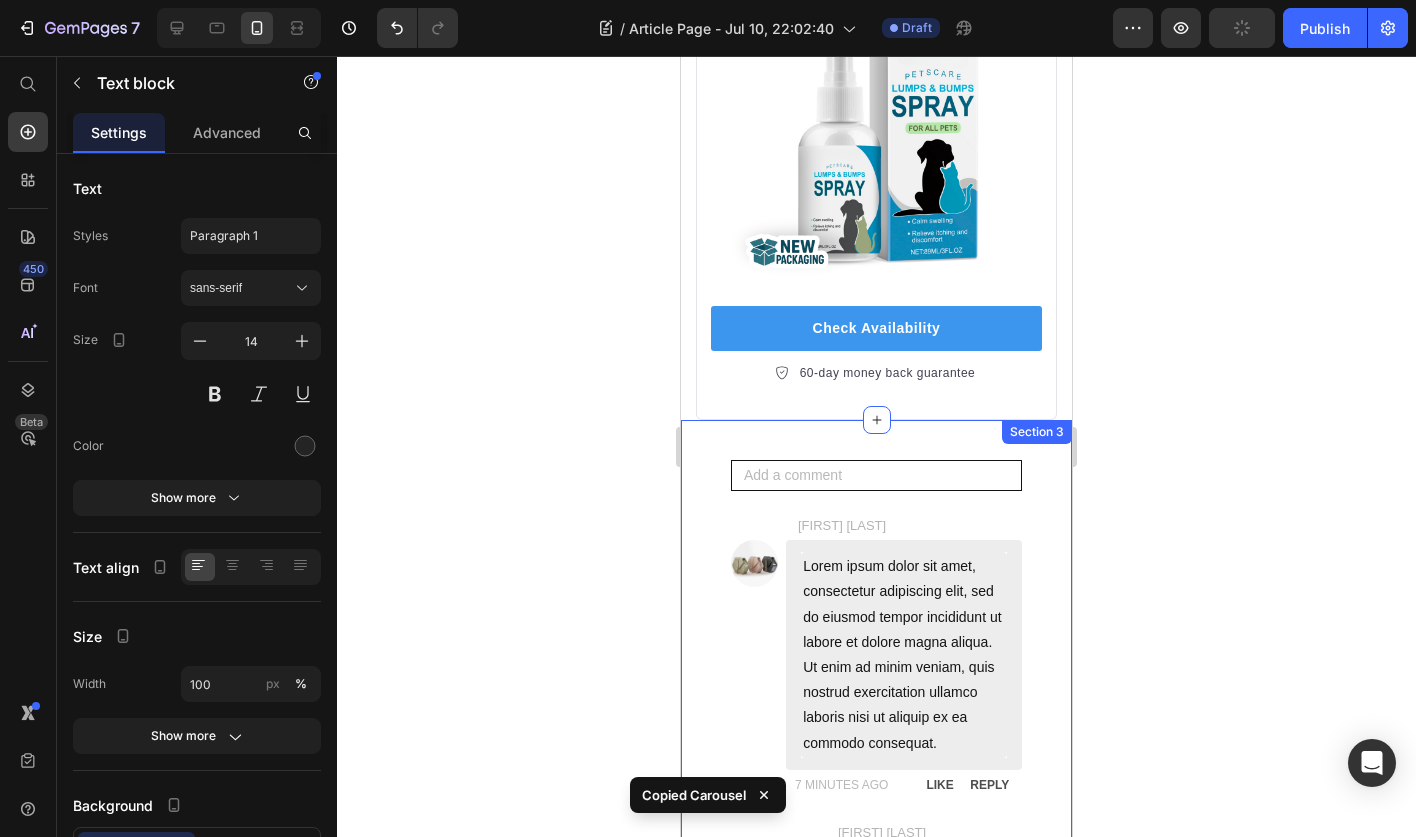 click on "[FIRST] [LAST] Text block Image Lorem ipsum dolor sit amet, consectetur adipiscing elit, sed do eiusmod tempor incididunt ut labore et dolore magna aliqua. Ut enim ad minim veniam, quis nostrud exercitation ullamco laboris nisi ut aliquip ex ea commodo consequat. Text Block Row 7 MINUTES AGO Text Block LIKE Text Block REPLY Text Block Row Row Carousel" at bounding box center (876, 1109) 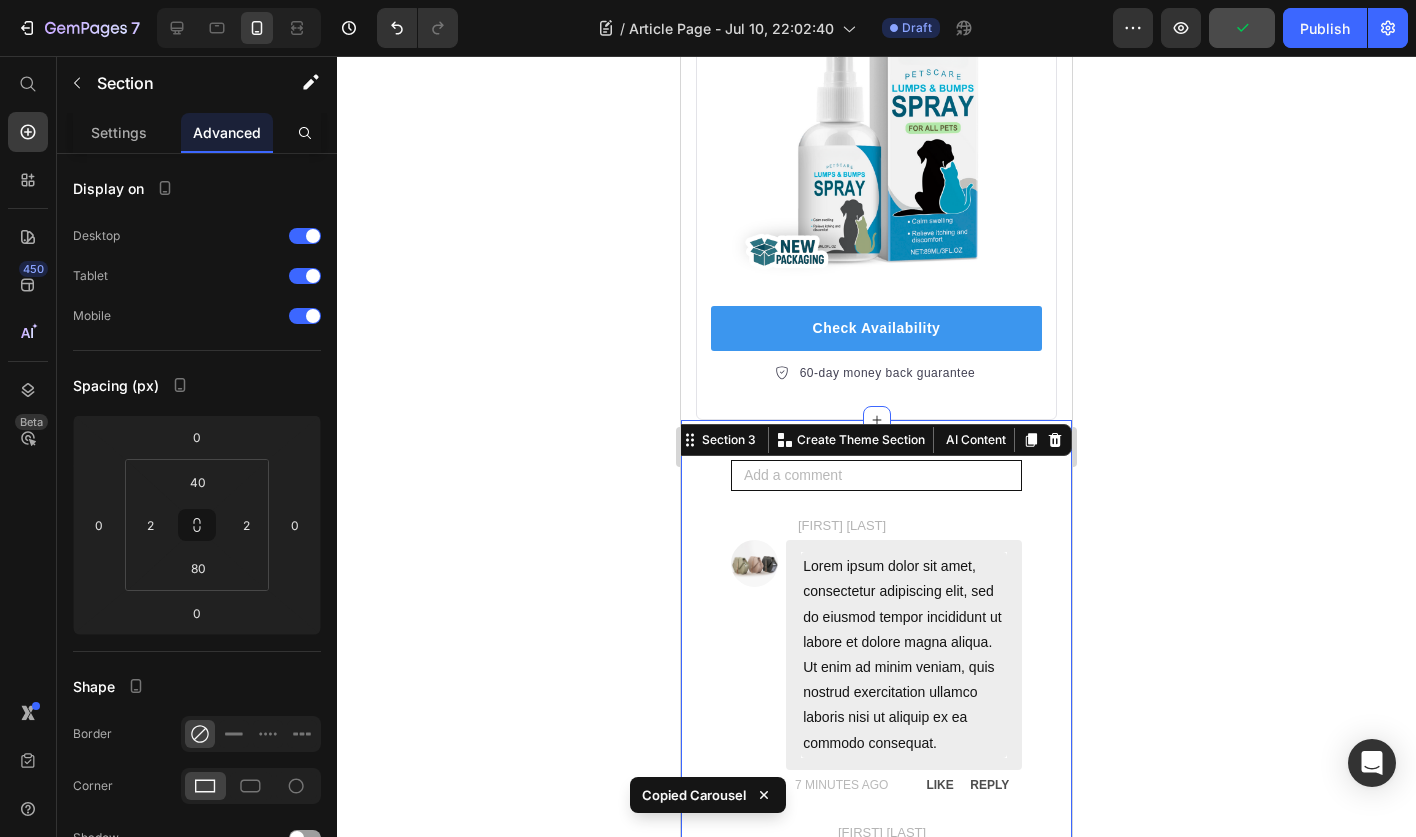 click on "[FIRST] [LAST] Text block" at bounding box center (876, 1272) 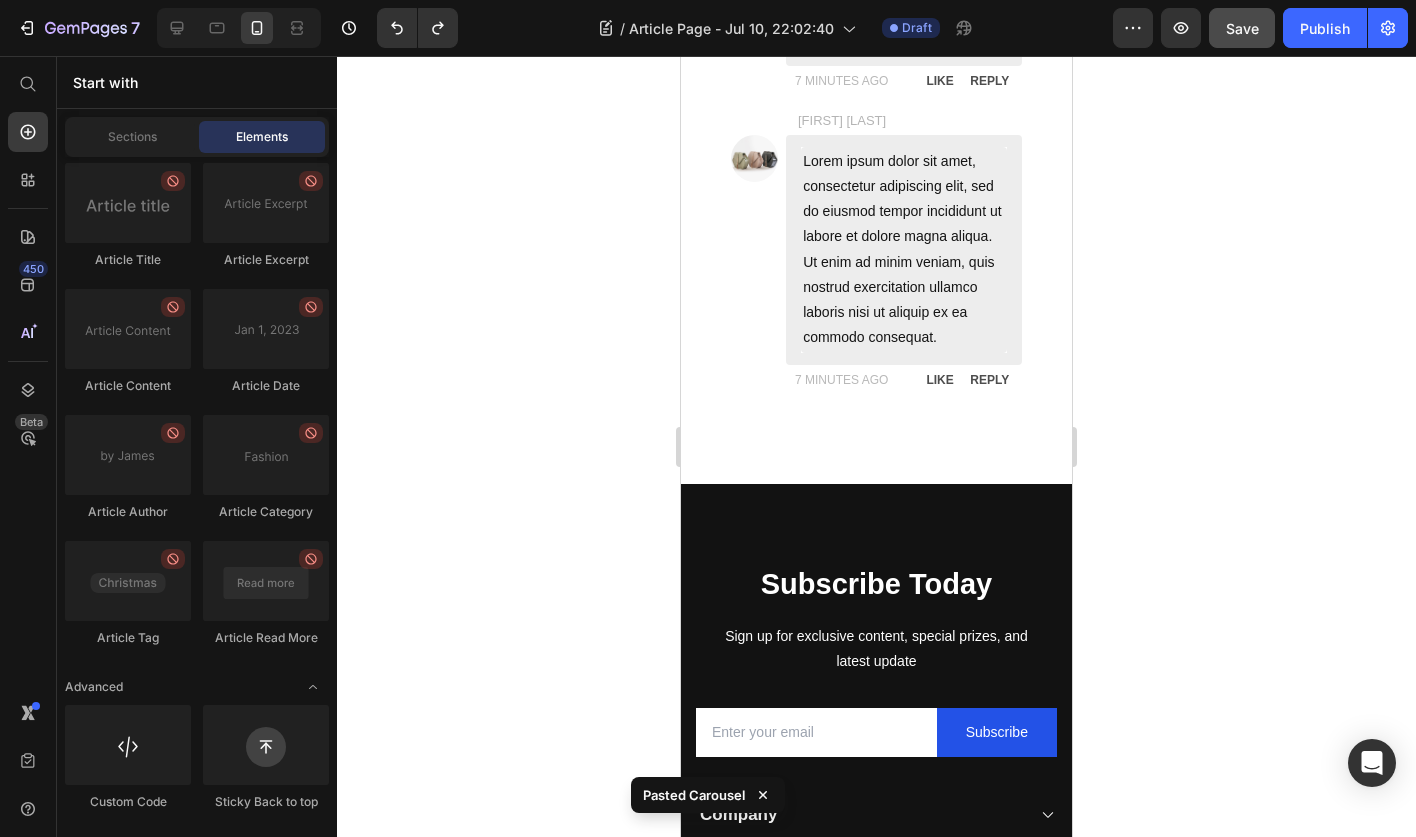 scroll, scrollTop: 14552, scrollLeft: 0, axis: vertical 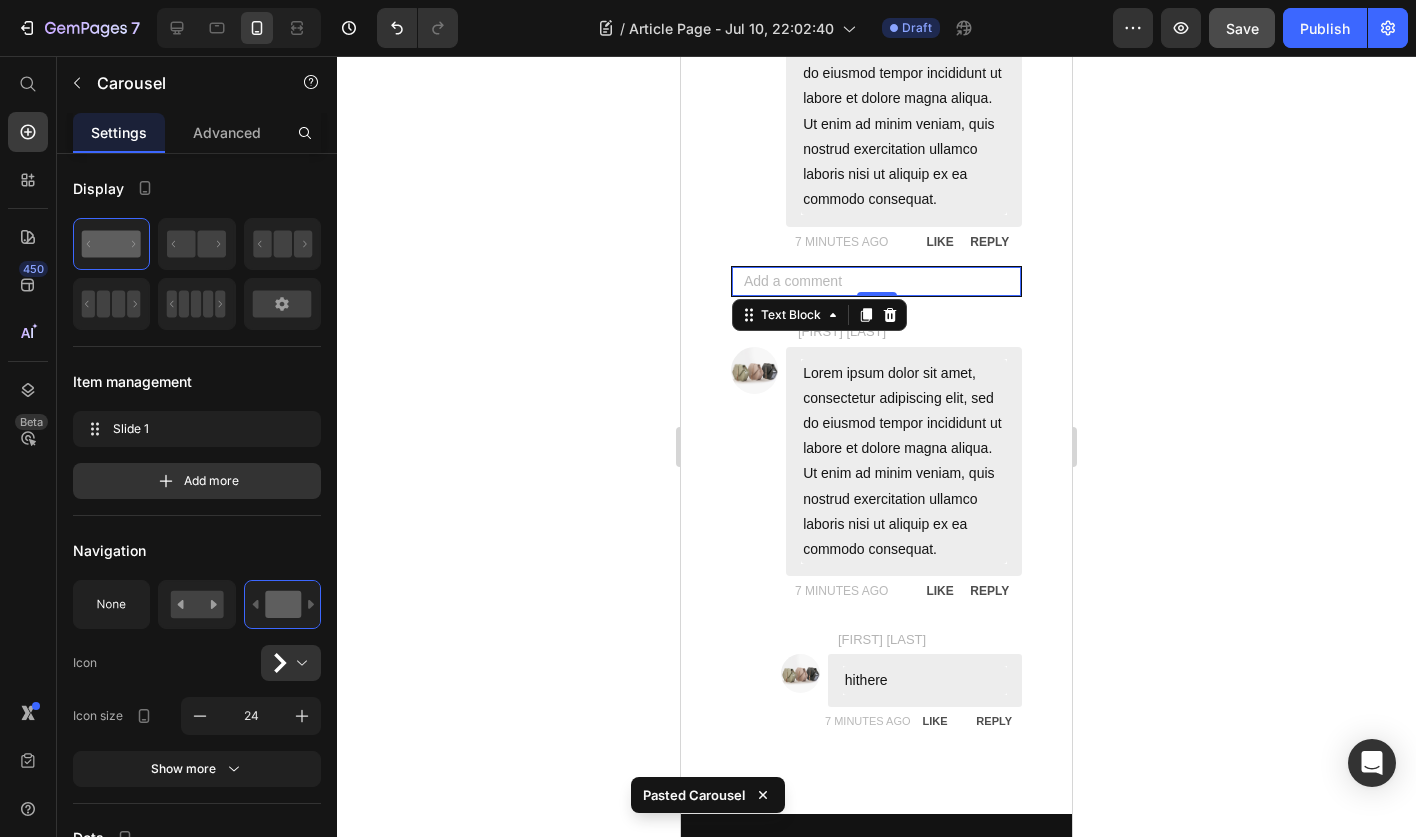 click on "Add a comment" at bounding box center [881, 281] 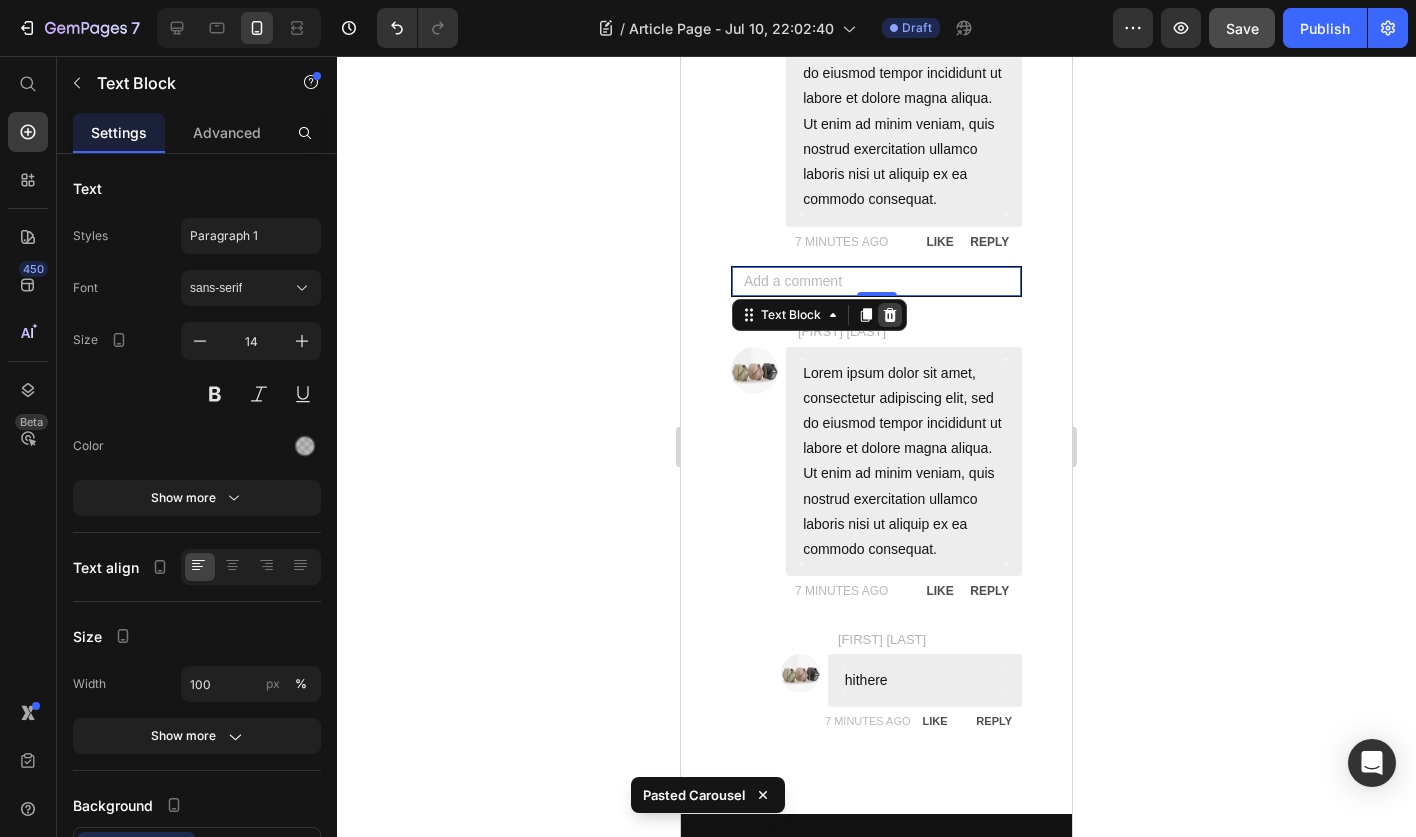 click 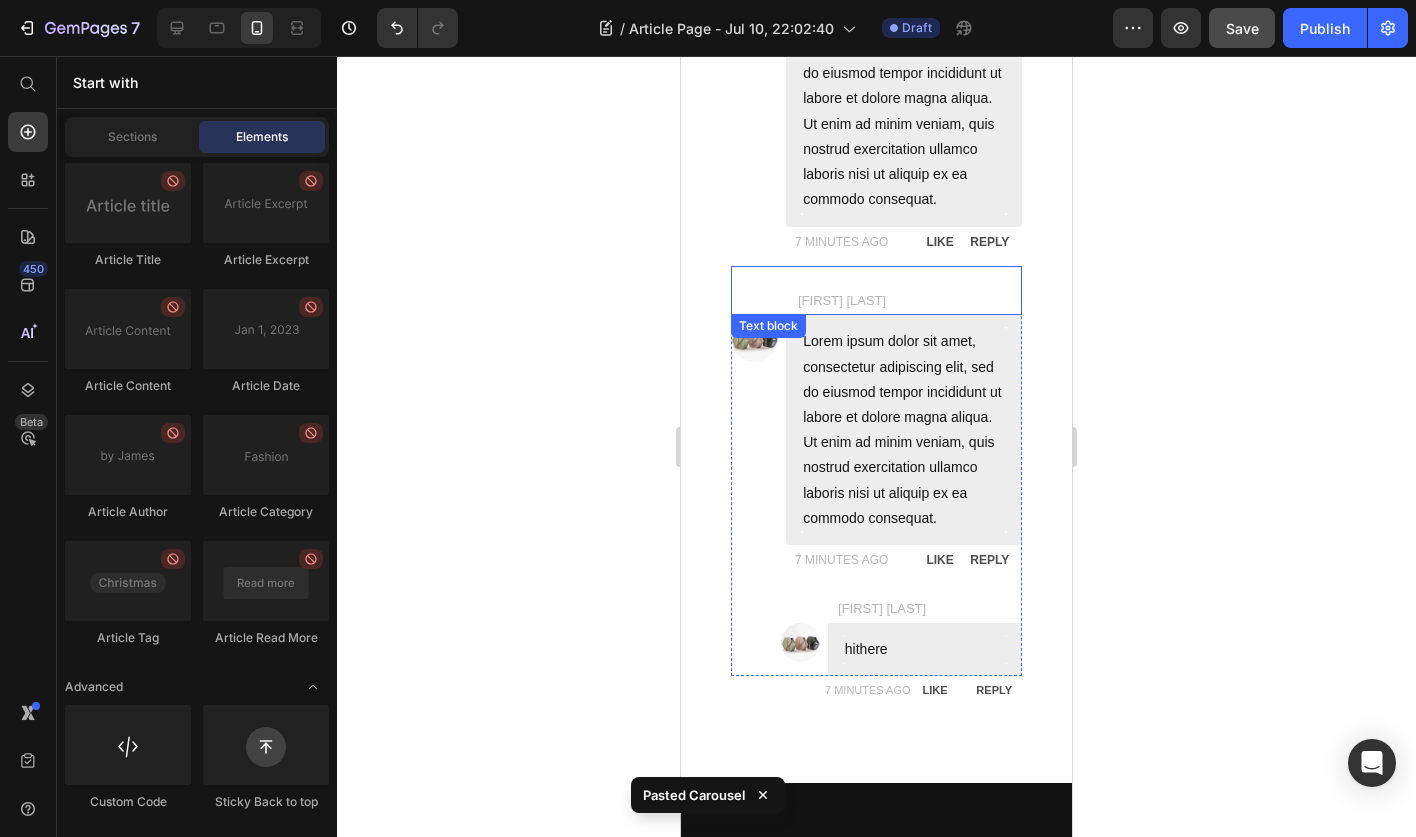 click on "[FIRST] [LAST]" at bounding box center [909, 300] 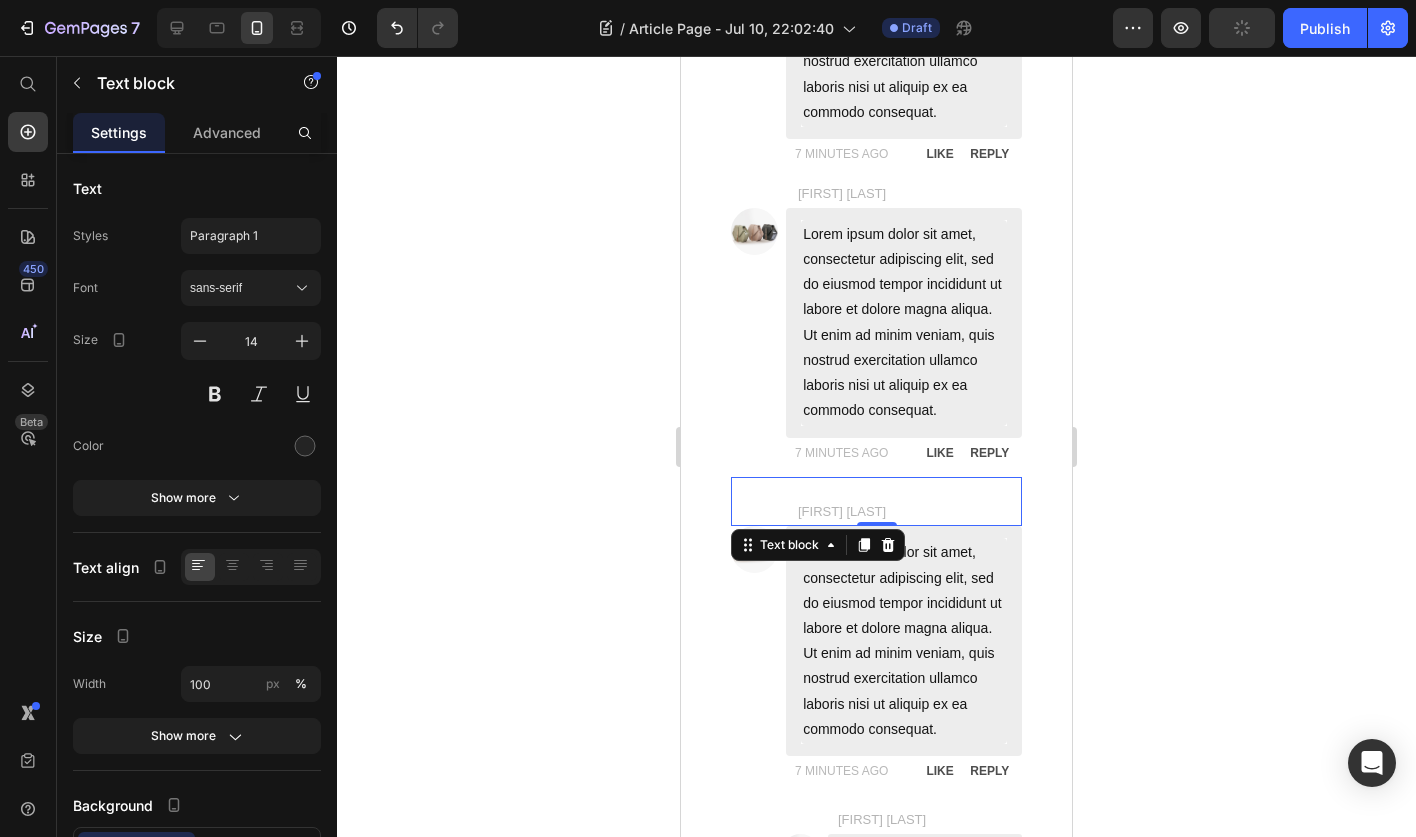 scroll, scrollTop: 14314, scrollLeft: 0, axis: vertical 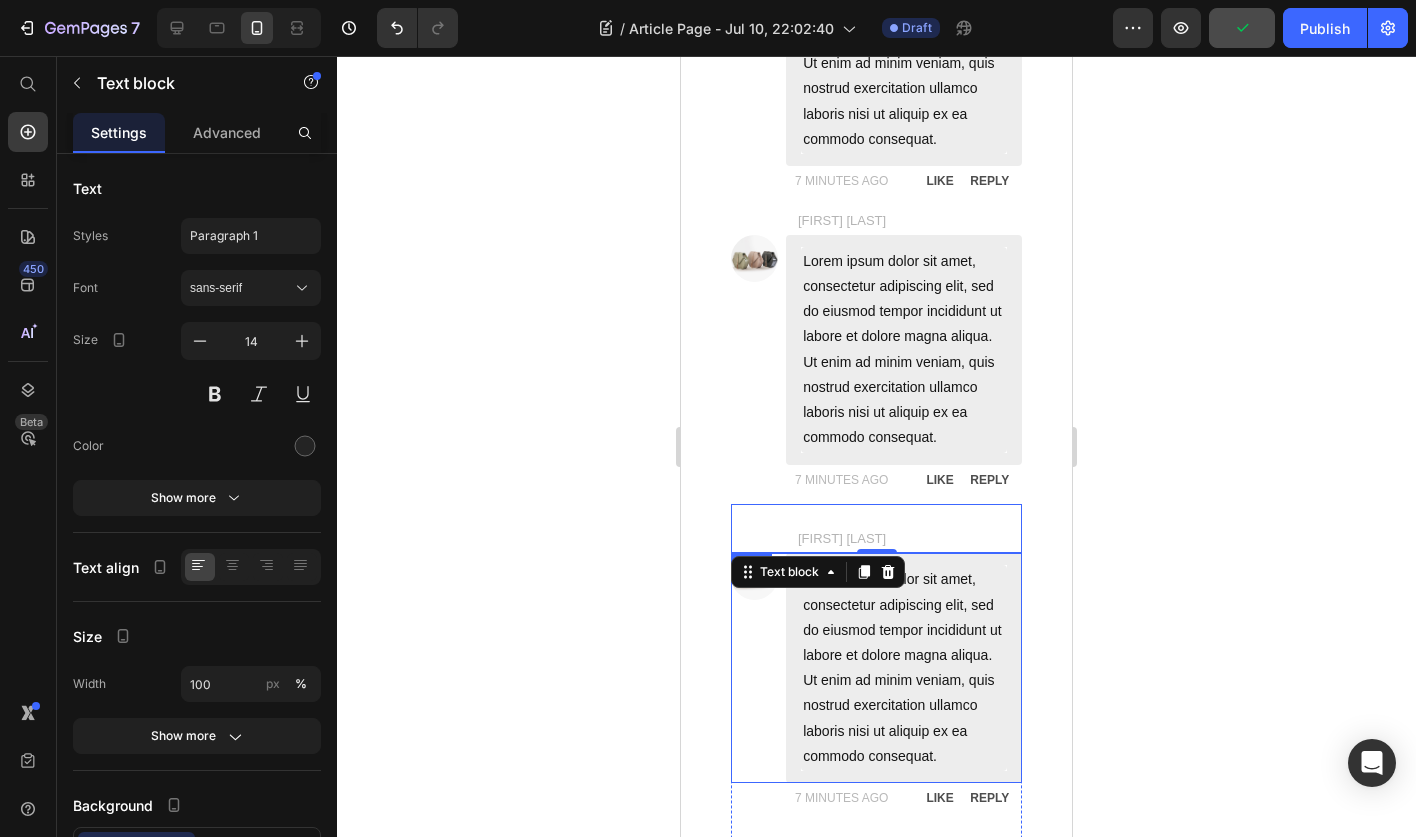 click on "Image" at bounding box center (754, 668) 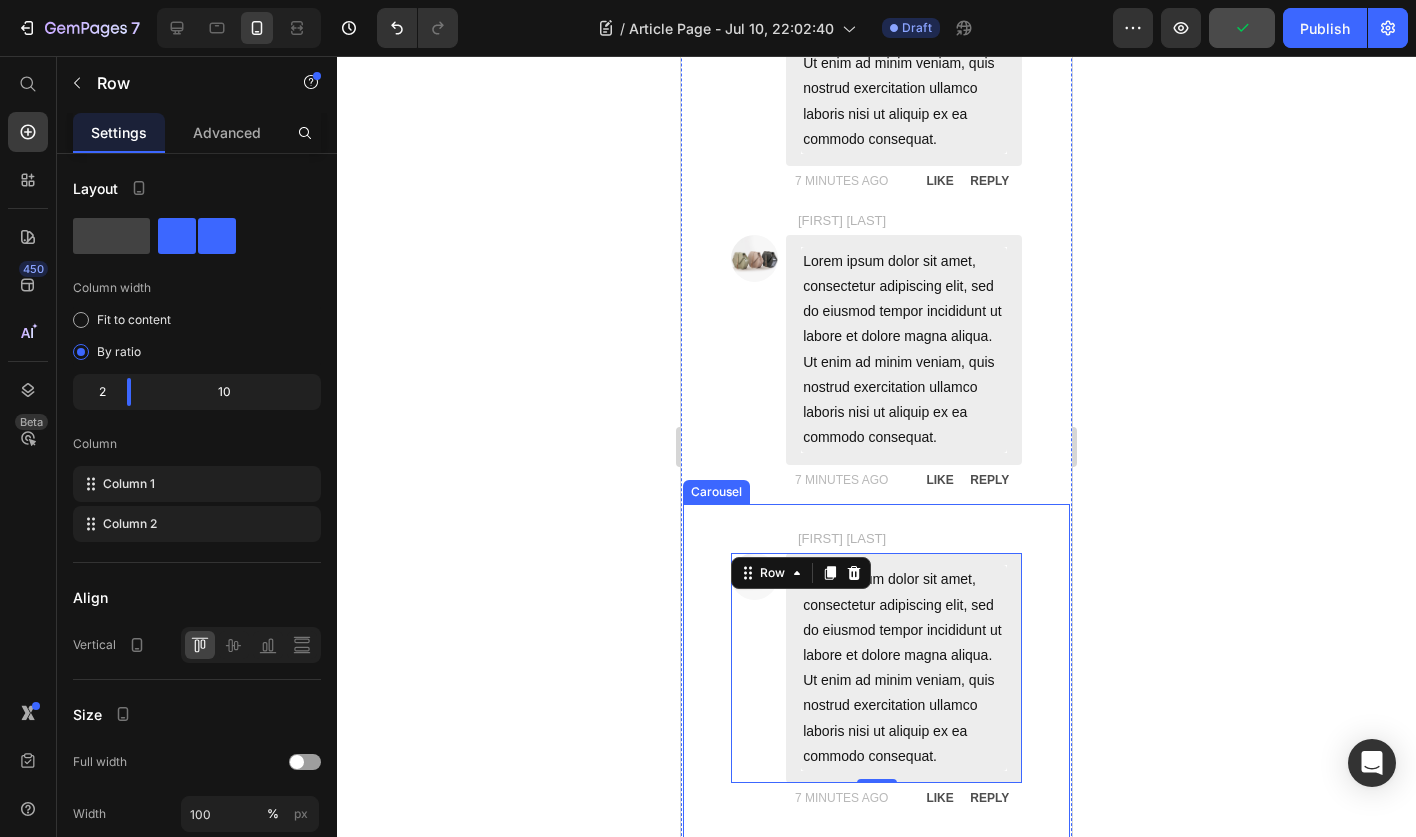 click on "[FIRST] [LAST] Text block Image Lorem ipsum dolor sit amet, consectetur adipiscing elit, sed do eiusmod tempor incididunt ut labore et dolore magna aliqua. Ut enim ad minim veniam, quis nostrud exercitation ullamco laboris nisi ut aliquip ex ea commodo consequat. Text Block Row   0 7 MINUTES AGO Text Block LIKE Text Block REPLY Text Block Row [FIRST] [LAST] Text block Image hithere Text Block Row Row 7 MINUTES AGO Text Block LIKE Text Block REPLY Text Block Row Row" at bounding box center [876, 722] 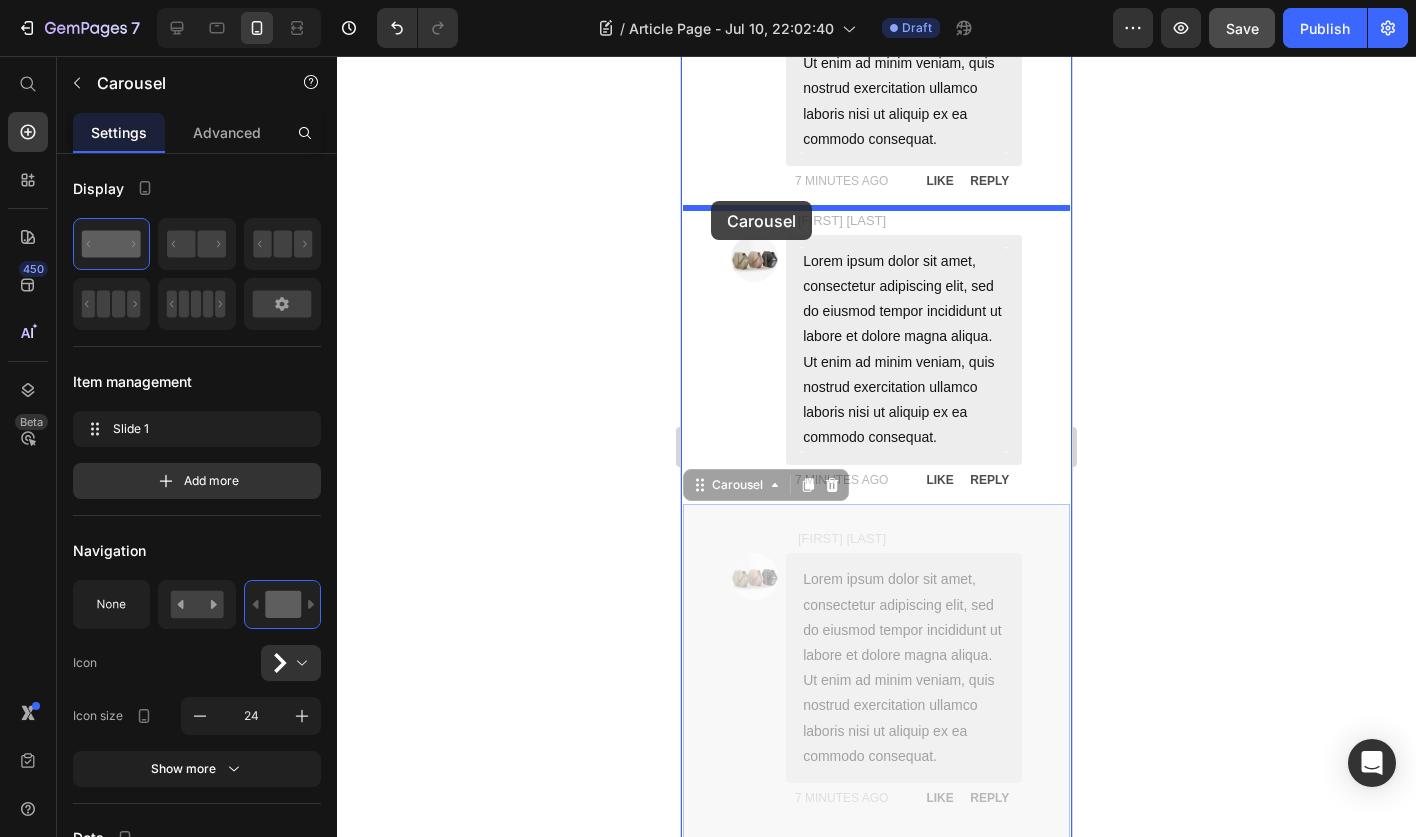 drag, startPoint x: 699, startPoint y: 494, endPoint x: 711, endPoint y: 201, distance: 293.24564 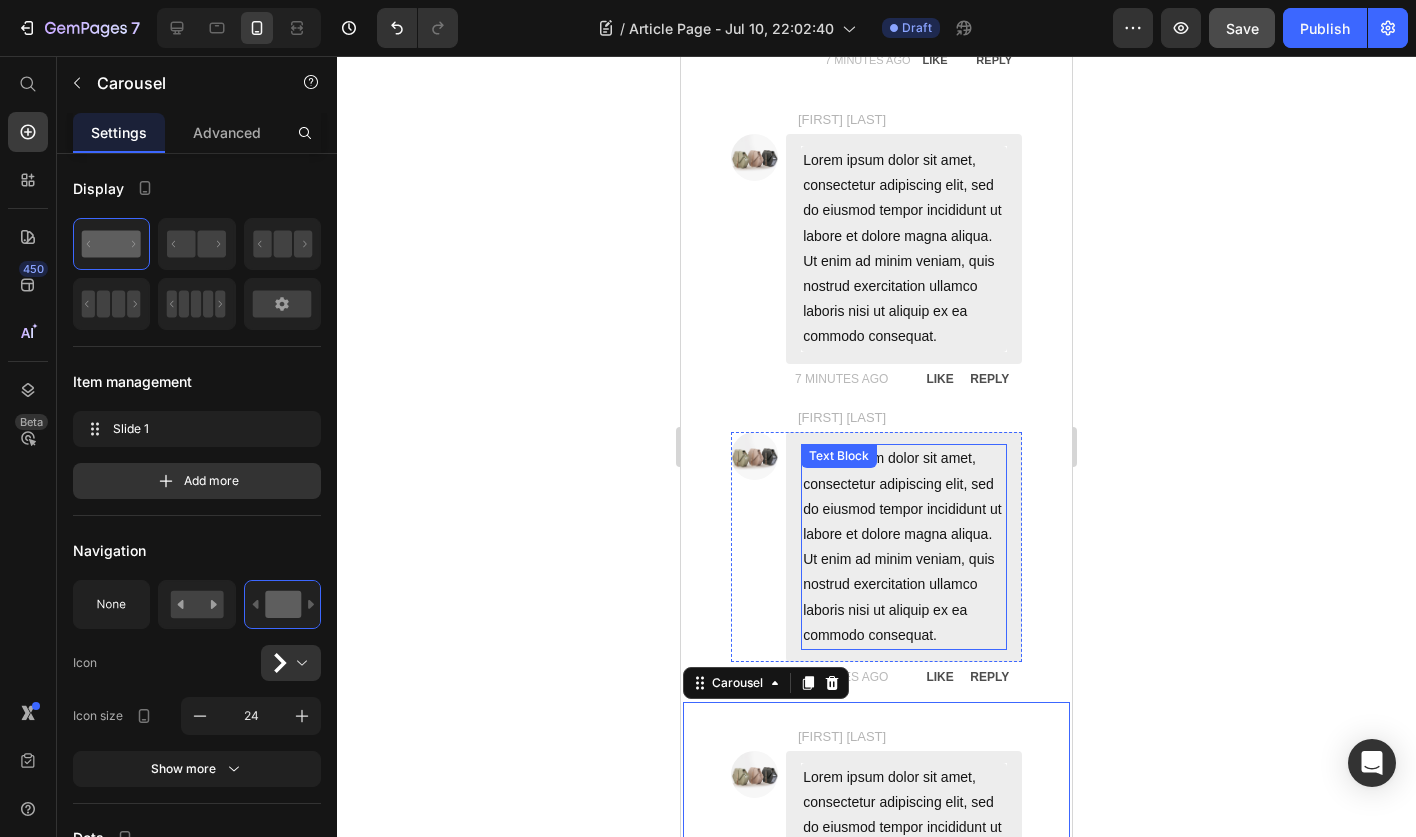 scroll, scrollTop: 13816, scrollLeft: 0, axis: vertical 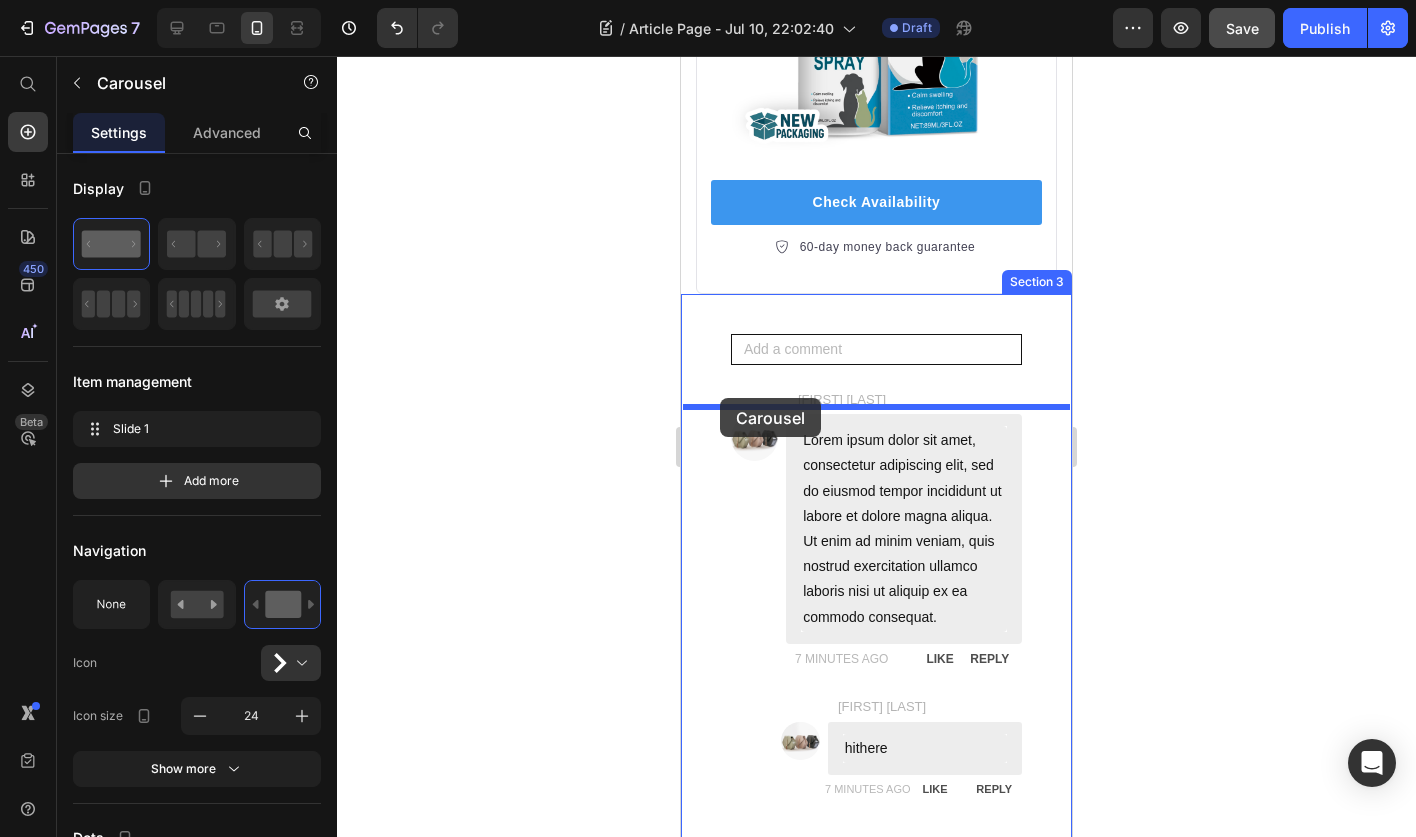 drag, startPoint x: 699, startPoint y: 682, endPoint x: 720, endPoint y: 398, distance: 284.77536 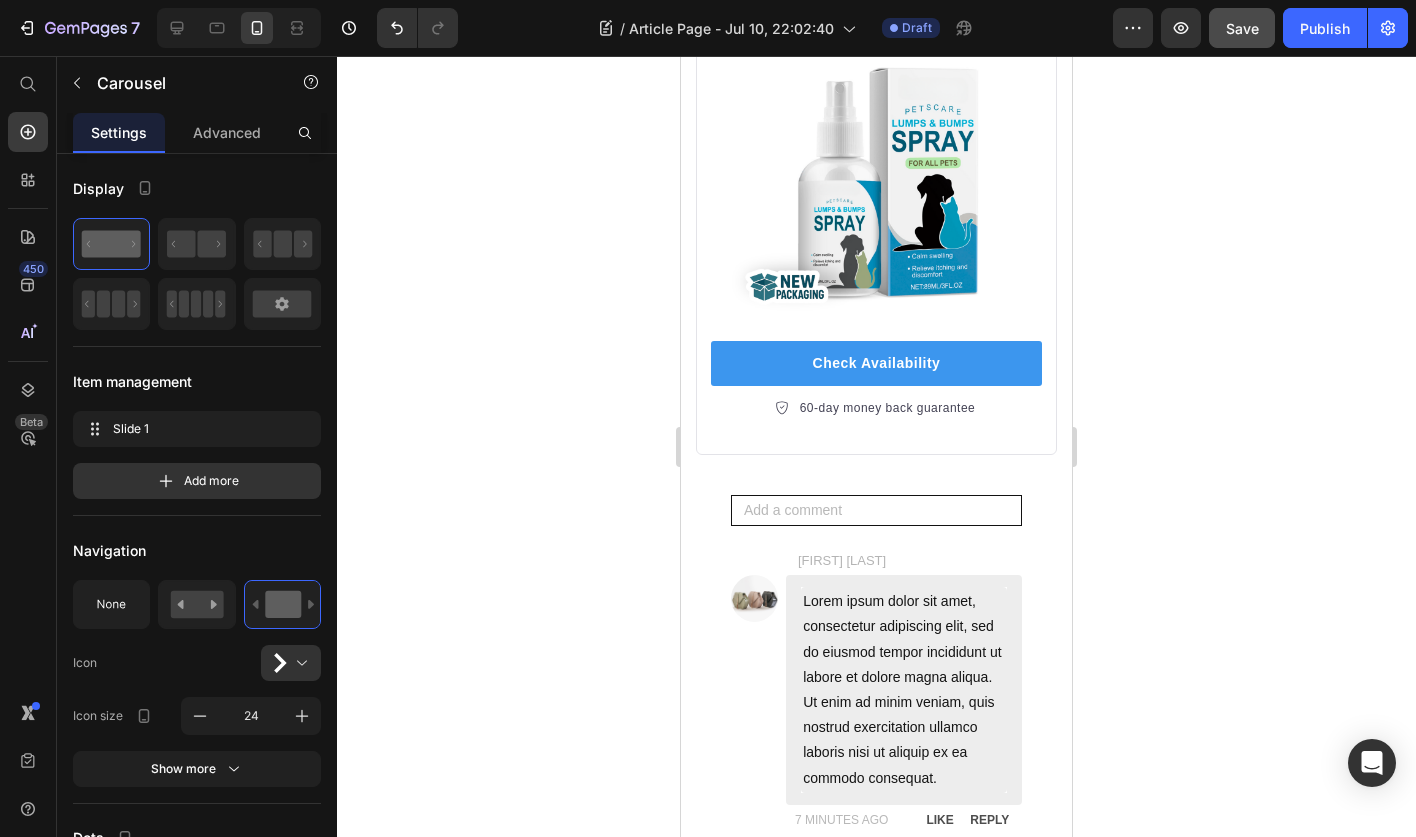 scroll, scrollTop: 13660, scrollLeft: 0, axis: vertical 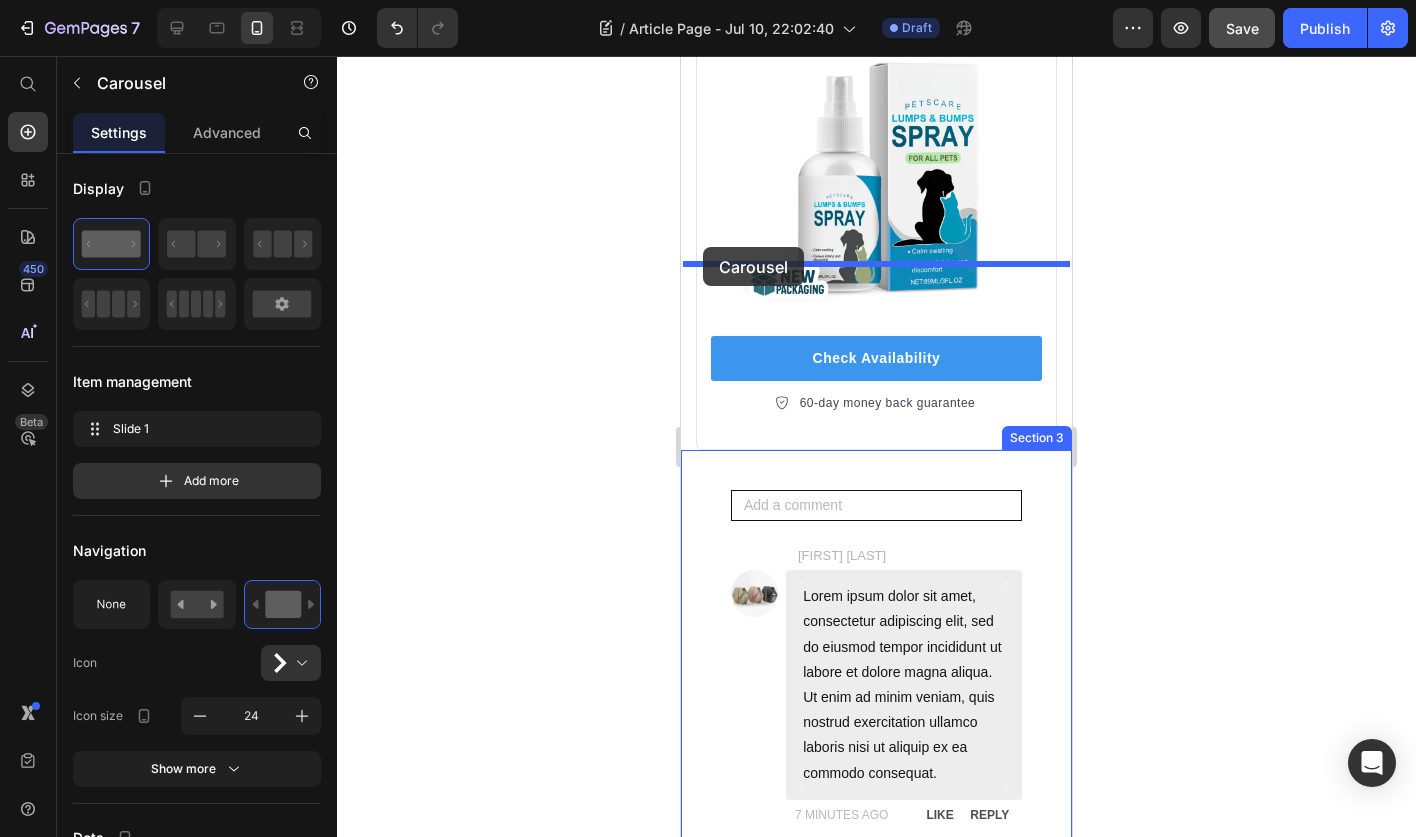 drag, startPoint x: 694, startPoint y: 544, endPoint x: 703, endPoint y: 247, distance: 297.13632 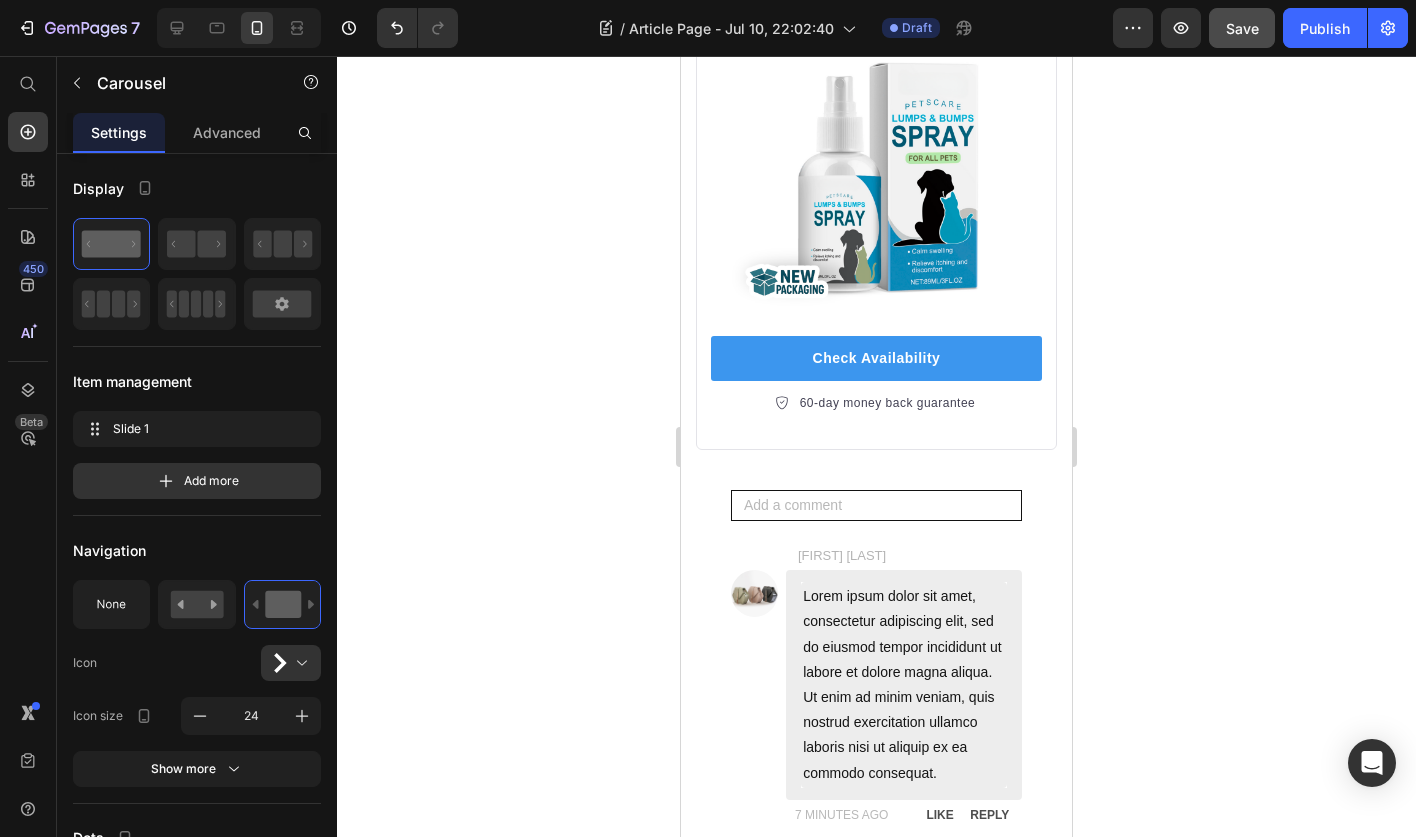 click 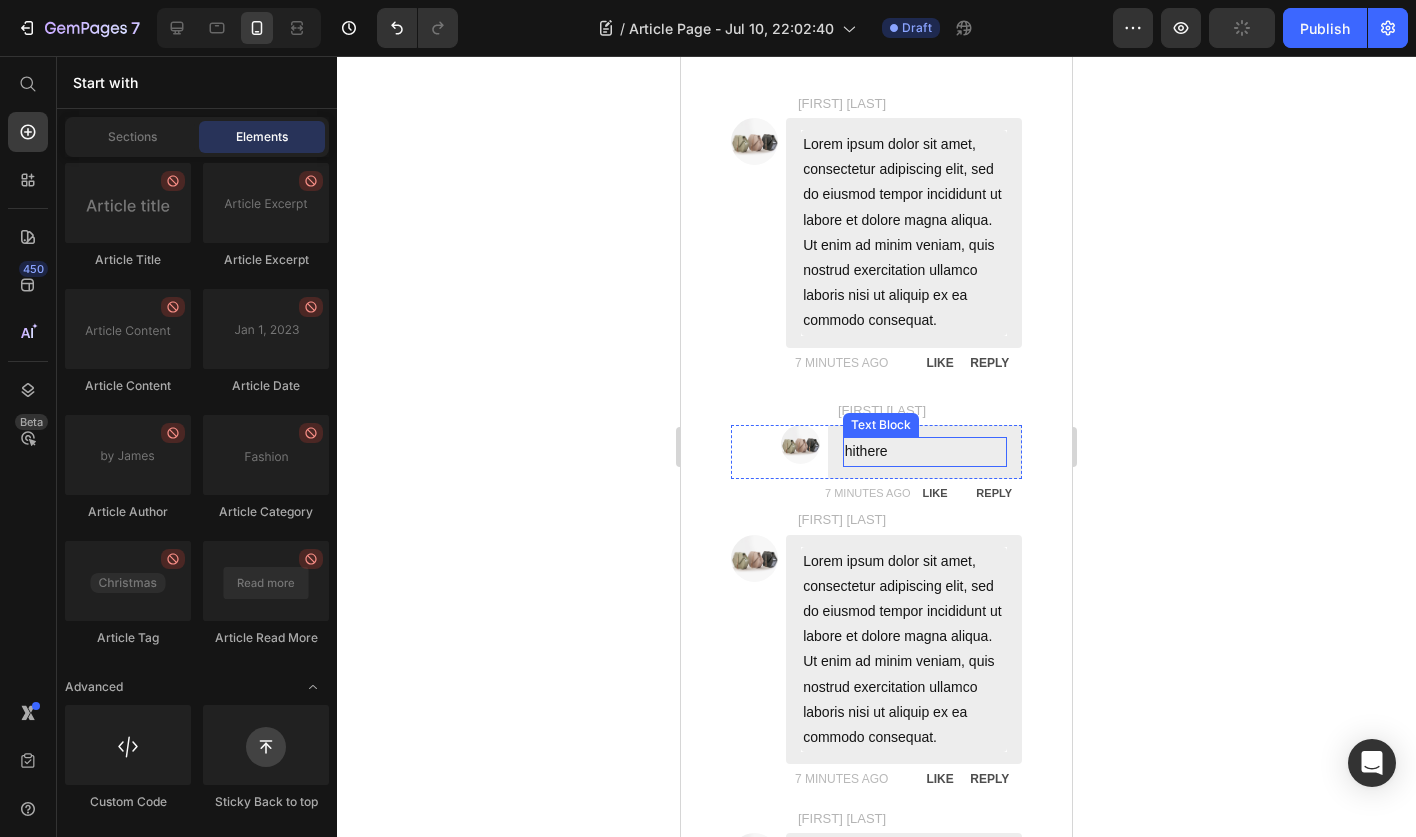 scroll, scrollTop: 13895, scrollLeft: 0, axis: vertical 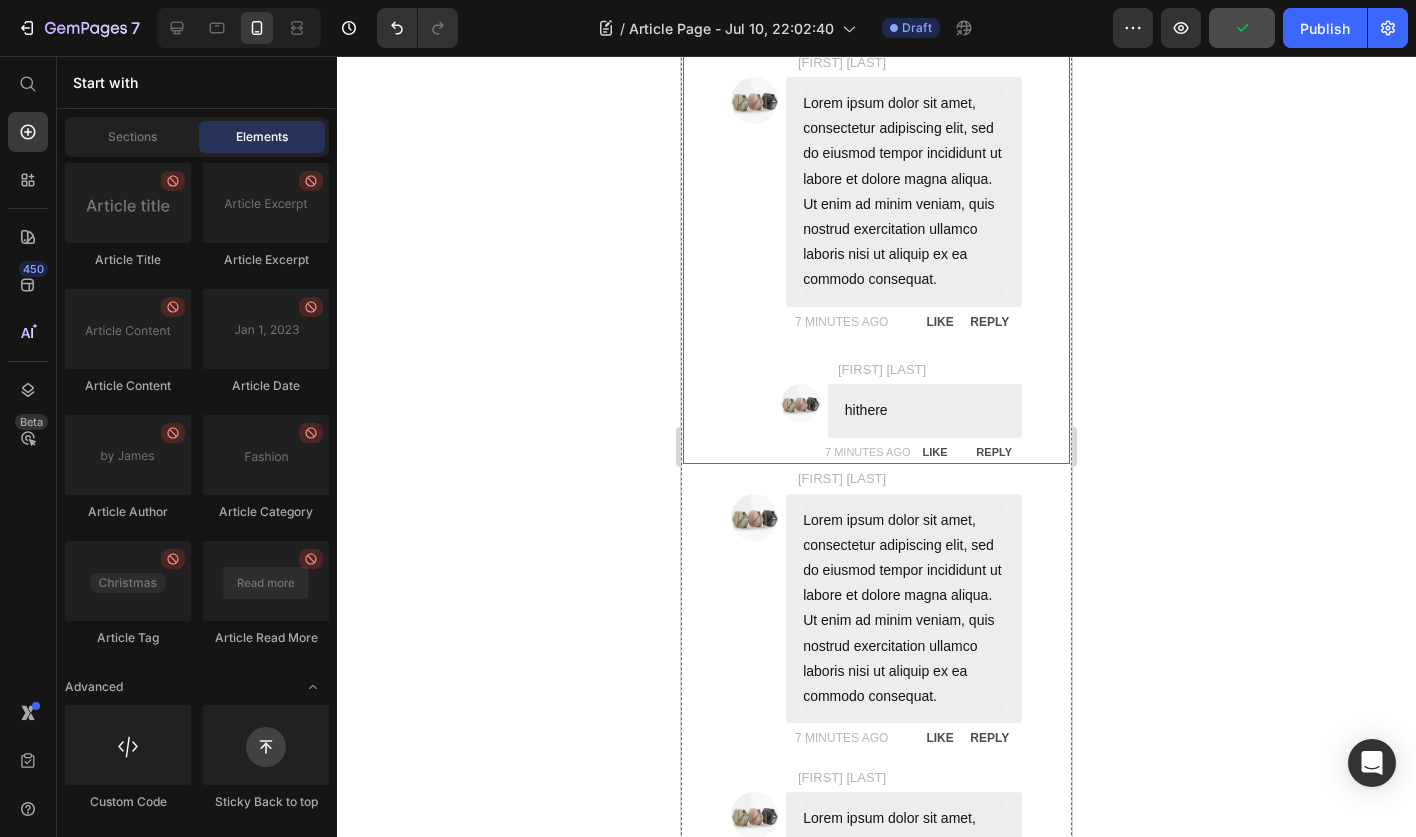 click on "[FIRST] [LAST] Text block Image Lorem ipsum dolor sit amet, consectetur adipiscing elit, sed do eiusmod tempor incididunt ut labore et dolore magna aliqua. Ut enim ad minim veniam, quis nostrud exercitation ullamco laboris nisi ut aliquip ex ea commodo consequat. Text Block Row 7 MINUTES AGO Text Block LIKE Text Block REPLY Text Block Row Row [FIRST] [LAST] Text block Image hithere Text Block Row Row 7 MINUTES AGO Text Block LIKE Text Block REPLY Text Block Row Row Carousel" at bounding box center [876, 246] 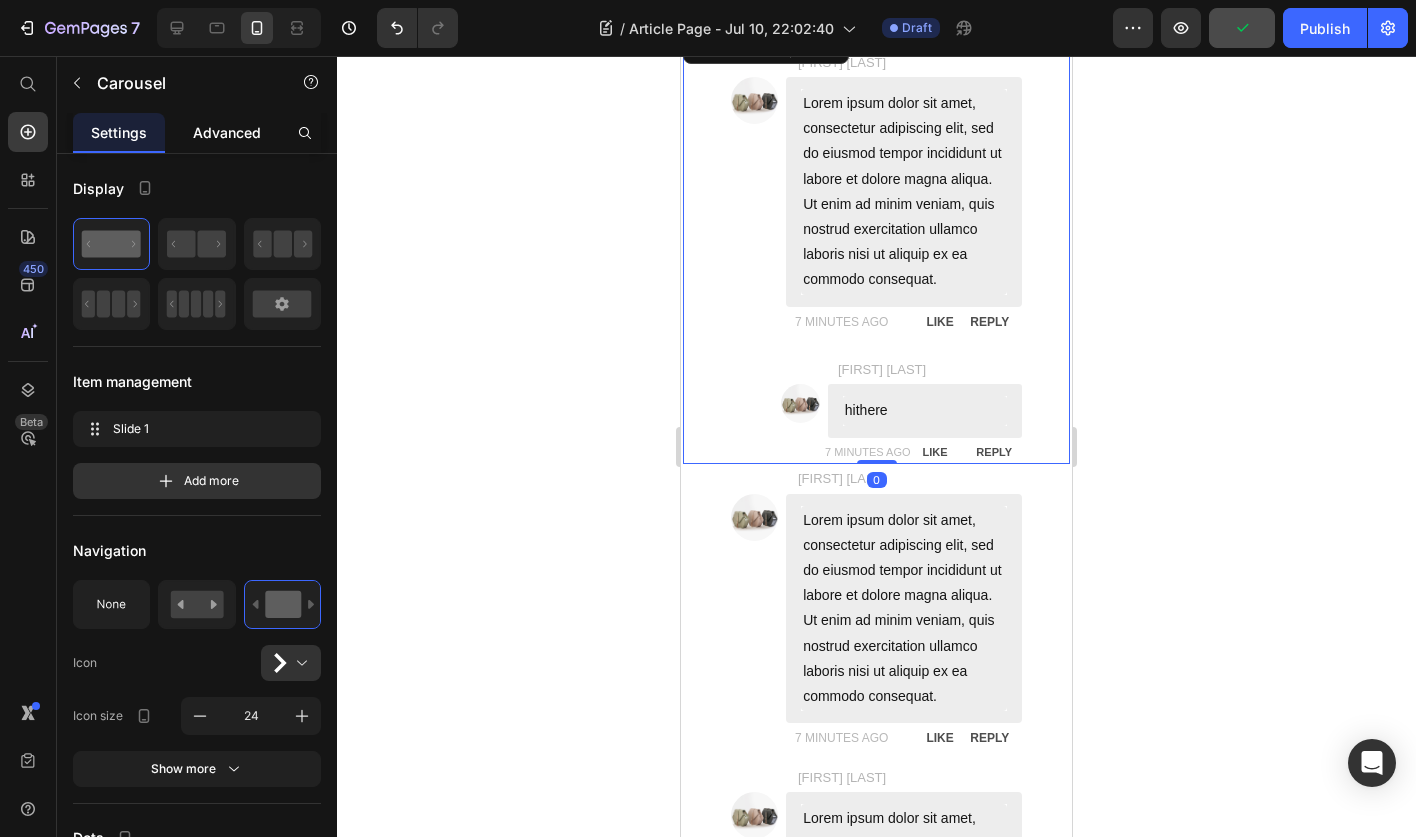 click on "Advanced" at bounding box center (227, 132) 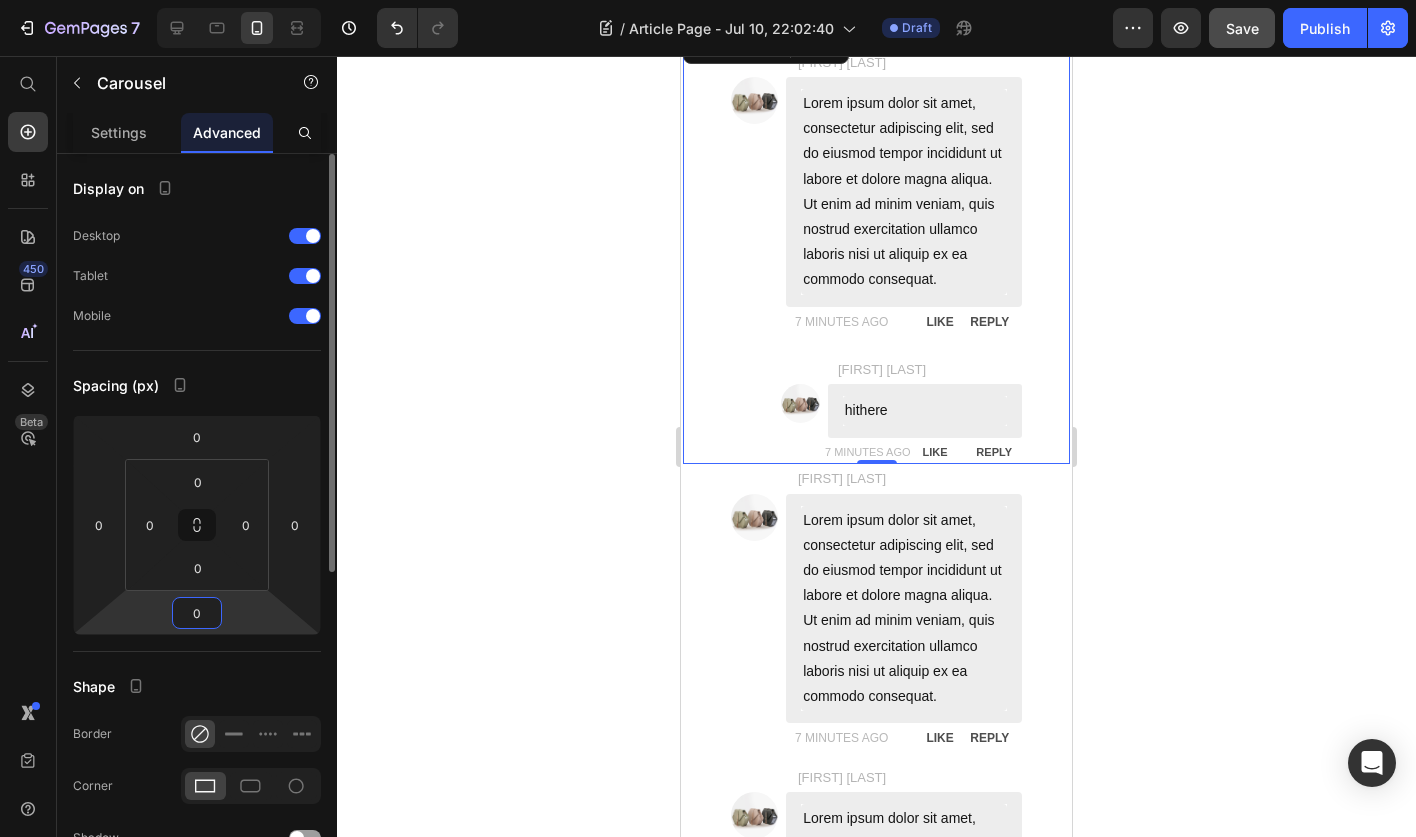 click on "0" at bounding box center [197, 613] 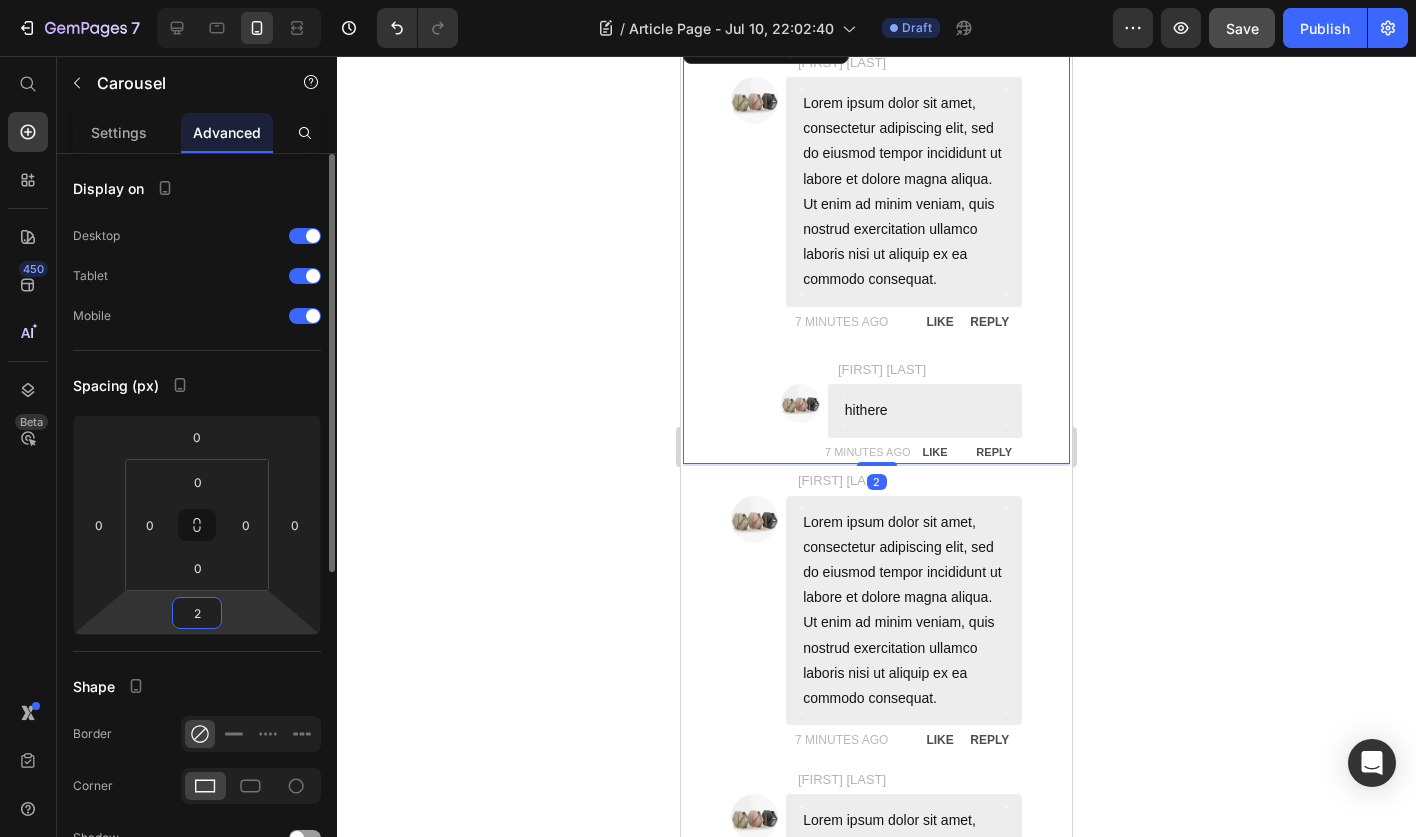 type on "20" 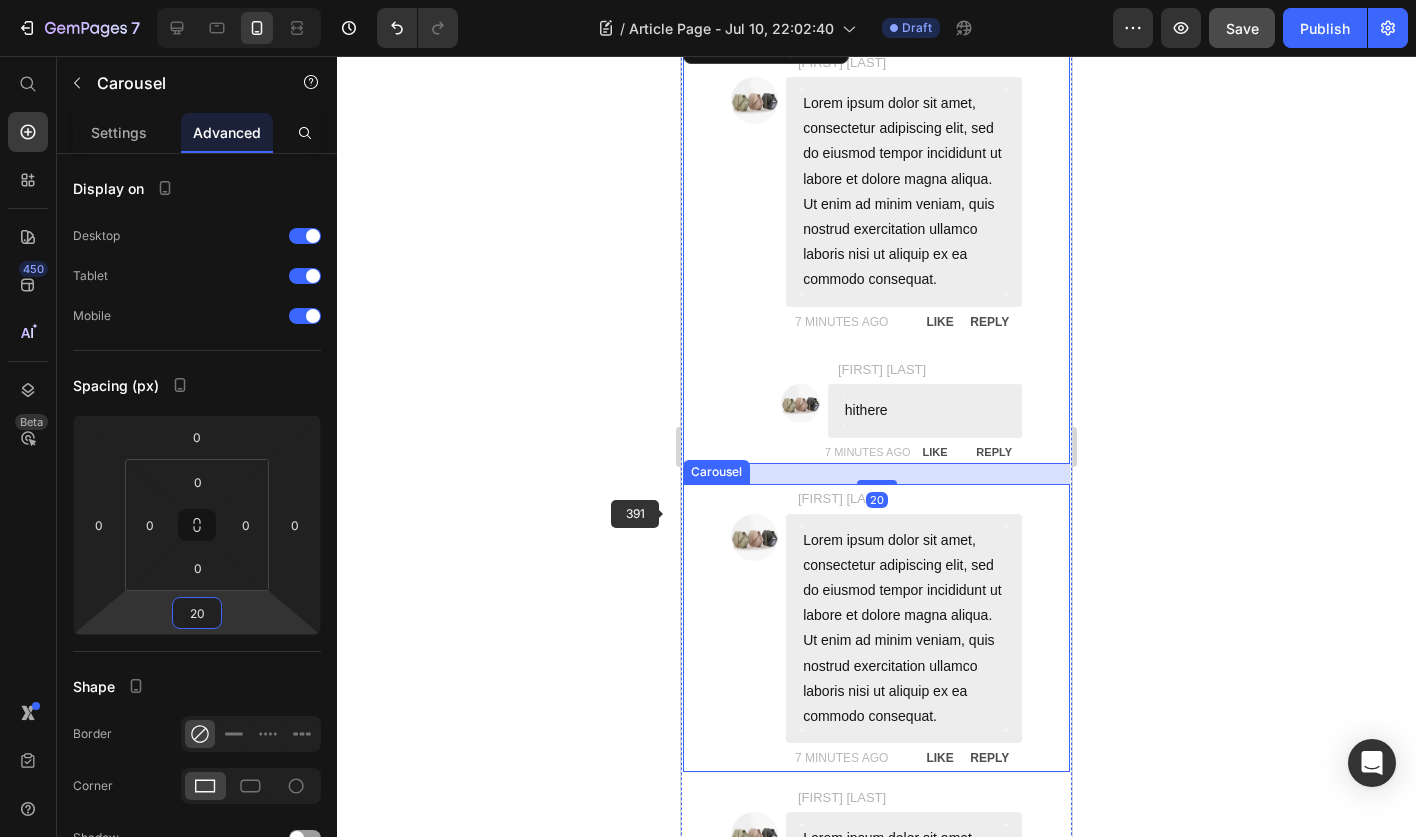 click 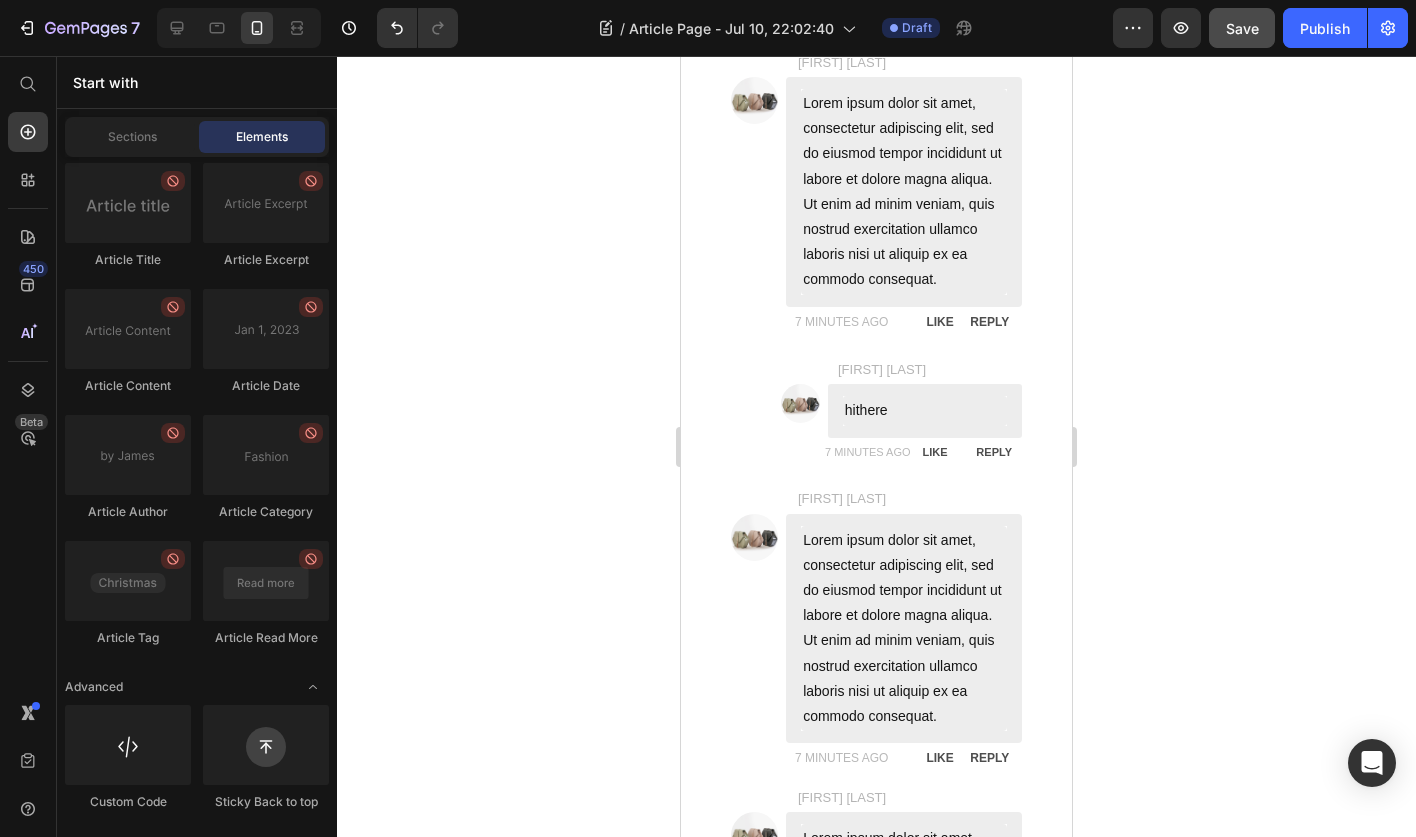click 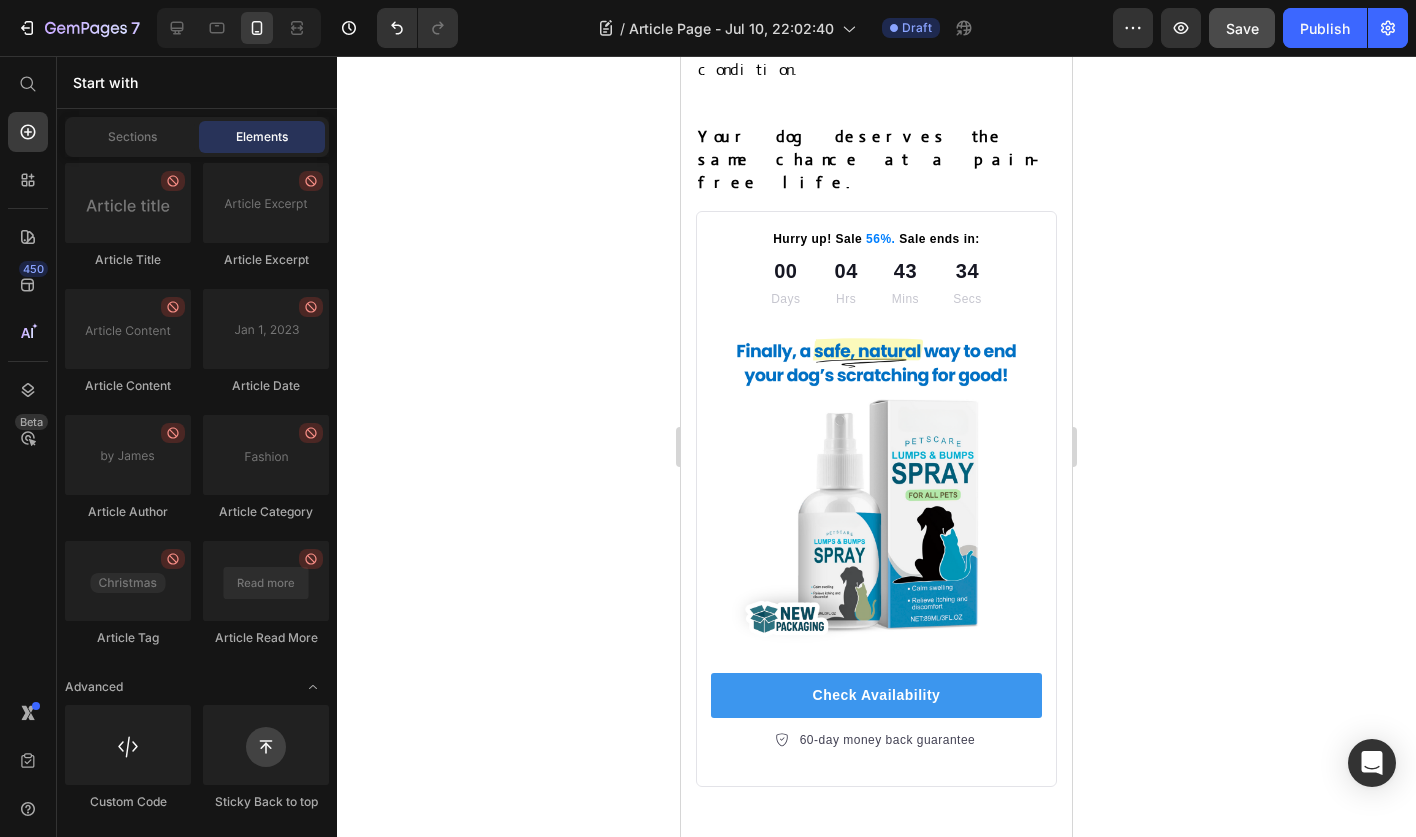 scroll, scrollTop: 13300, scrollLeft: 0, axis: vertical 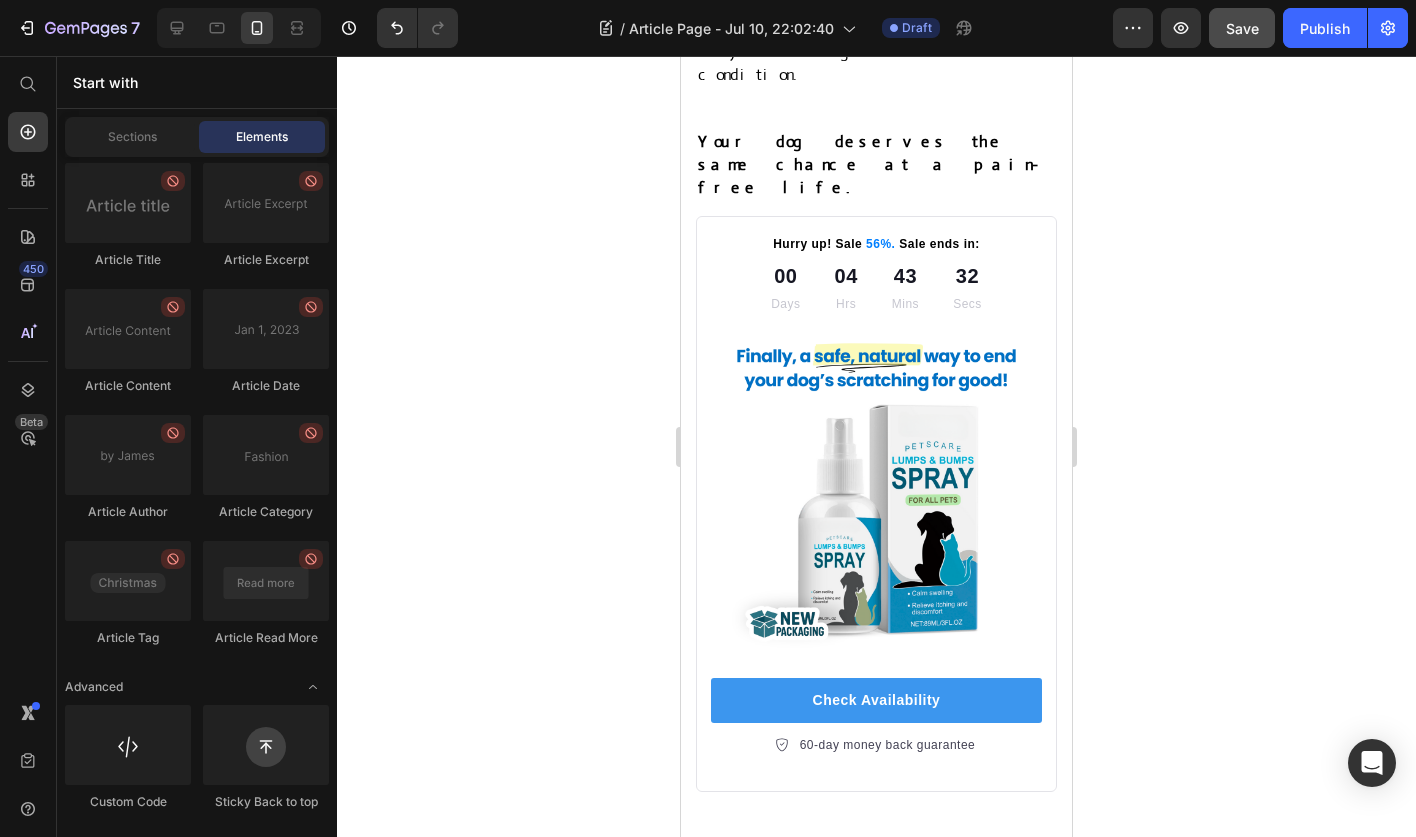 click on "LIKE" at bounding box center [939, 1175] 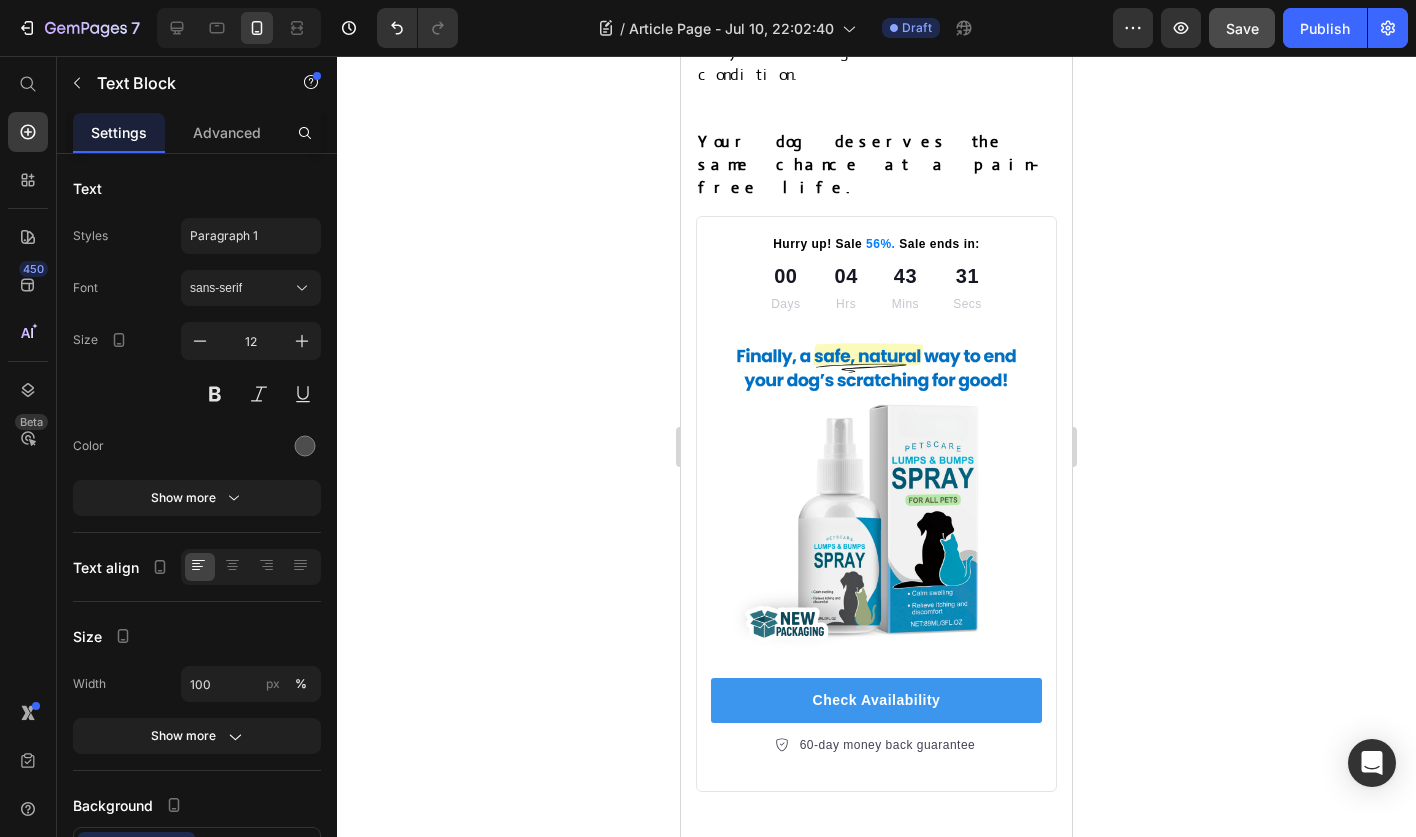 click on "REPLY" at bounding box center [989, 1175] 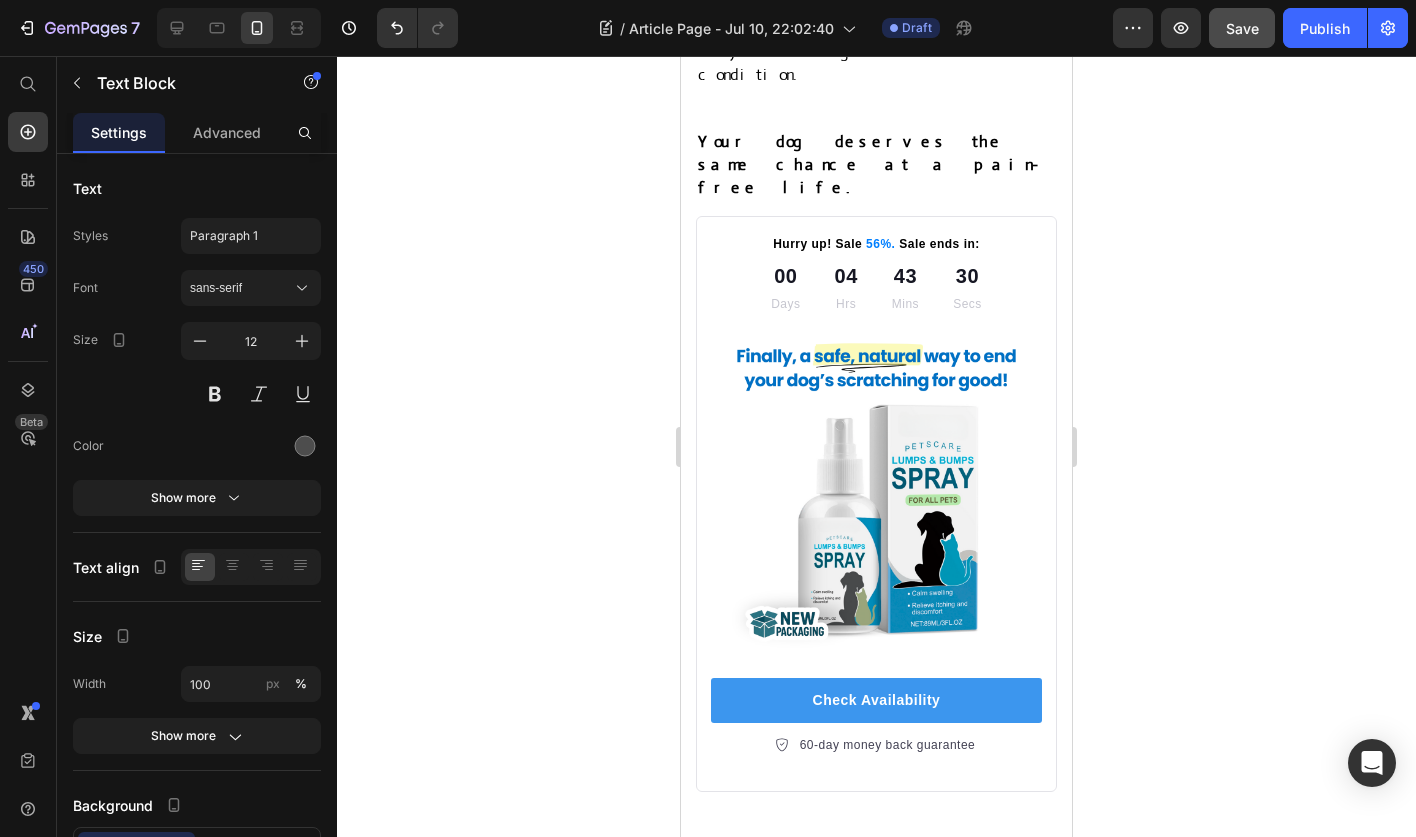 click on "LIKE" at bounding box center (939, 1175) 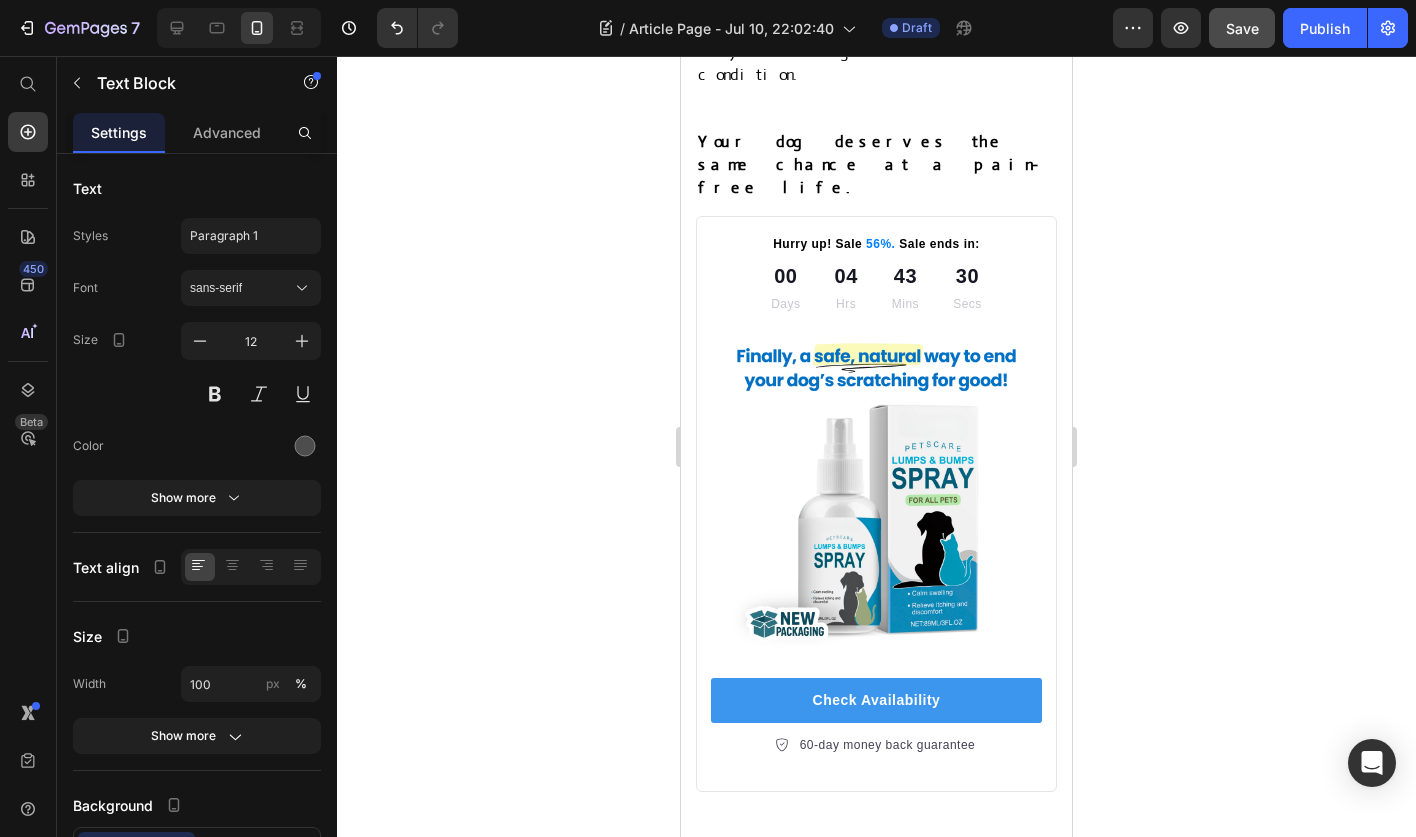 click 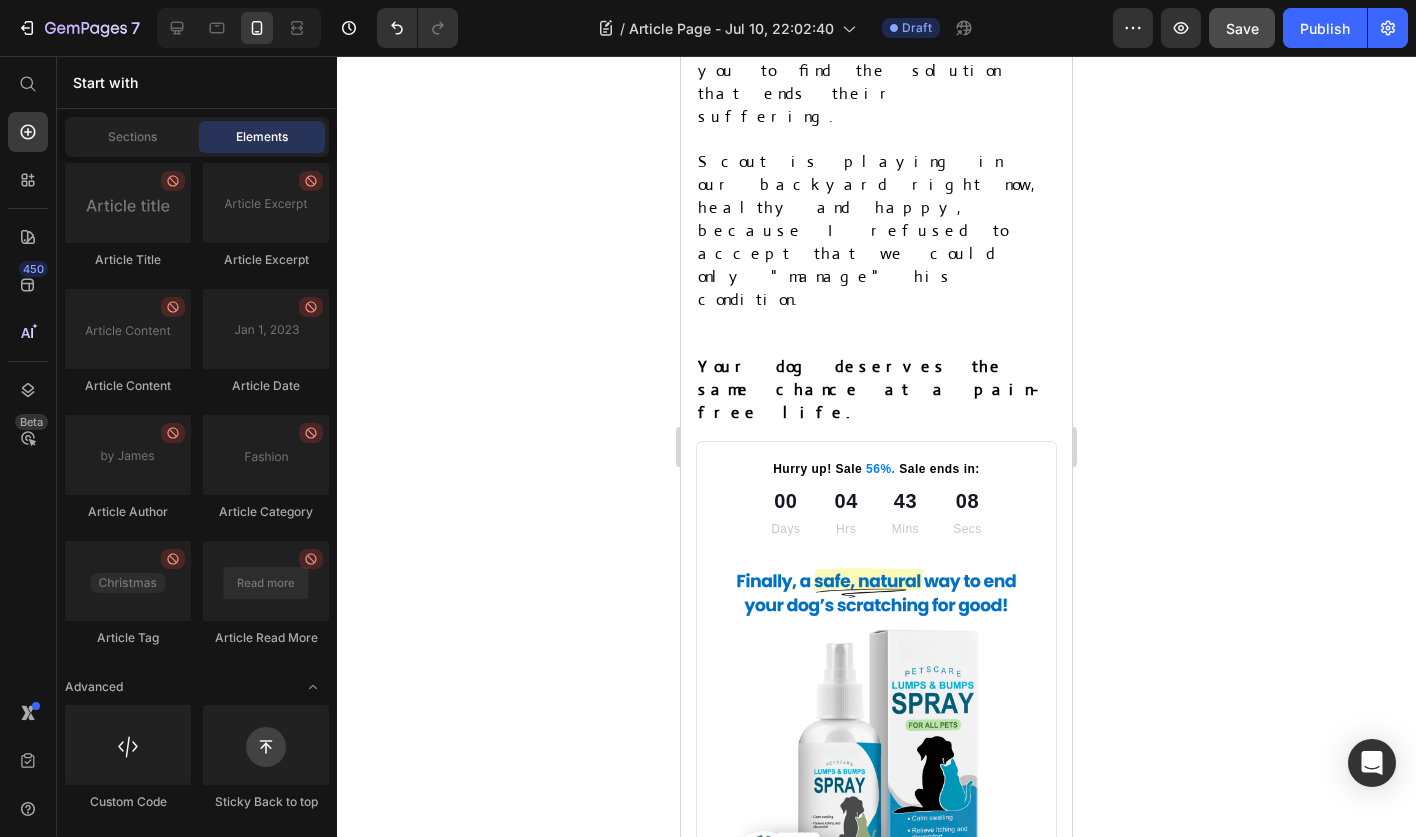 scroll, scrollTop: 13059, scrollLeft: 0, axis: vertical 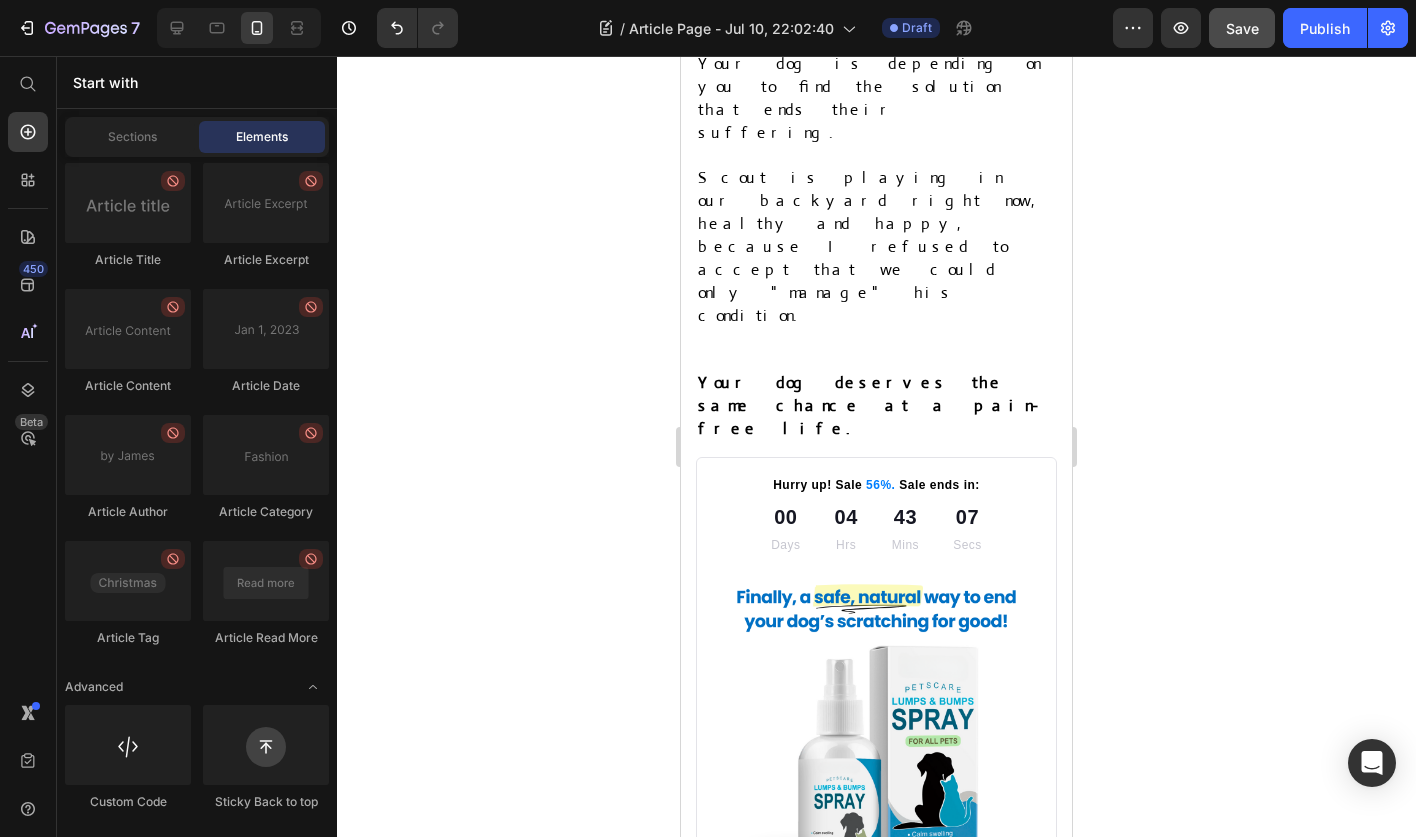 click 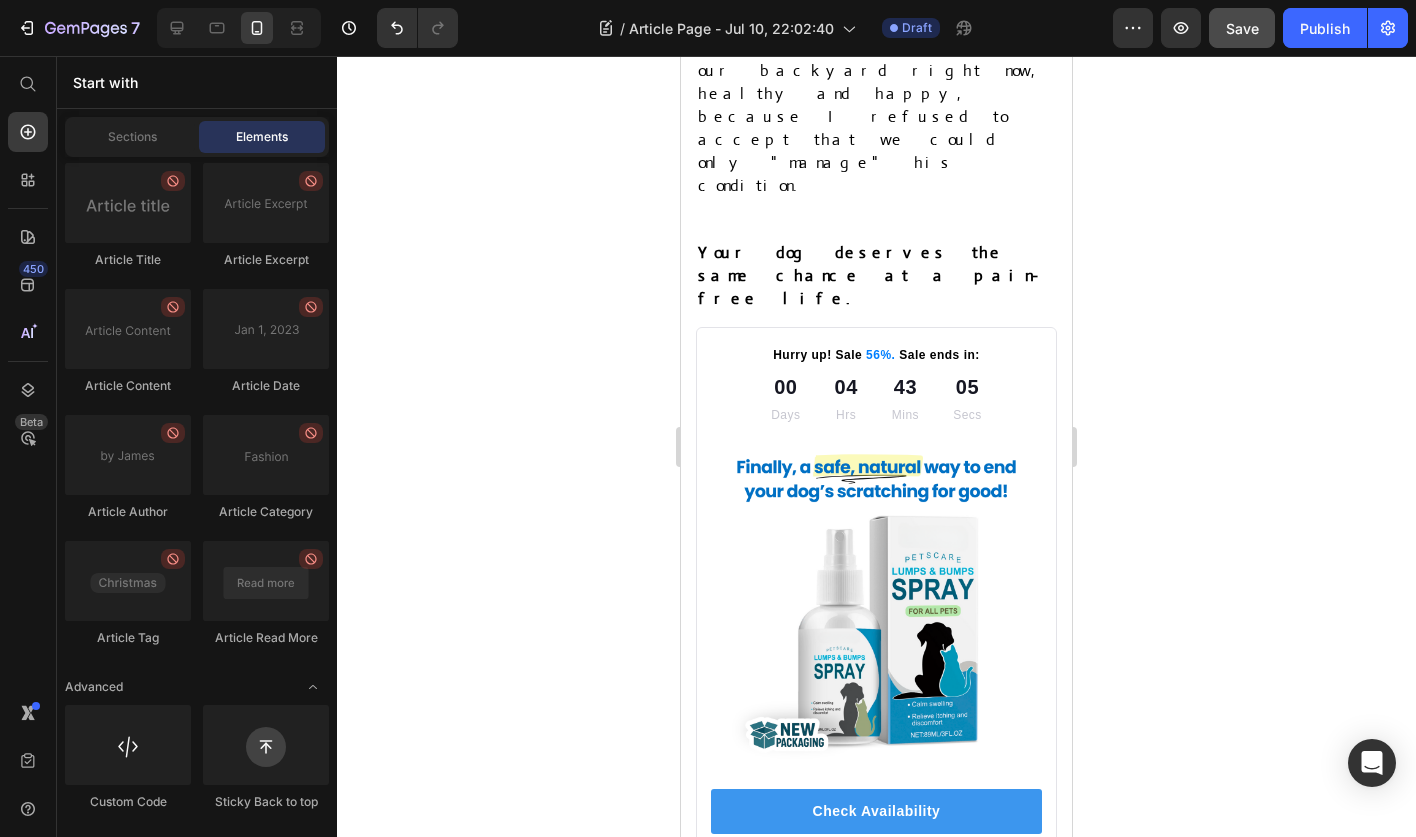 scroll, scrollTop: 13175, scrollLeft: 0, axis: vertical 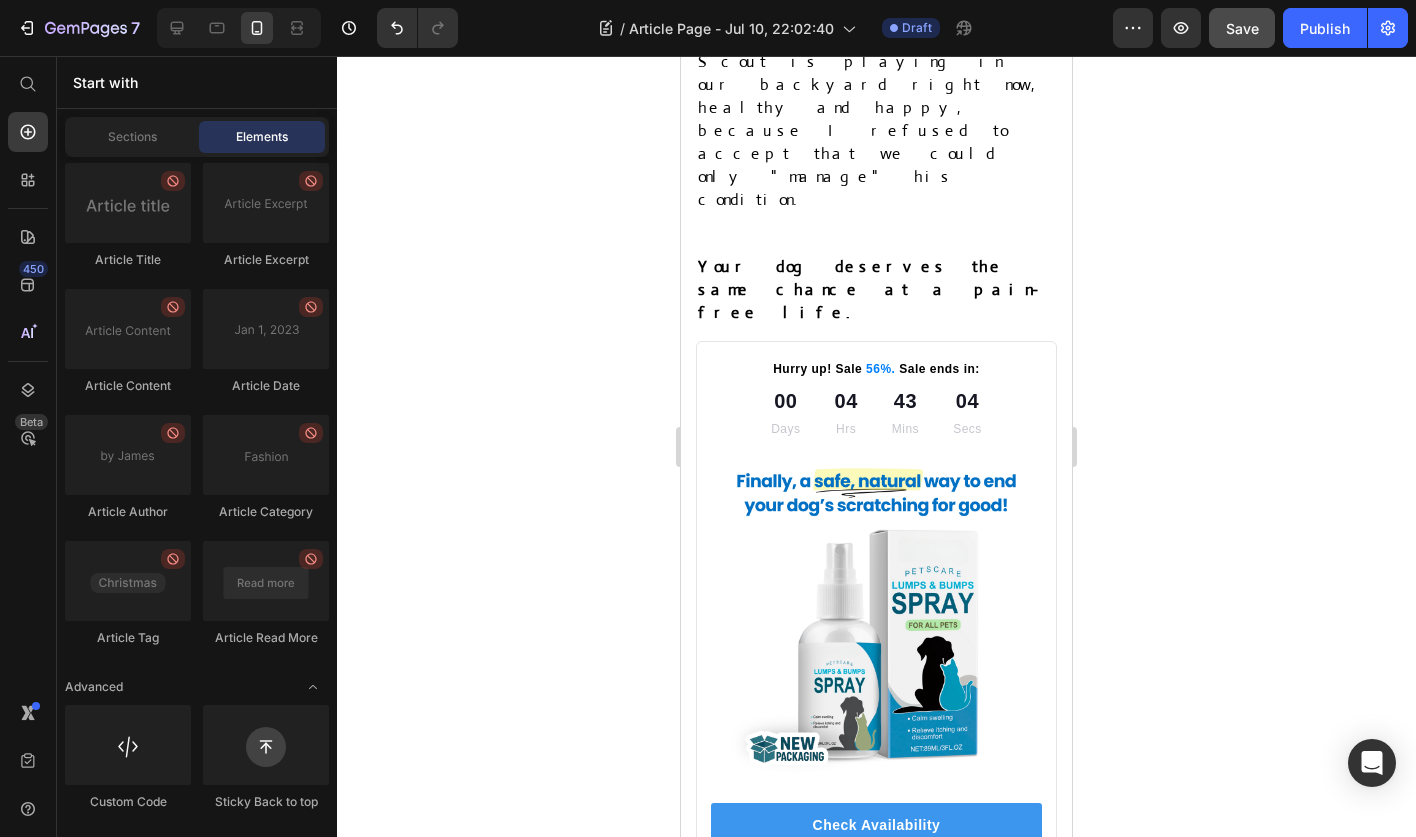 click at bounding box center (754, 1078) 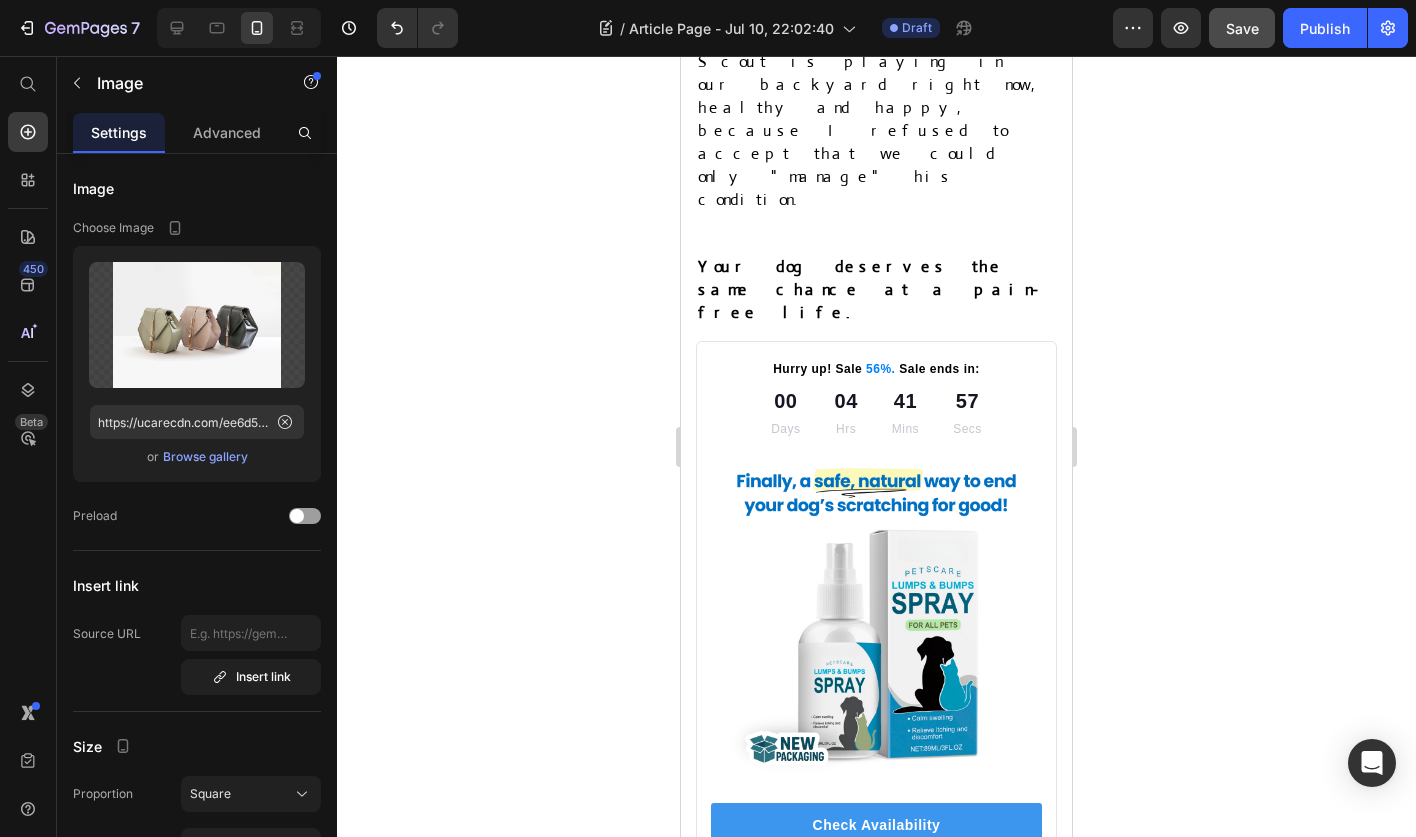 click 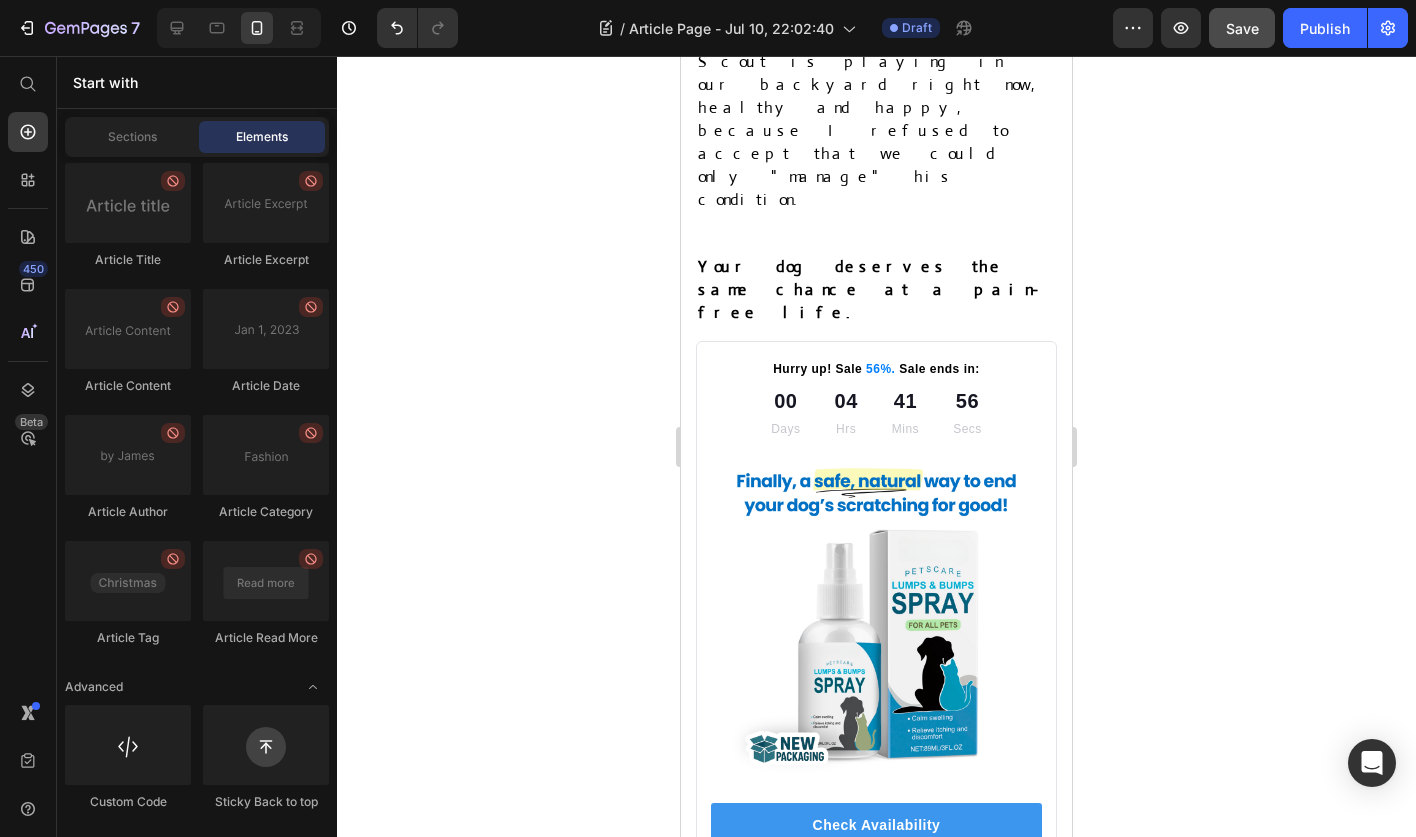 click 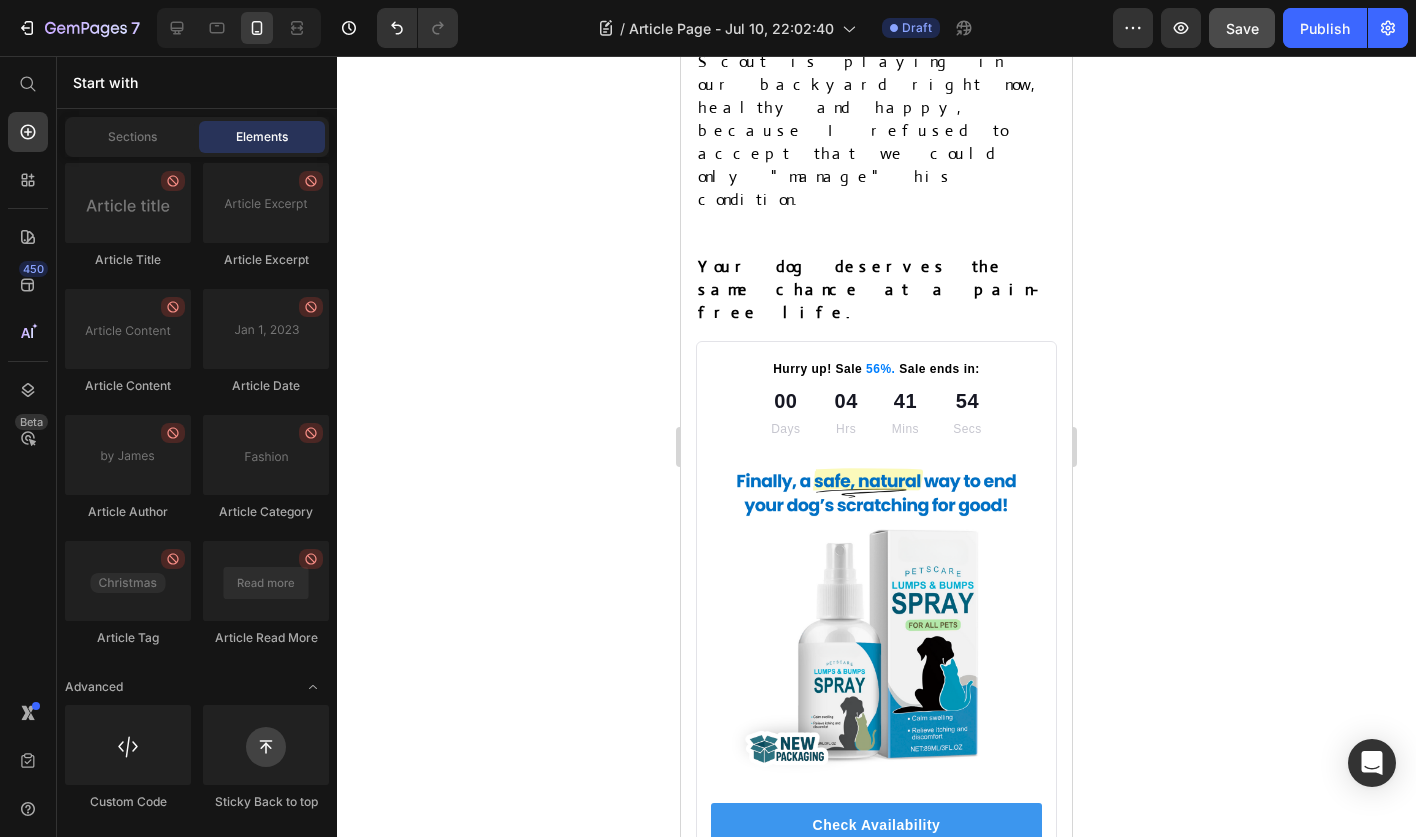 click on "LIKE" at bounding box center [939, 1300] 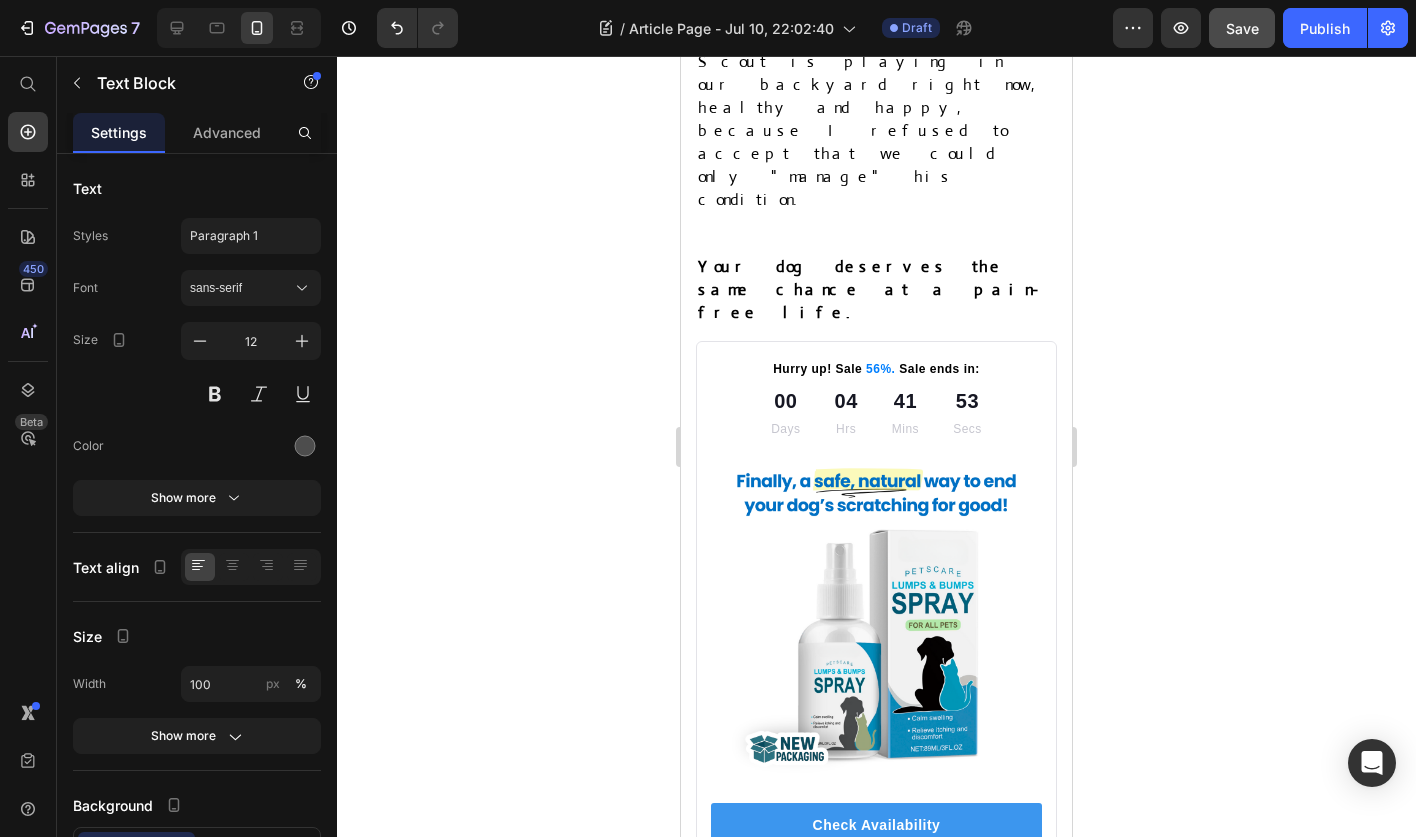click 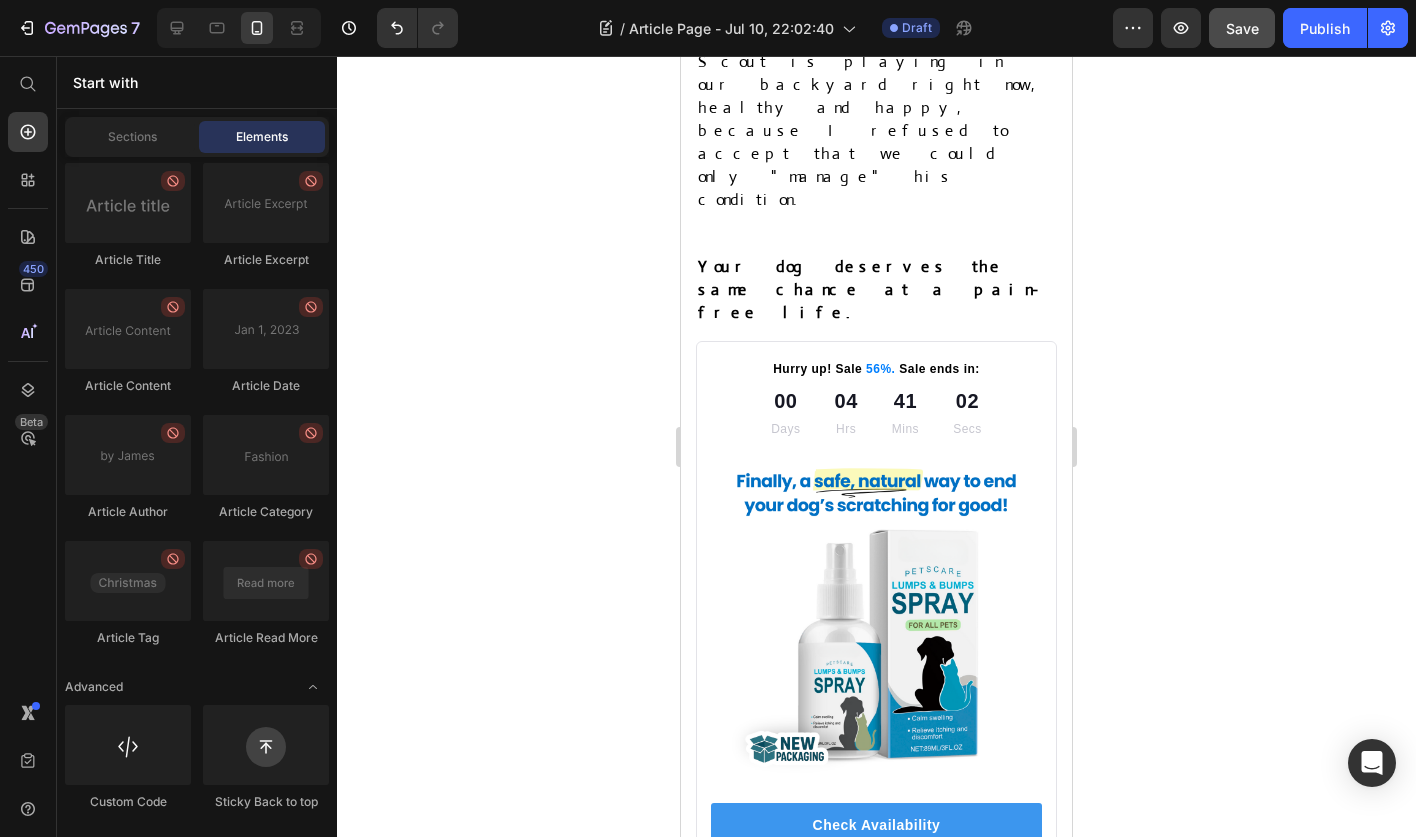 click on "LIKE" at bounding box center [939, 1300] 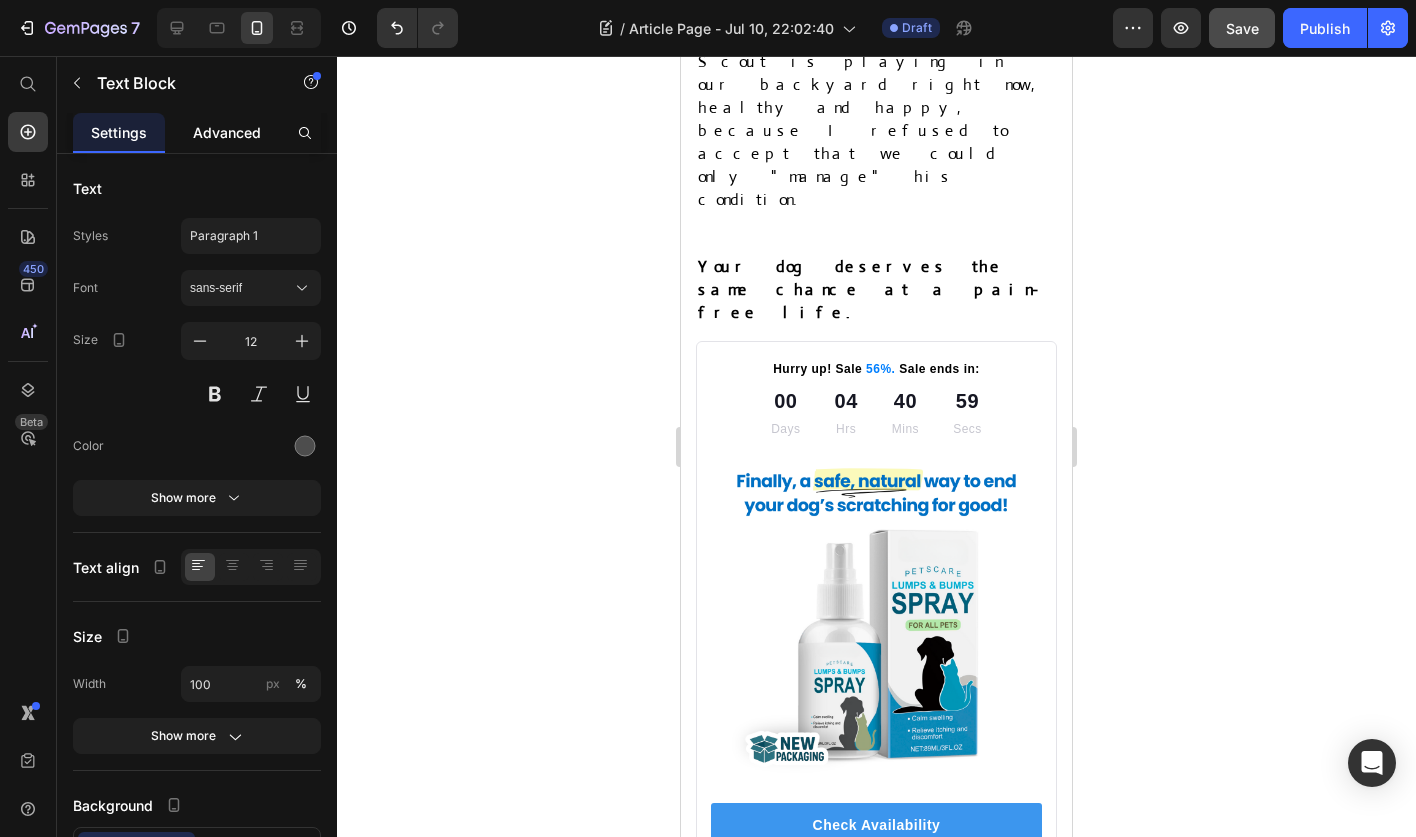 click on "Advanced" 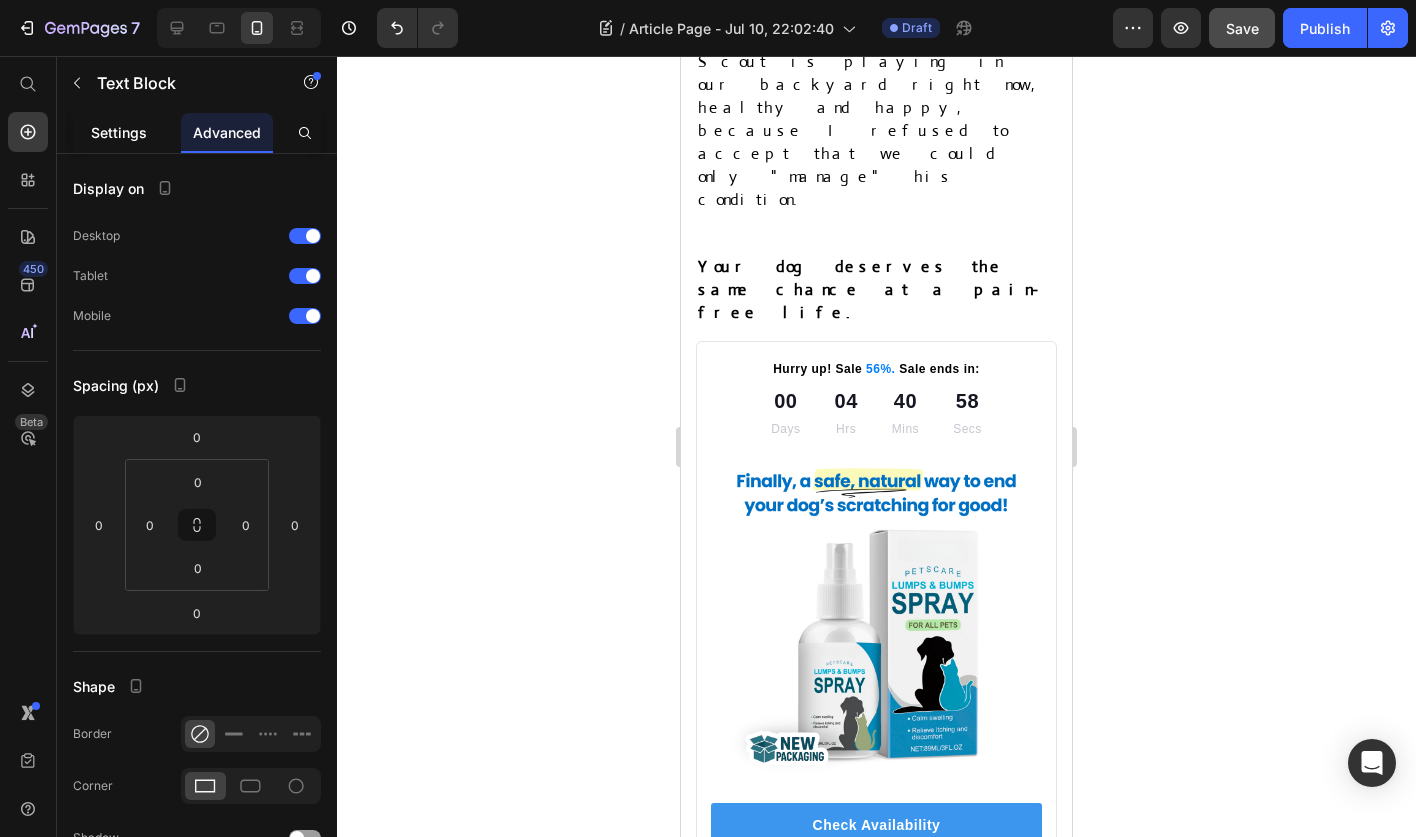 click on "Settings" 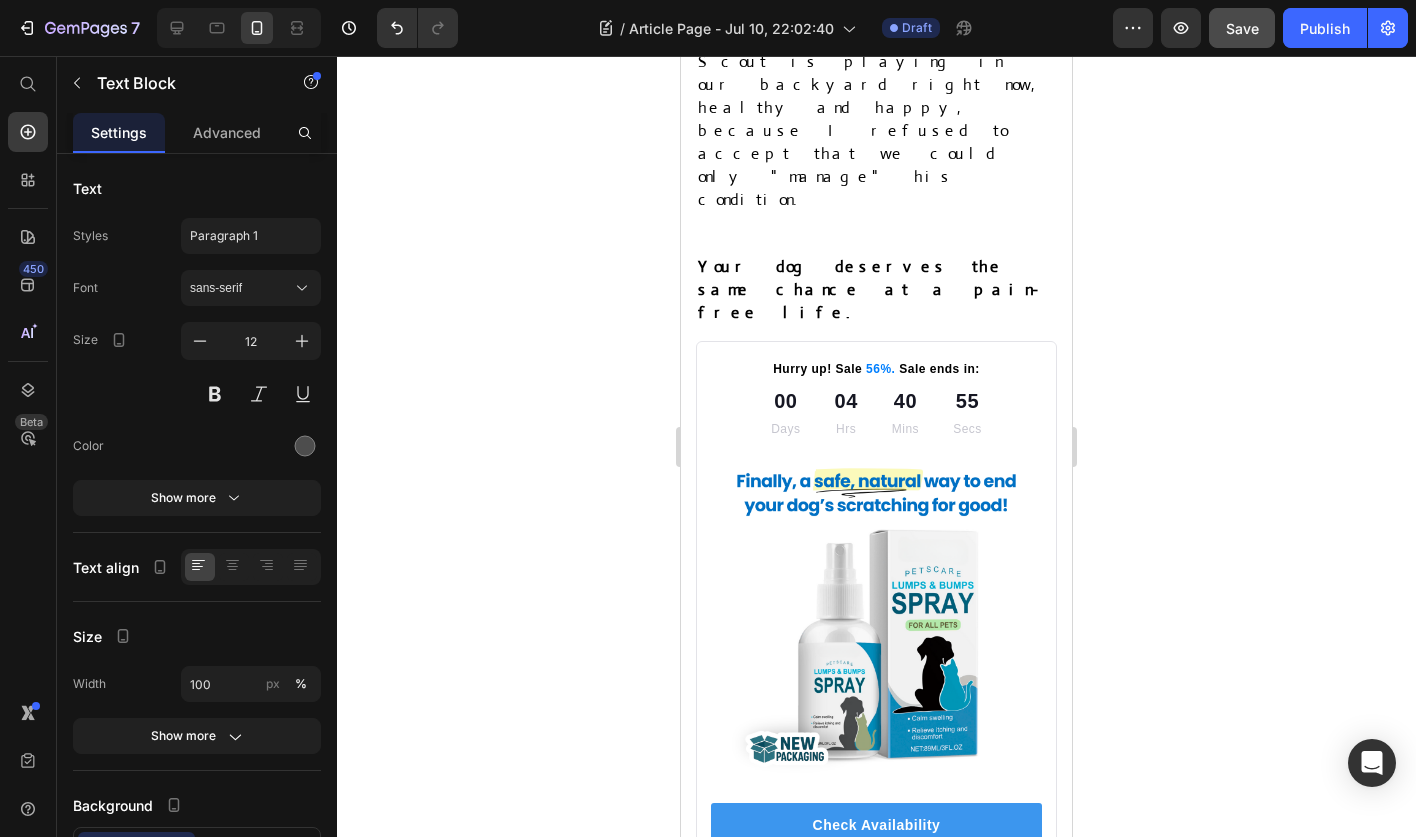click on "7 MINUTES AGO Text Block LIKE Text Block   0 REPLY Text Block Row" at bounding box center (876, 1299) 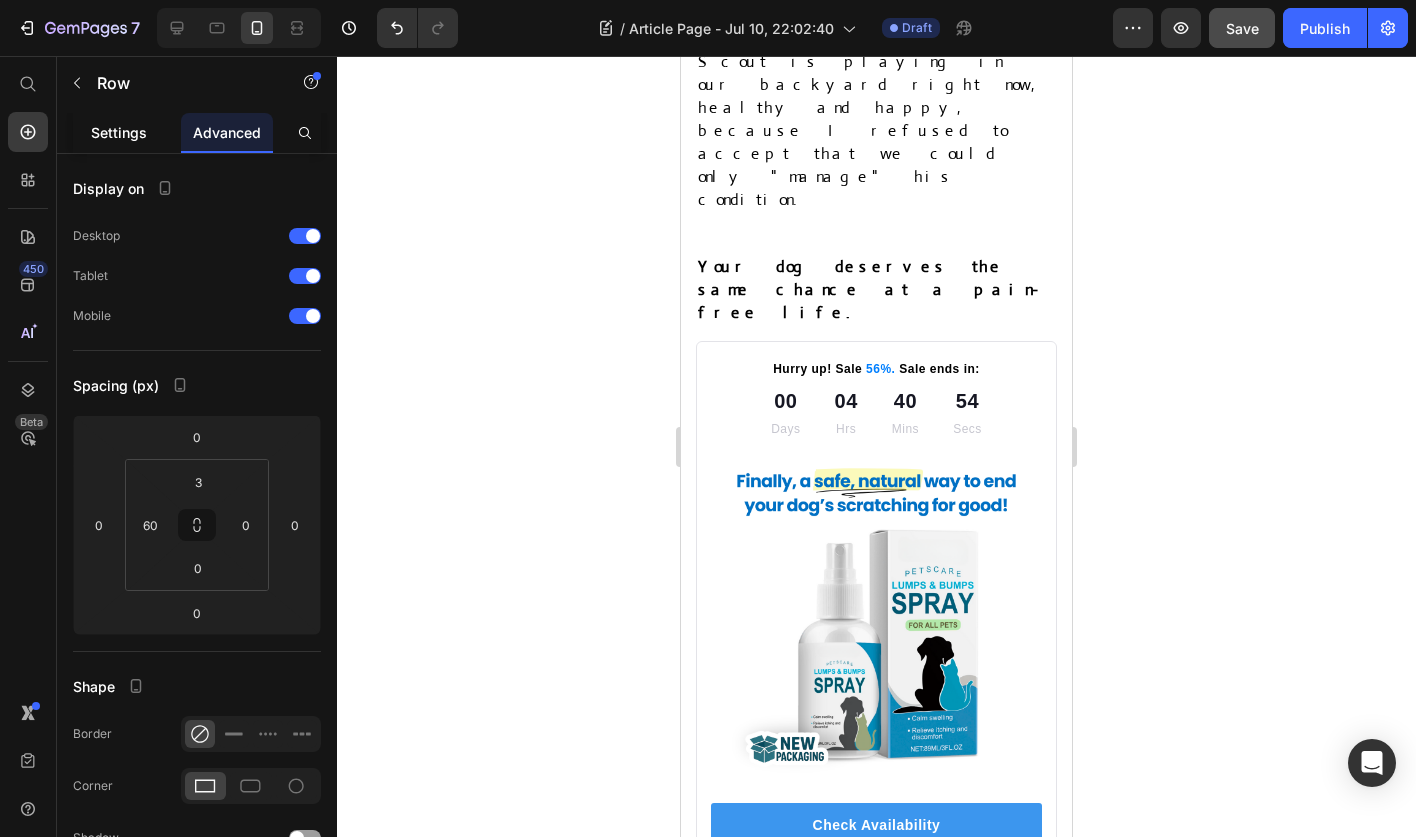 click on "Settings" at bounding box center [119, 132] 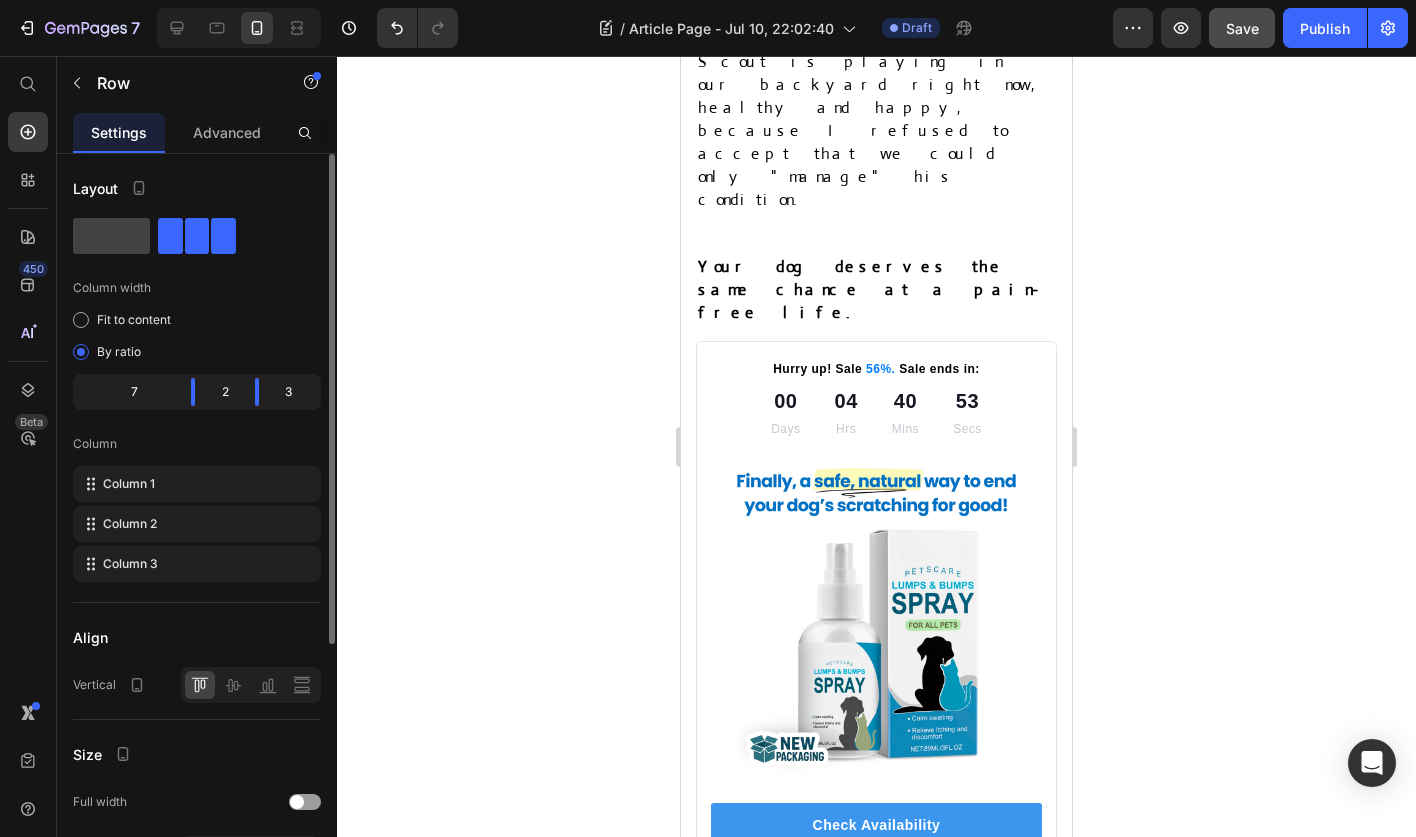 click on "2" 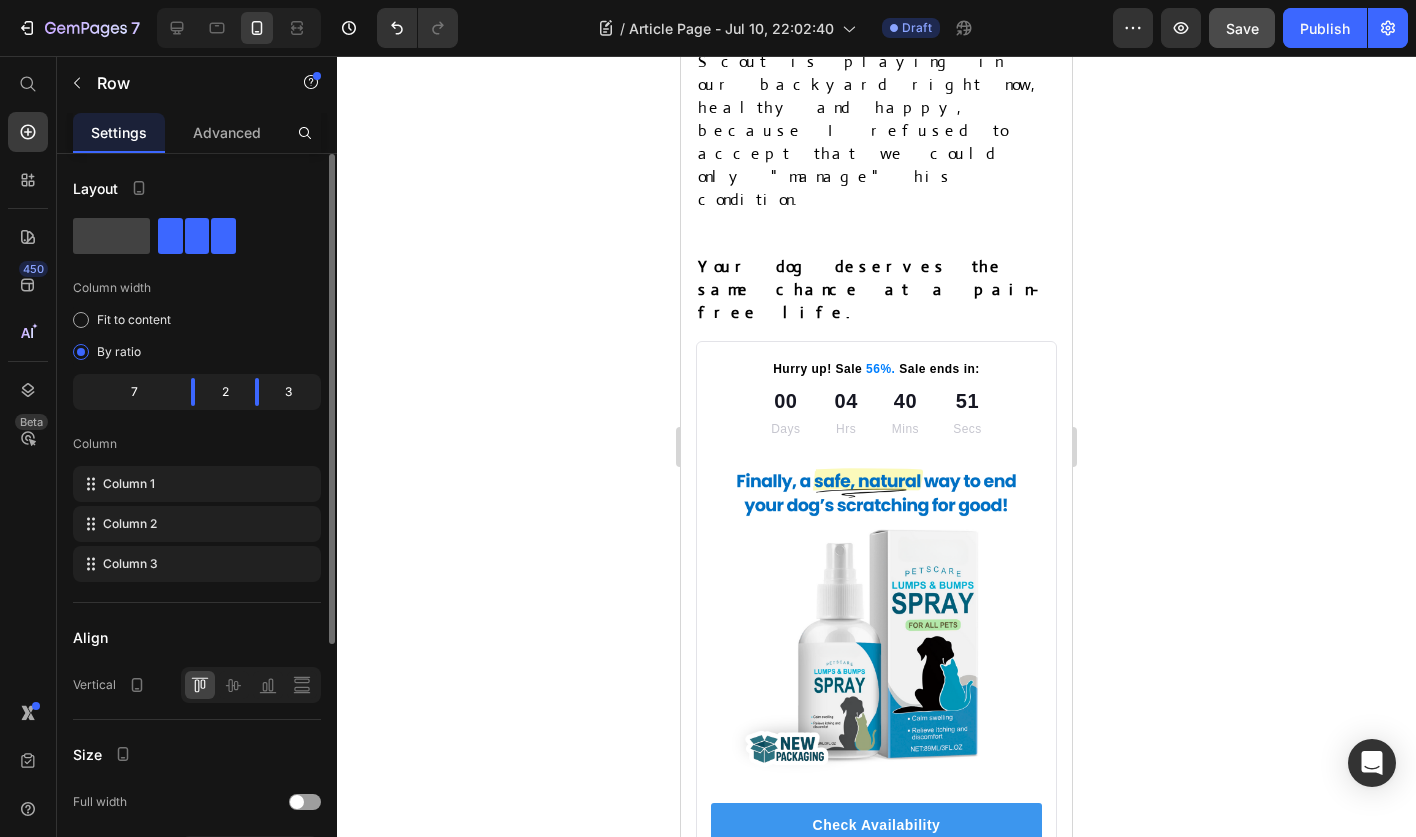 click on "2" 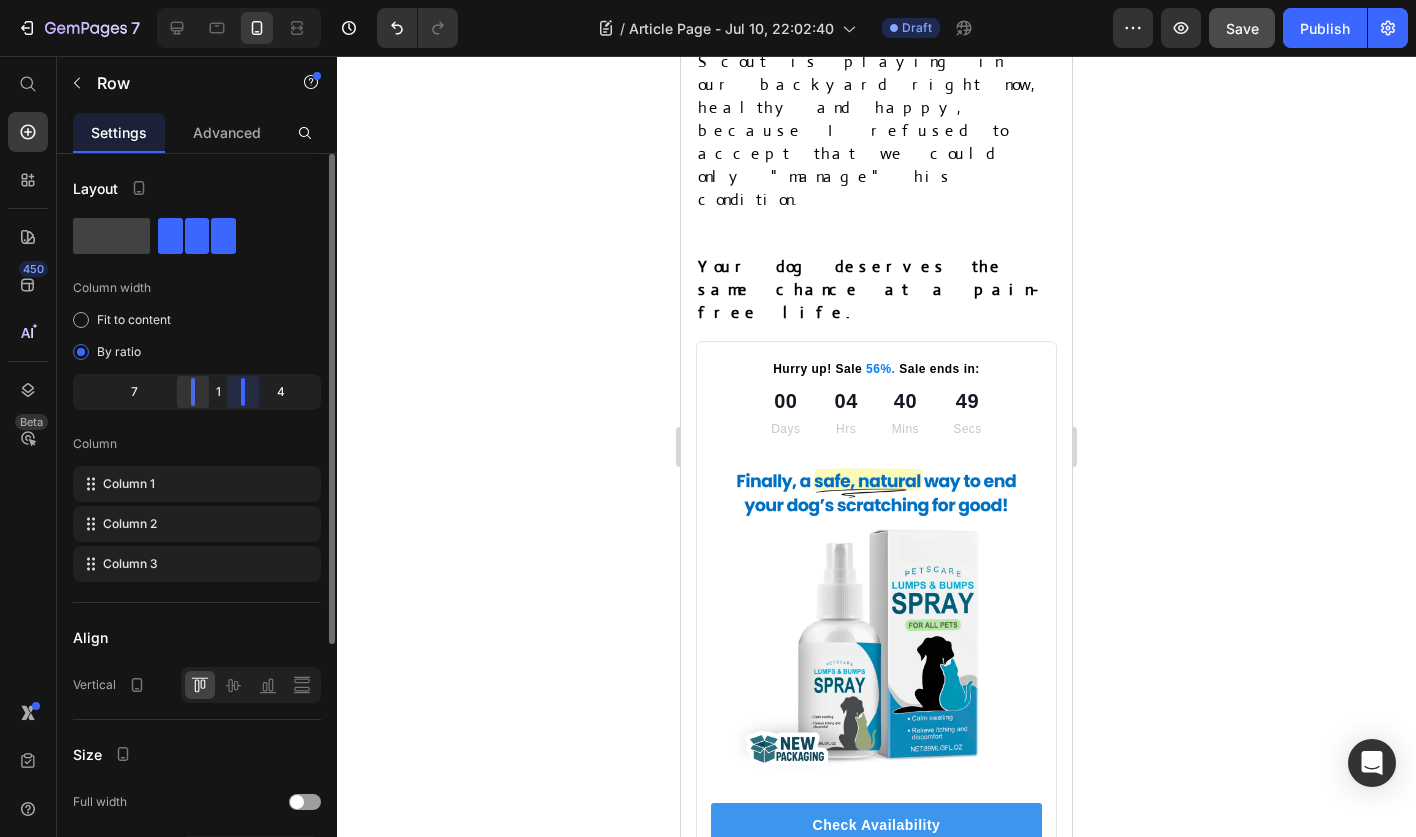 drag, startPoint x: 257, startPoint y: 393, endPoint x: 202, endPoint y: 401, distance: 55.578773 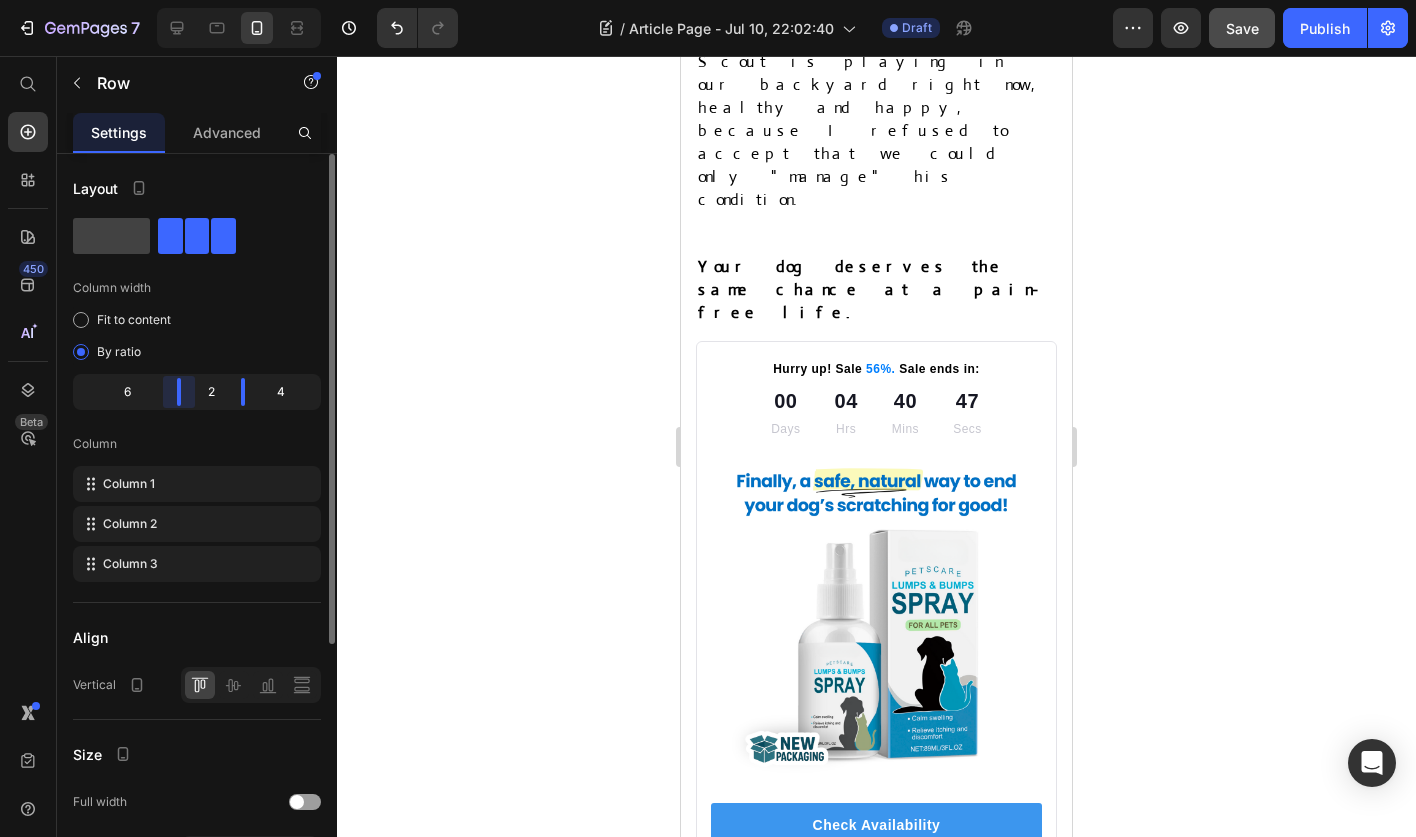 click on "2" 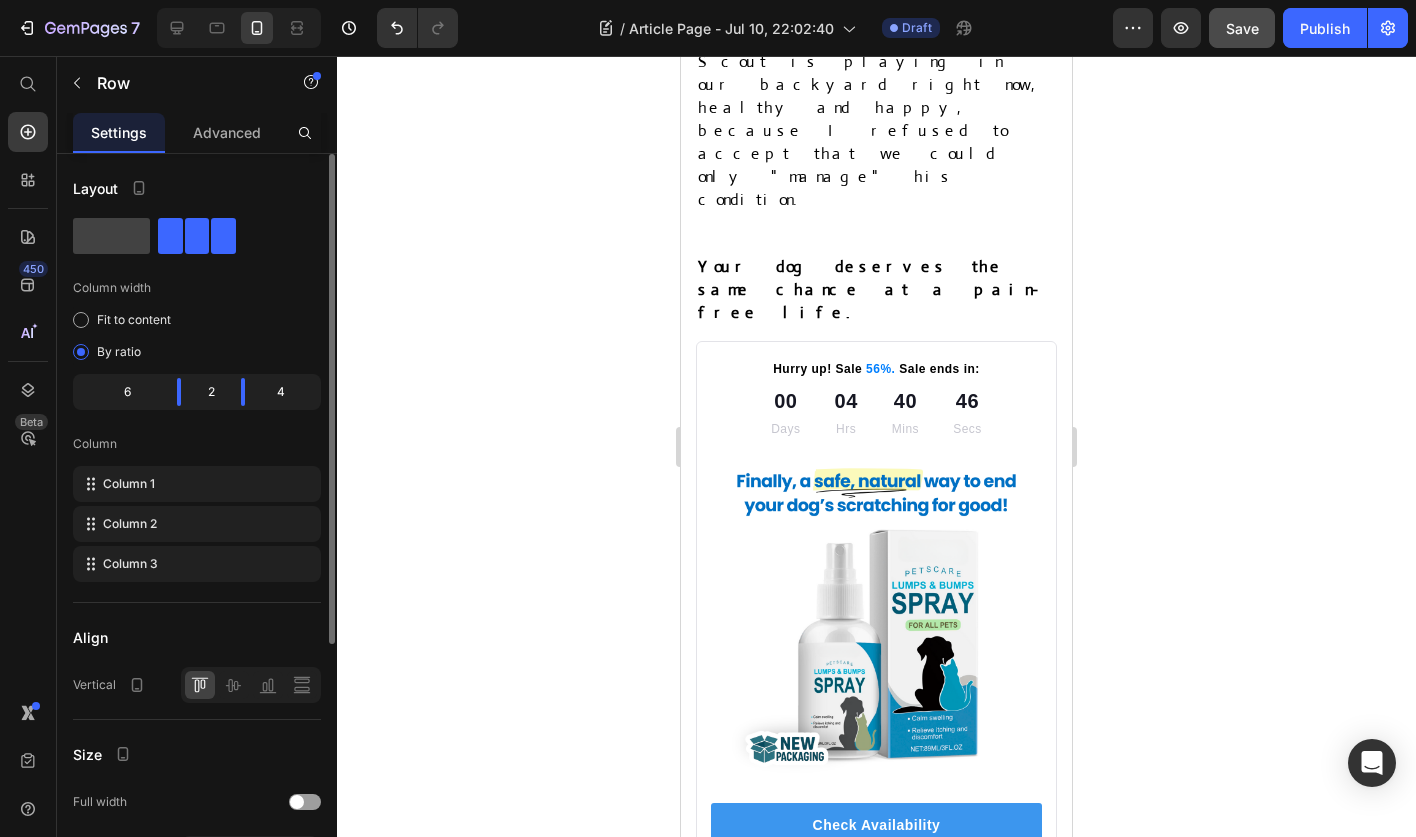 click on "2" 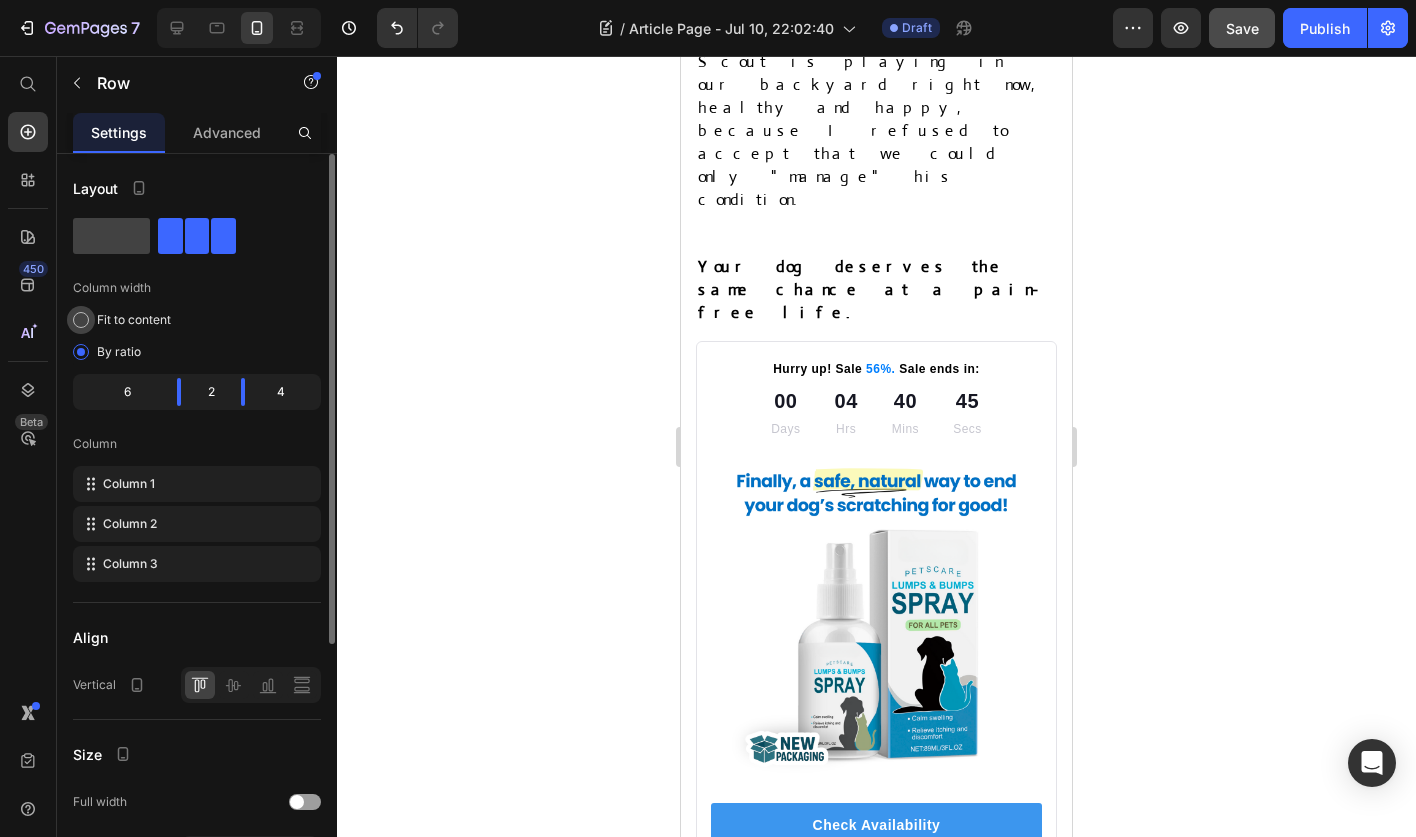 click on "Fit to content" at bounding box center (134, 320) 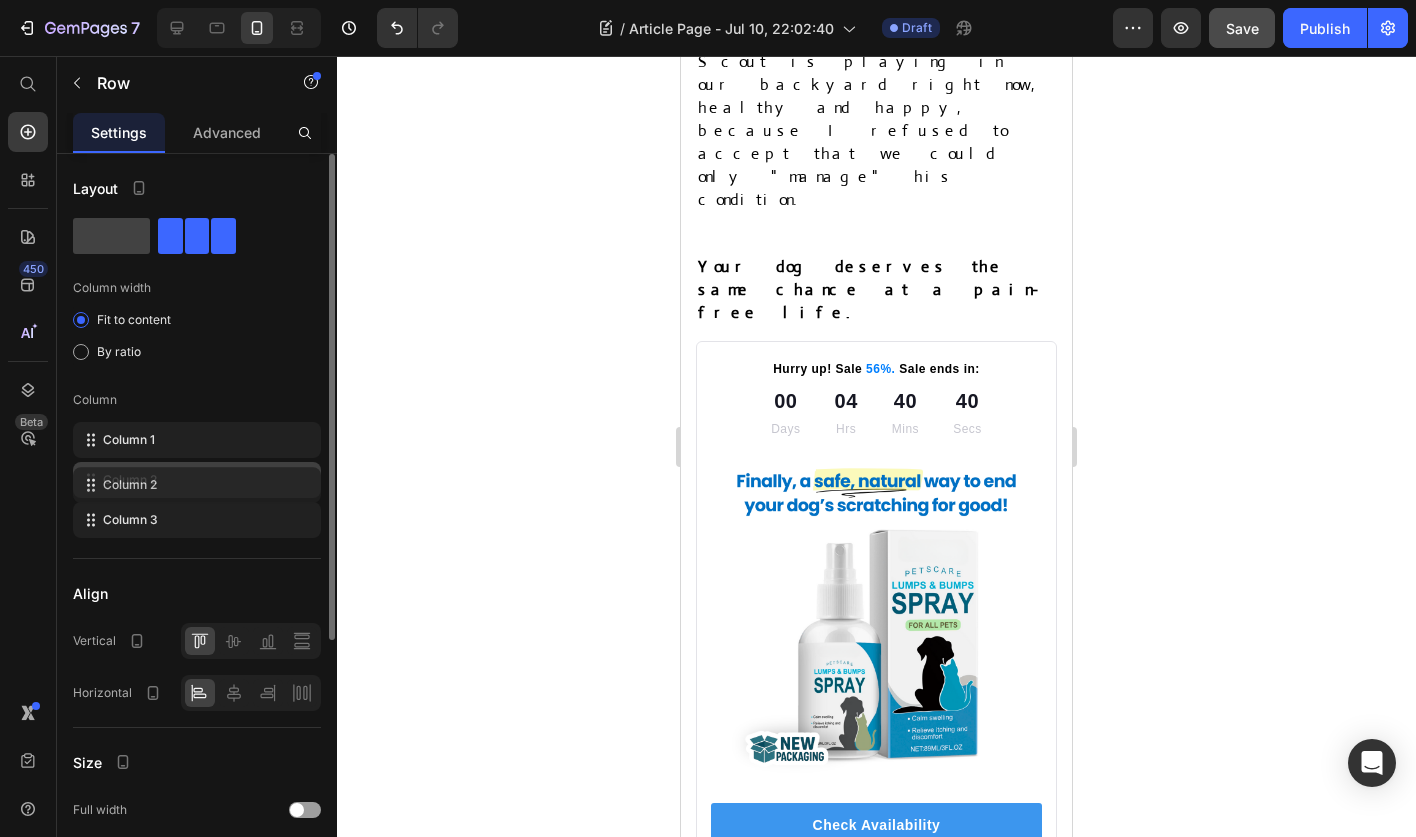 type 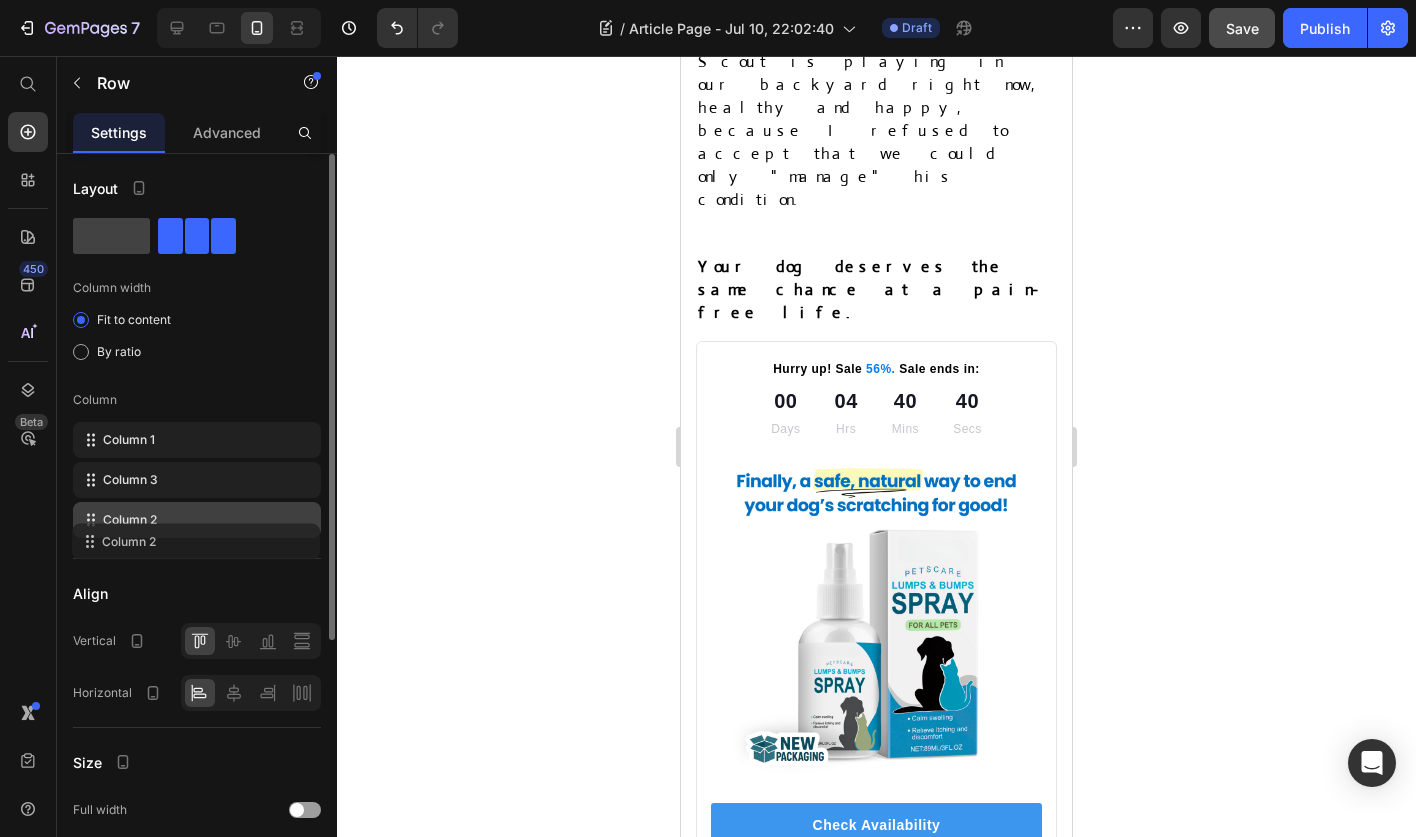 click on "Layout Column width Fit to content By ratio Column Column 1 Column 3 Column 2" 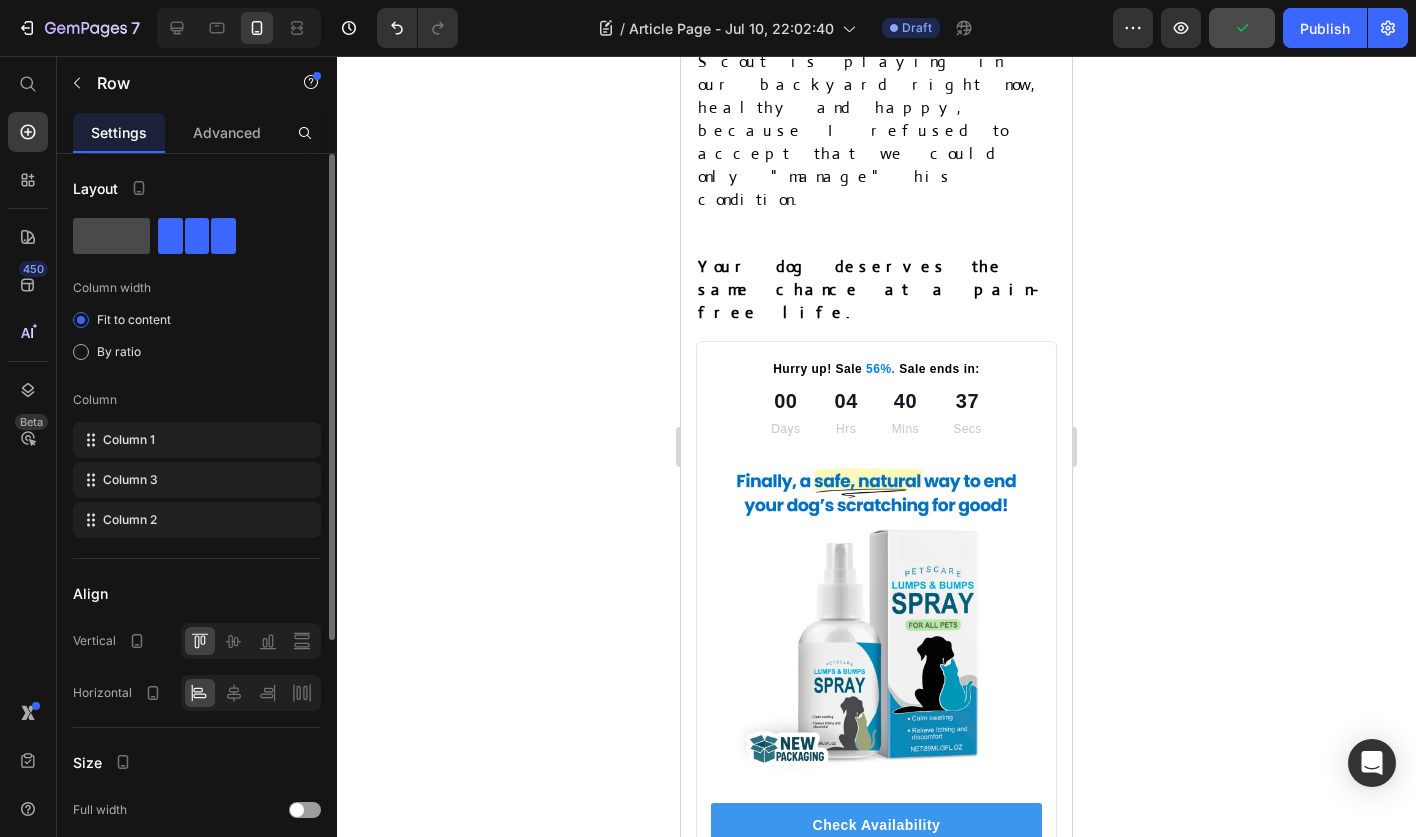 click 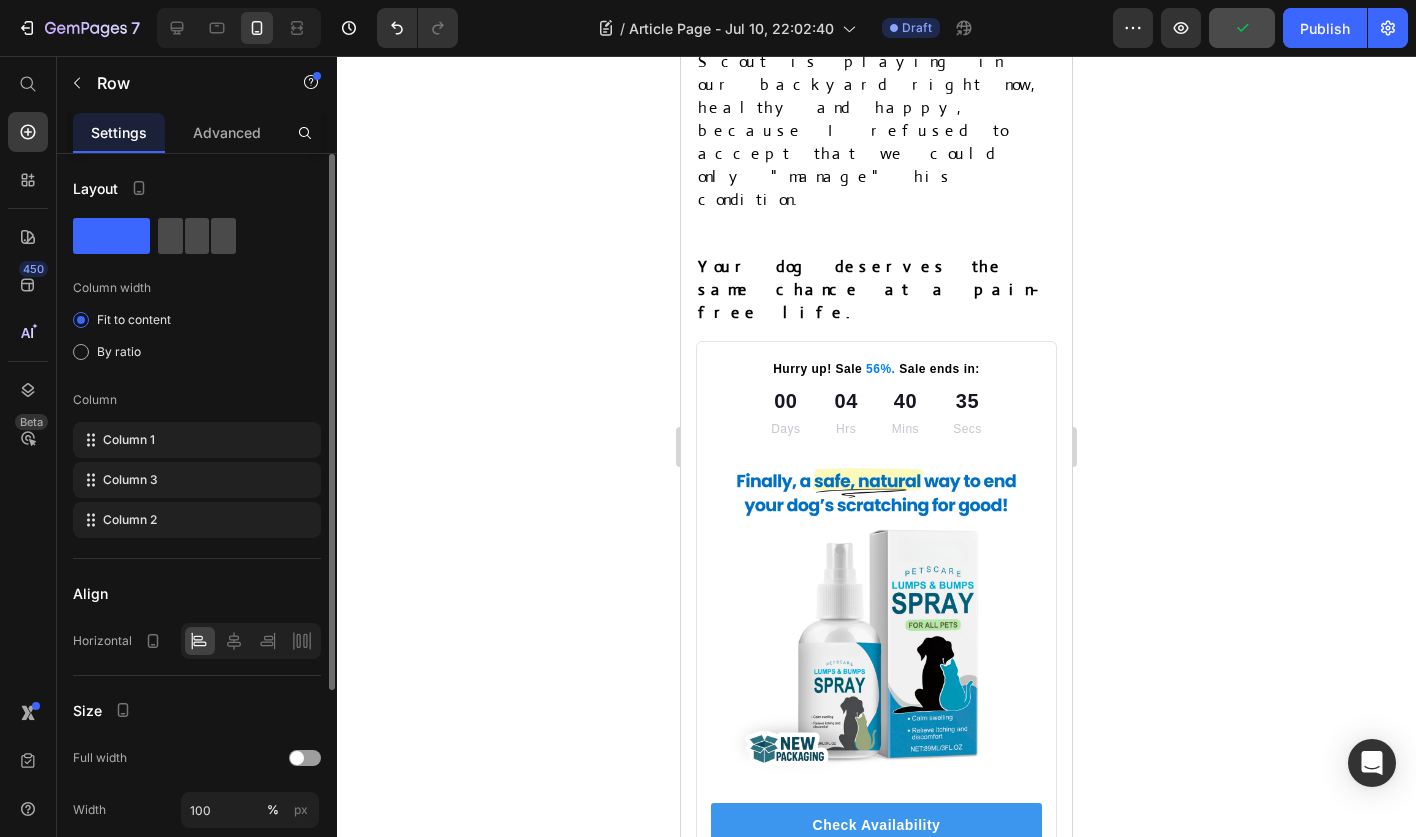 click 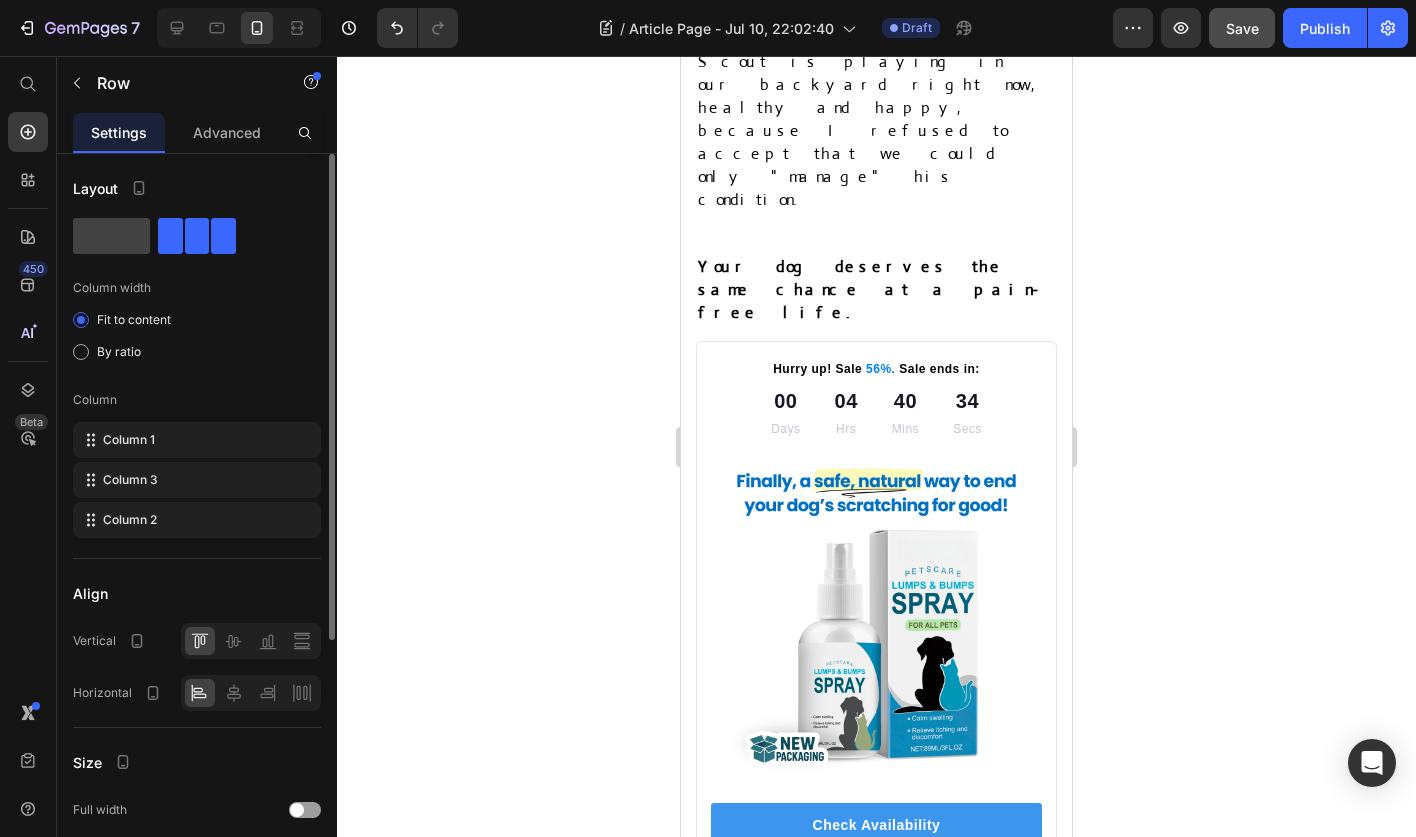 click on "Column width Fit to content By ratio Column Column 1 Column 3 Column 2" 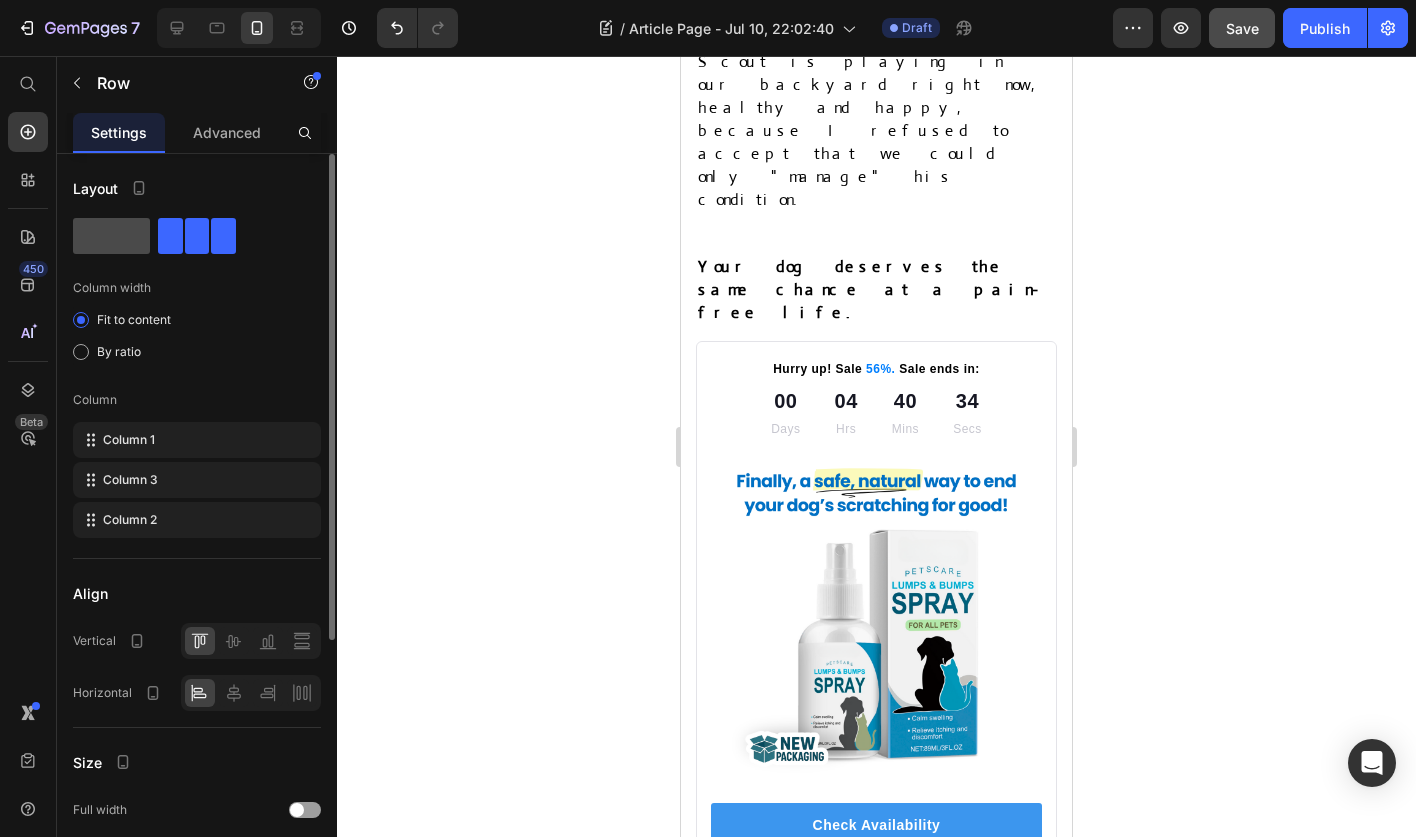 click 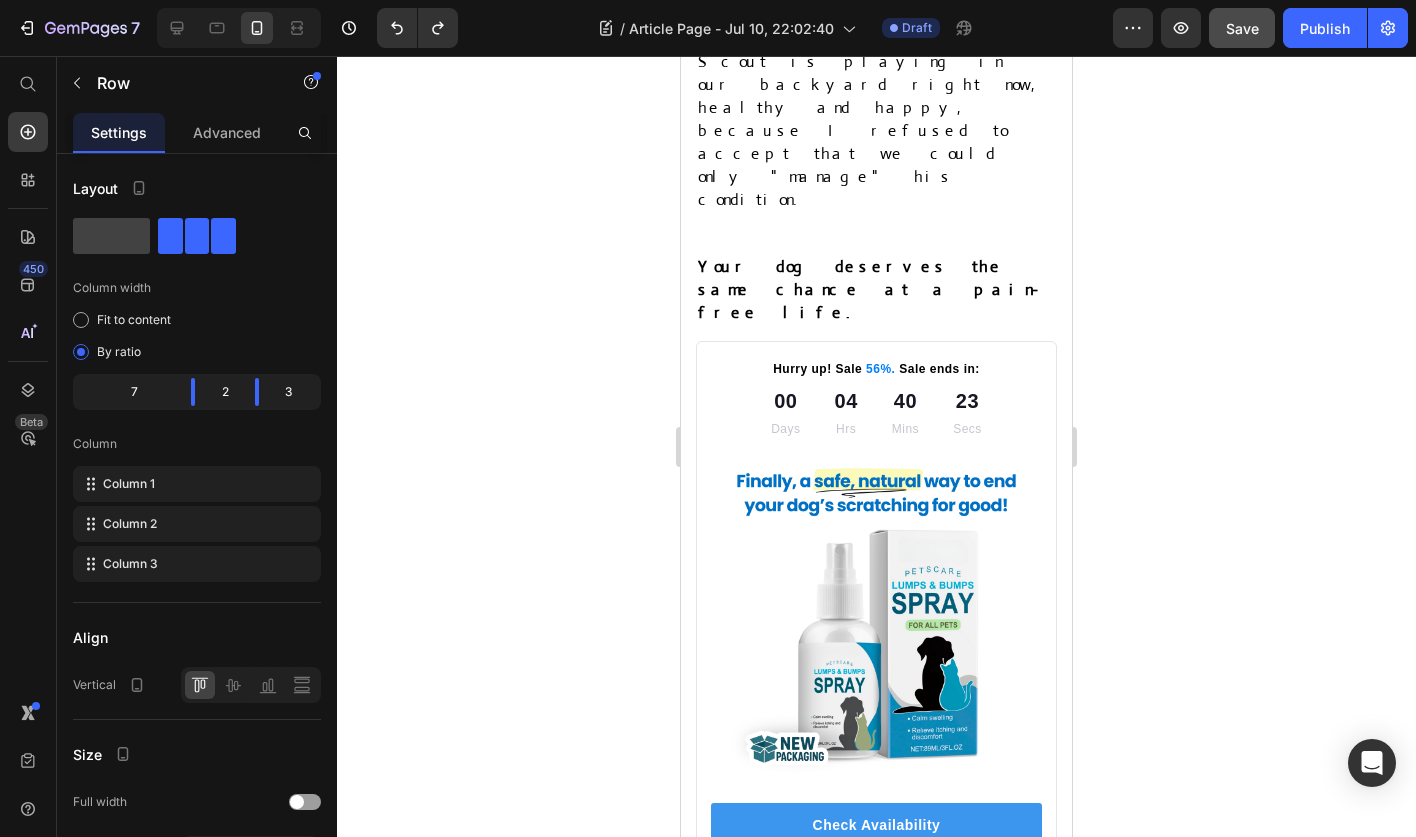 click 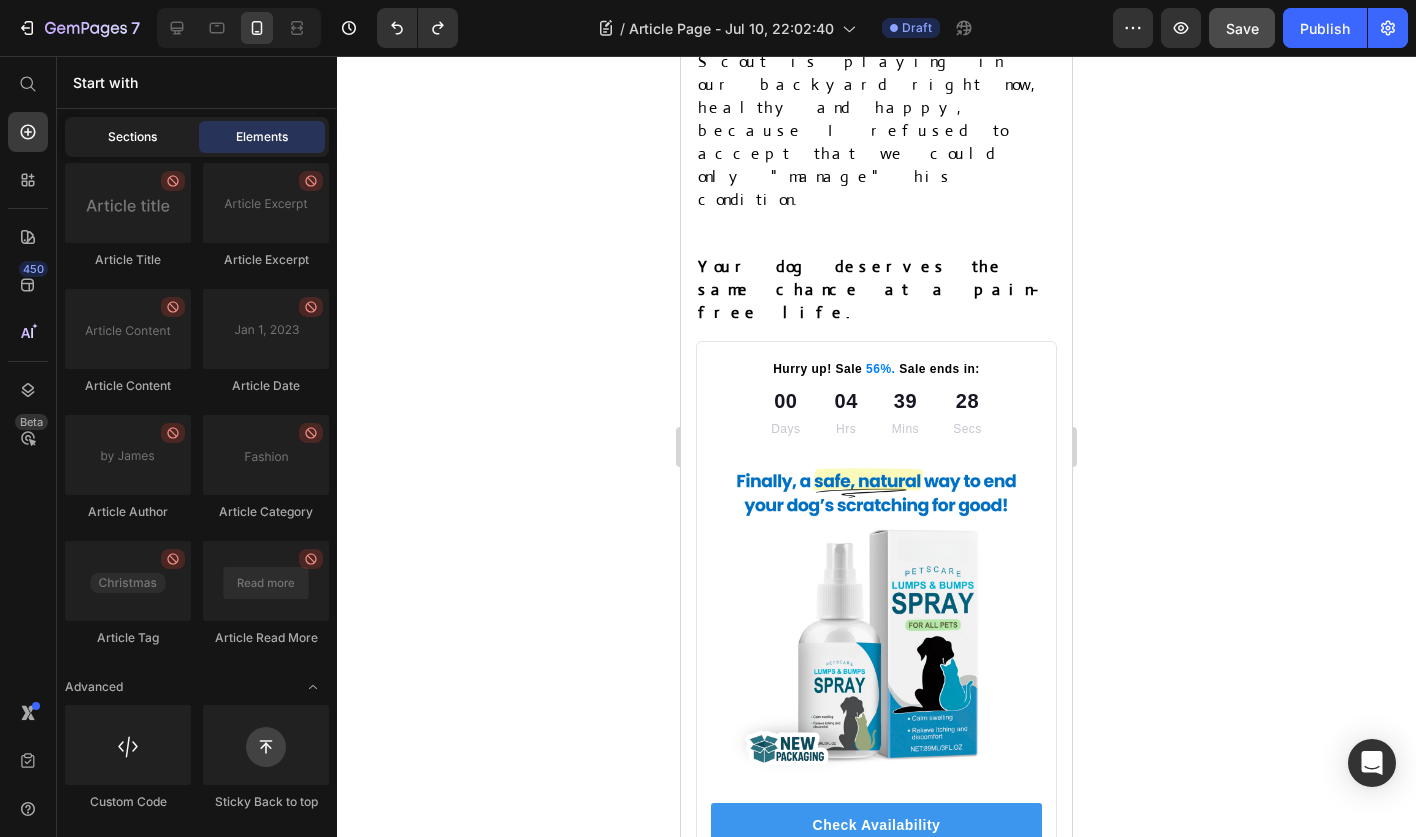 click on "Sections" 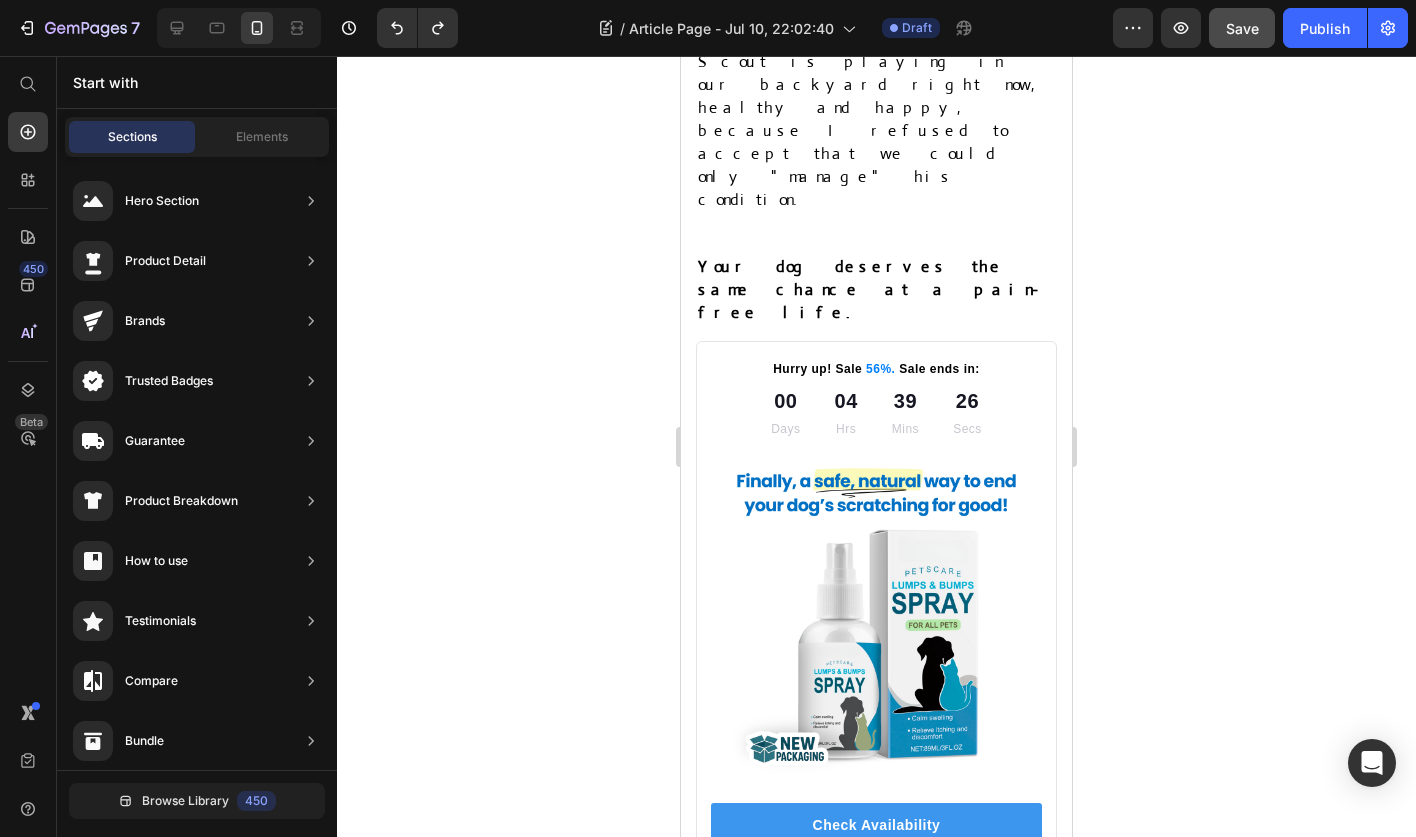 click on "LIKE" at bounding box center (939, 1300) 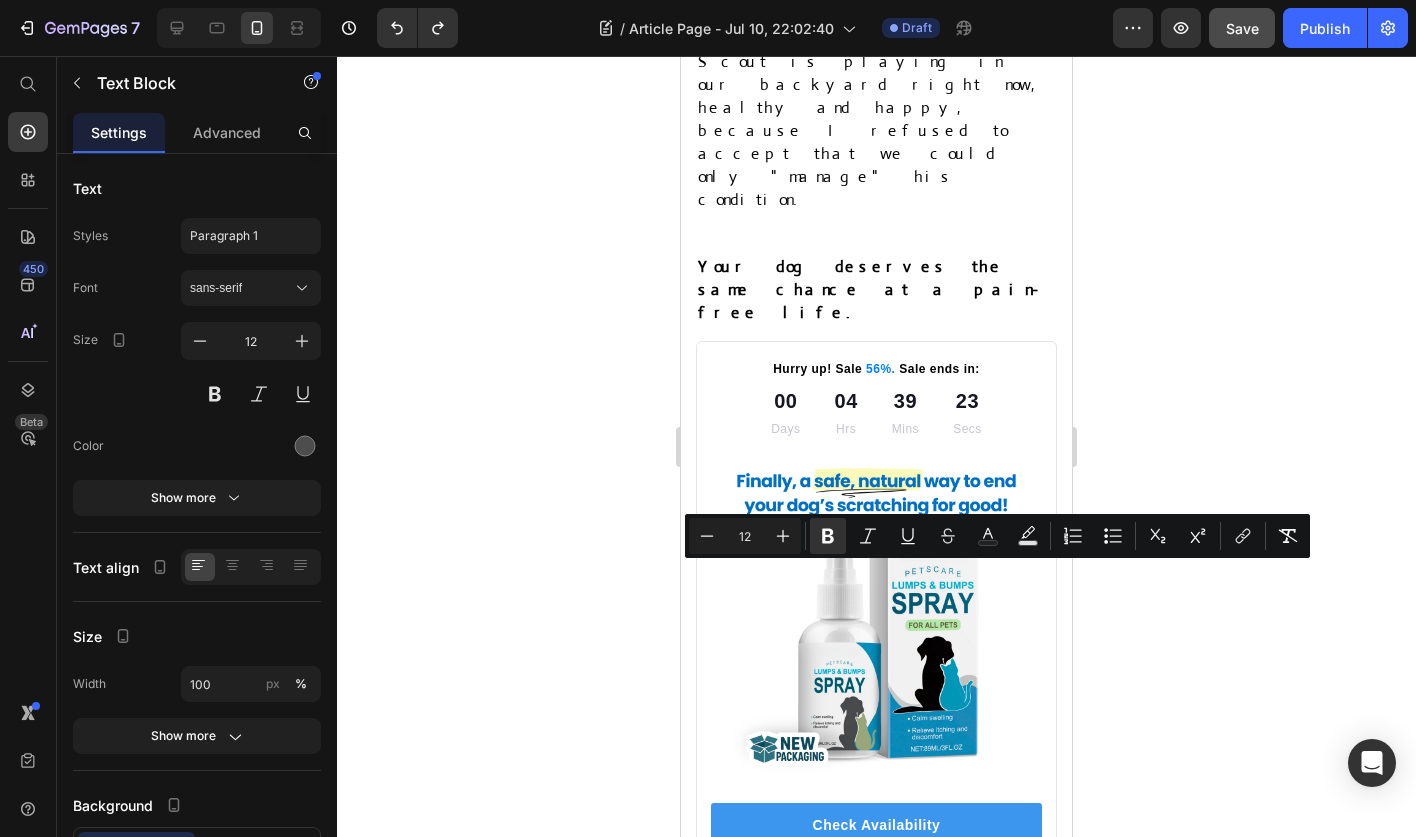 drag, startPoint x: 954, startPoint y: 575, endPoint x: 926, endPoint y: 576, distance: 28.01785 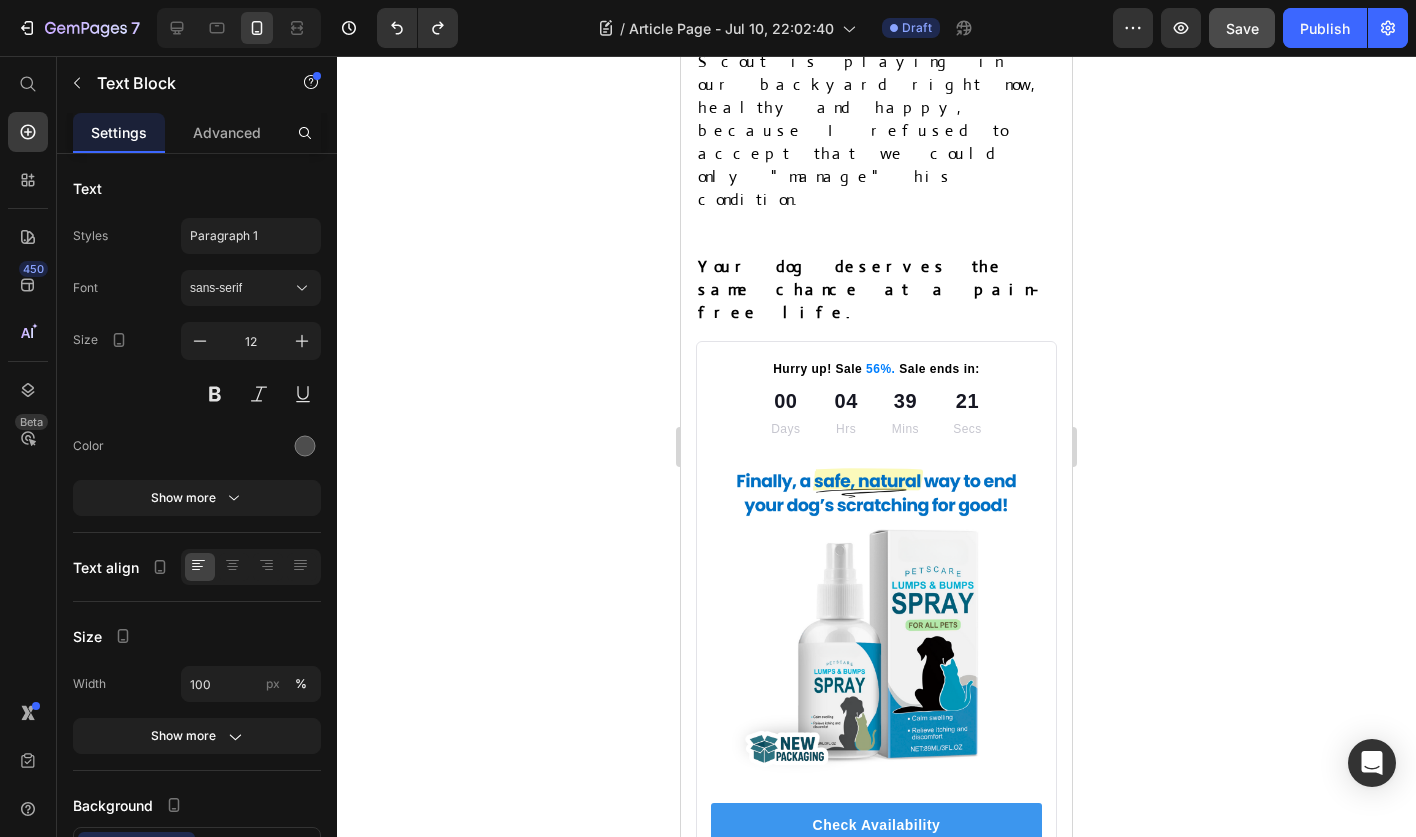 click on "Text Block" at bounding box center (1027, 1269) 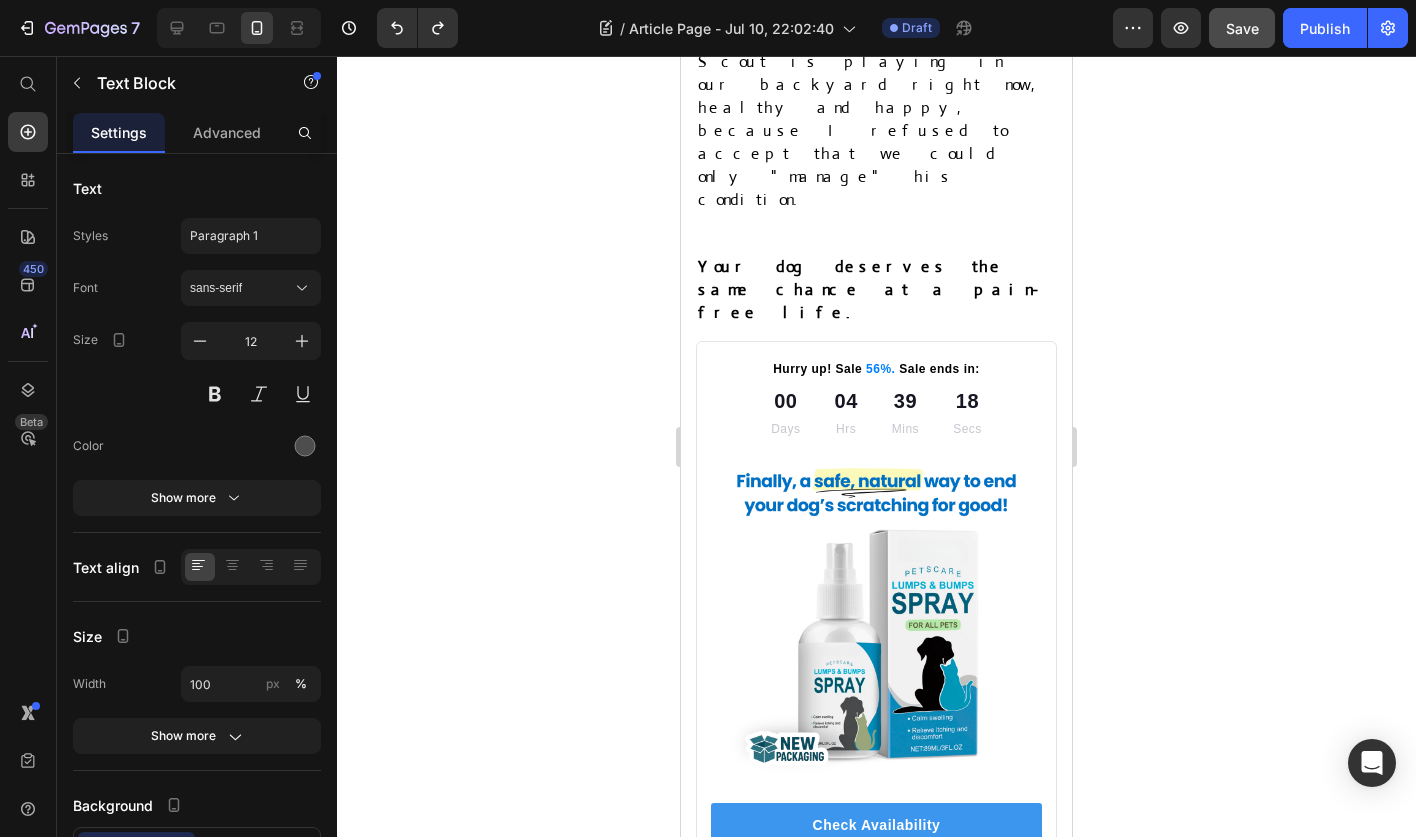 click on "Settings Advanced" at bounding box center (197, 133) 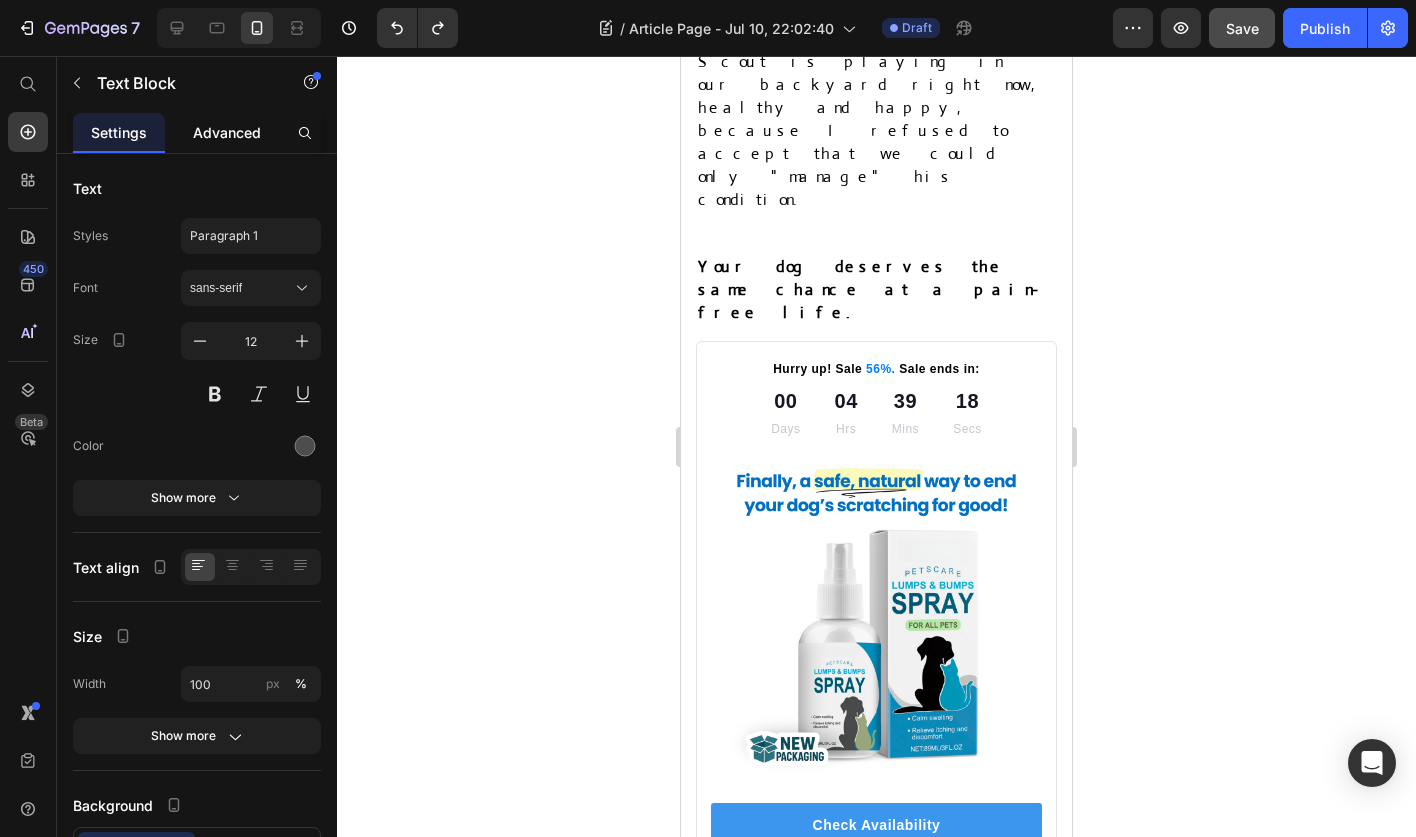 click on "Advanced" 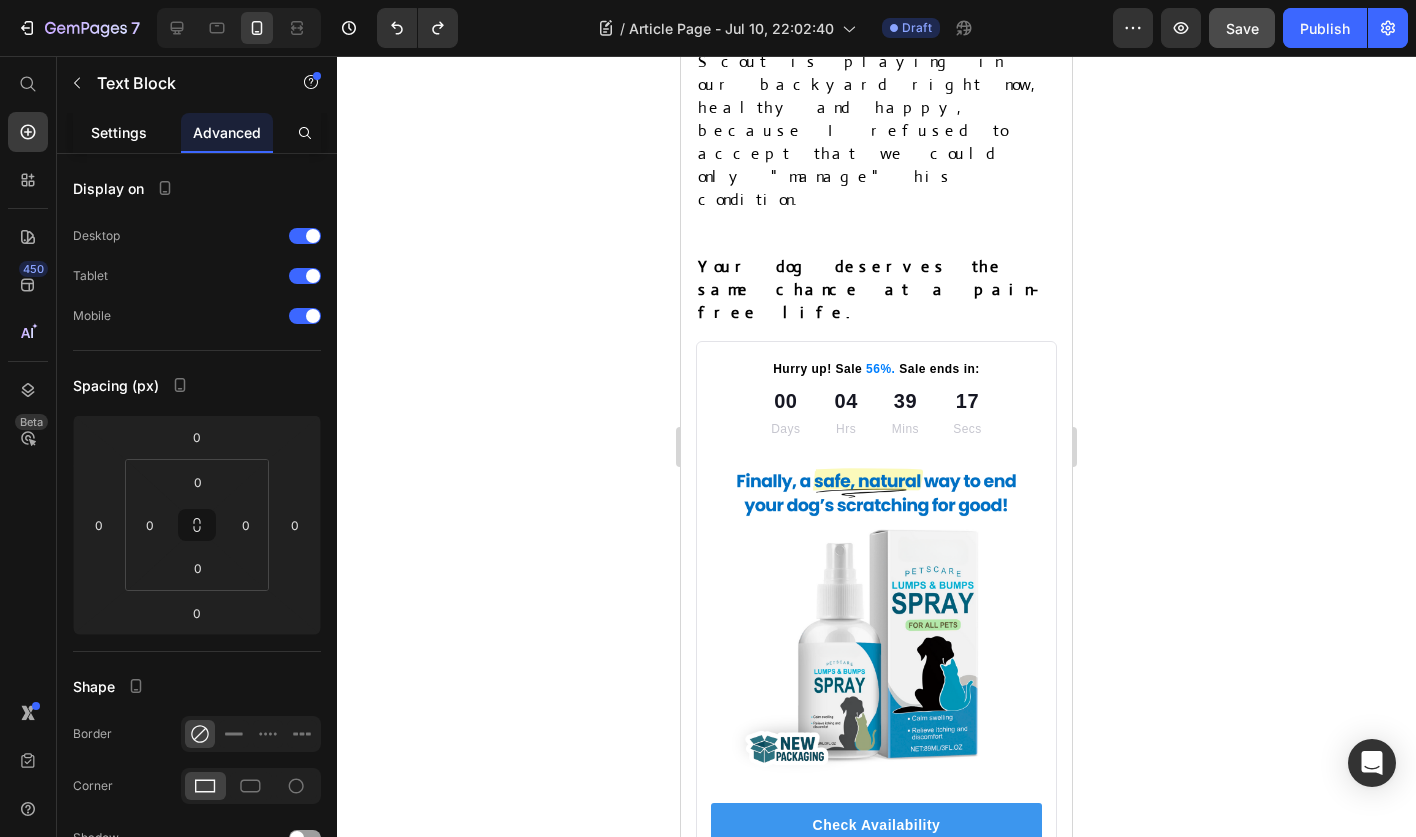 click on "Settings" at bounding box center [119, 132] 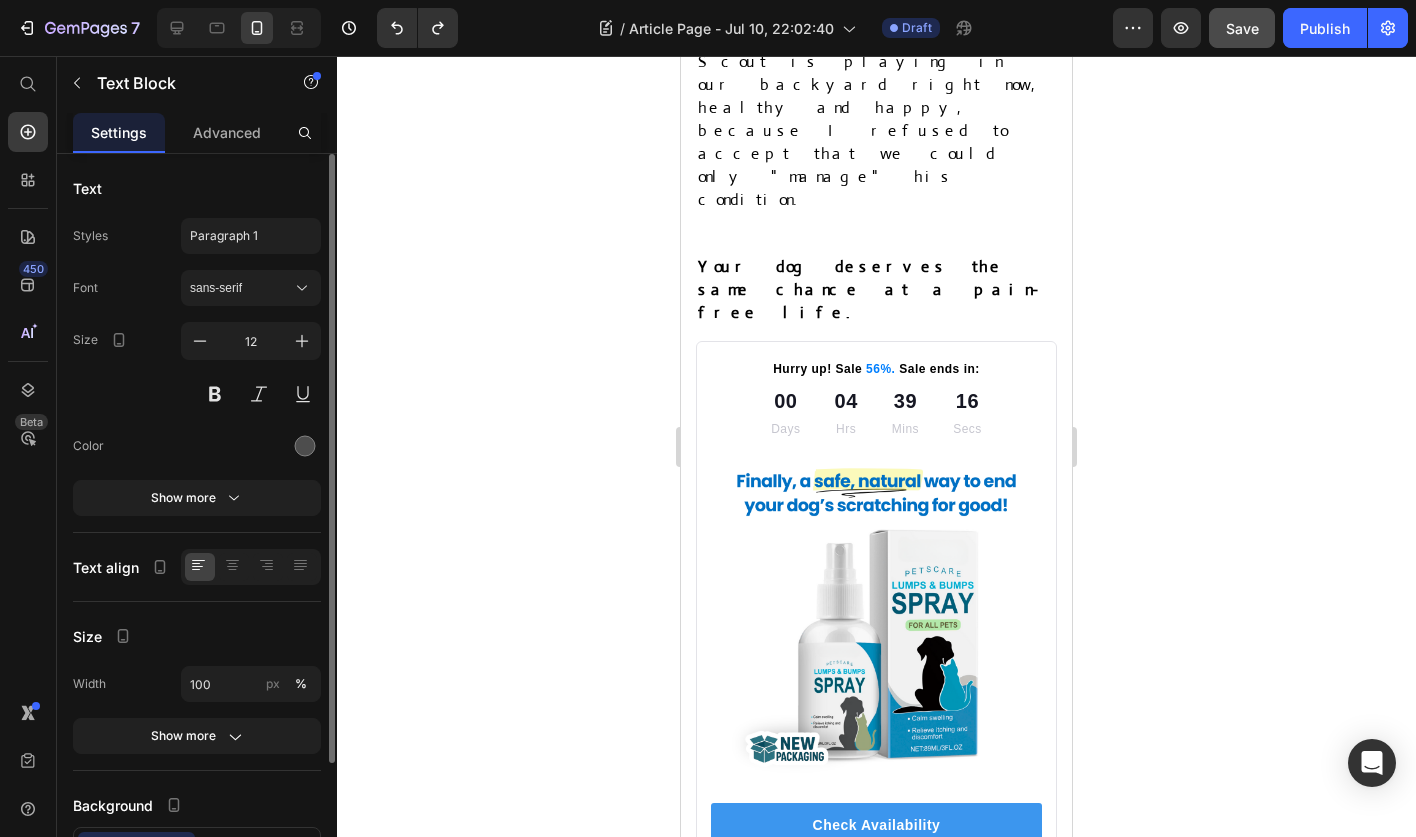 scroll, scrollTop: 155, scrollLeft: 0, axis: vertical 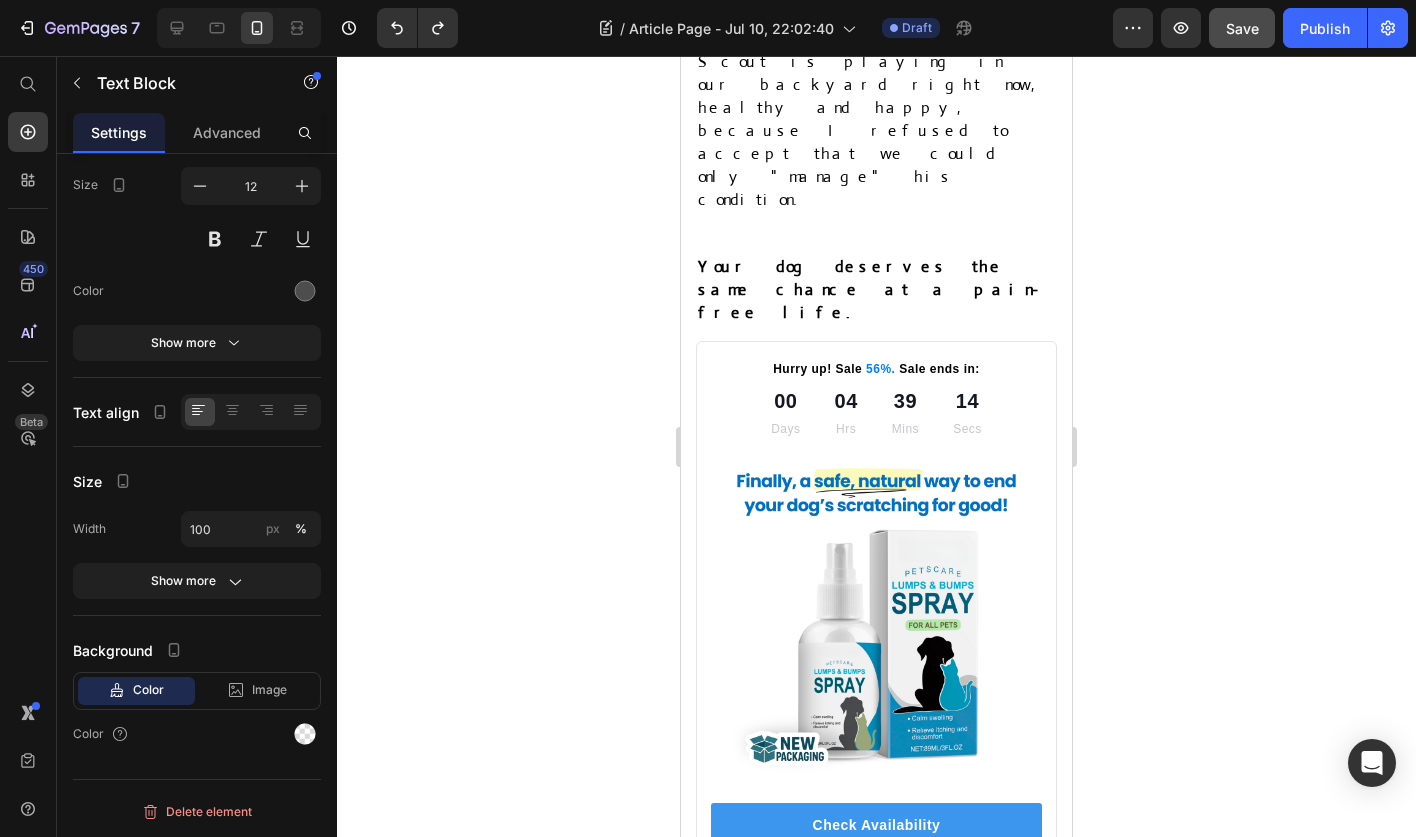 click 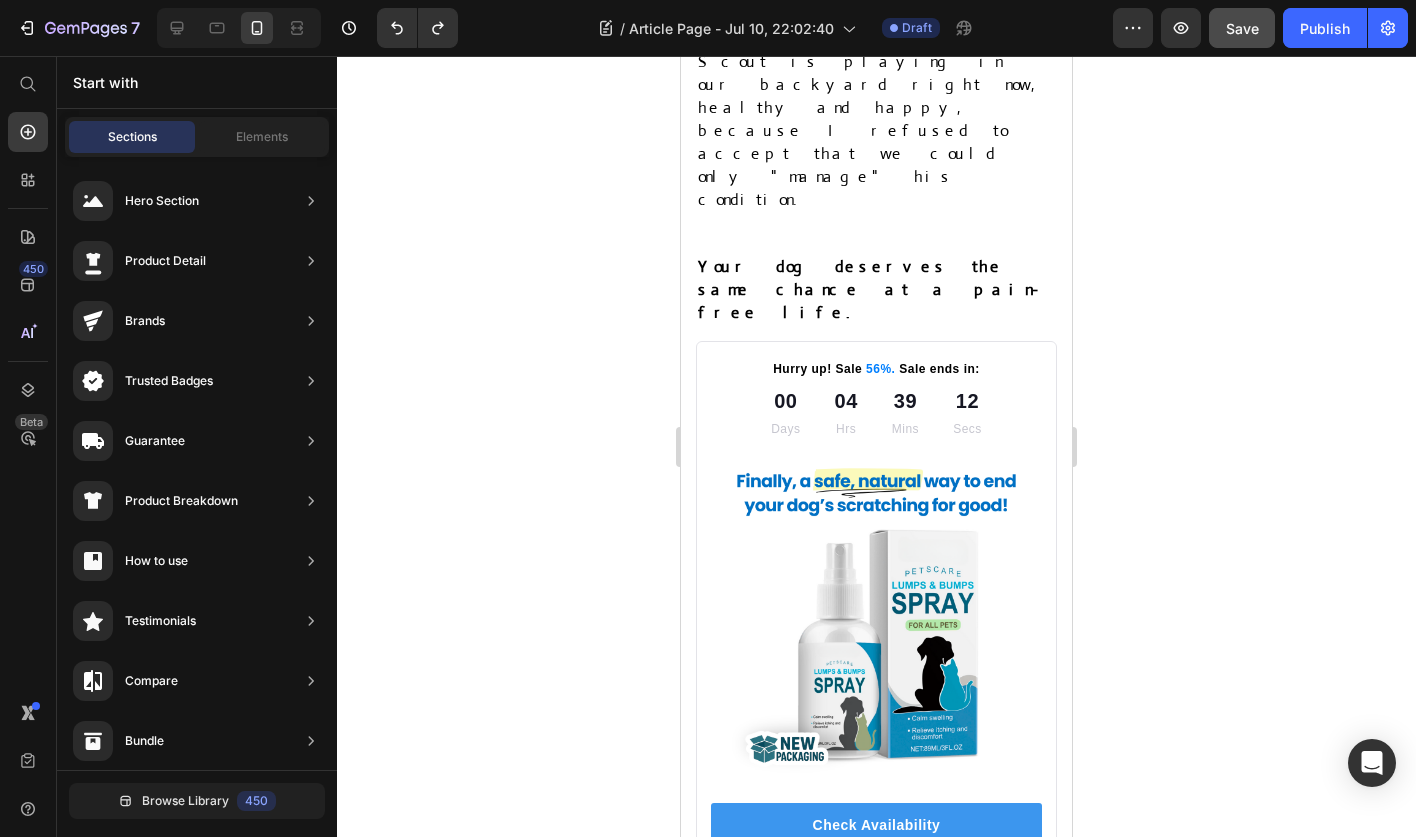 click on "7 MINUTES AGO Text Block LIKE Text Block REPLY Text Block Row" at bounding box center [876, 1299] 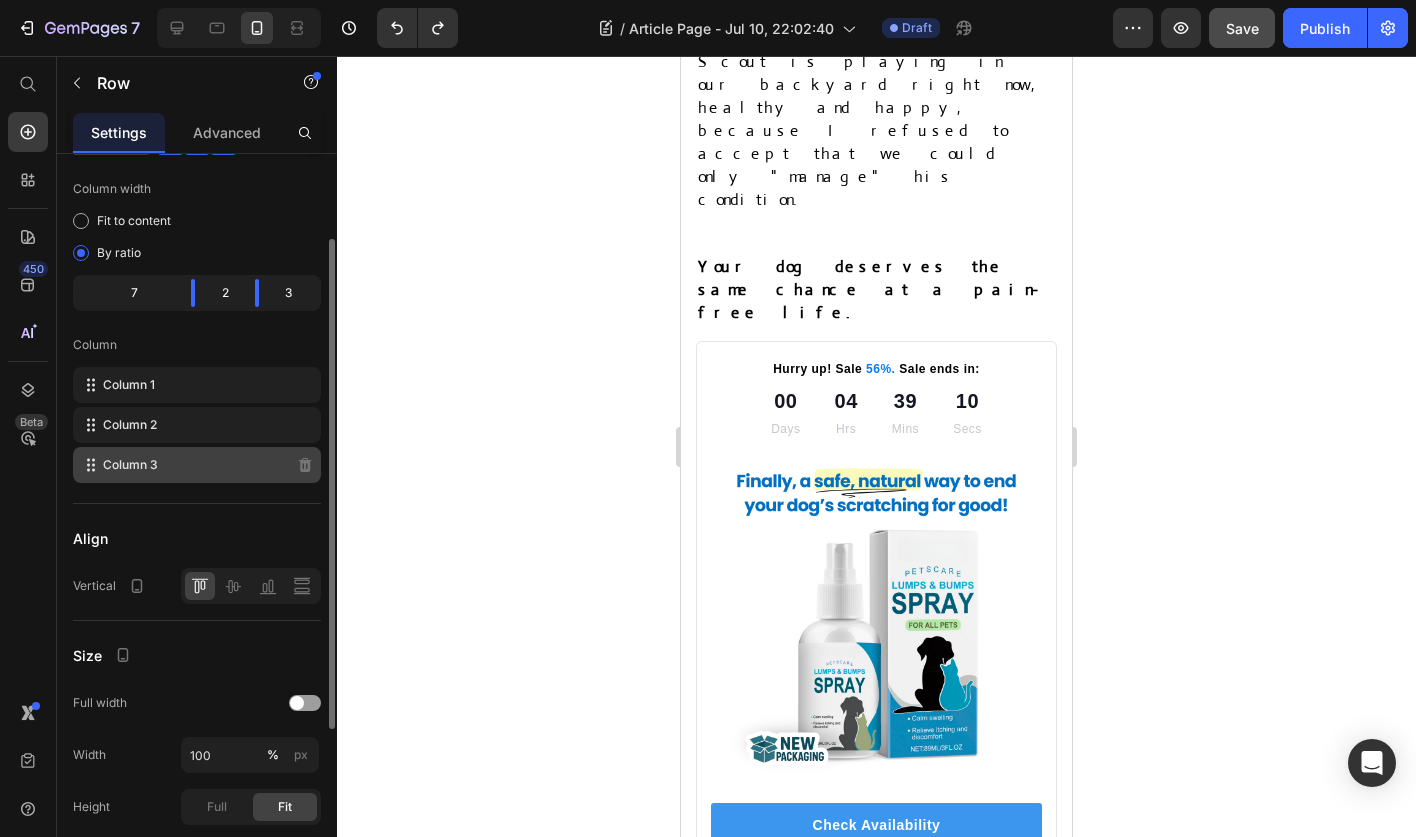 scroll, scrollTop: 111, scrollLeft: 0, axis: vertical 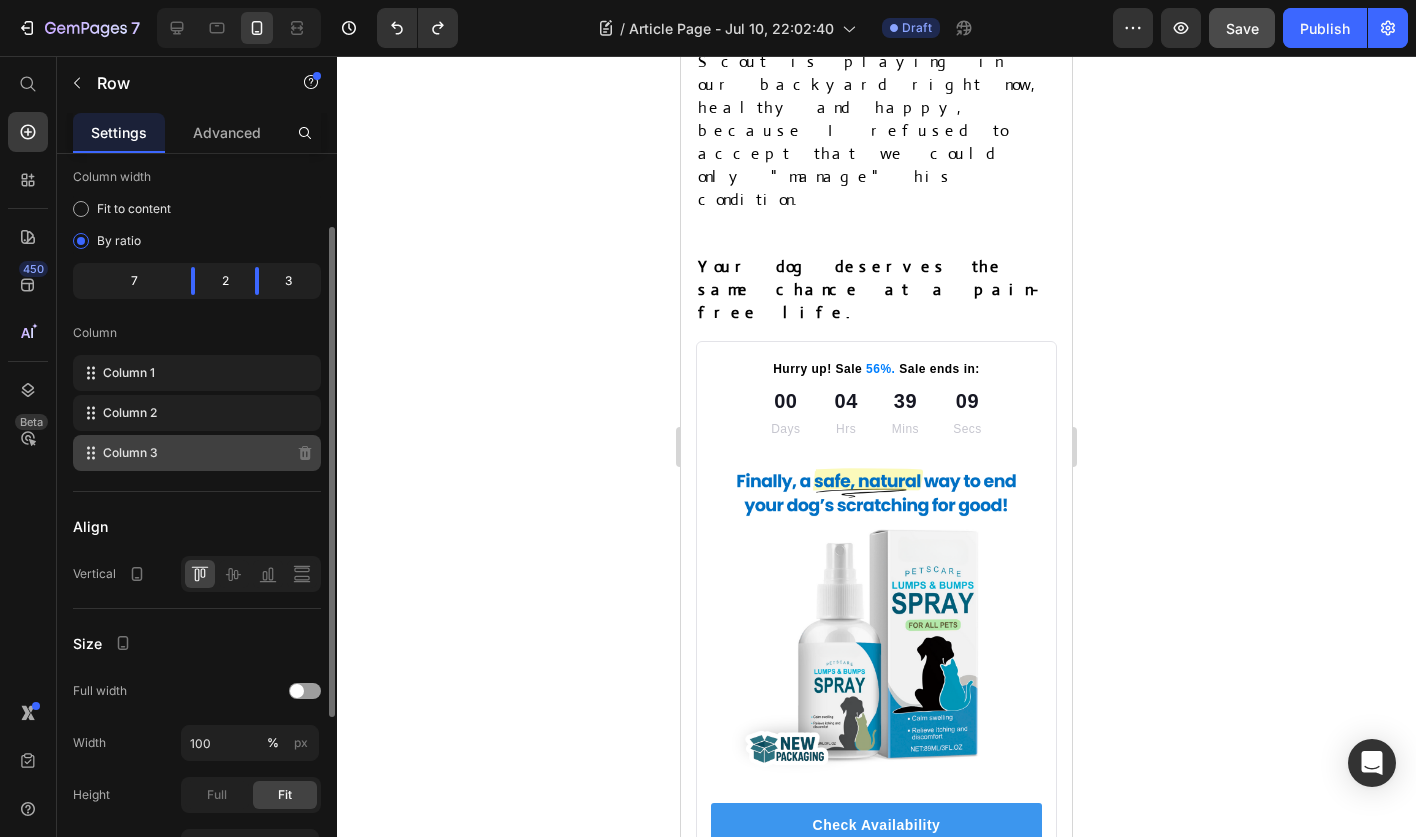 click on "Column 3" 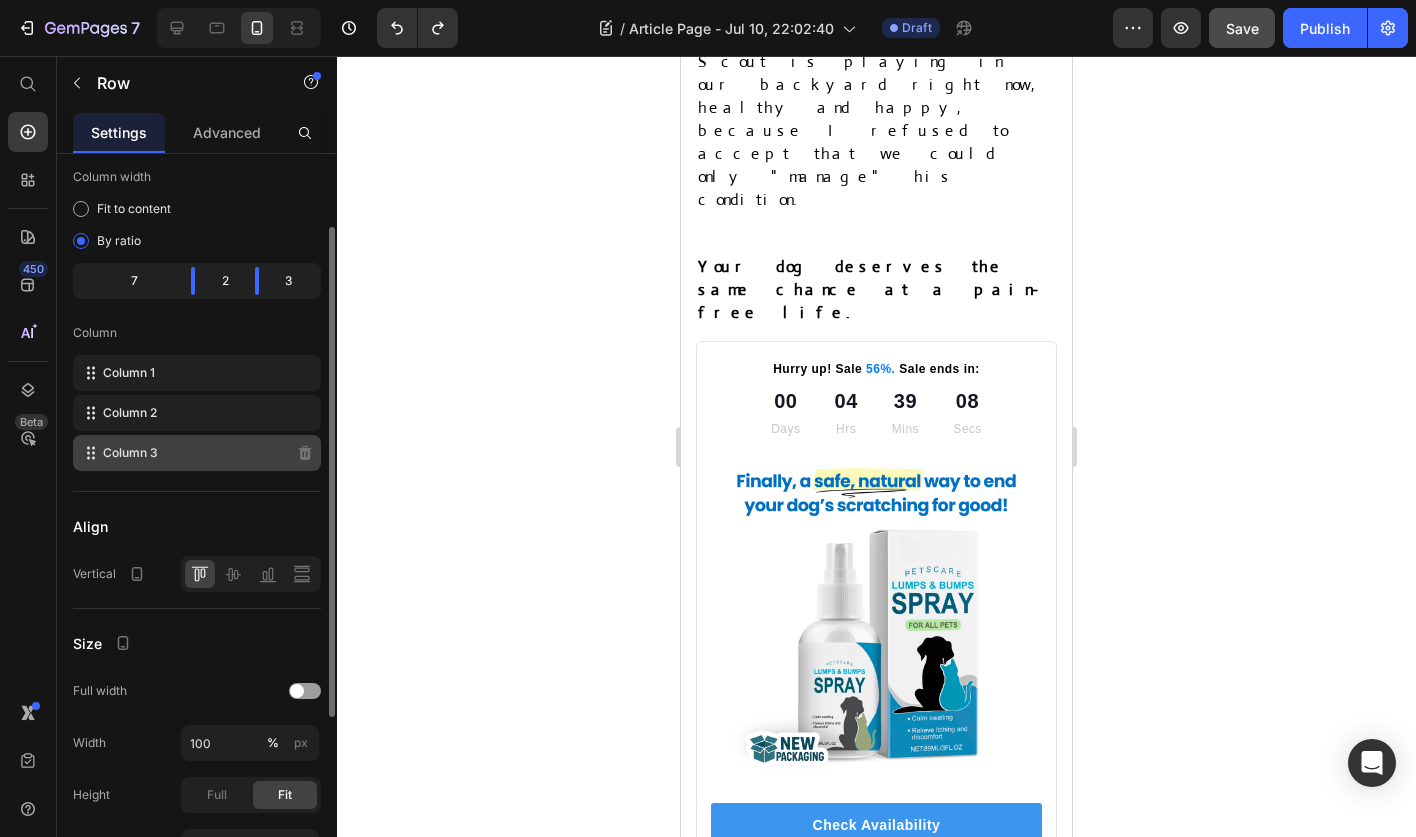 click on "Column 3" at bounding box center (130, 453) 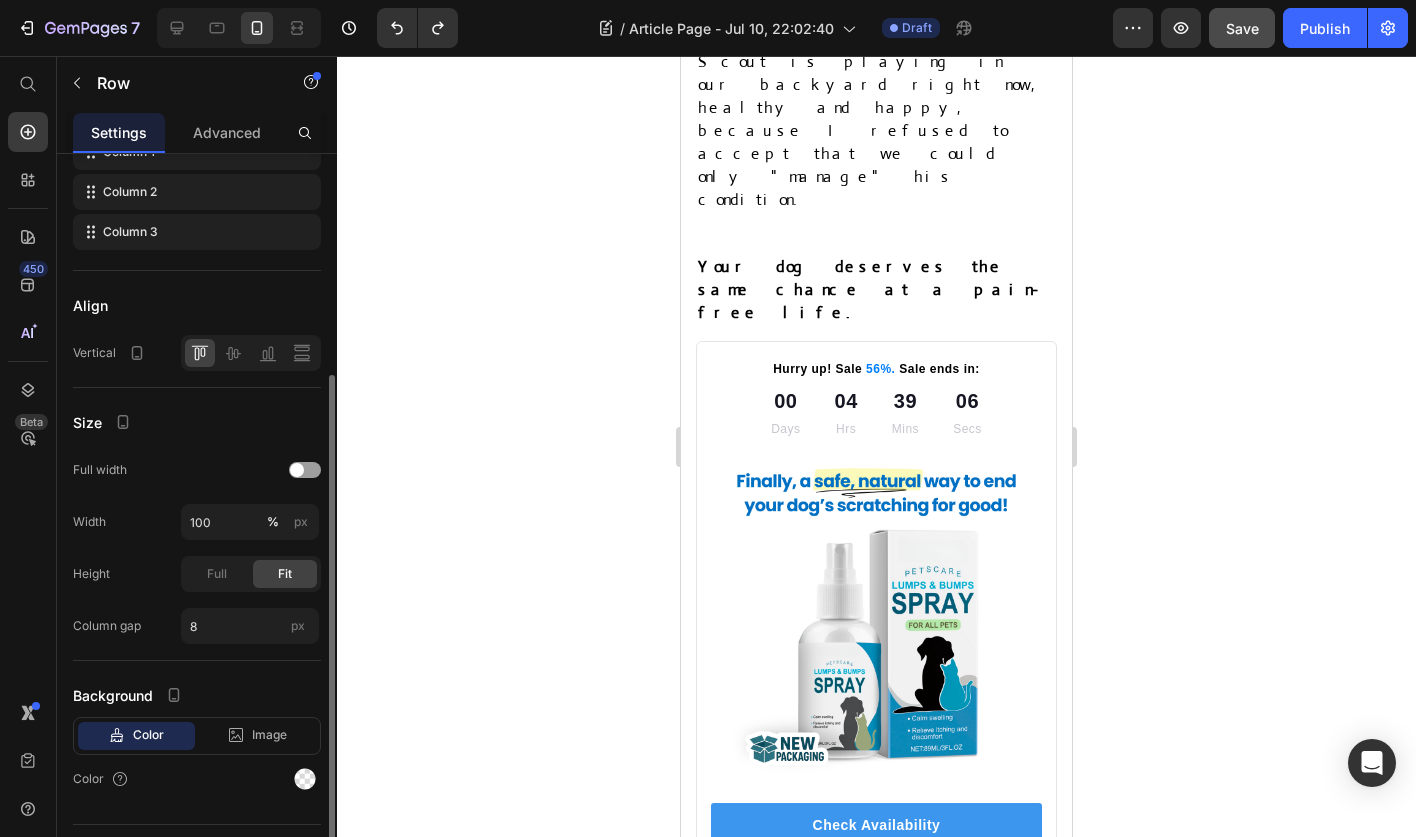 scroll, scrollTop: 335, scrollLeft: 0, axis: vertical 